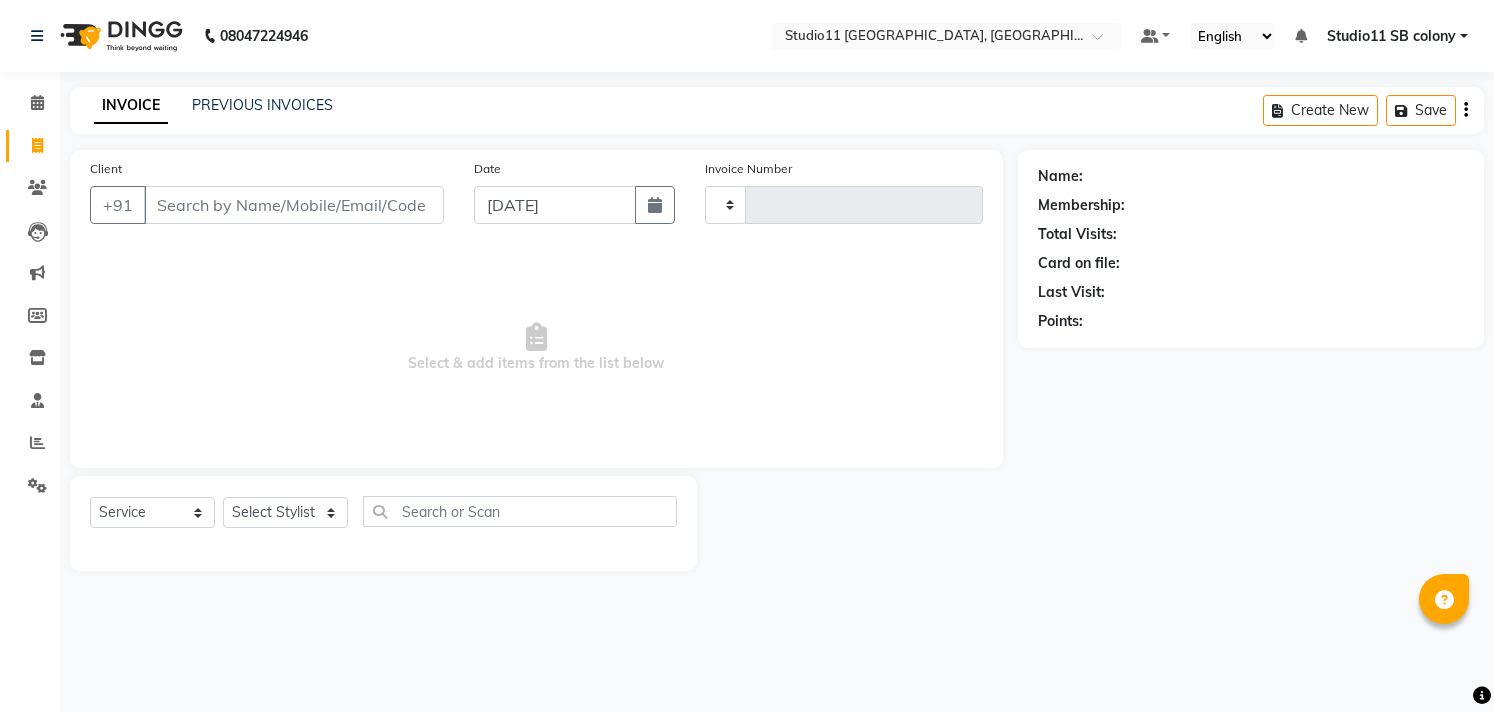 select on "service" 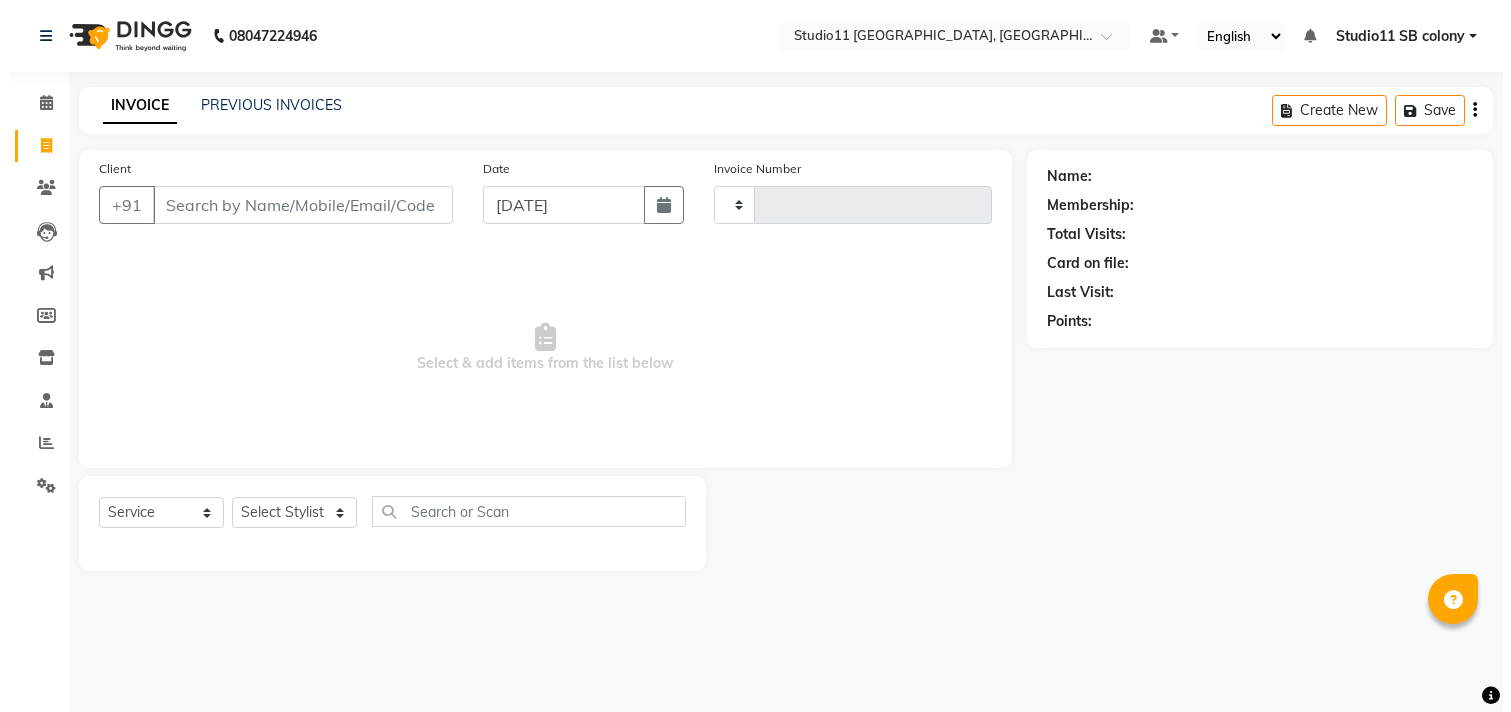 scroll, scrollTop: 0, scrollLeft: 0, axis: both 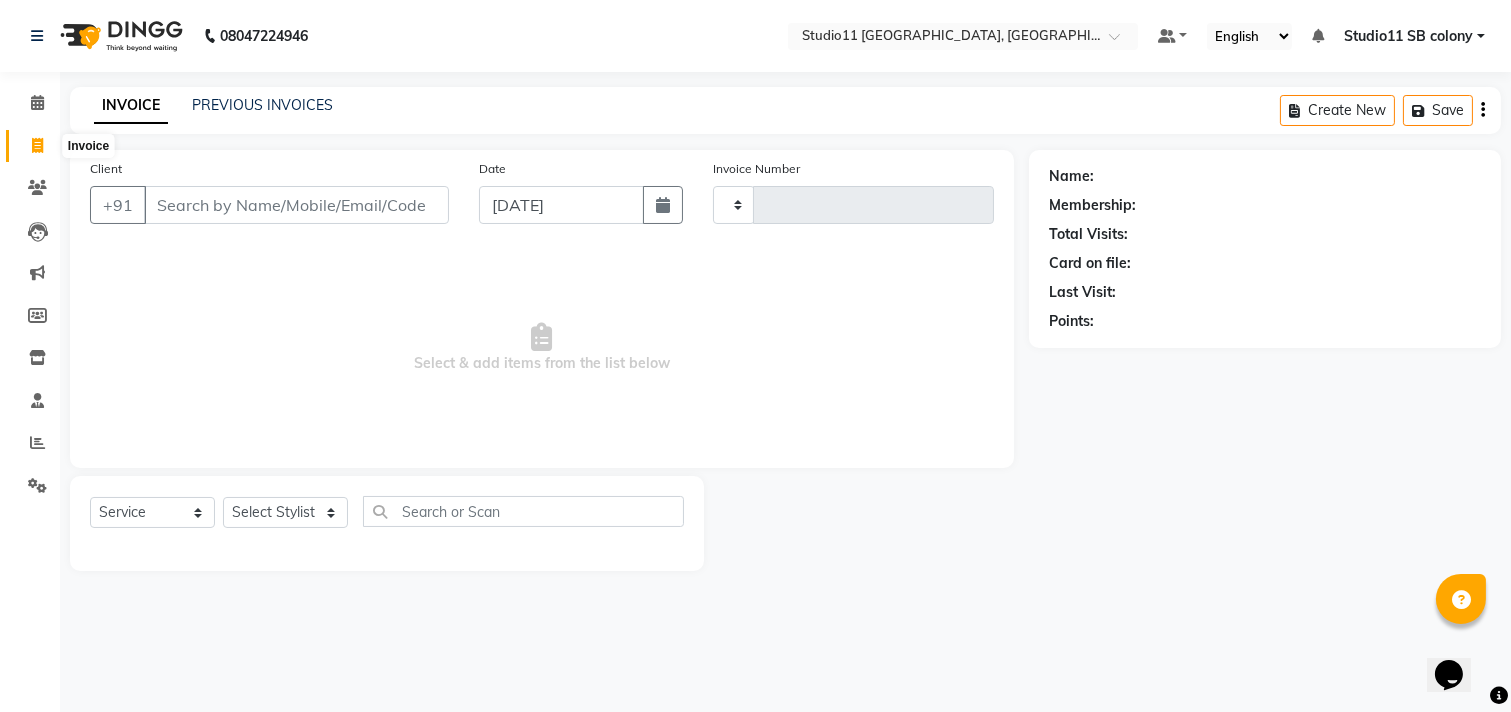 type on "1462" 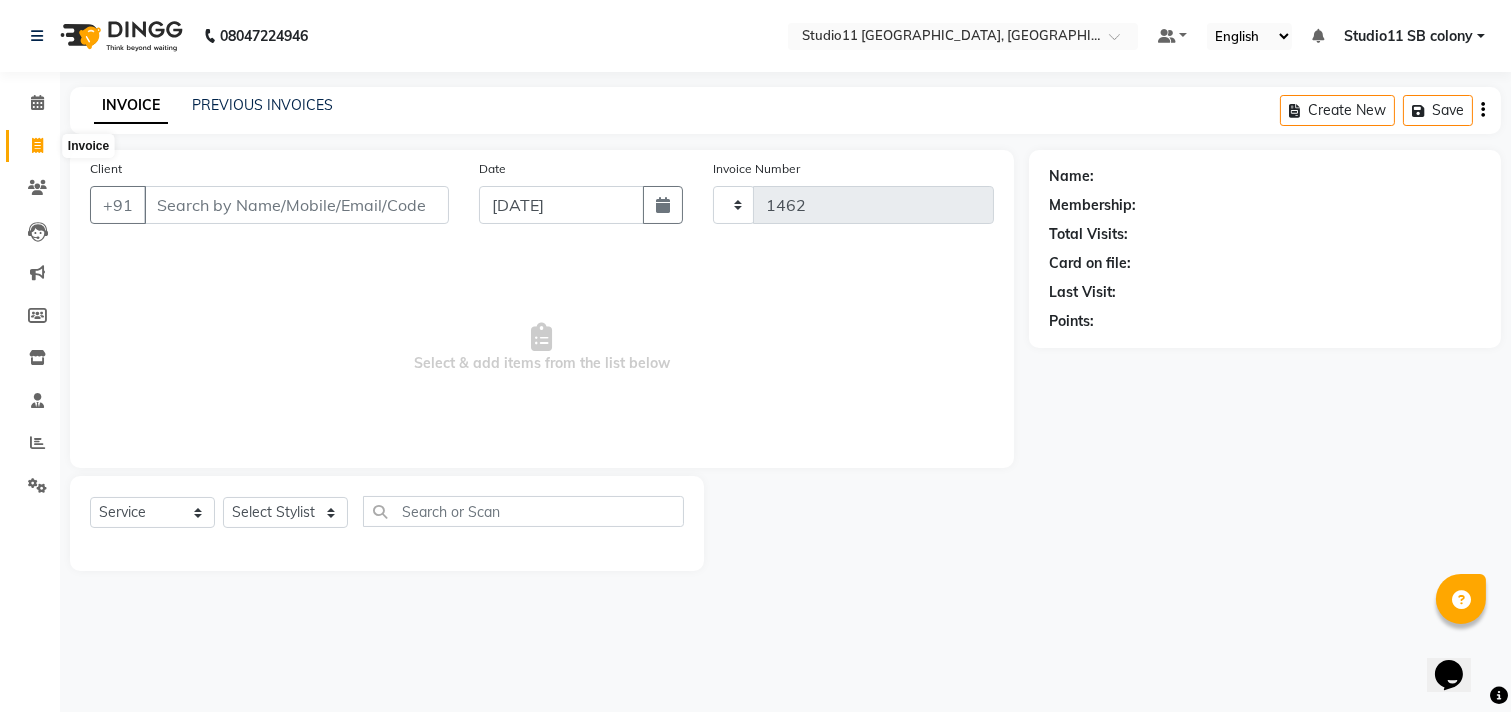 select on "7717" 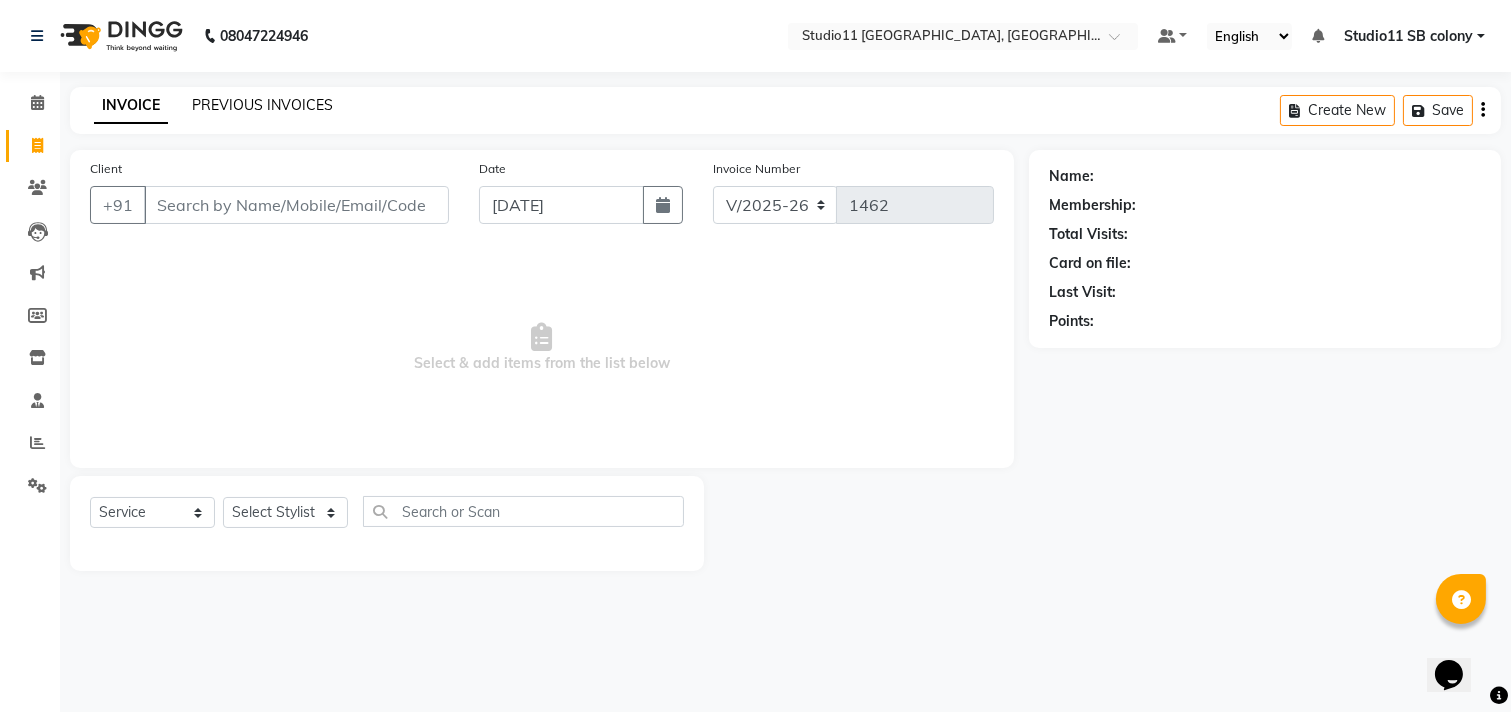 click on "PREVIOUS INVOICES" 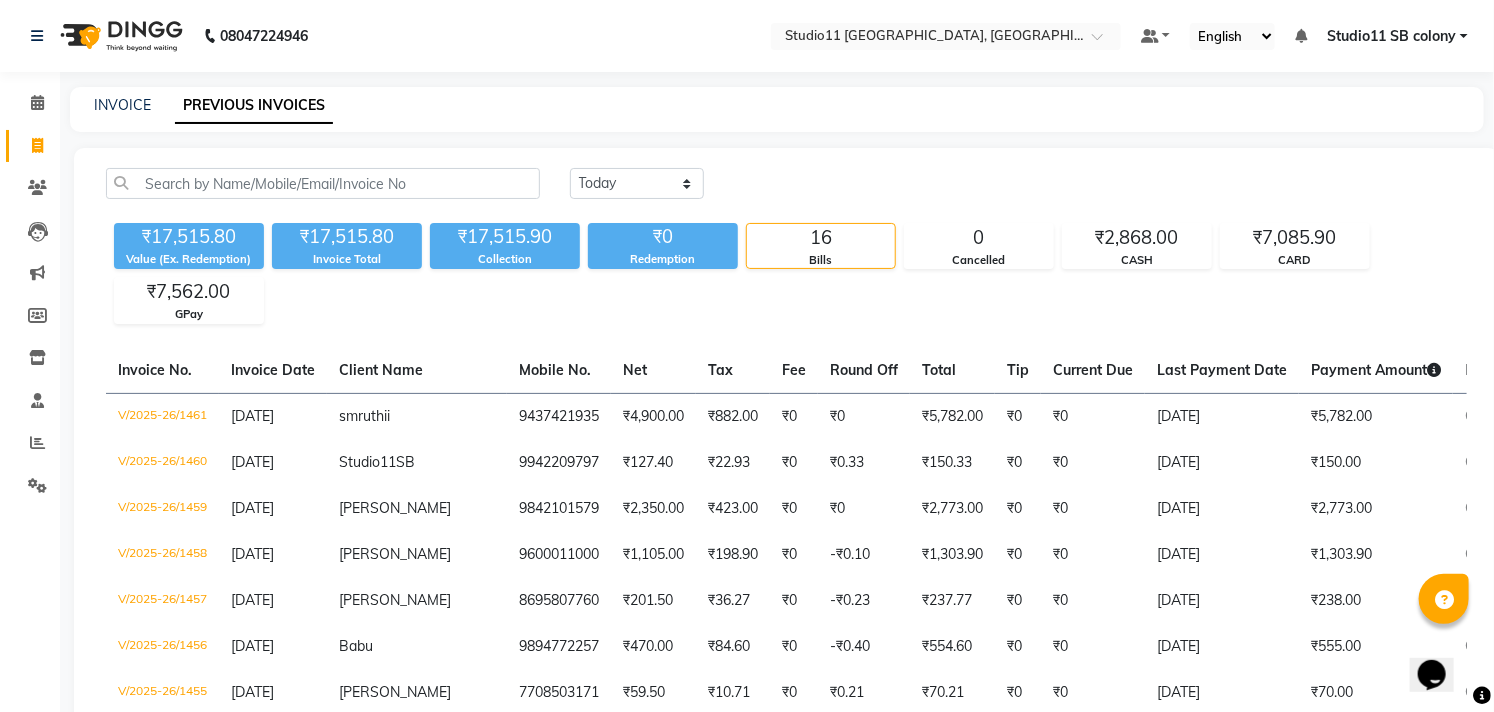 click on "INVOICE PREVIOUS INVOICES" 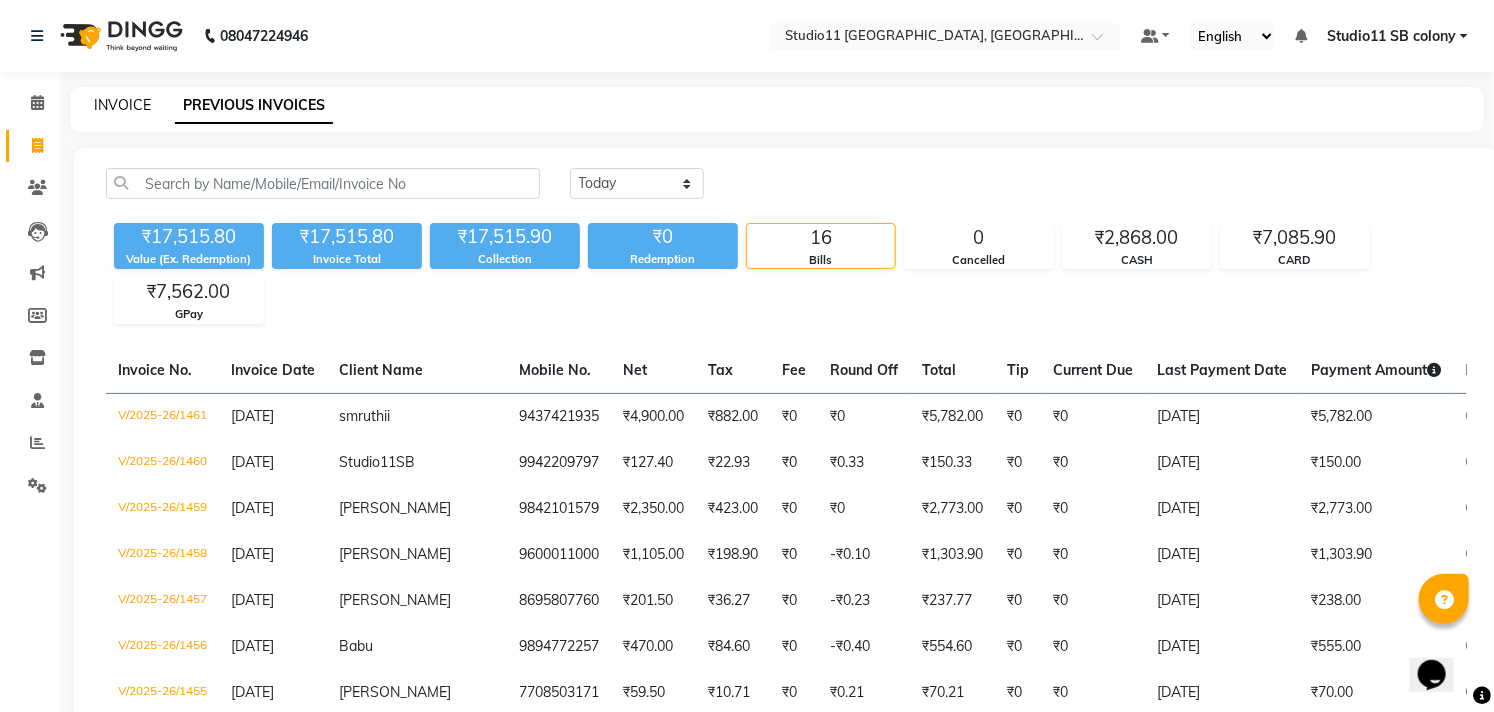click on "INVOICE" 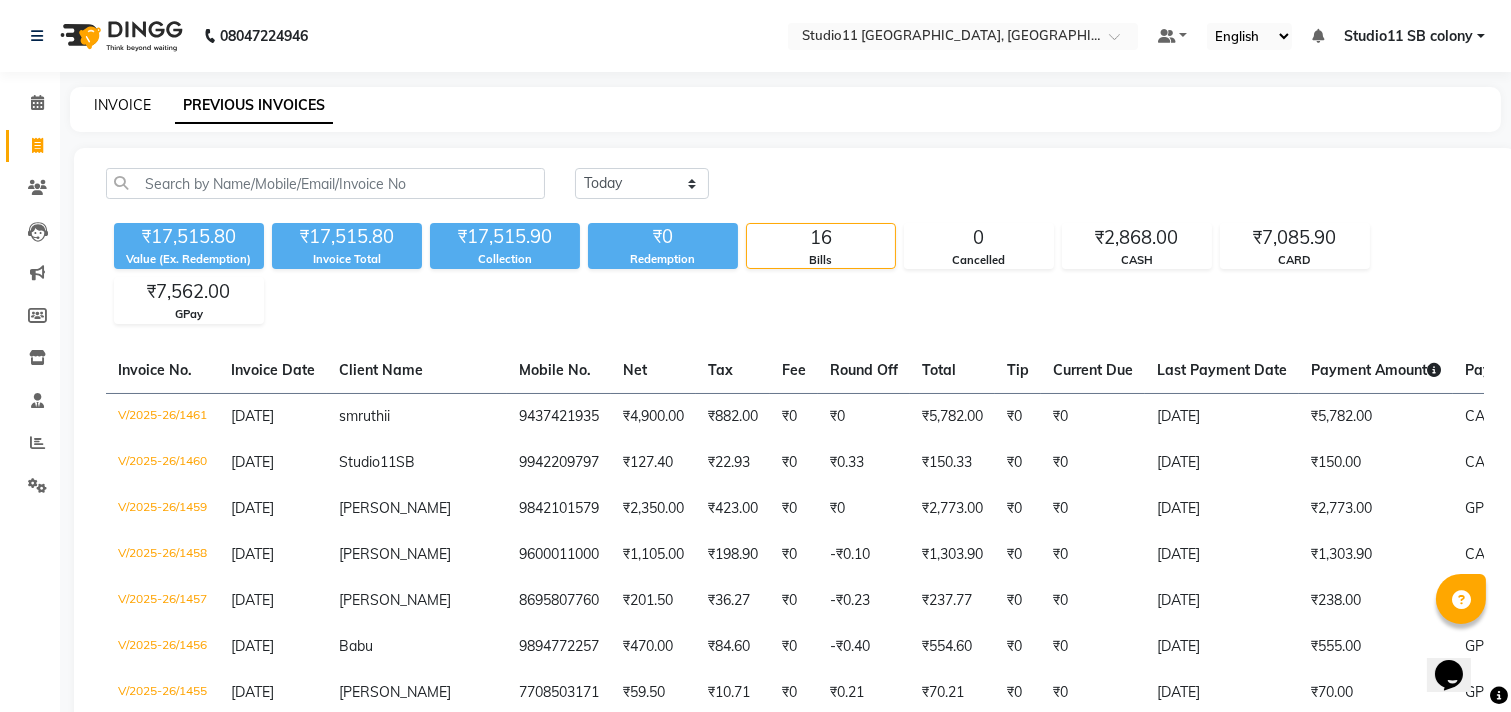 select on "7717" 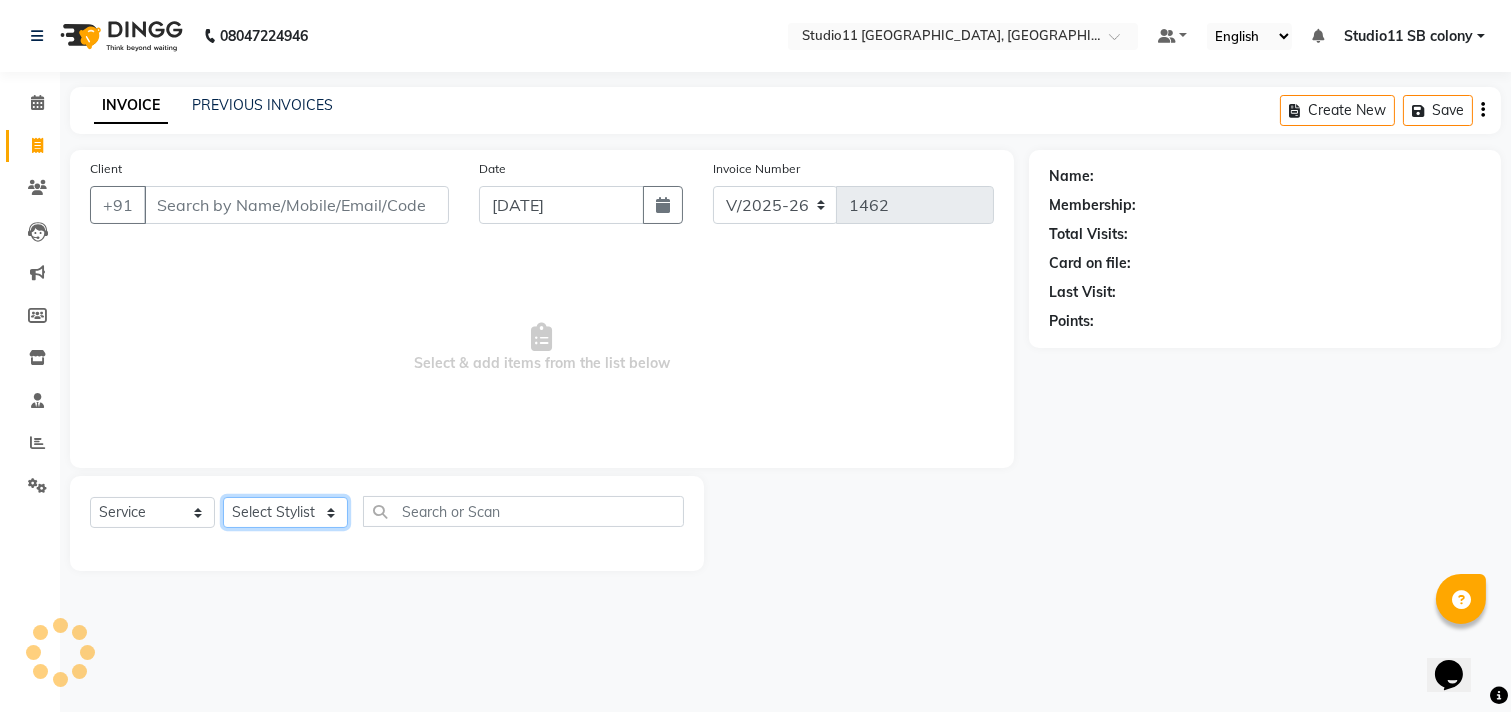 click on "Select Stylist [PERSON_NAME] Dani [PERSON_NAME] Josna kaif [PERSON_NAME] [PERSON_NAME] [PERSON_NAME] Studio11 SB colony Tahir tamil" 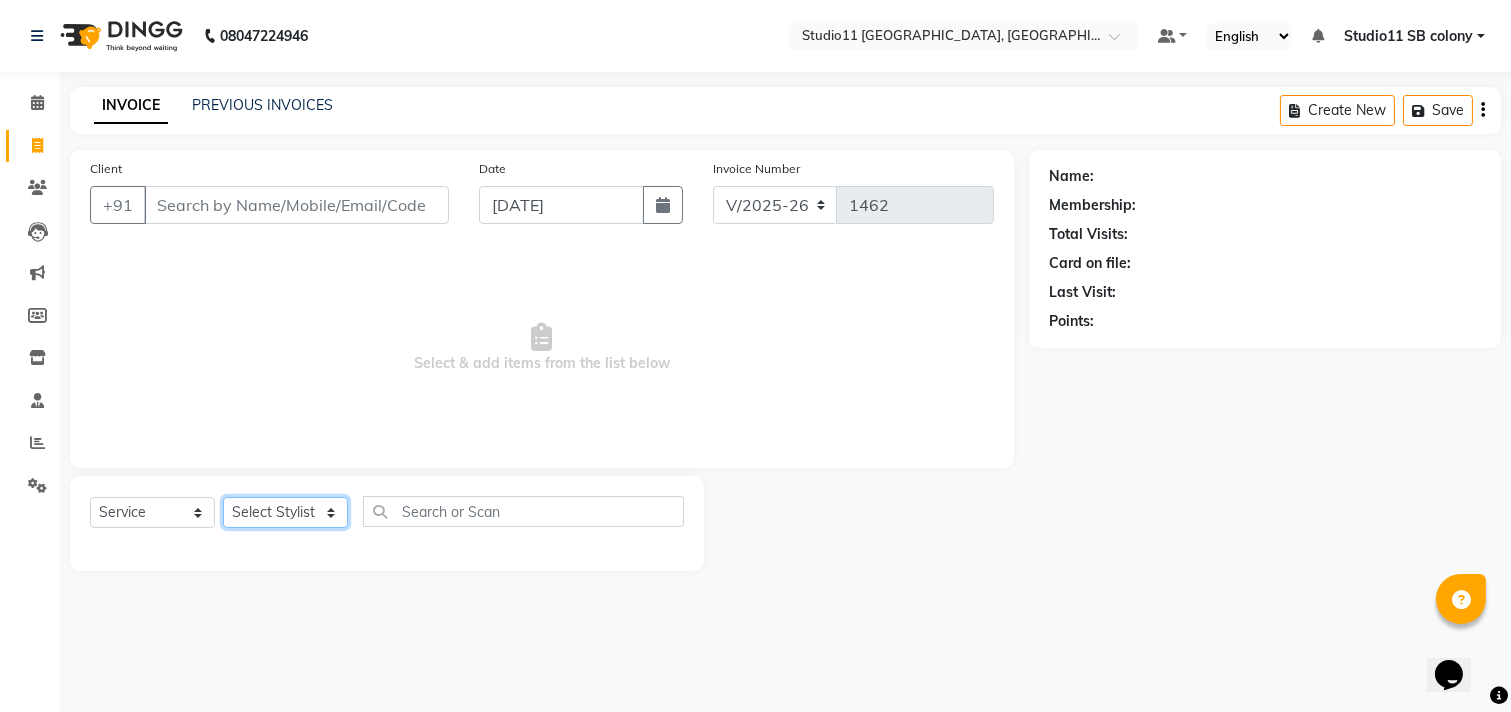 select on "69120" 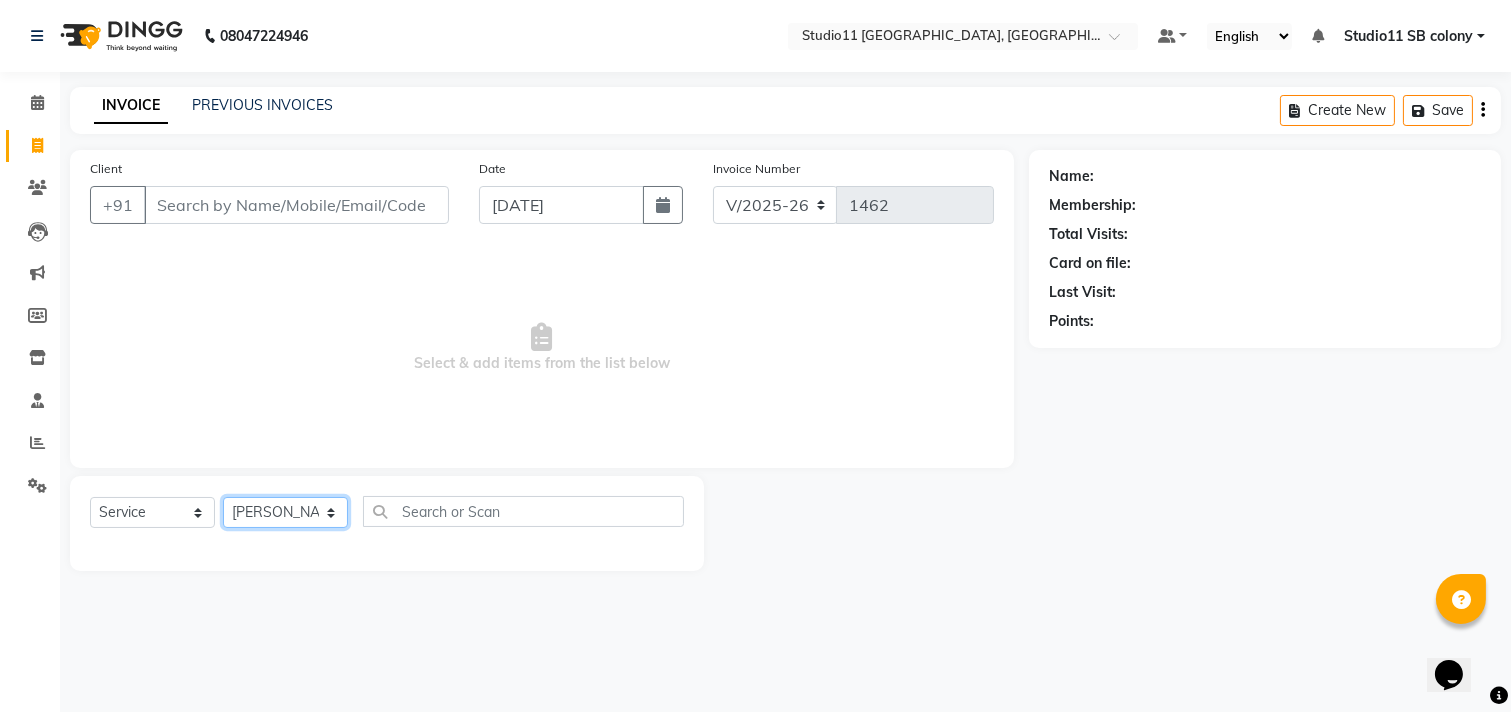 click on "Select Stylist [PERSON_NAME] Dani [PERSON_NAME] Josna kaif [PERSON_NAME] [PERSON_NAME] [PERSON_NAME] Studio11 SB colony Tahir tamil" 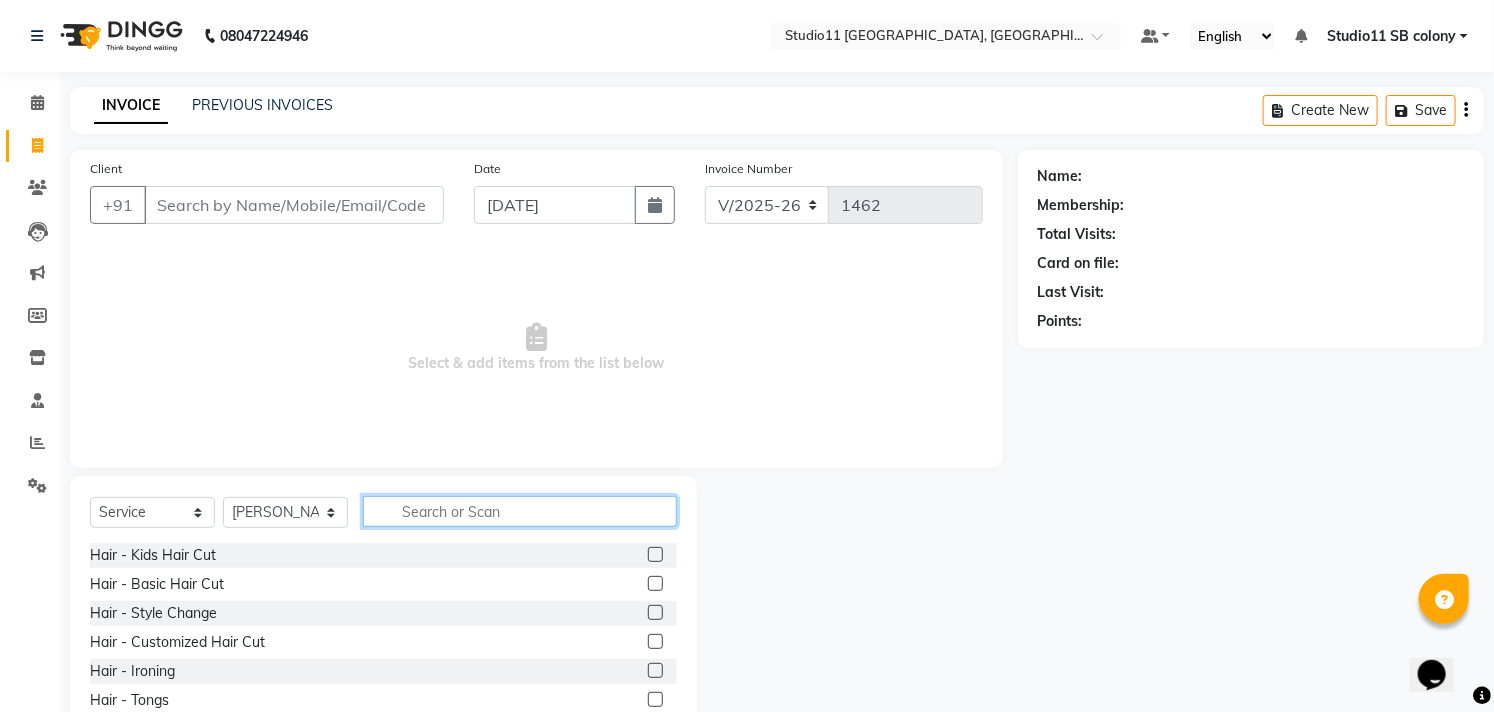 click 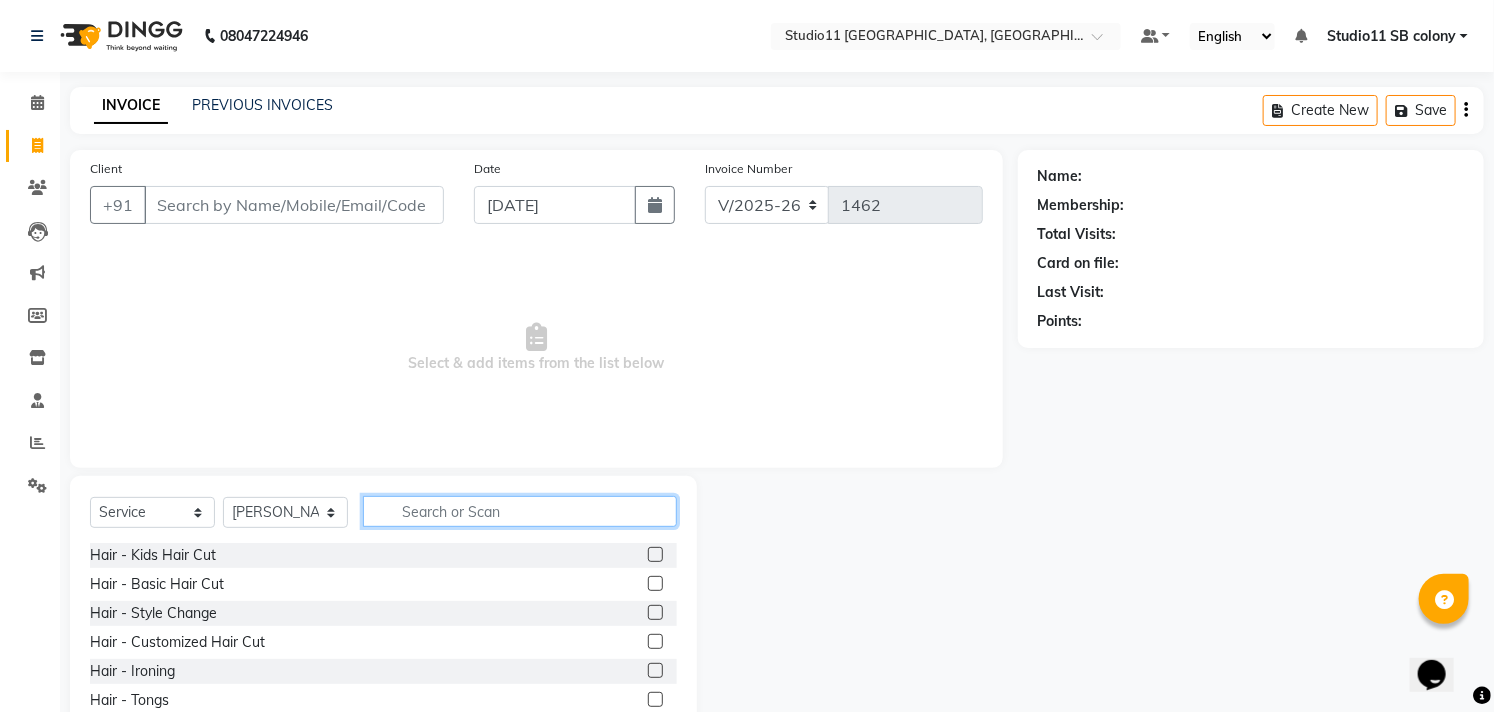 click 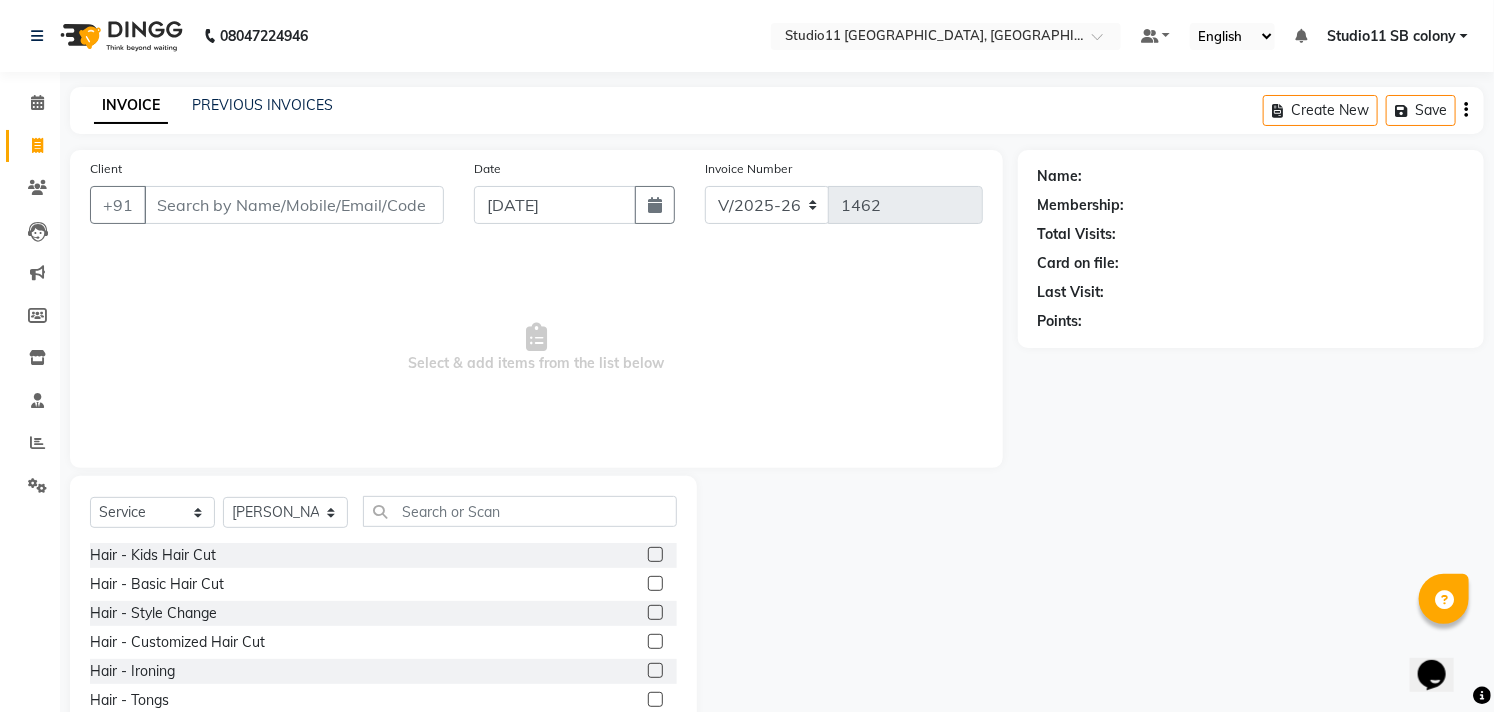 drag, startPoint x: 641, startPoint y: 548, endPoint x: 480, endPoint y: 538, distance: 161.31026 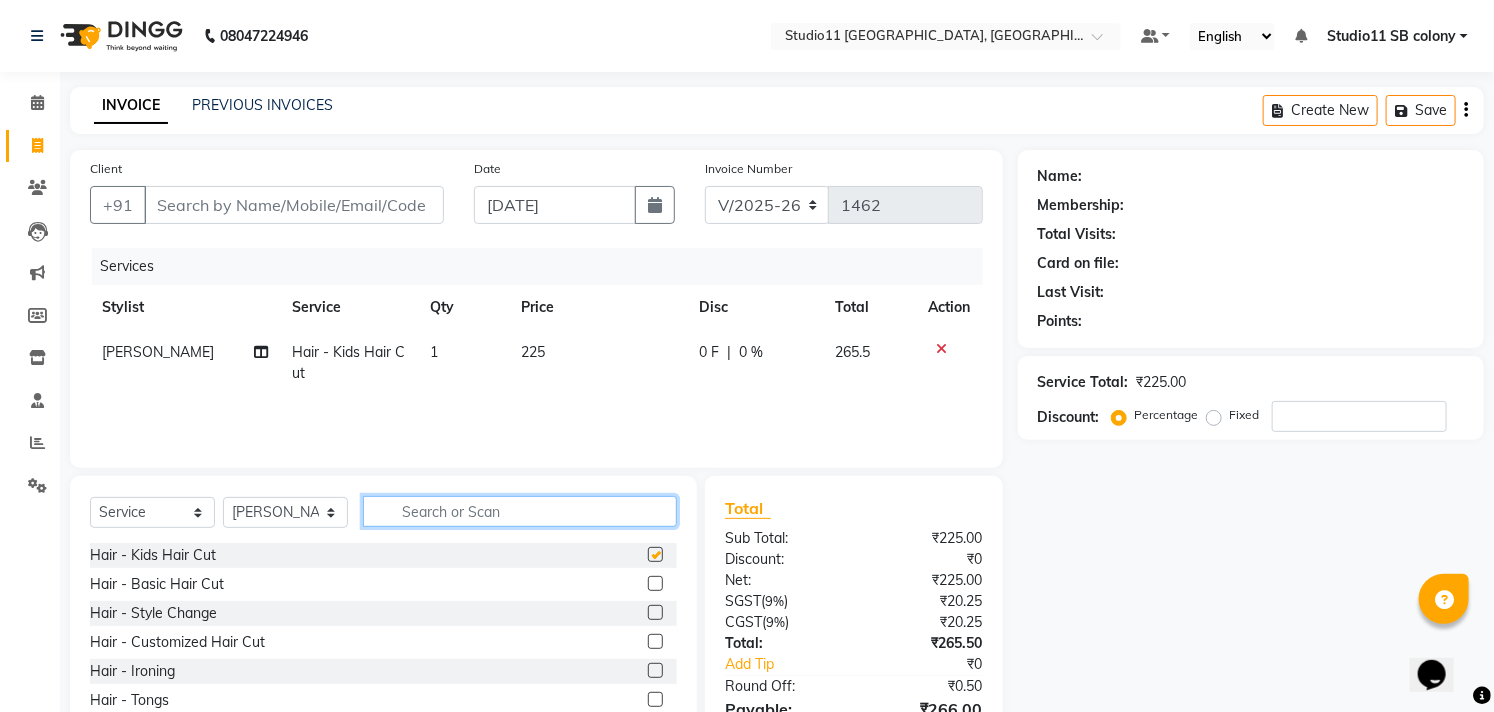 checkbox on "false" 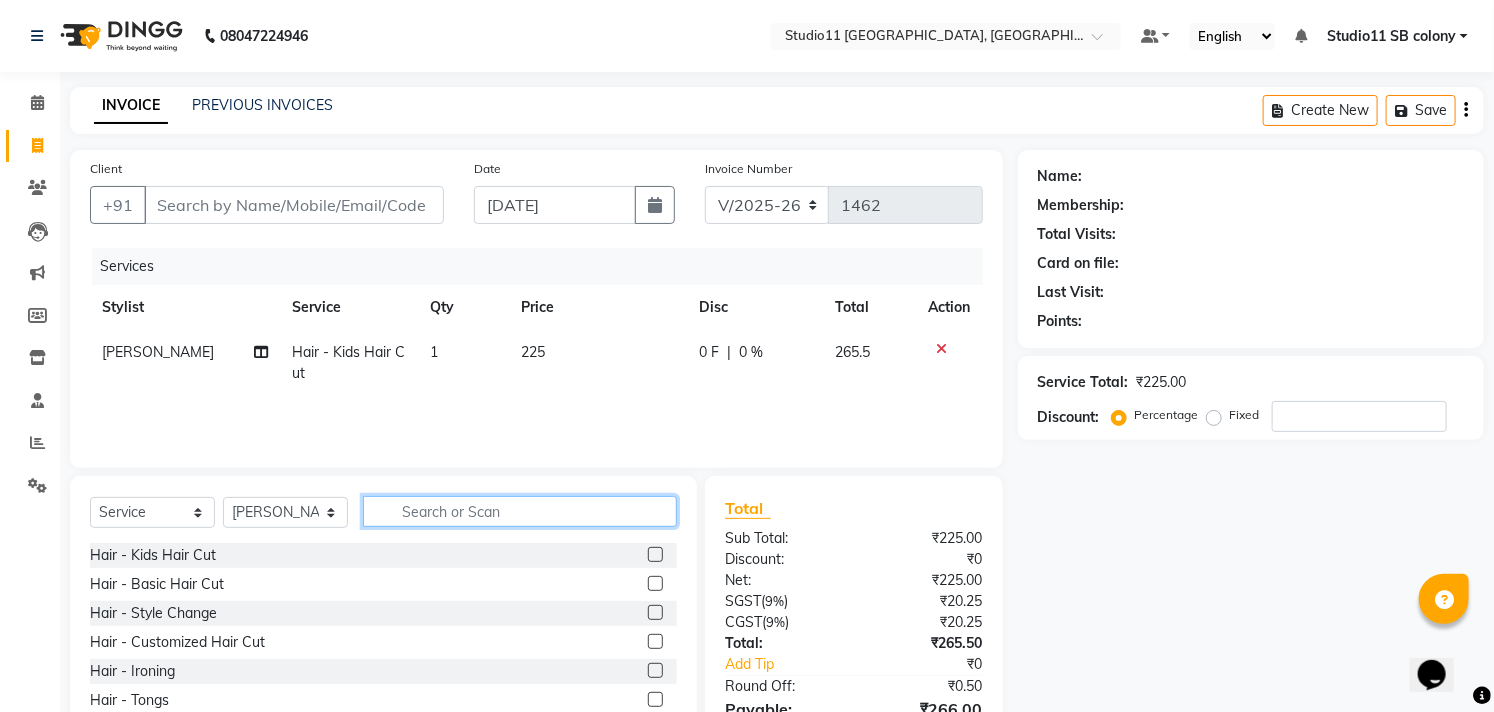 click 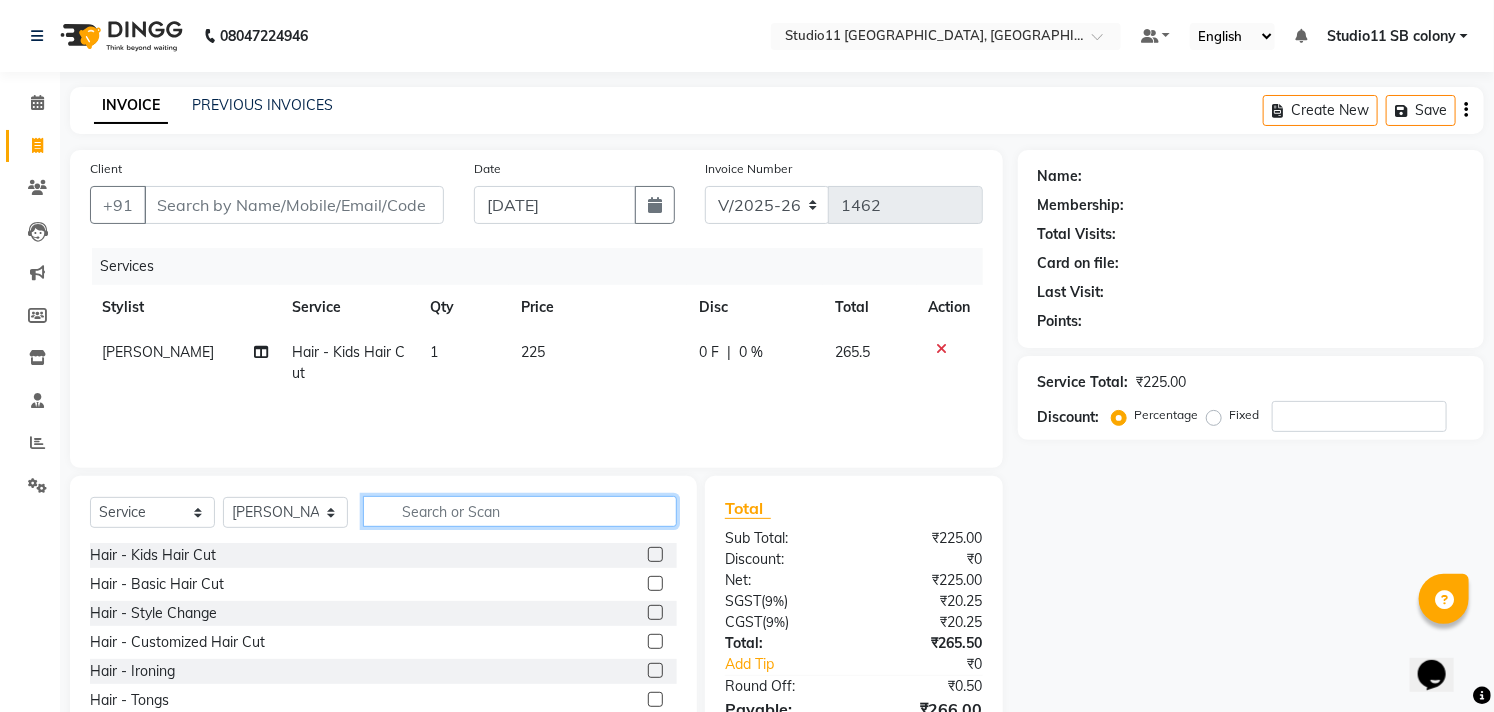 click 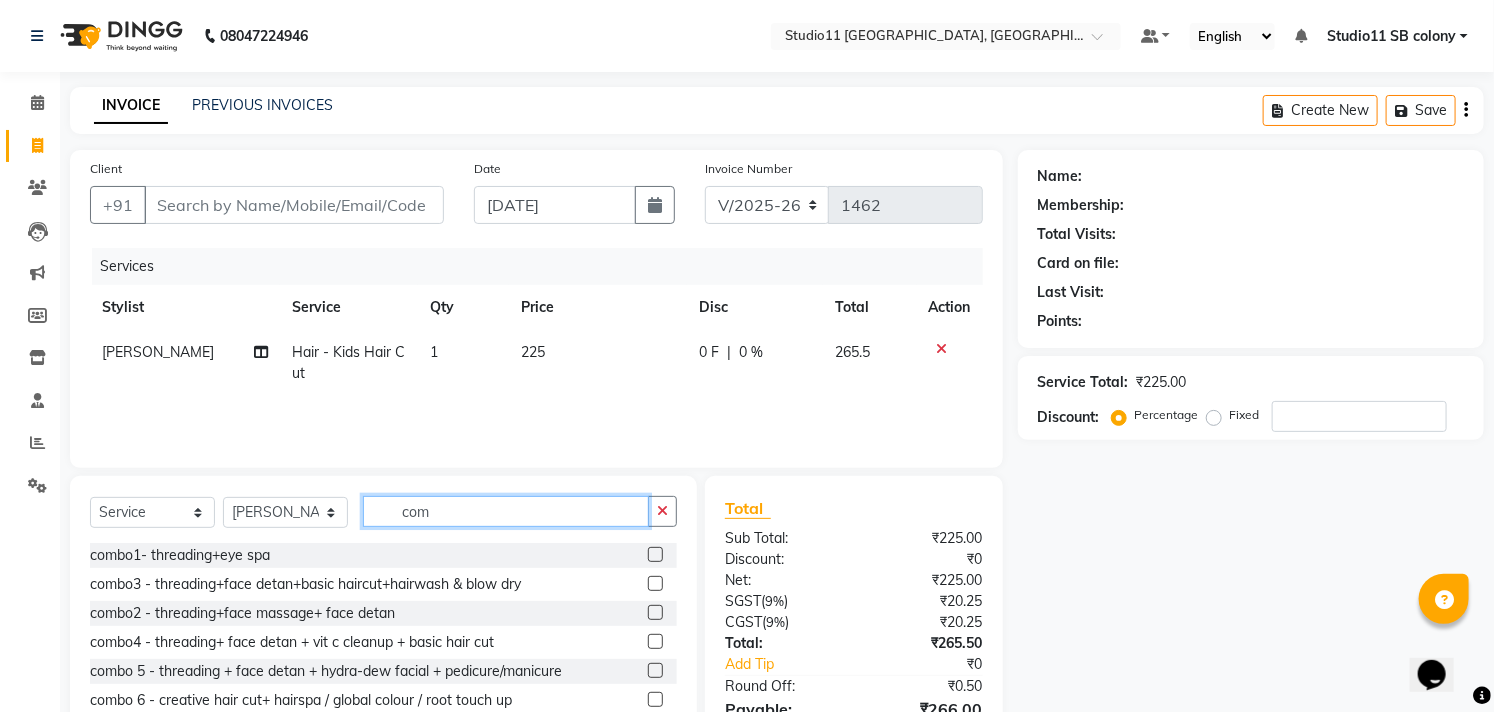 scroll, scrollTop: 108, scrollLeft: 0, axis: vertical 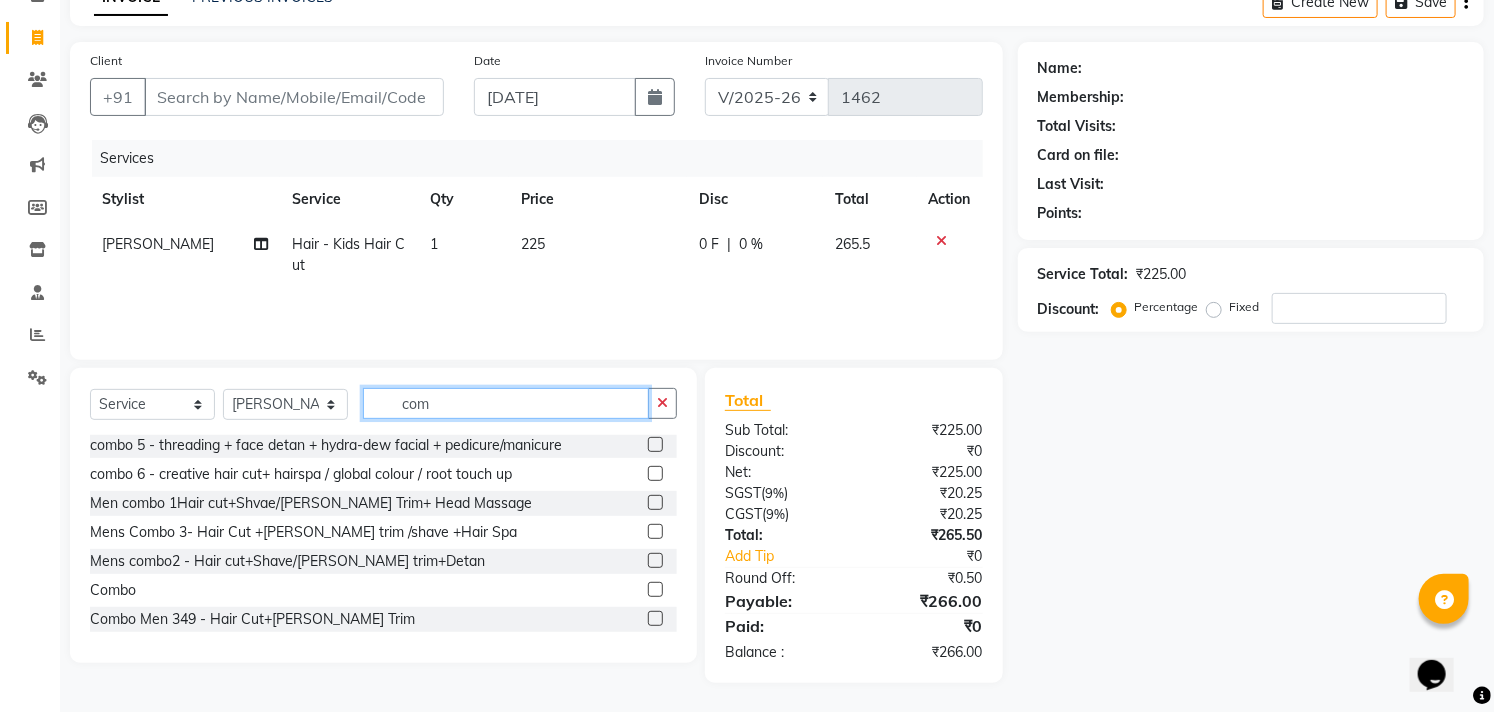 type on "com" 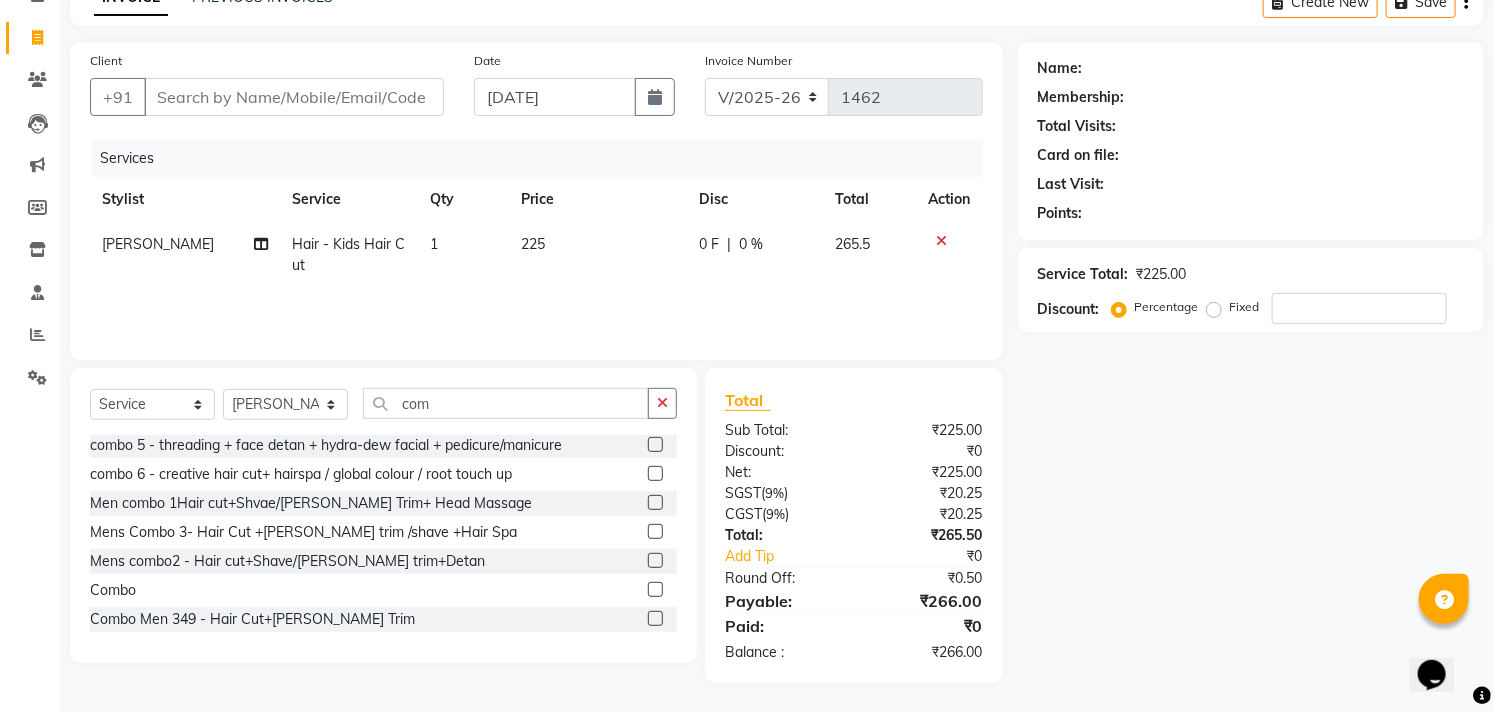 click 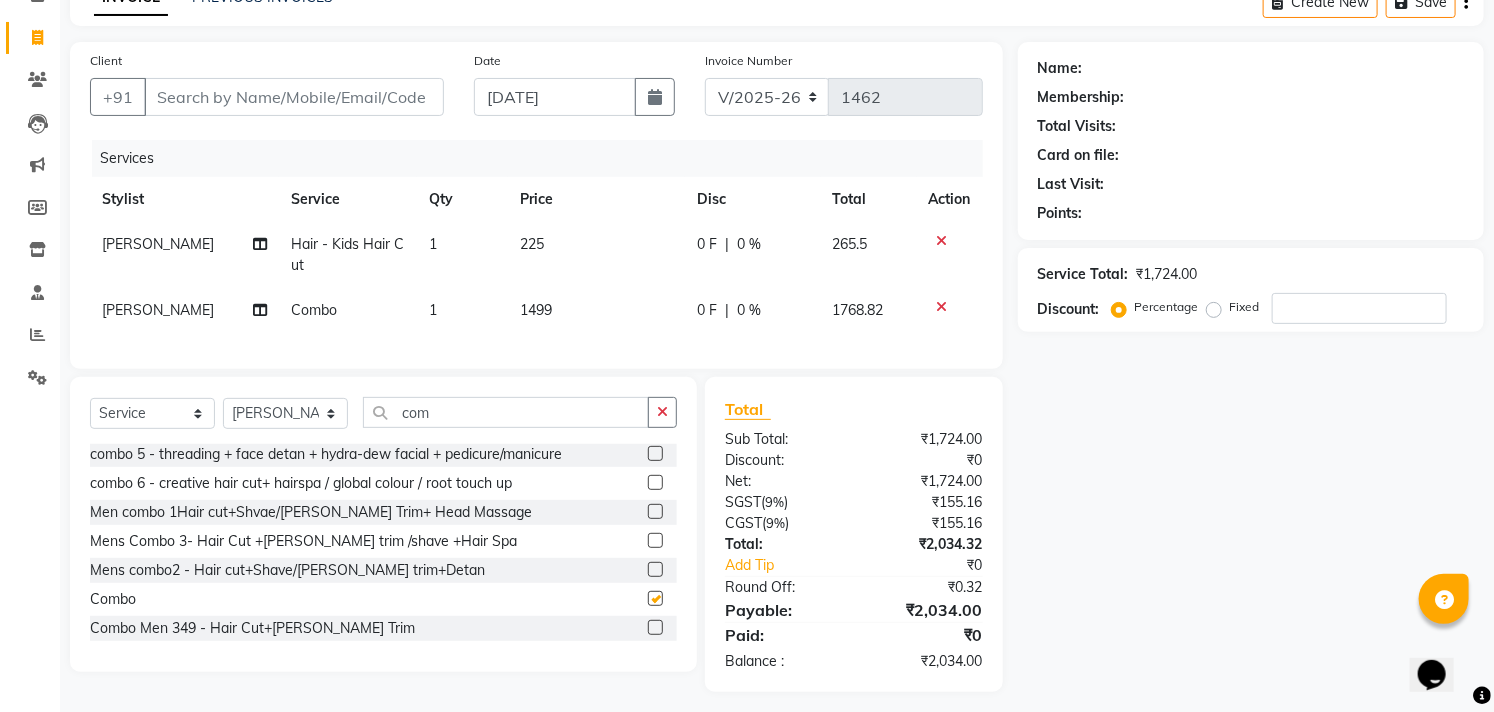 checkbox on "false" 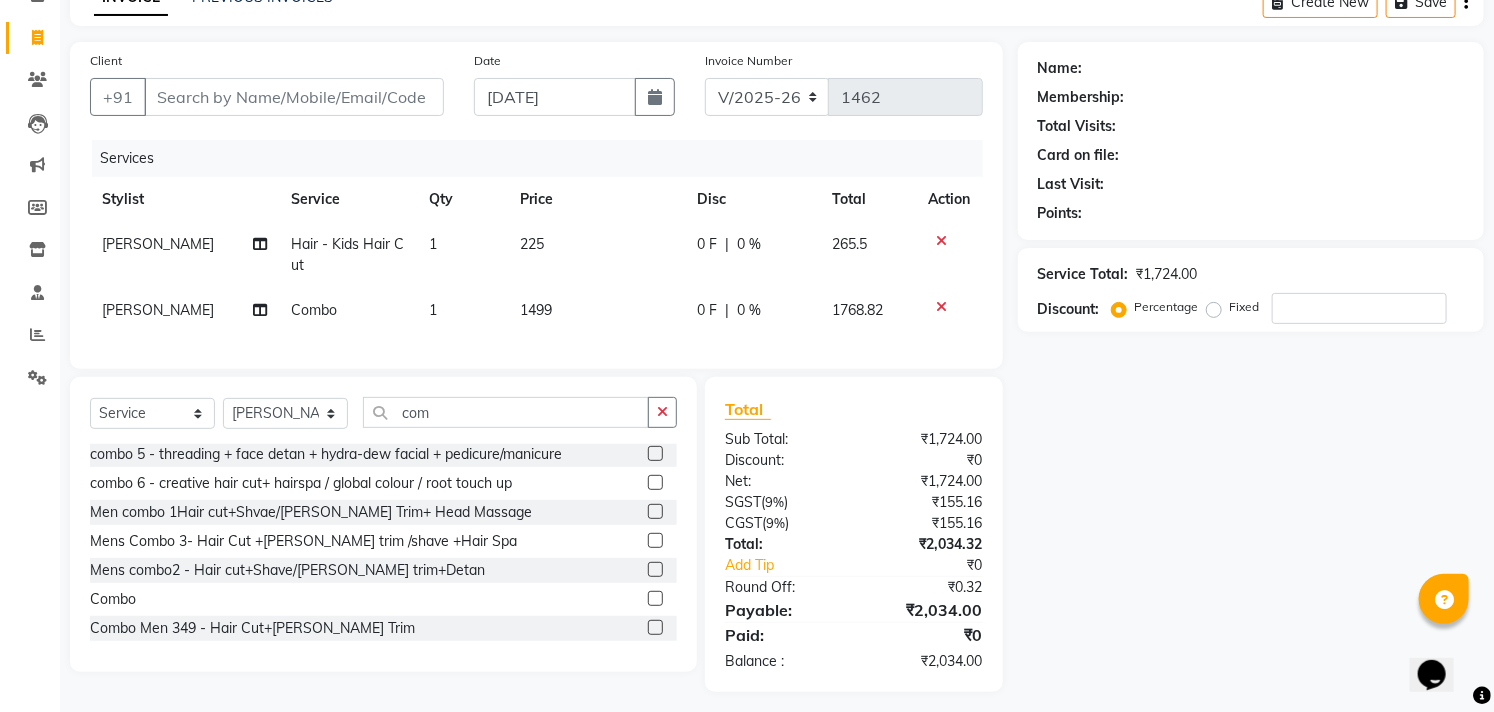 click on "1499" 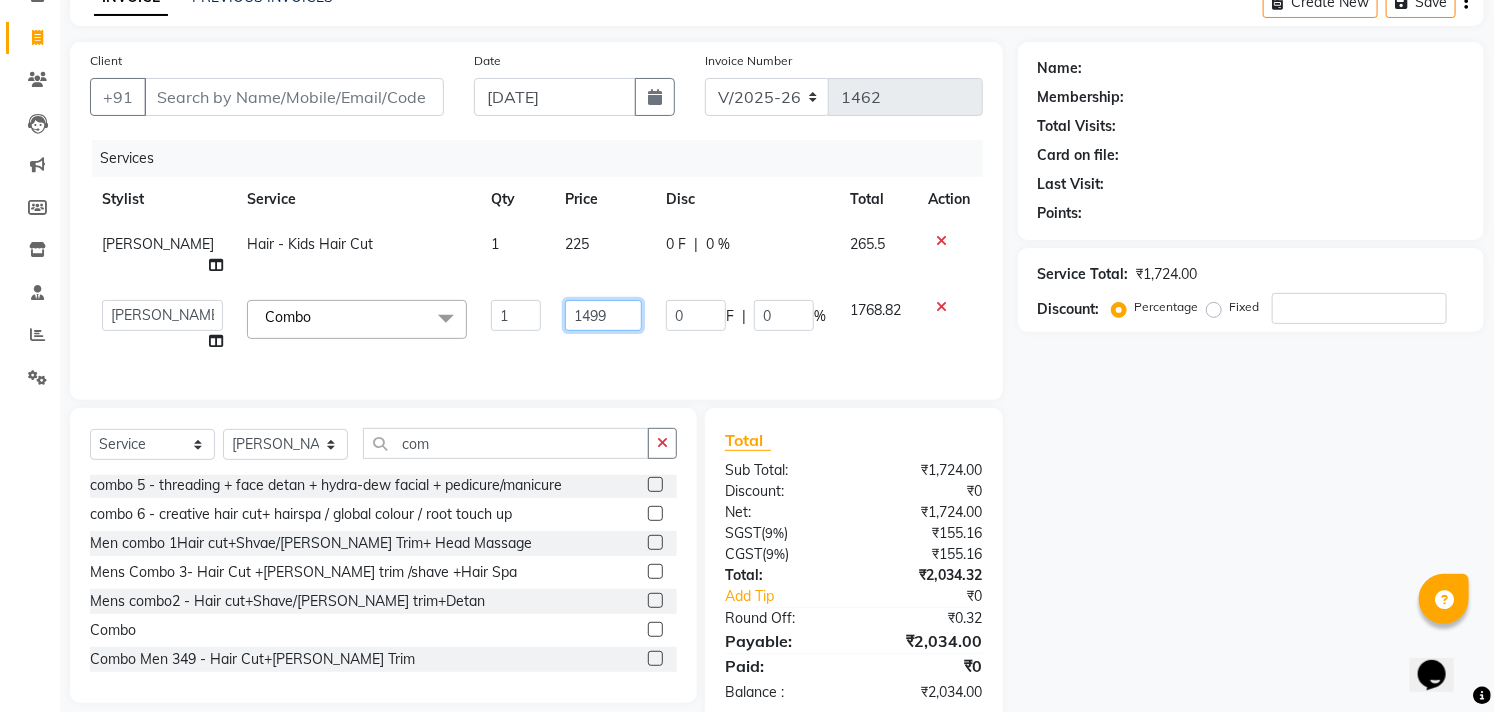 click on "1499" 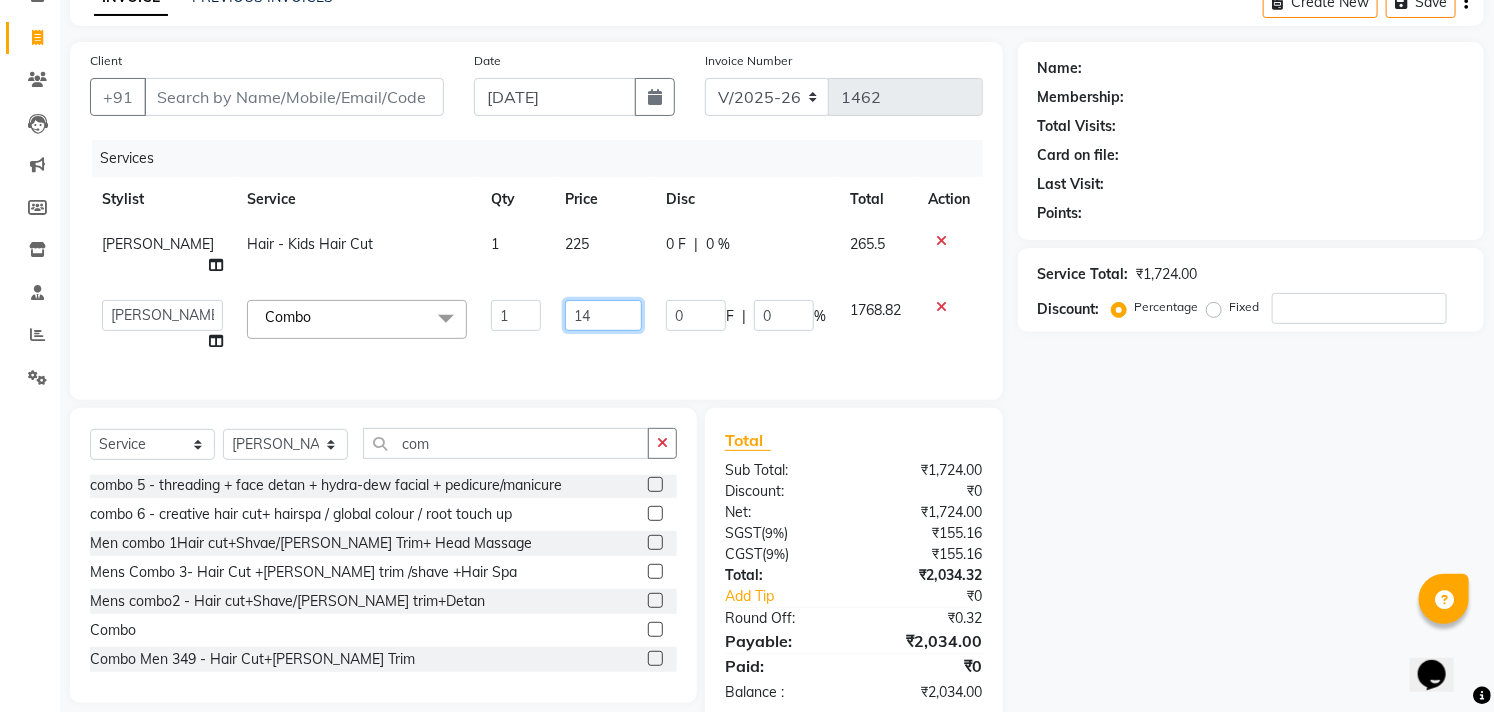 type on "1" 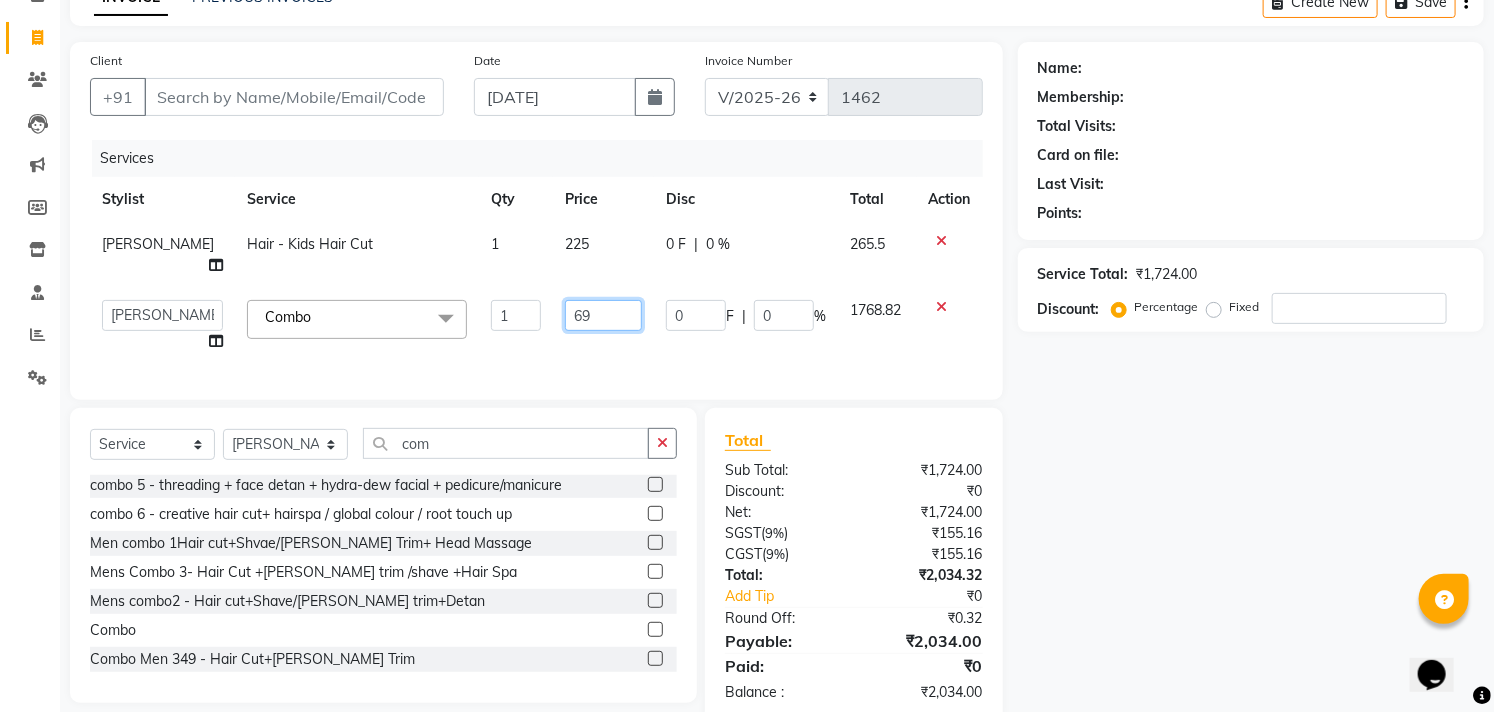 type on "699" 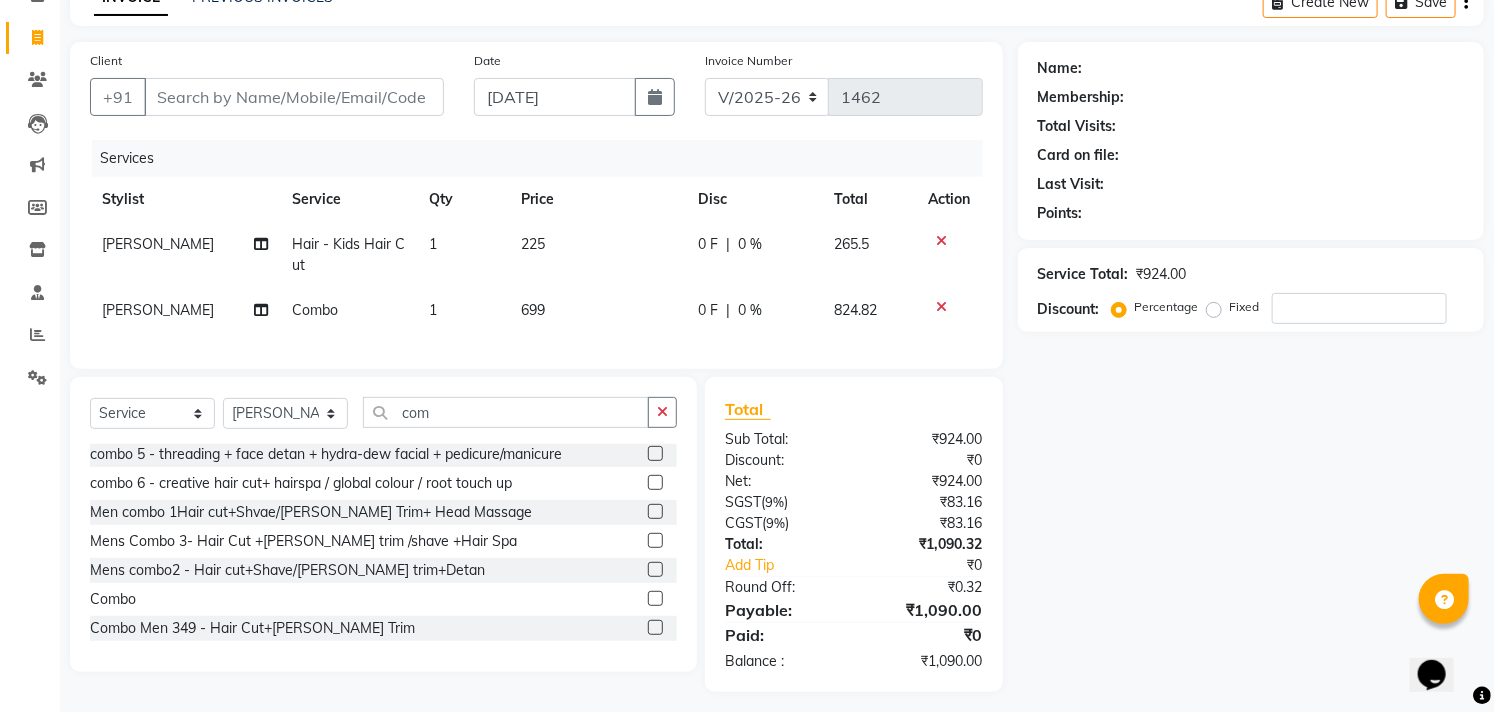 click on "Name: Membership: Total Visits: Card on file: Last Visit:  Points:  Service Total:  ₹924.00  Discount:  Percentage   Fixed" 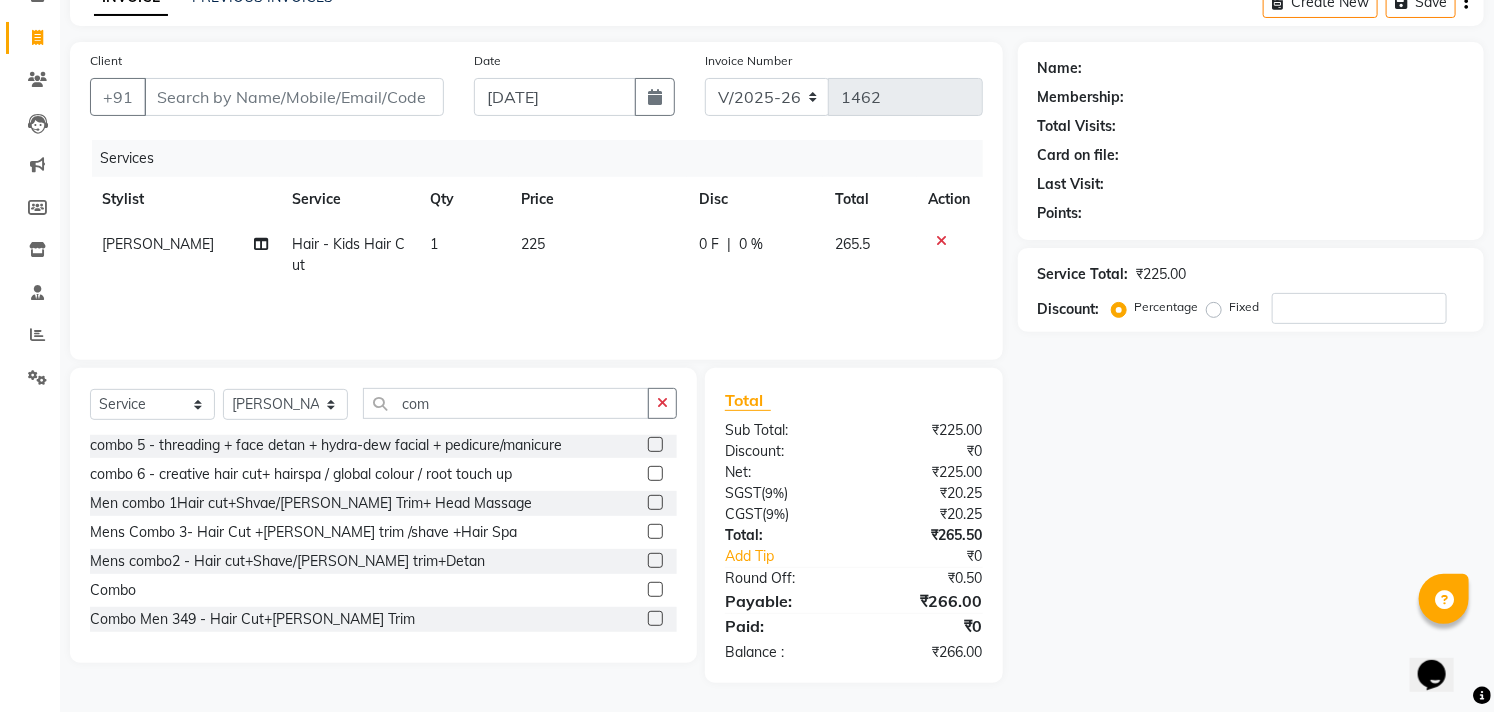 drag, startPoint x: 638, startPoint y: 590, endPoint x: 615, endPoint y: 530, distance: 64.25729 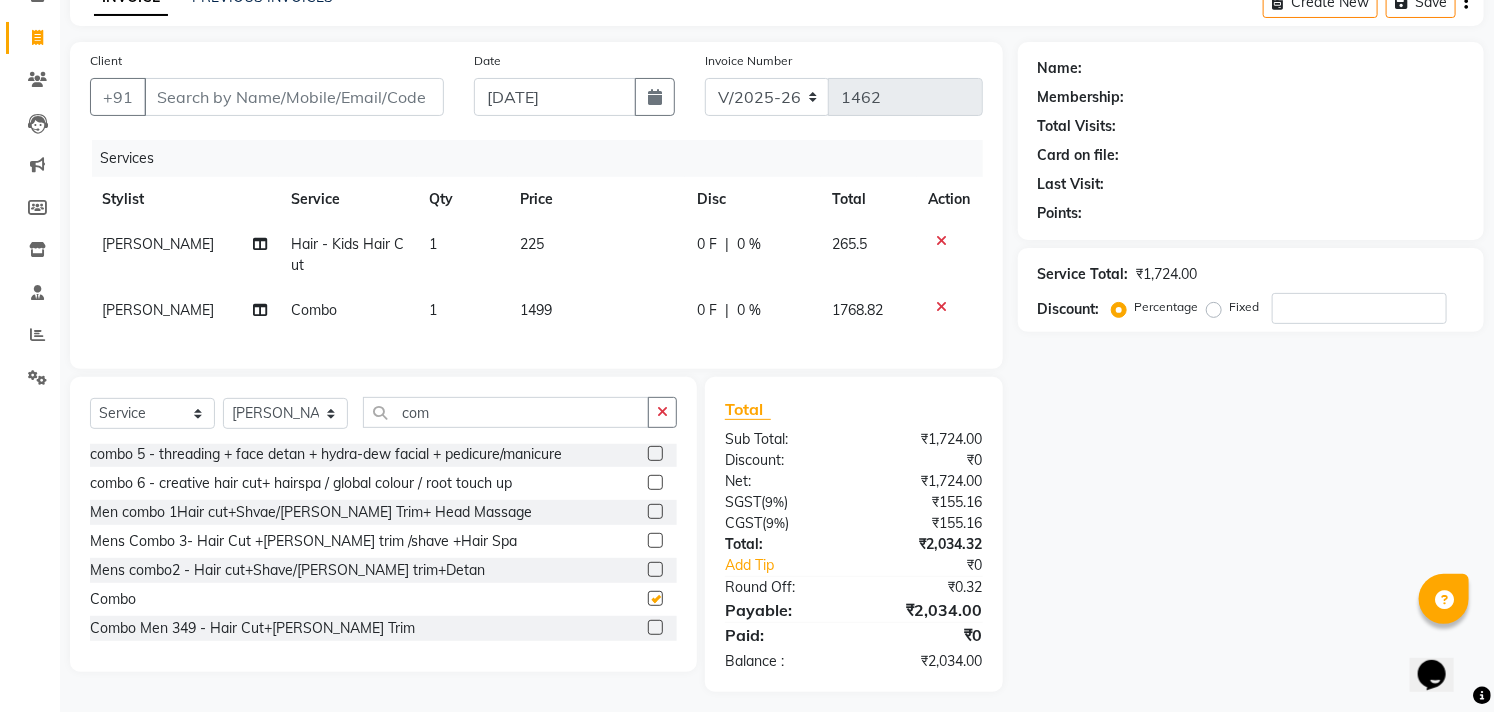 checkbox on "false" 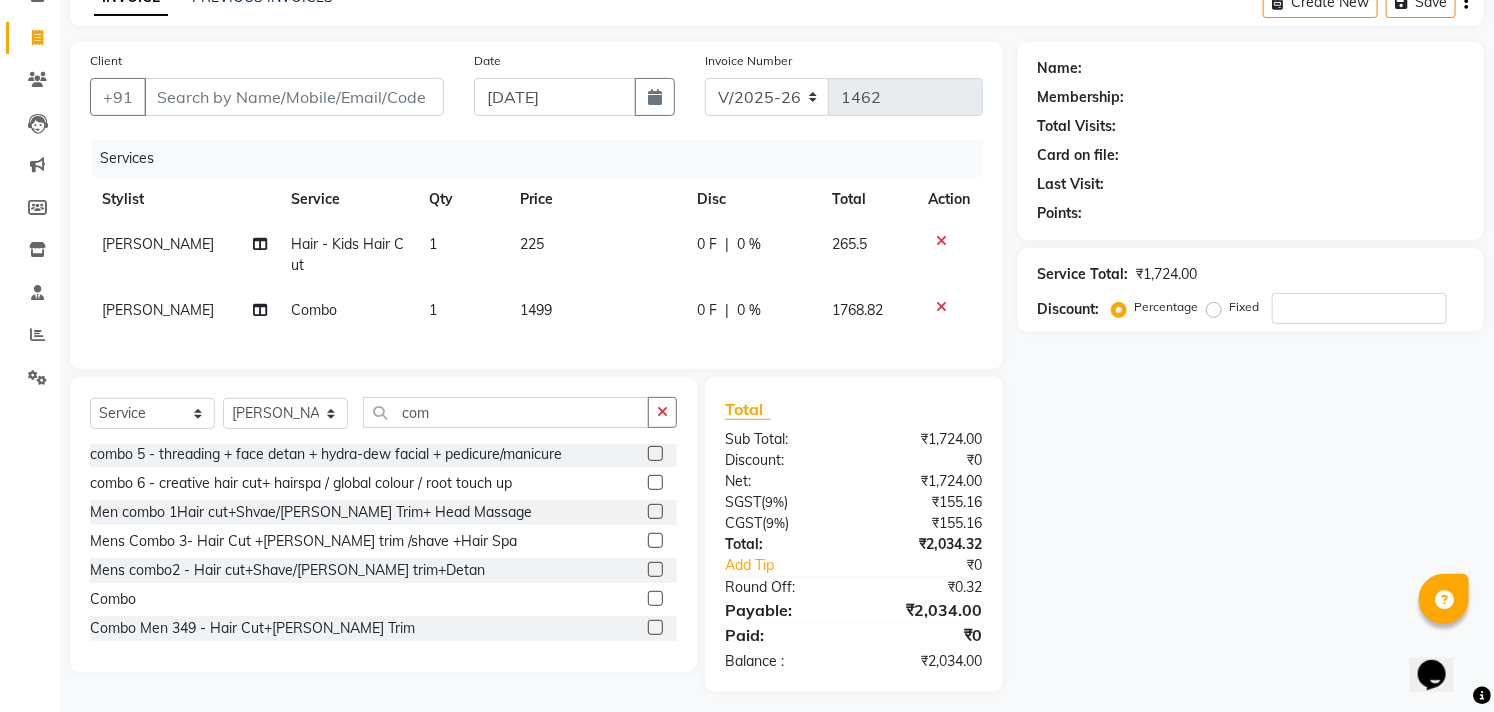 drag, startPoint x: 530, startPoint y: 294, endPoint x: 640, endPoint y: 304, distance: 110.45361 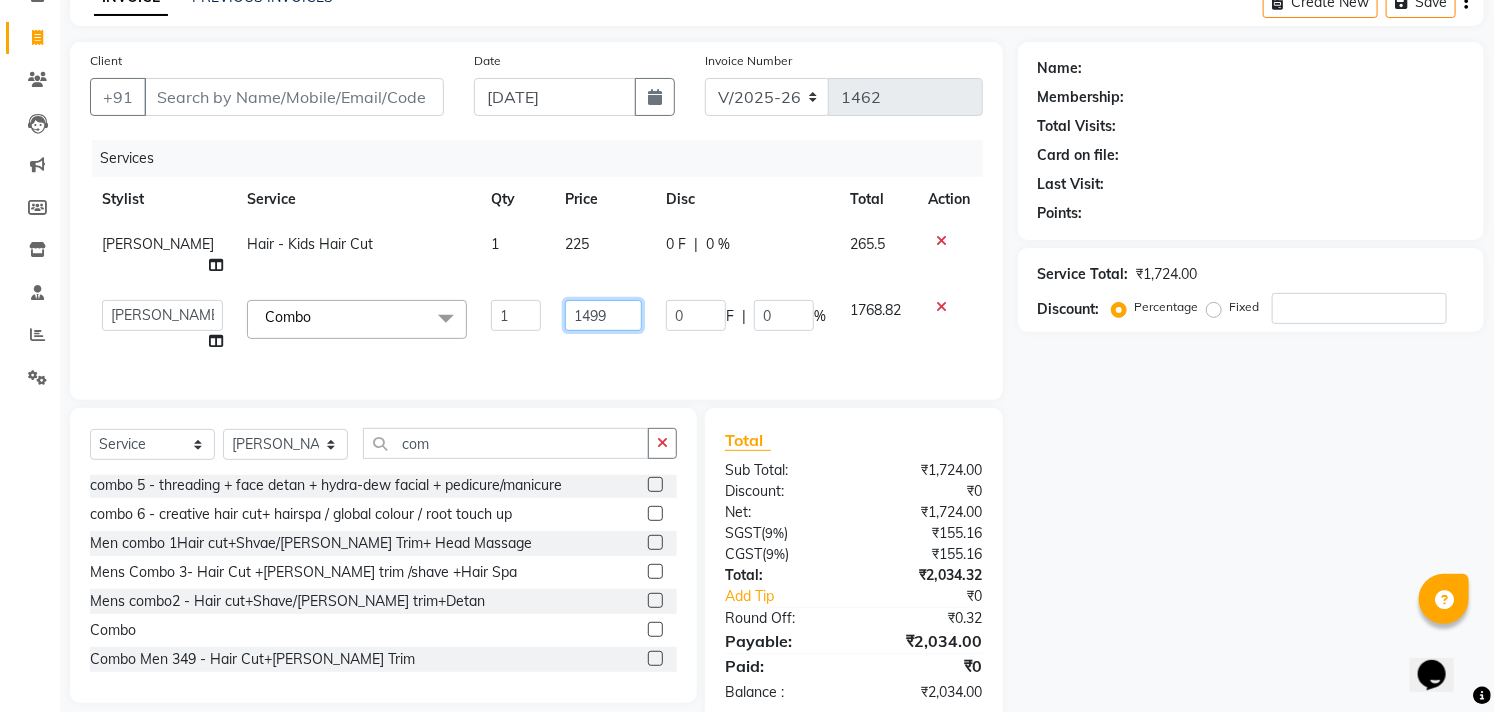 click on "1499" 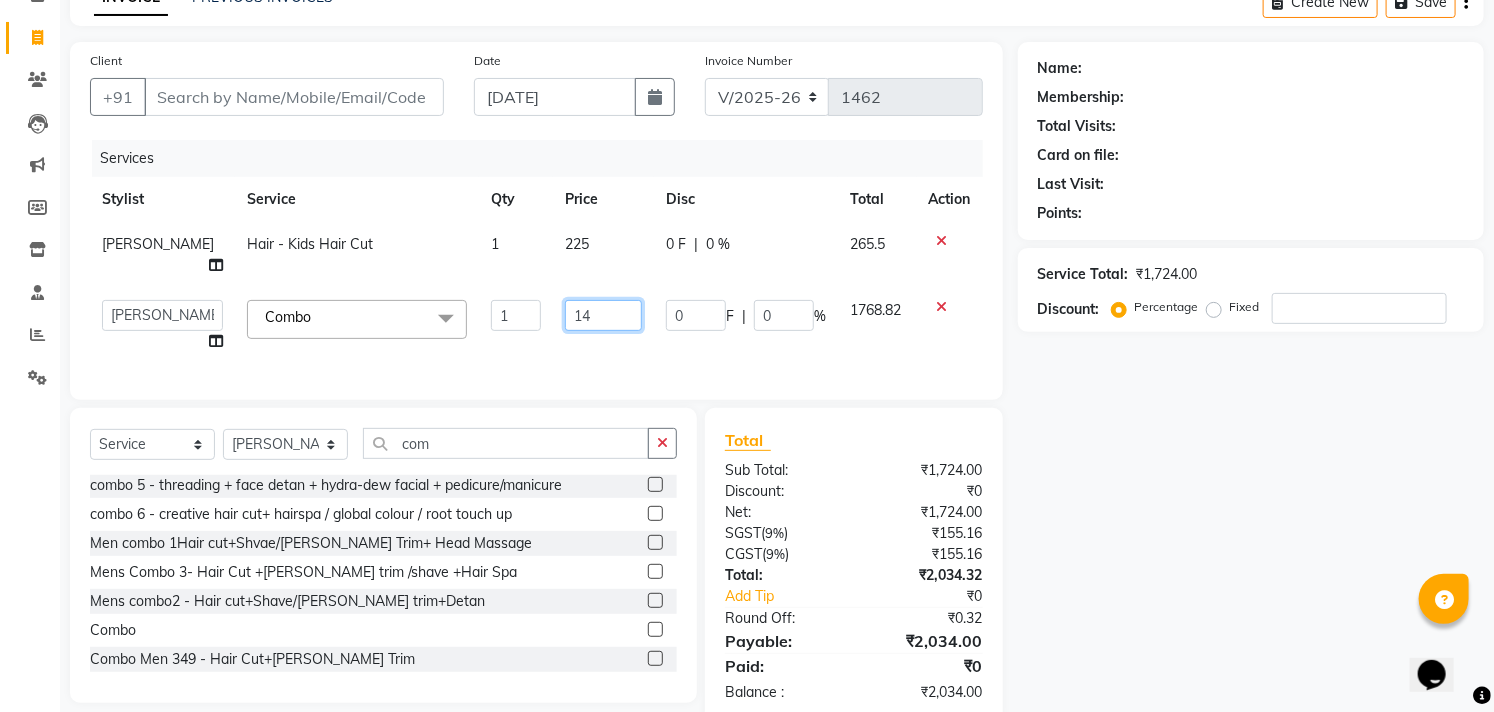 type on "1" 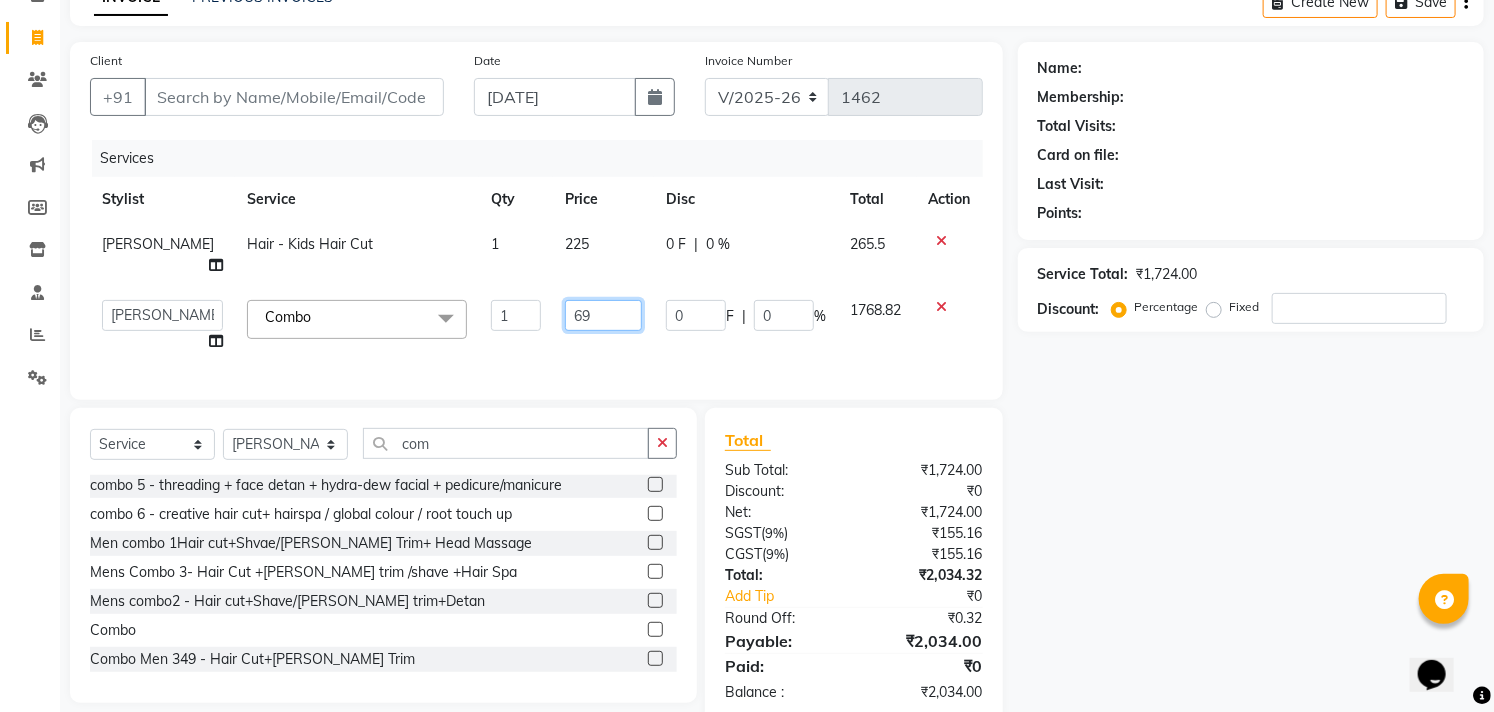 type on "699" 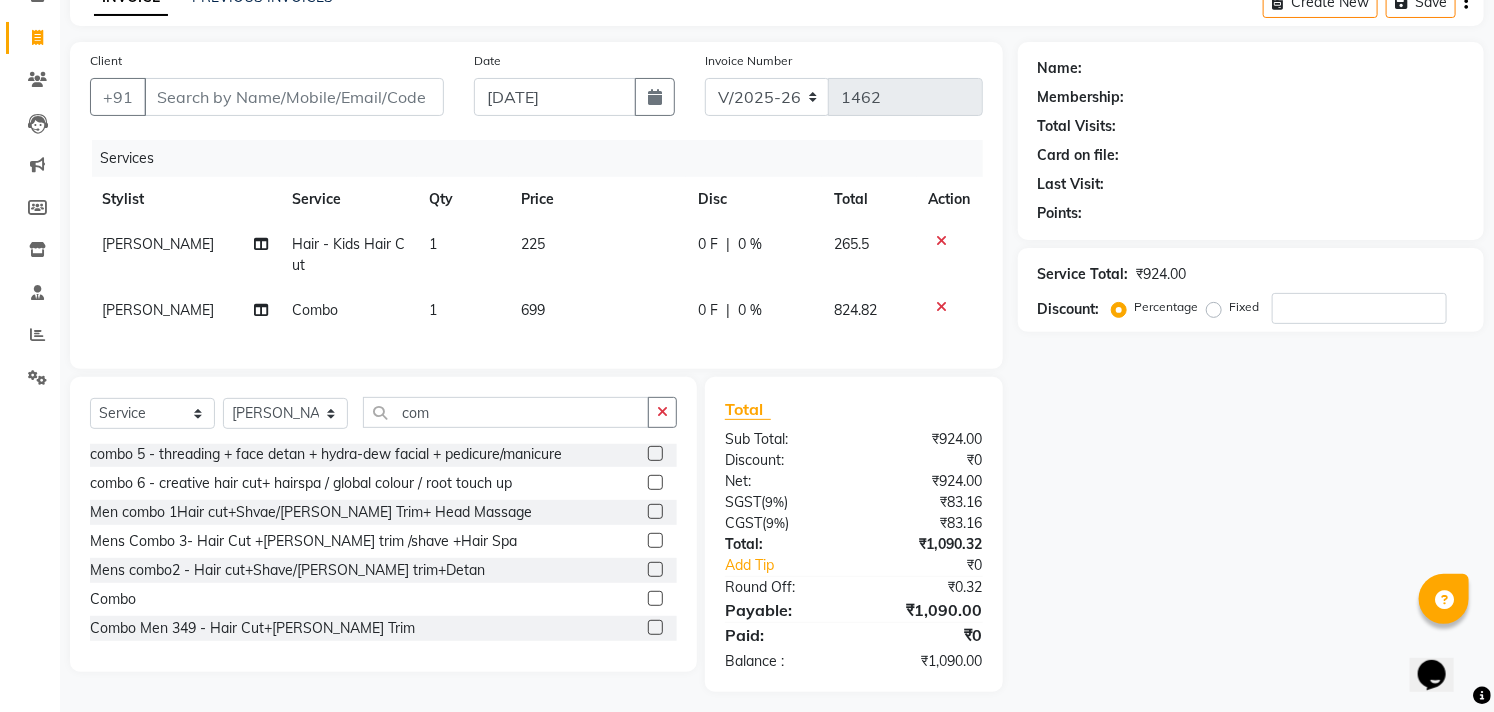 click on "225" 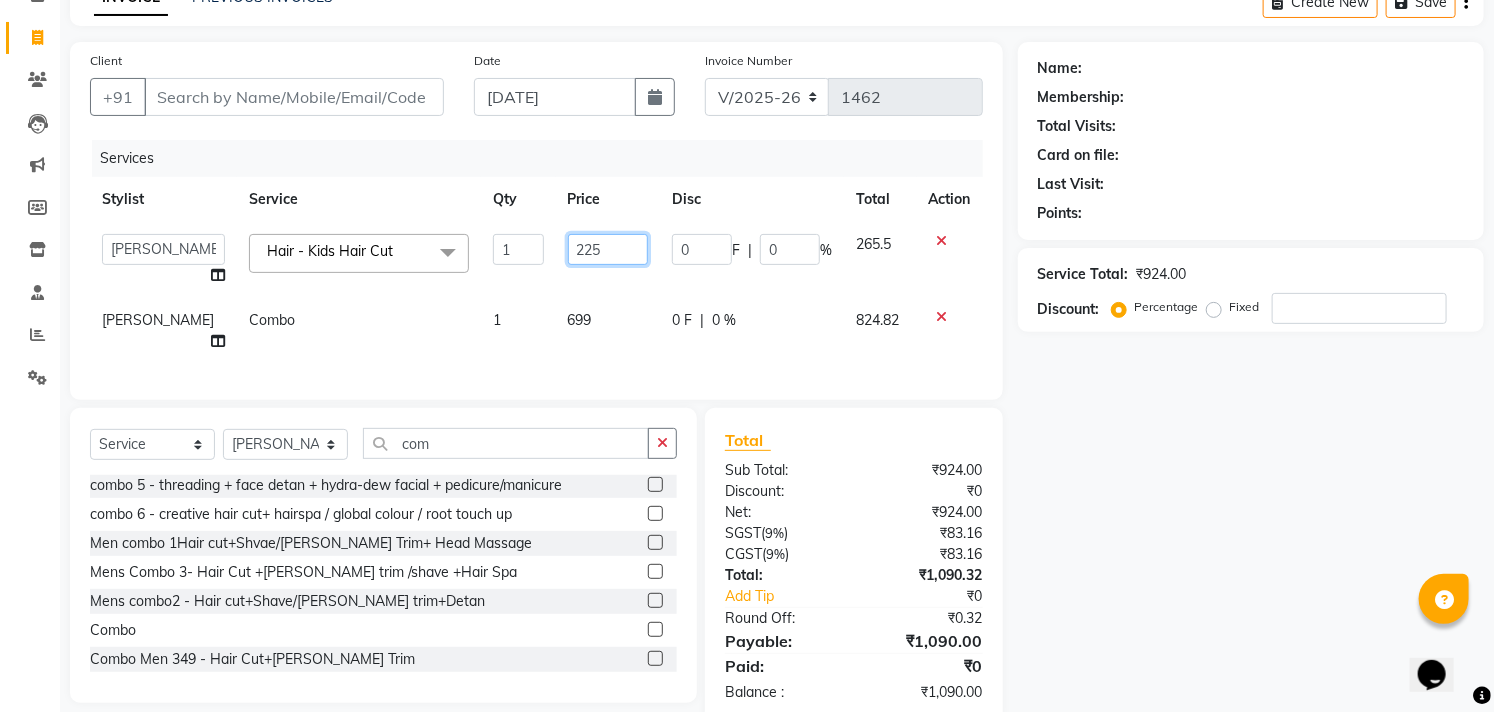 click on "225" 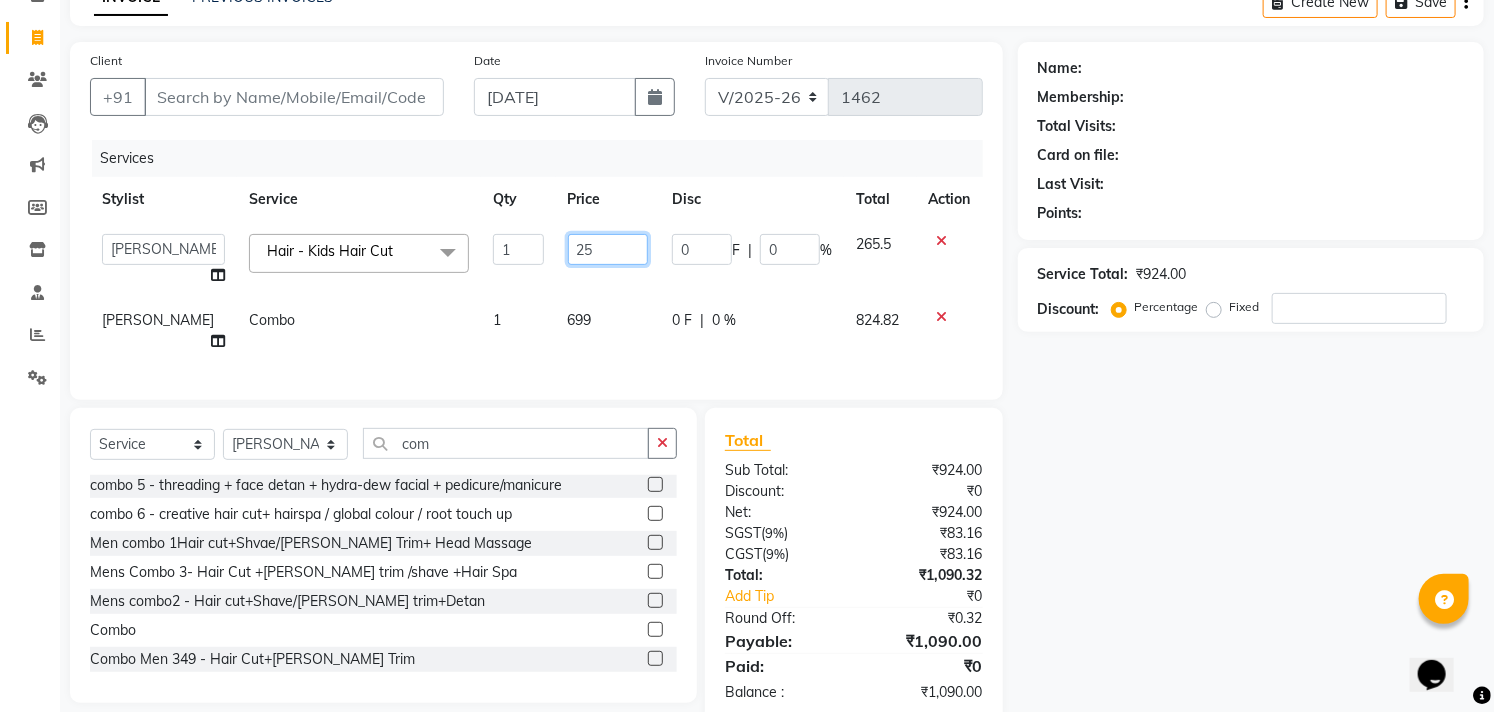 type on "250" 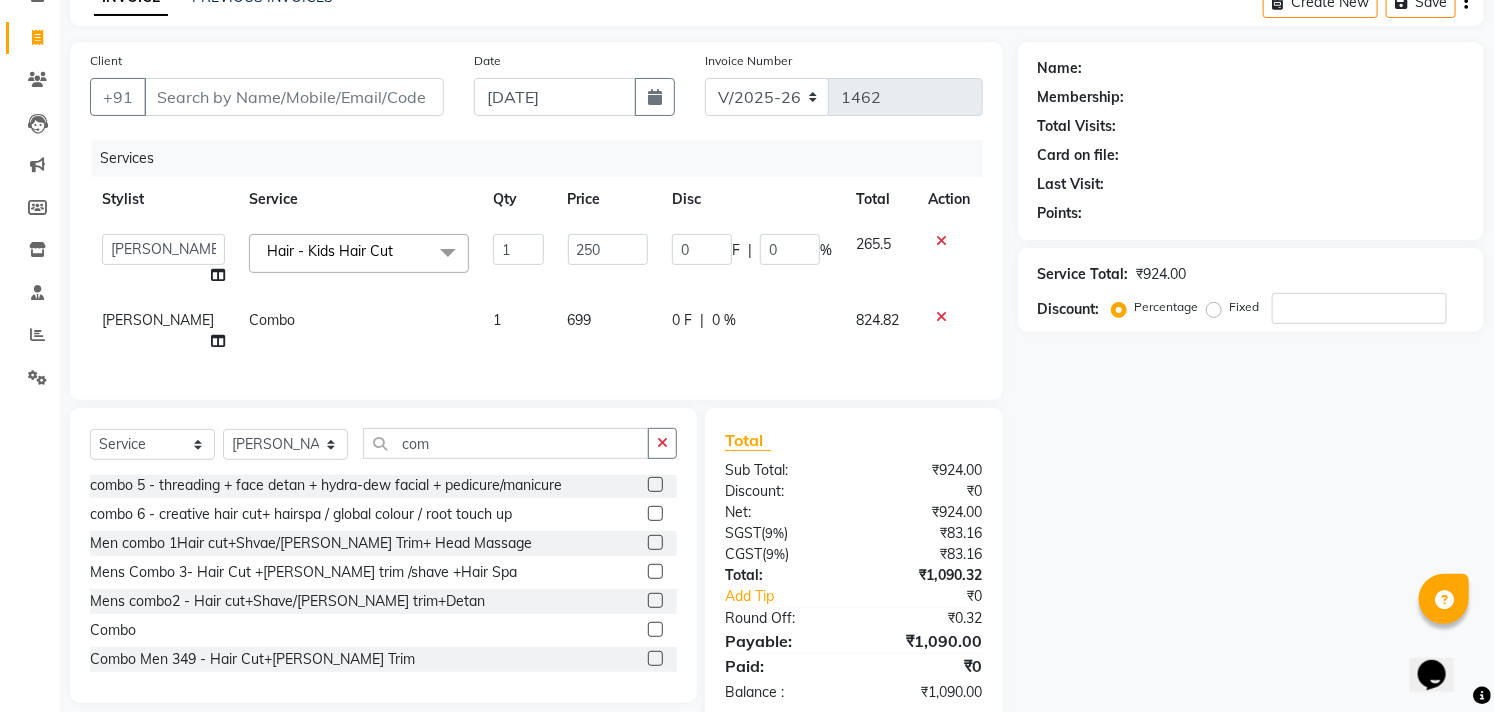 click on "Name: Membership: Total Visits: Card on file: Last Visit:  Points:  Service Total:  ₹924.00  Discount:  Percentage   Fixed" 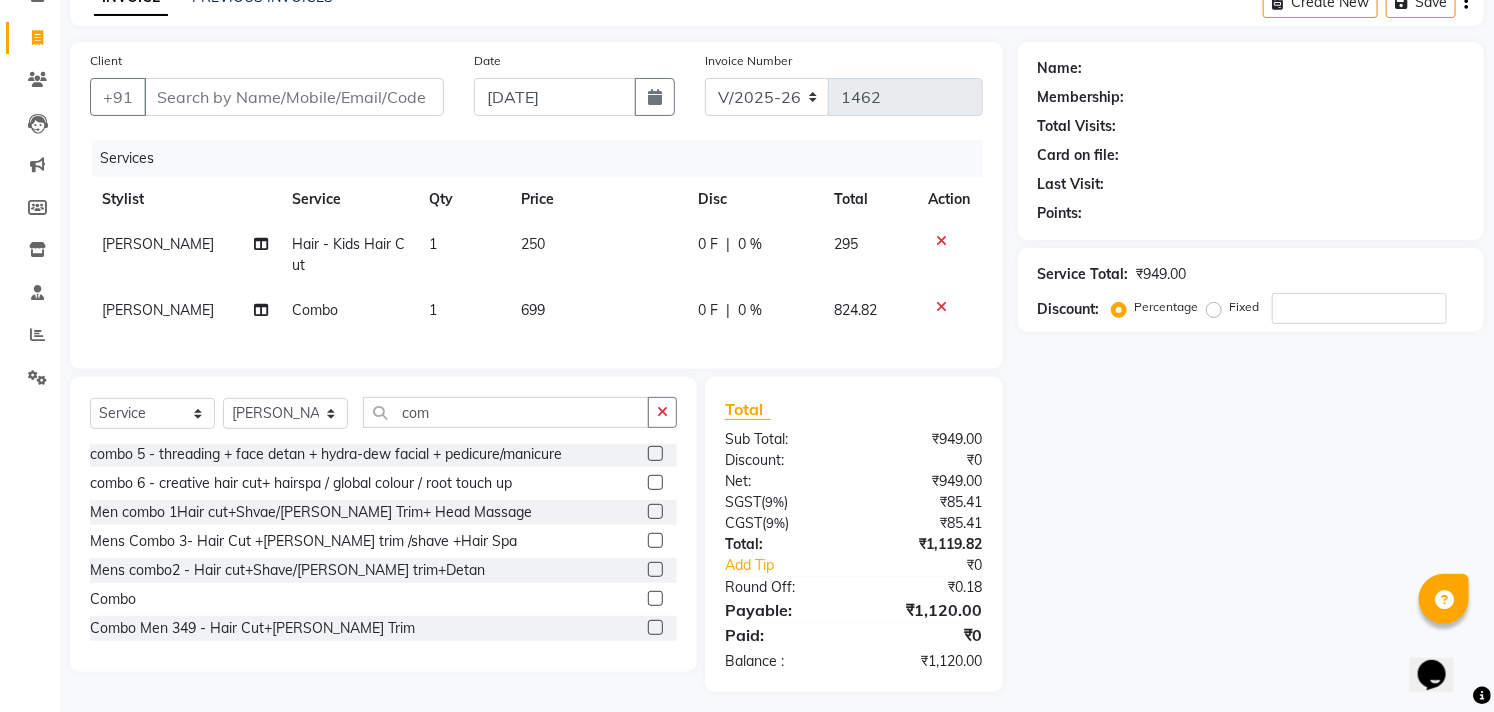click on "Name: Membership: Total Visits: Card on file: Last Visit:  Points:  Service Total:  ₹949.00  Discount:  Percentage   Fixed" 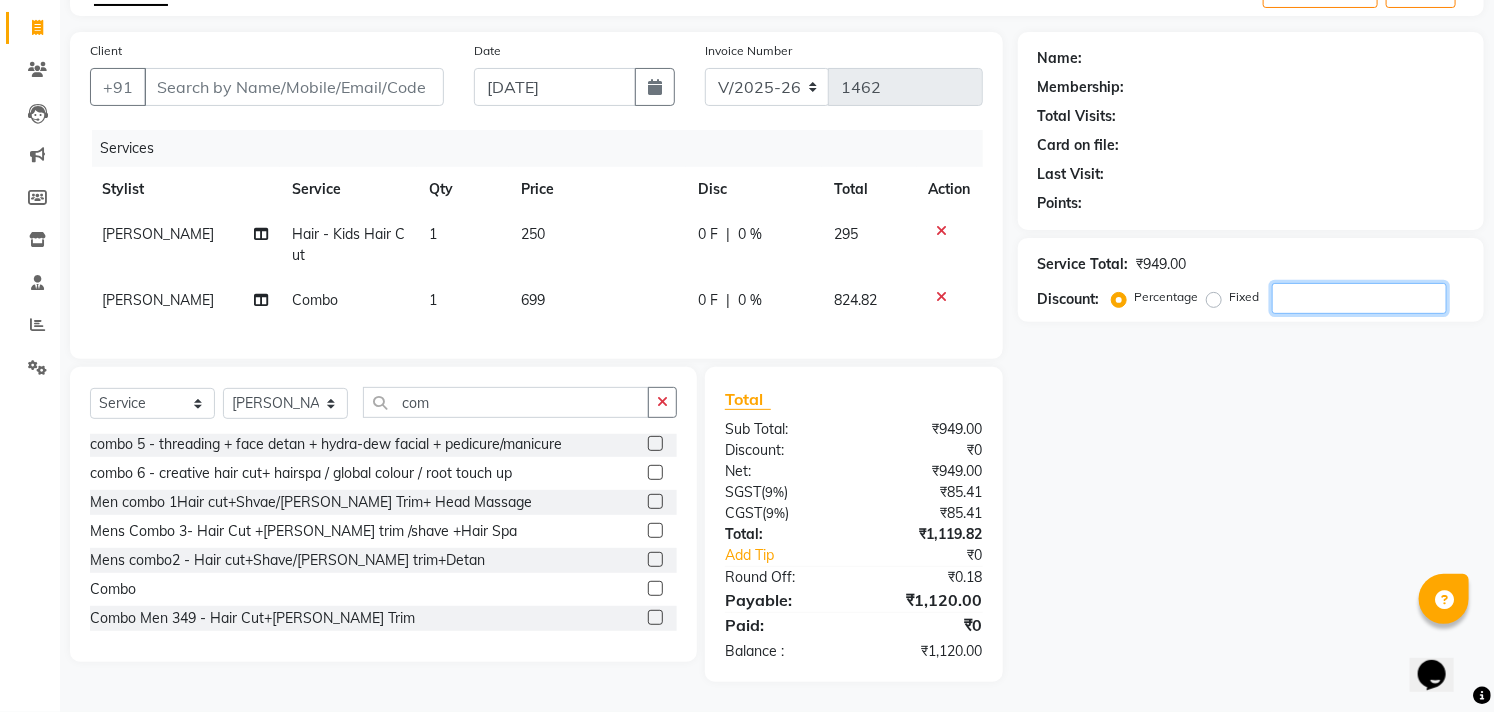 drag, startPoint x: 1485, startPoint y: 331, endPoint x: 1480, endPoint y: 284, distance: 47.26521 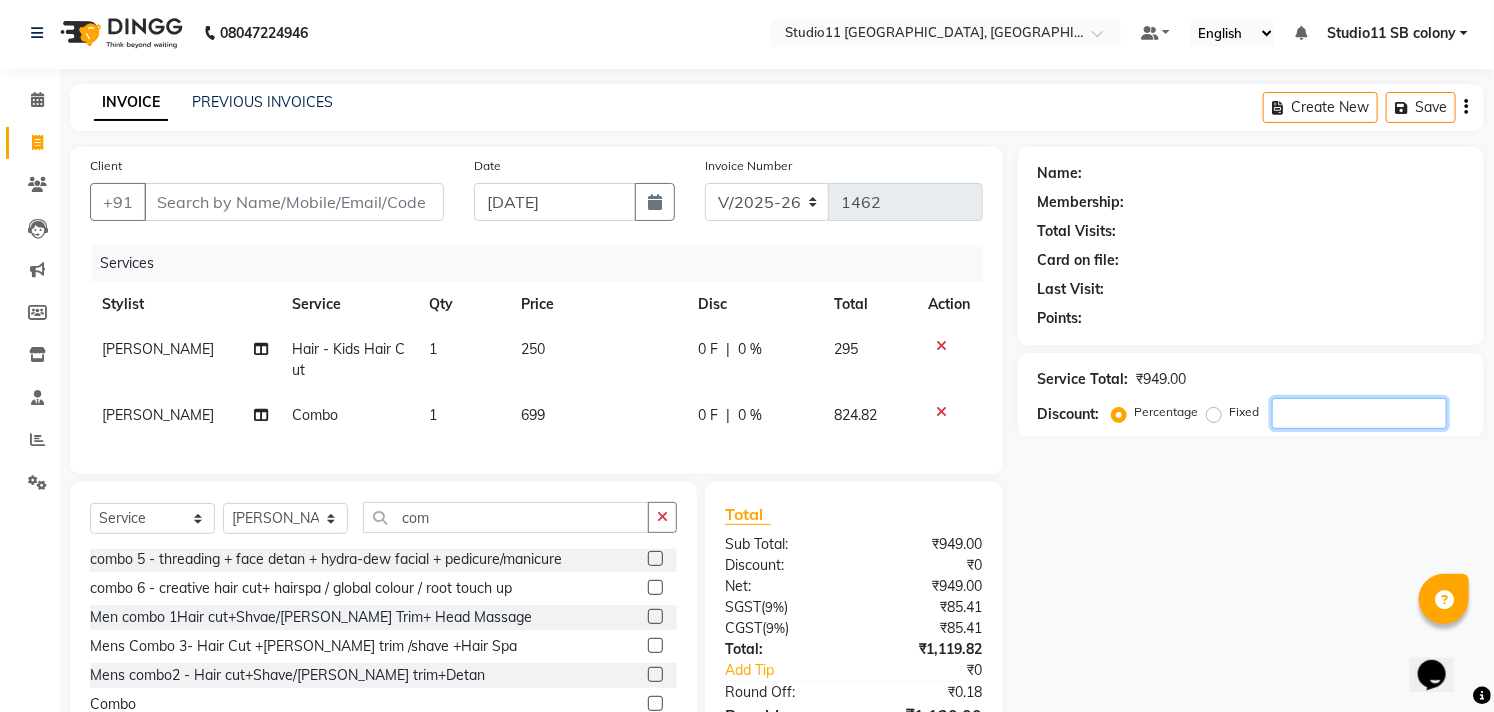 scroll, scrollTop: 0, scrollLeft: 0, axis: both 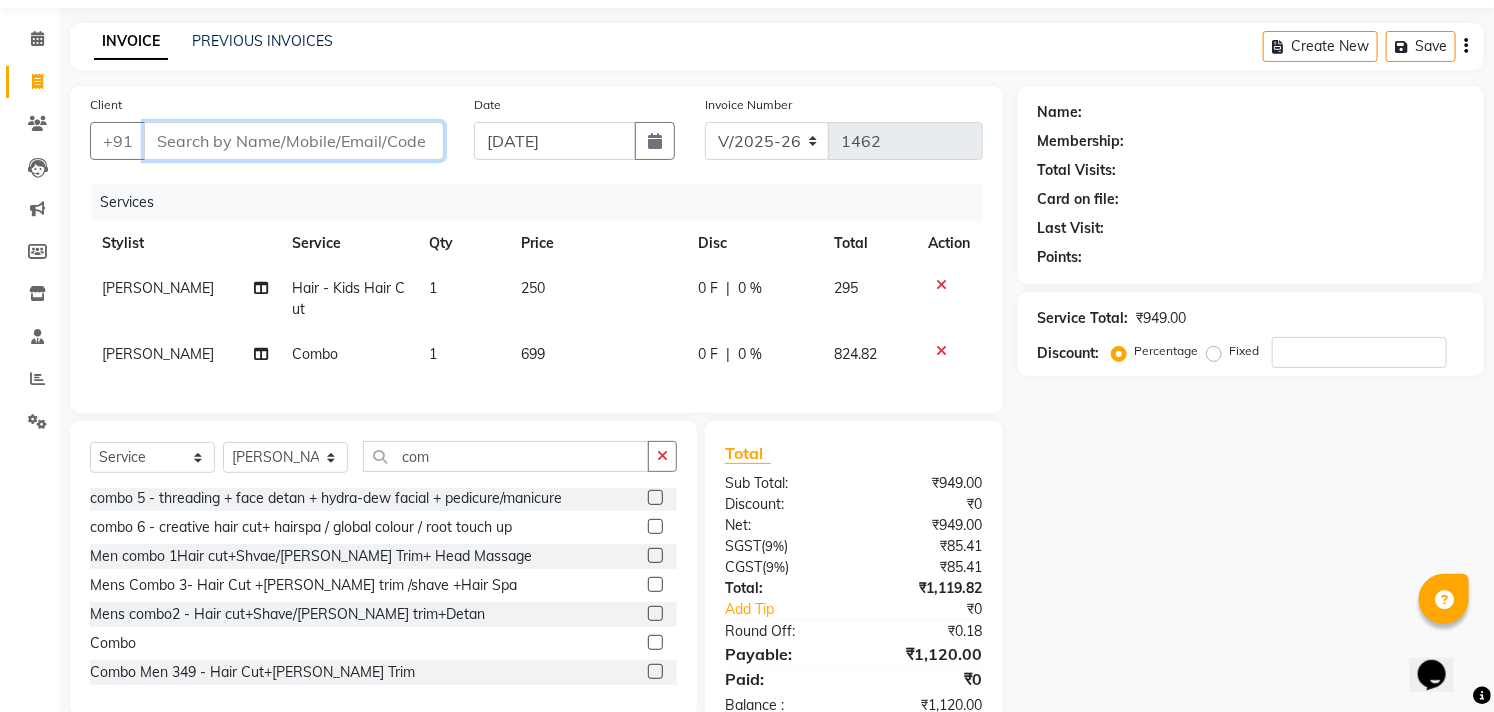 click on "Client" at bounding box center [294, 141] 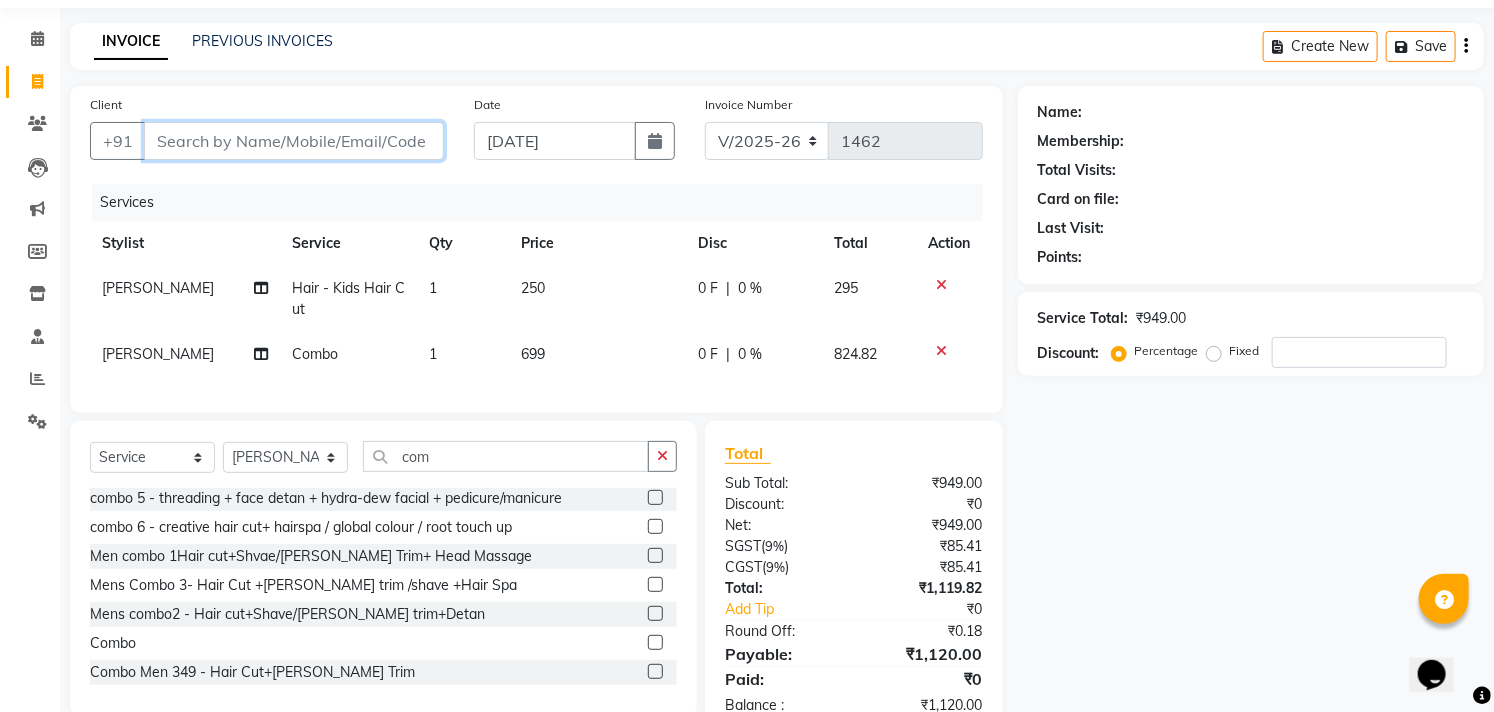 type on "9" 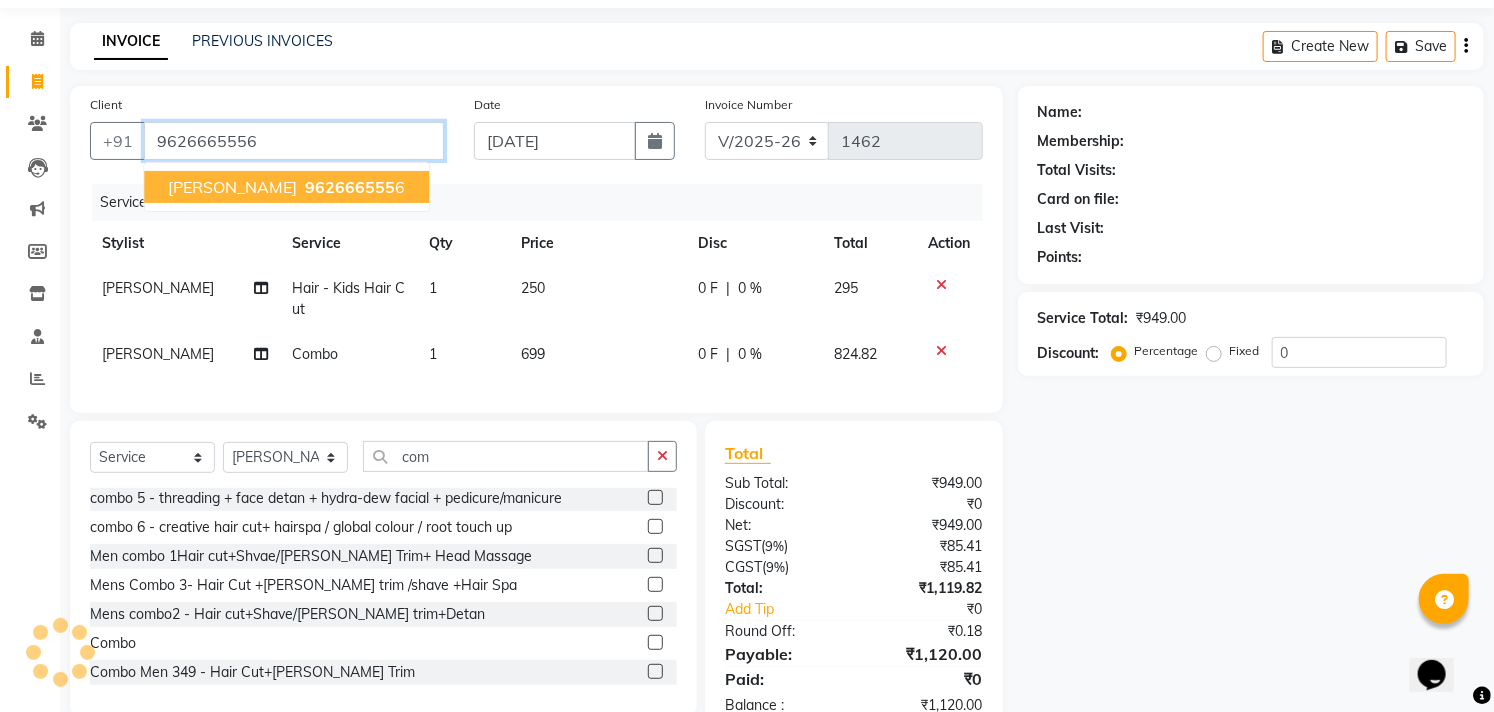 type on "9626665556" 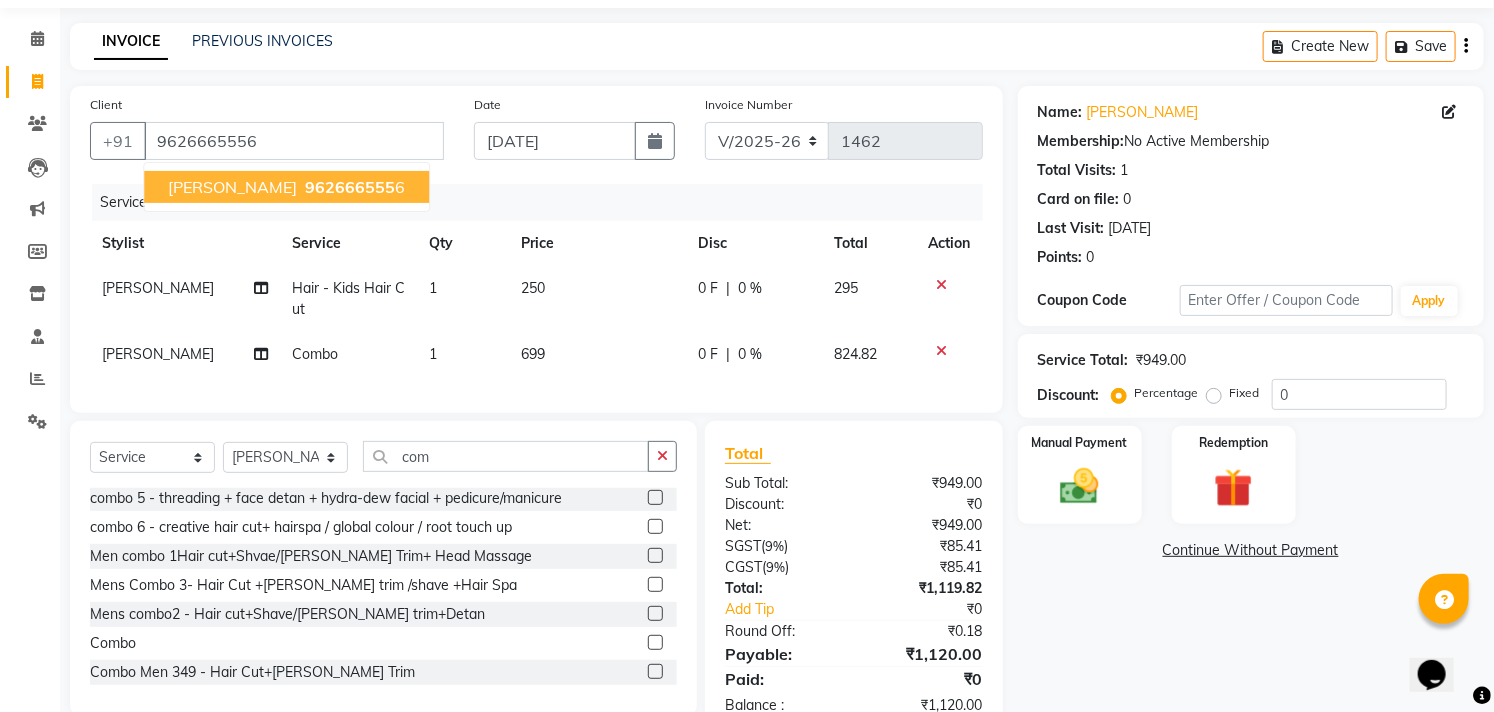 click on "962666555" at bounding box center [350, 187] 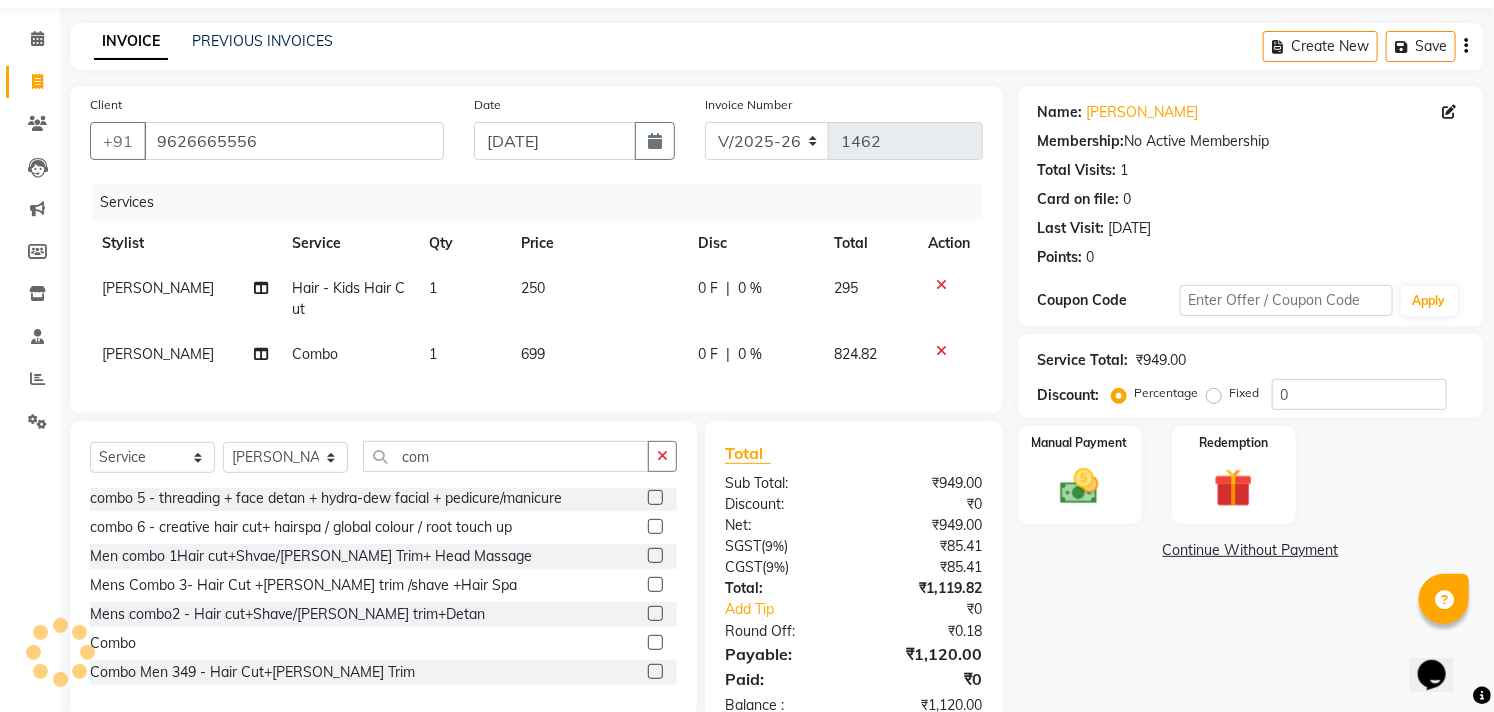 scroll, scrollTop: 134, scrollLeft: 0, axis: vertical 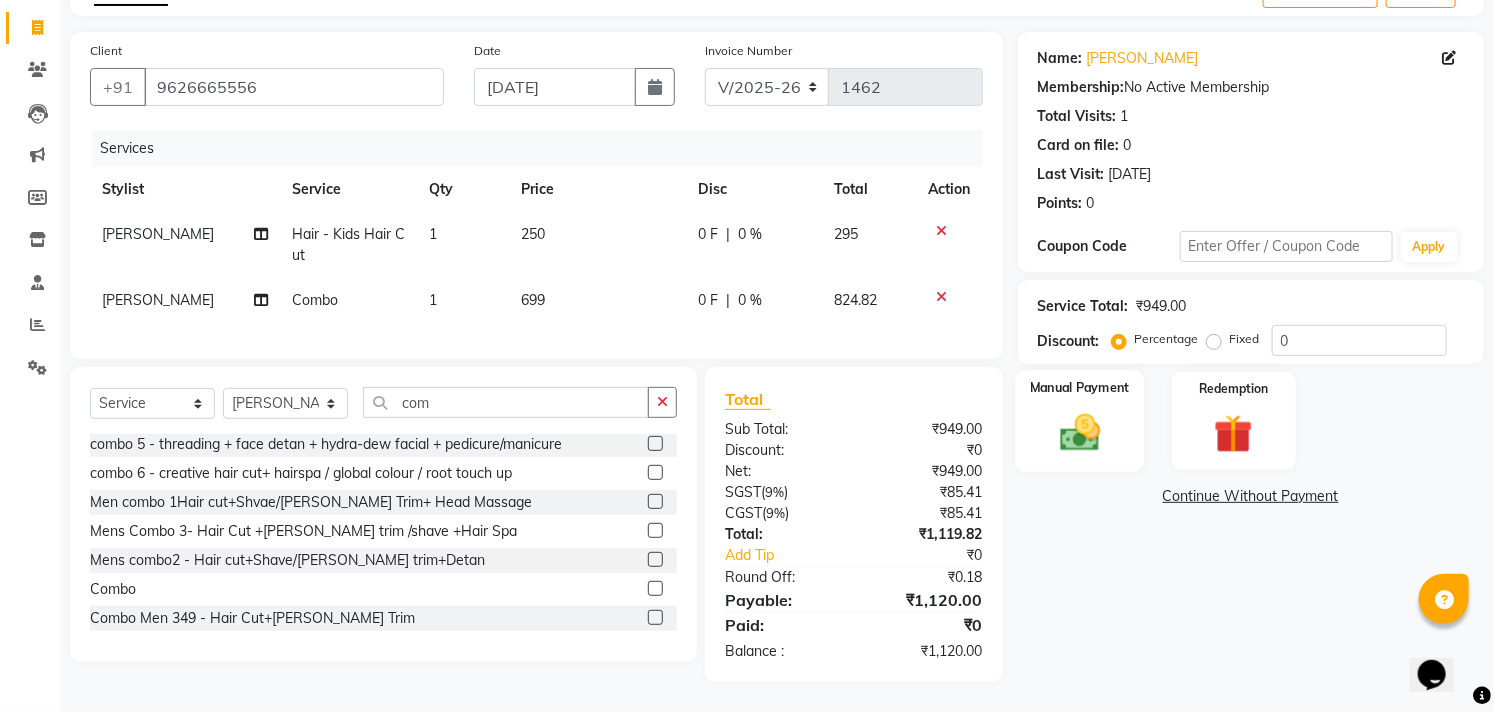 click 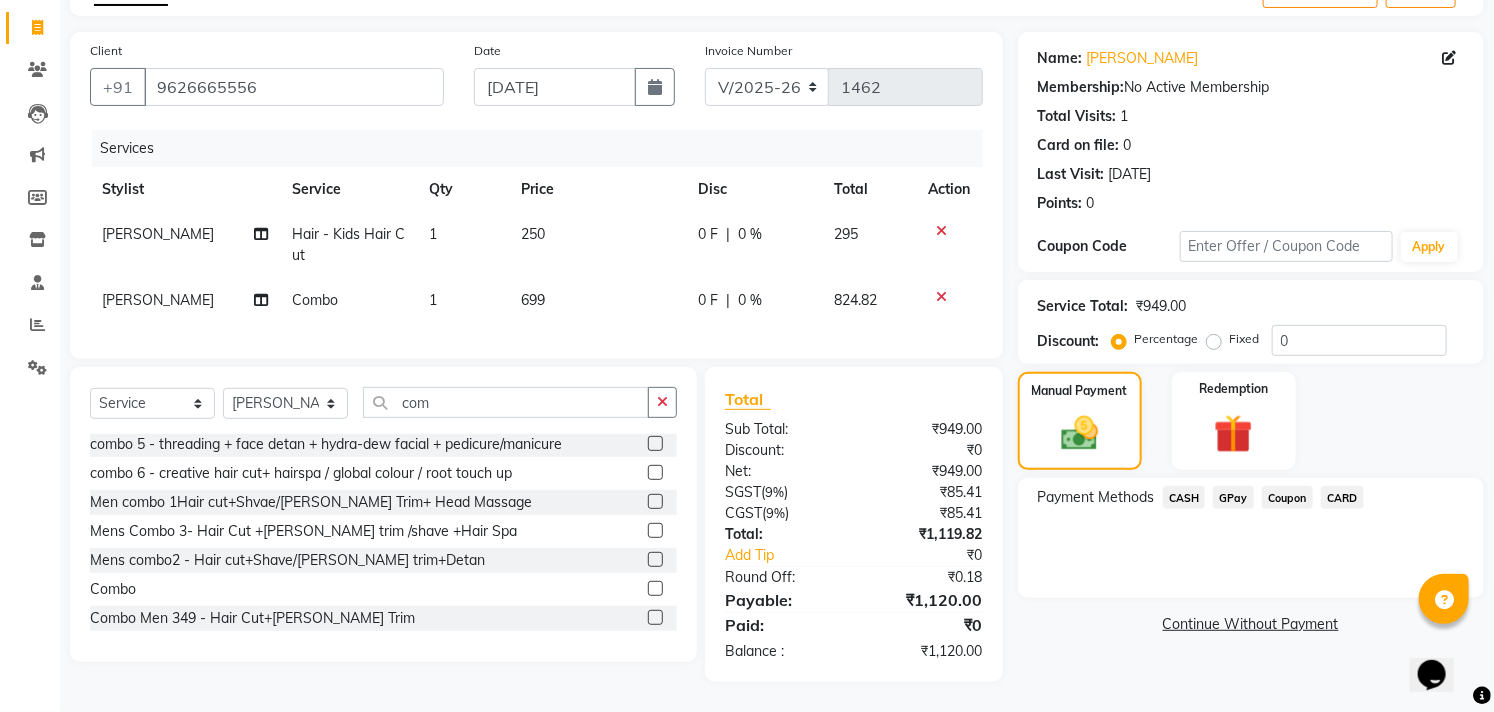 drag, startPoint x: 1237, startPoint y: 481, endPoint x: 1510, endPoint y: 413, distance: 281.34143 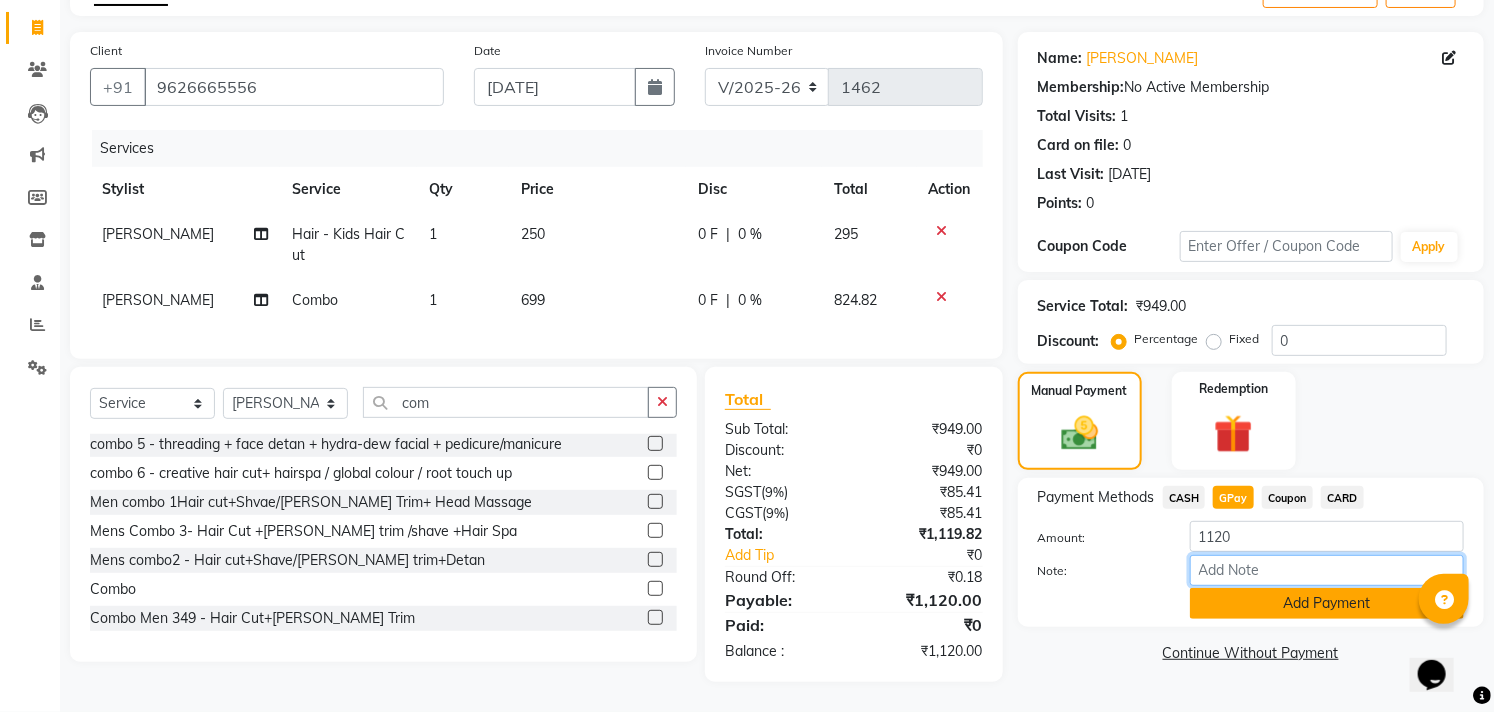 drag, startPoint x: 1318, startPoint y: 567, endPoint x: 1335, endPoint y: 581, distance: 22.022715 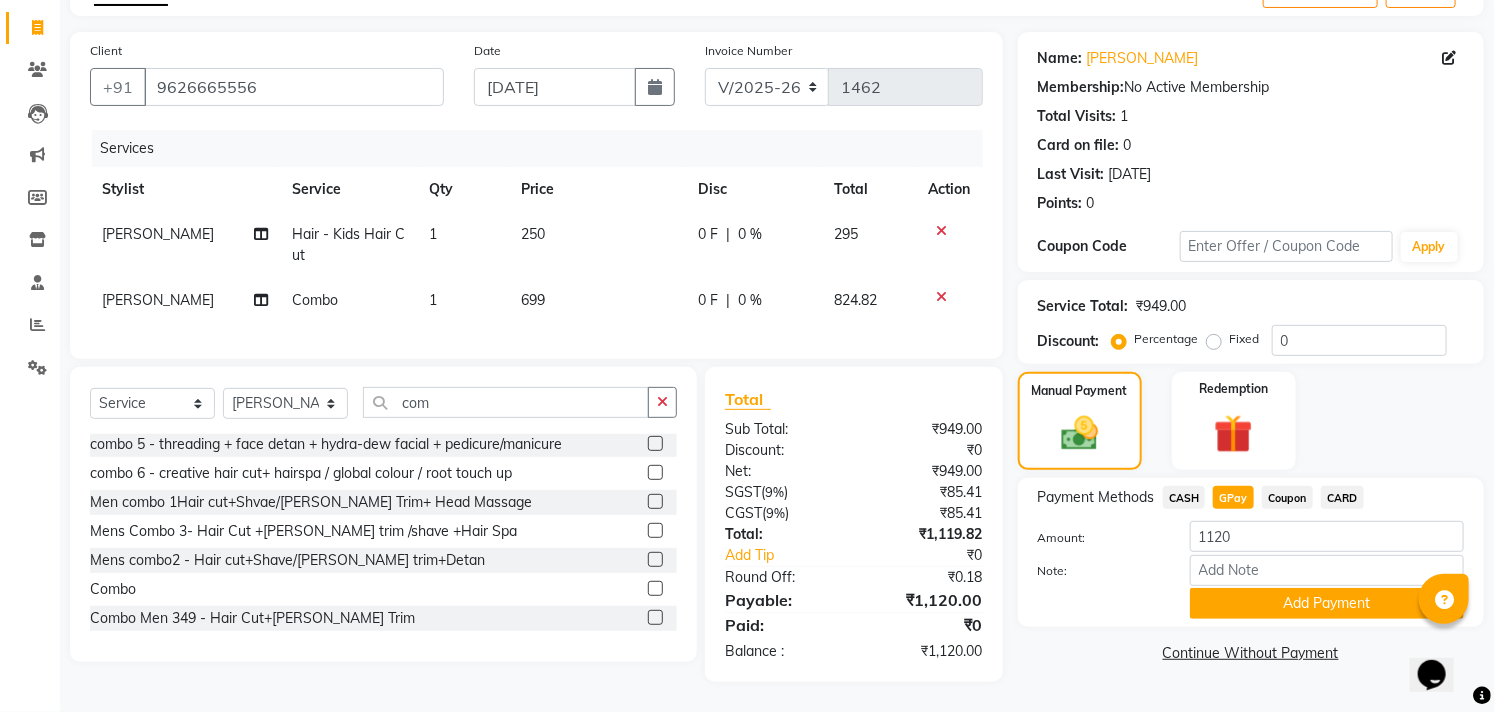 drag, startPoint x: 1340, startPoint y: 595, endPoint x: 1466, endPoint y: 596, distance: 126.00397 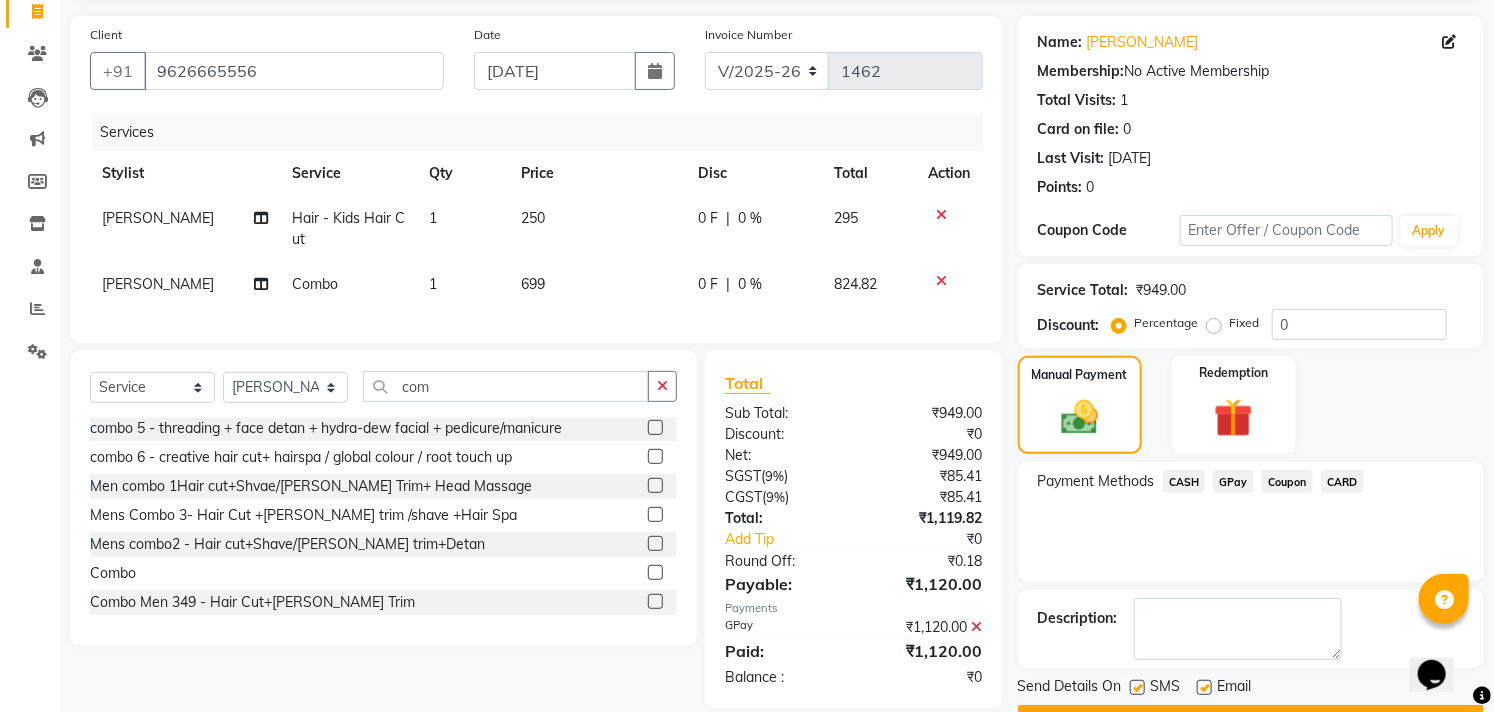 scroll, scrollTop: 187, scrollLeft: 0, axis: vertical 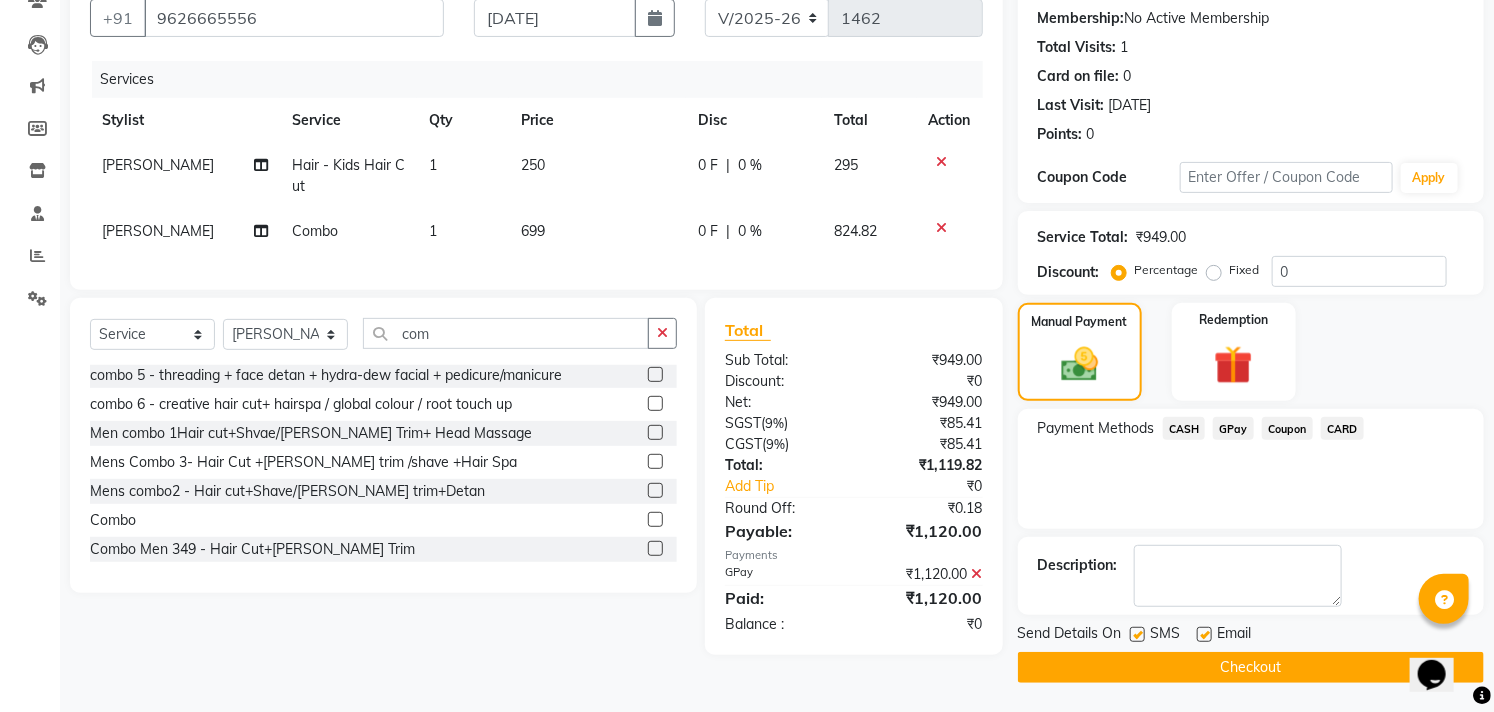 click 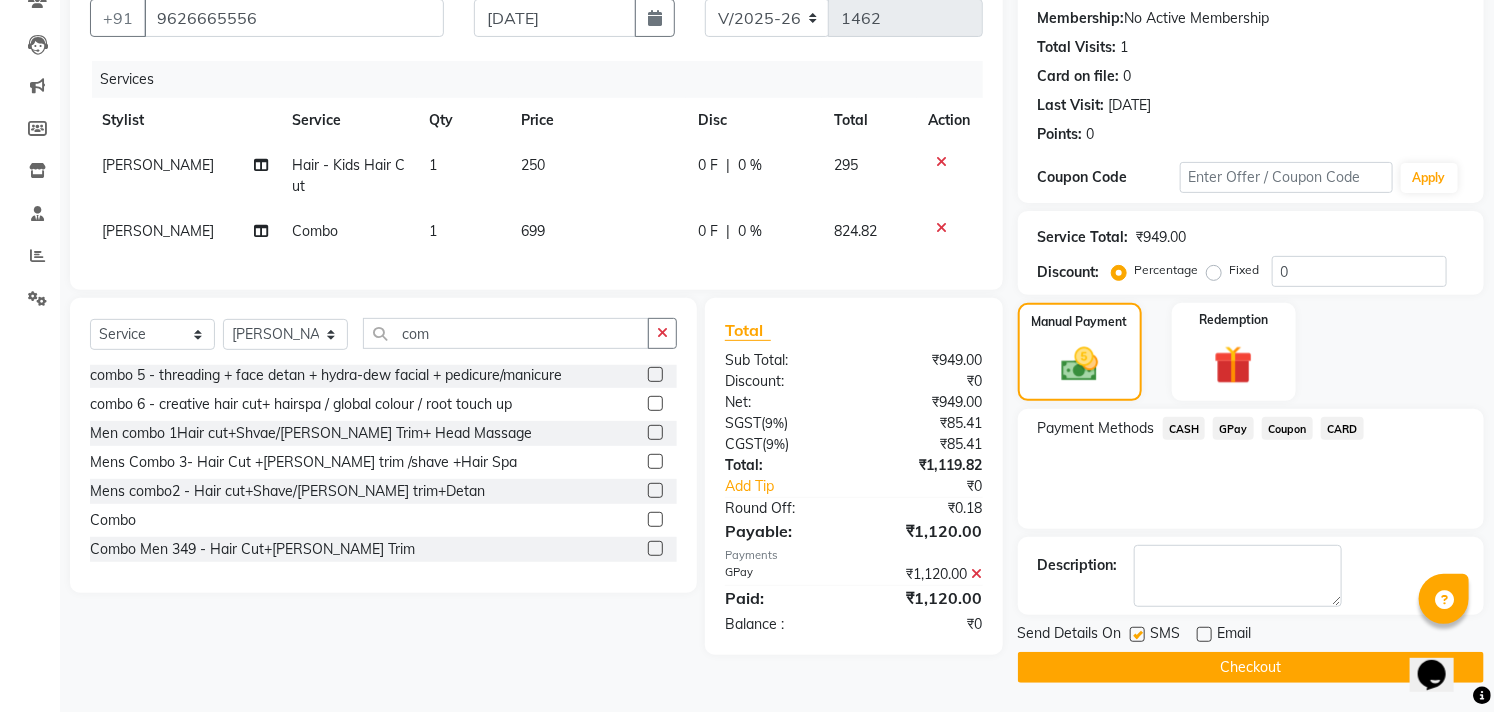 click 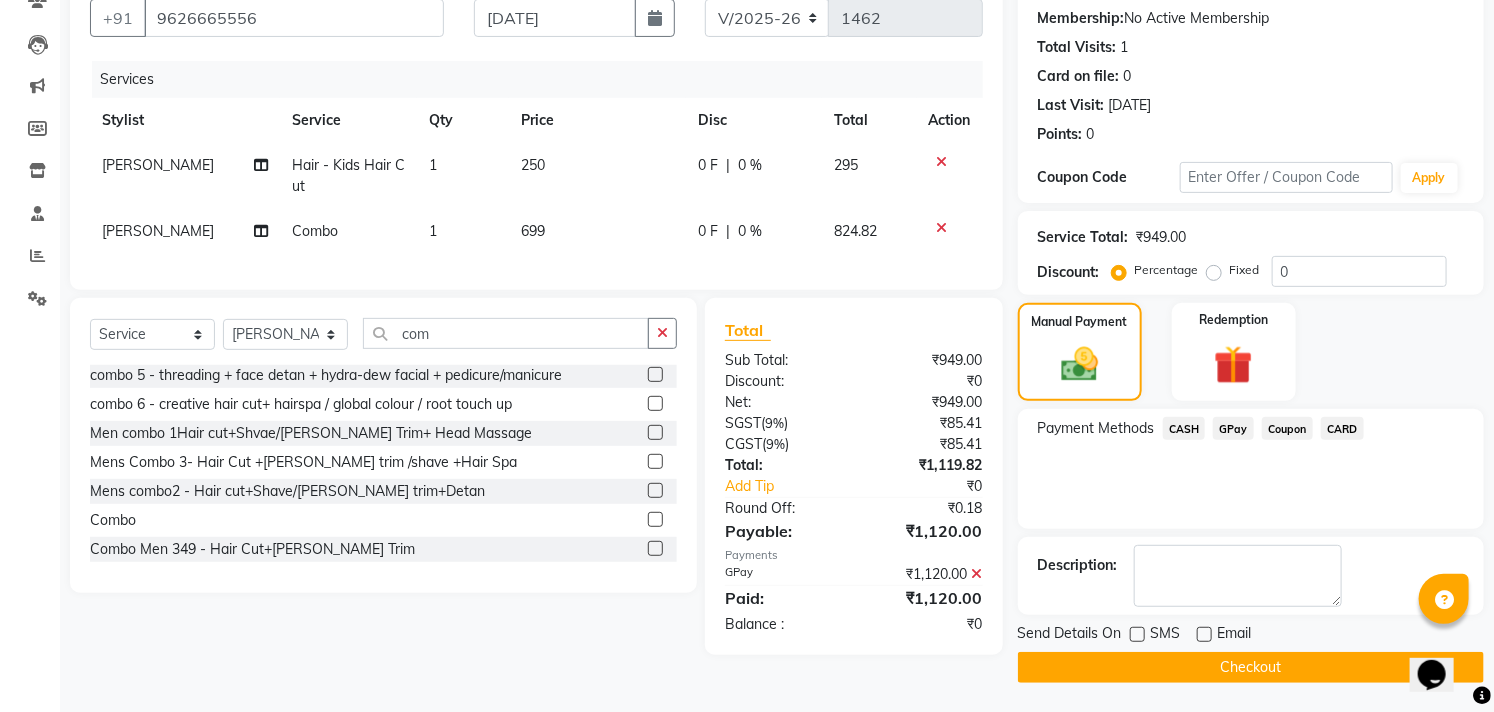 click on "Checkout" 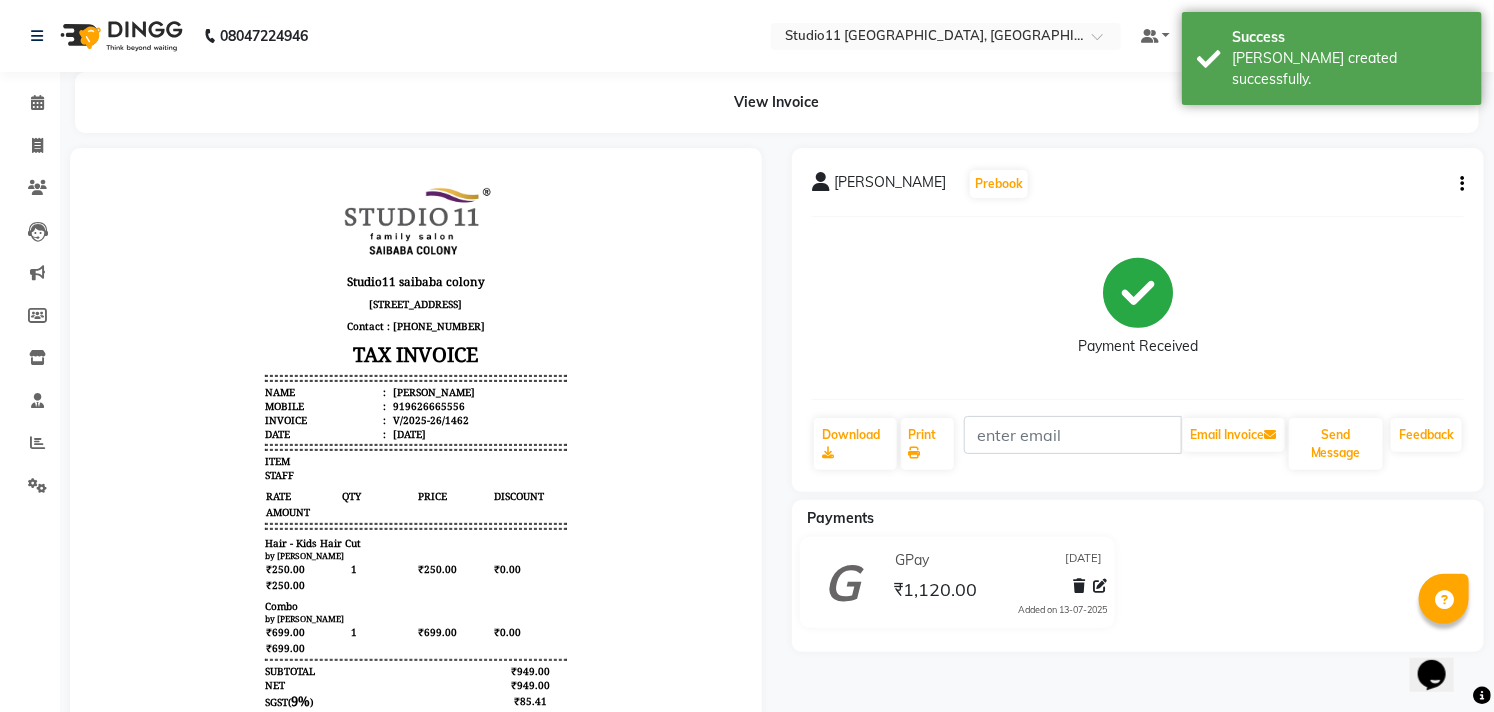 scroll, scrollTop: 0, scrollLeft: 0, axis: both 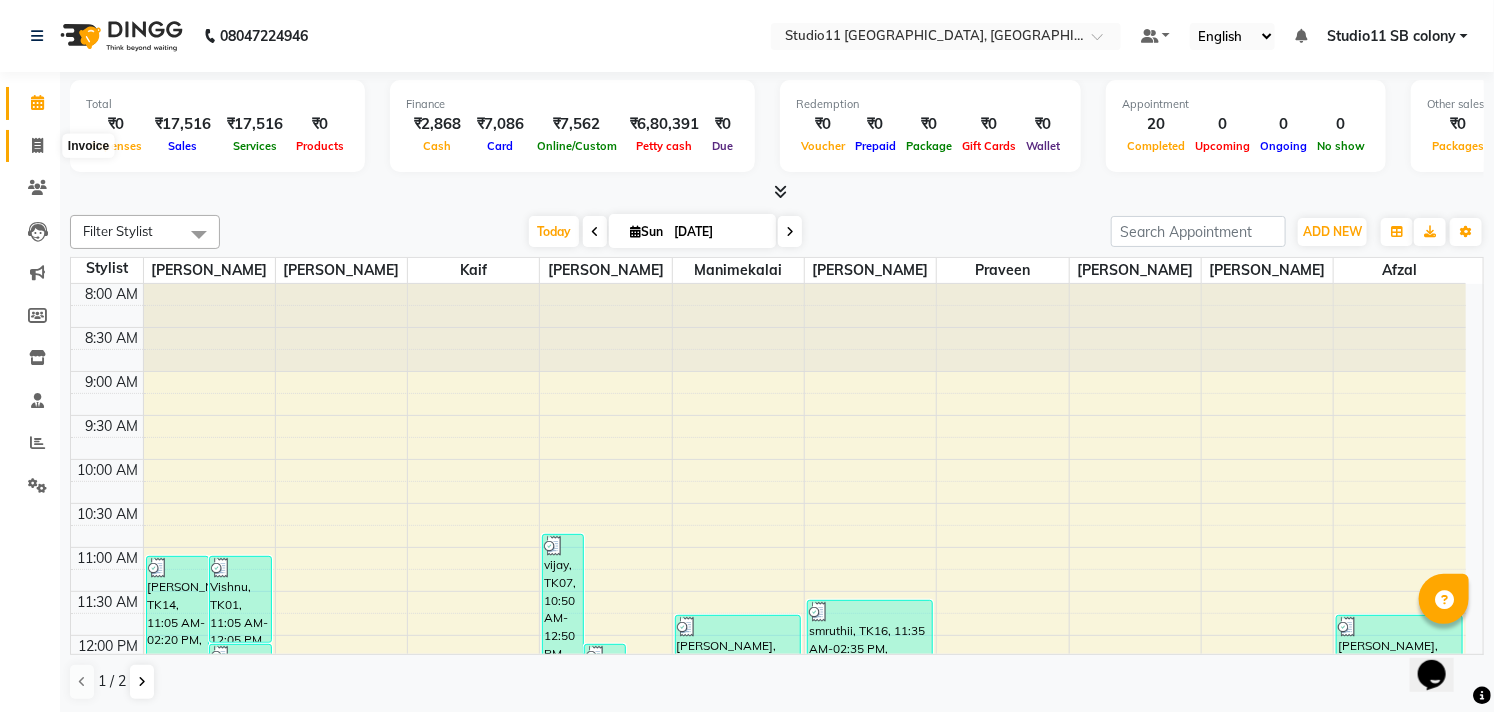 click 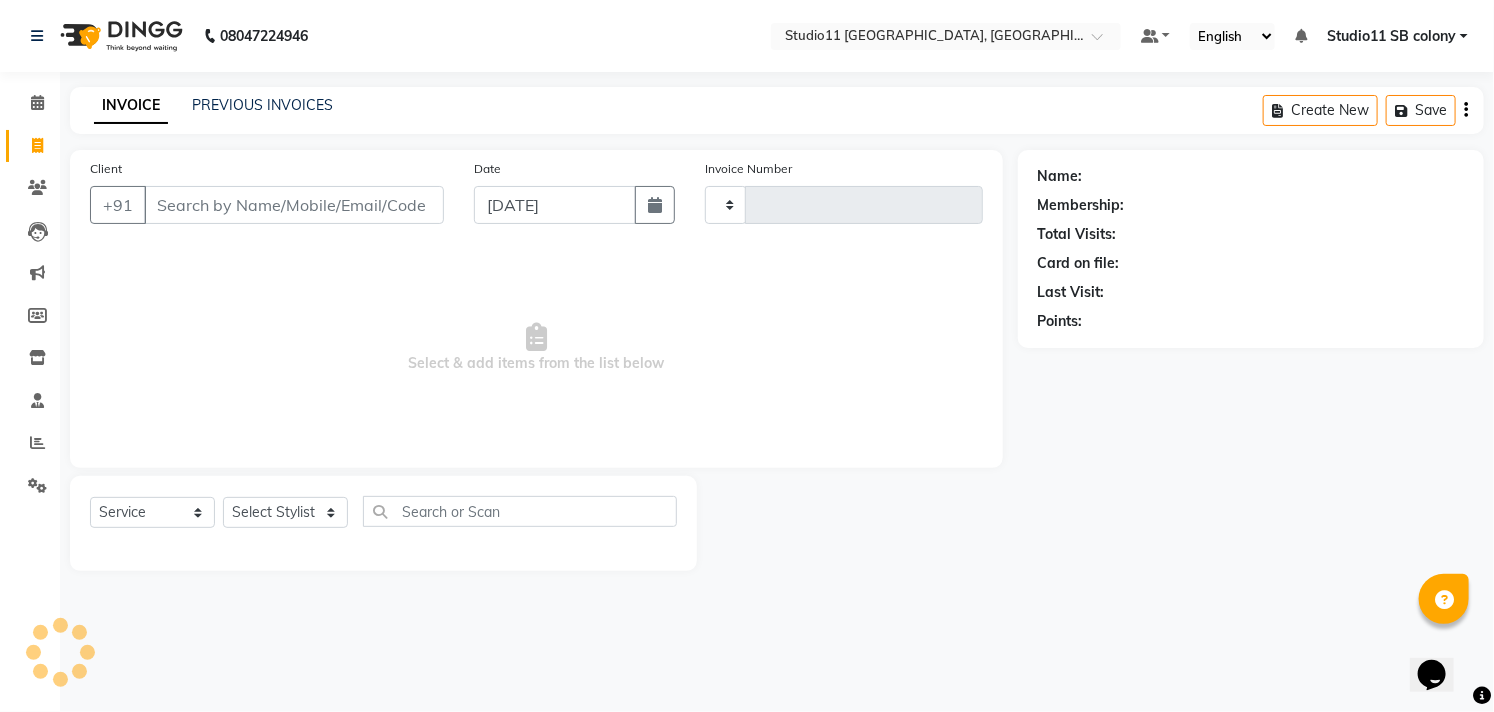 type on "1463" 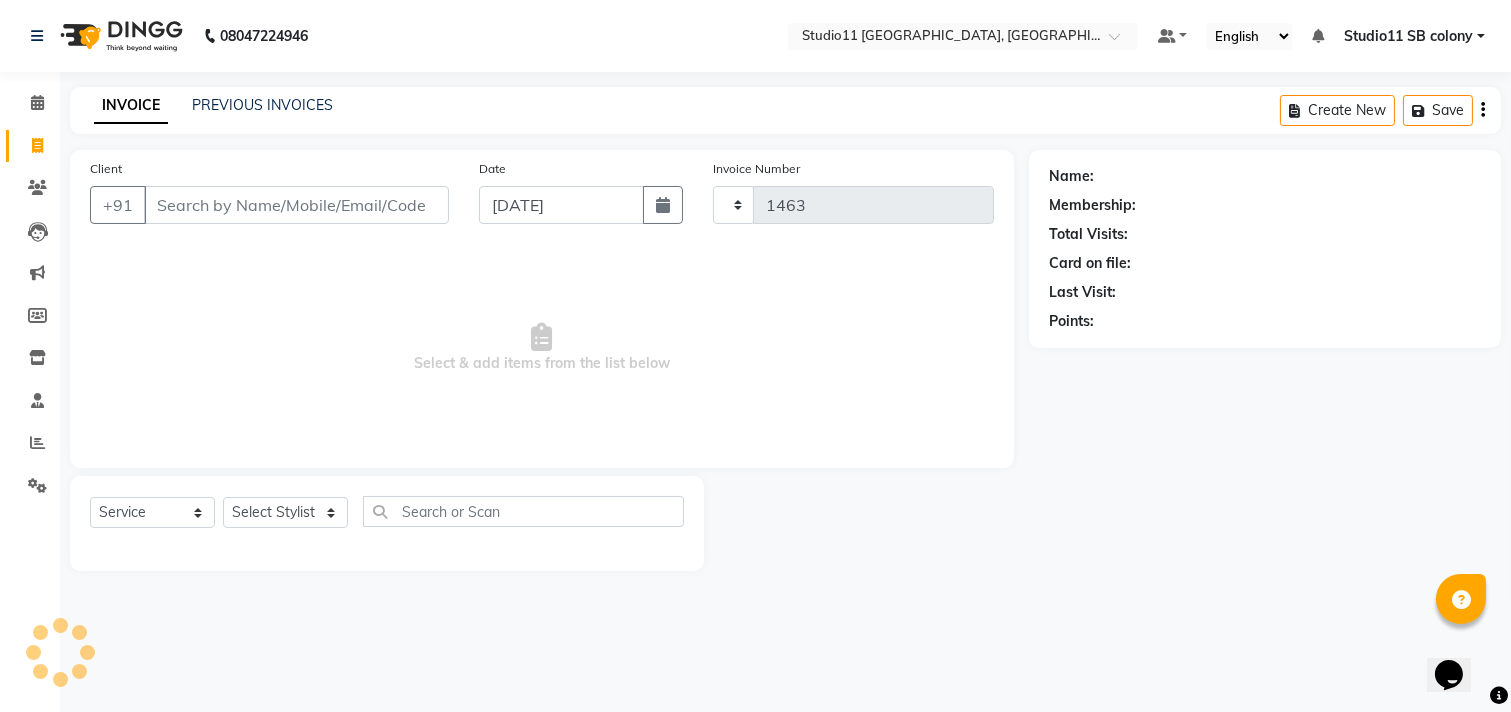 select on "7717" 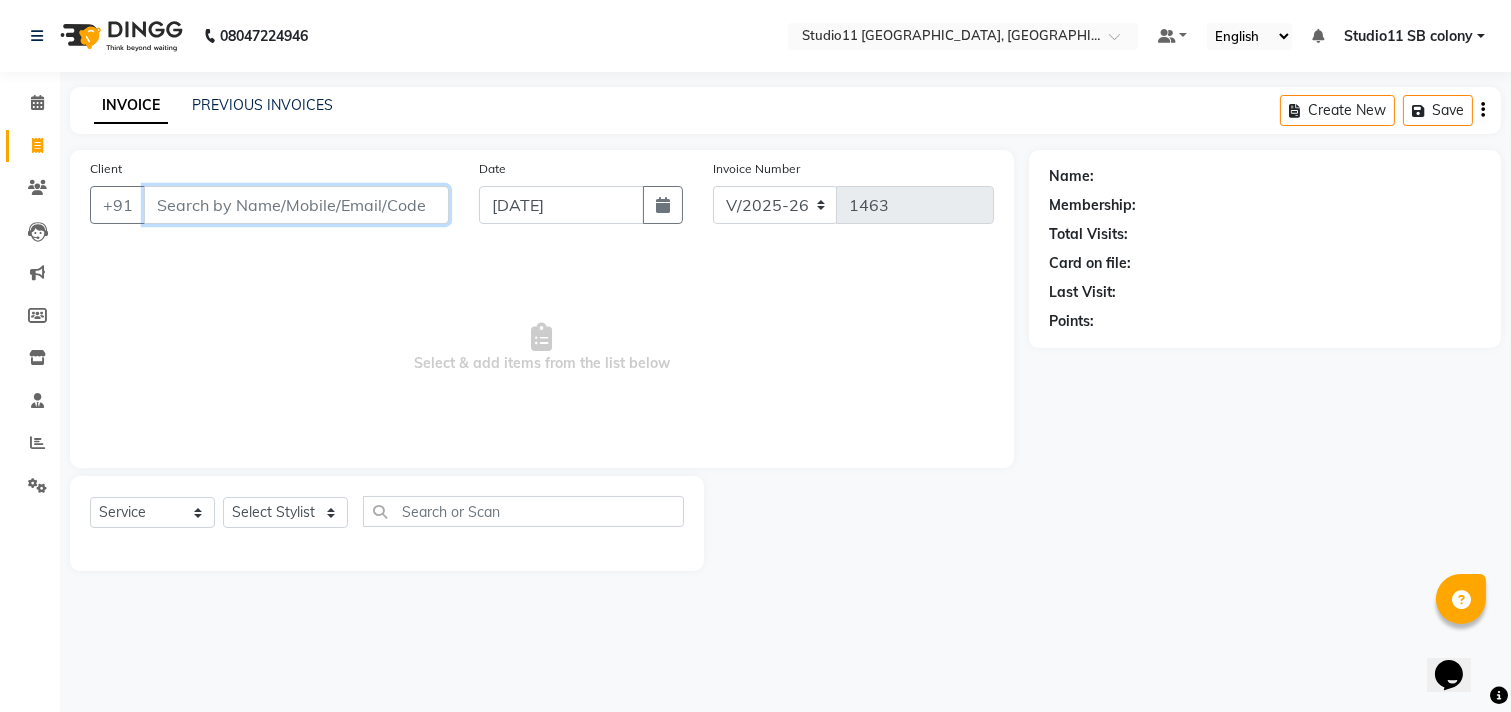 drag, startPoint x: 244, startPoint y: 217, endPoint x: 241, endPoint y: 198, distance: 19.235384 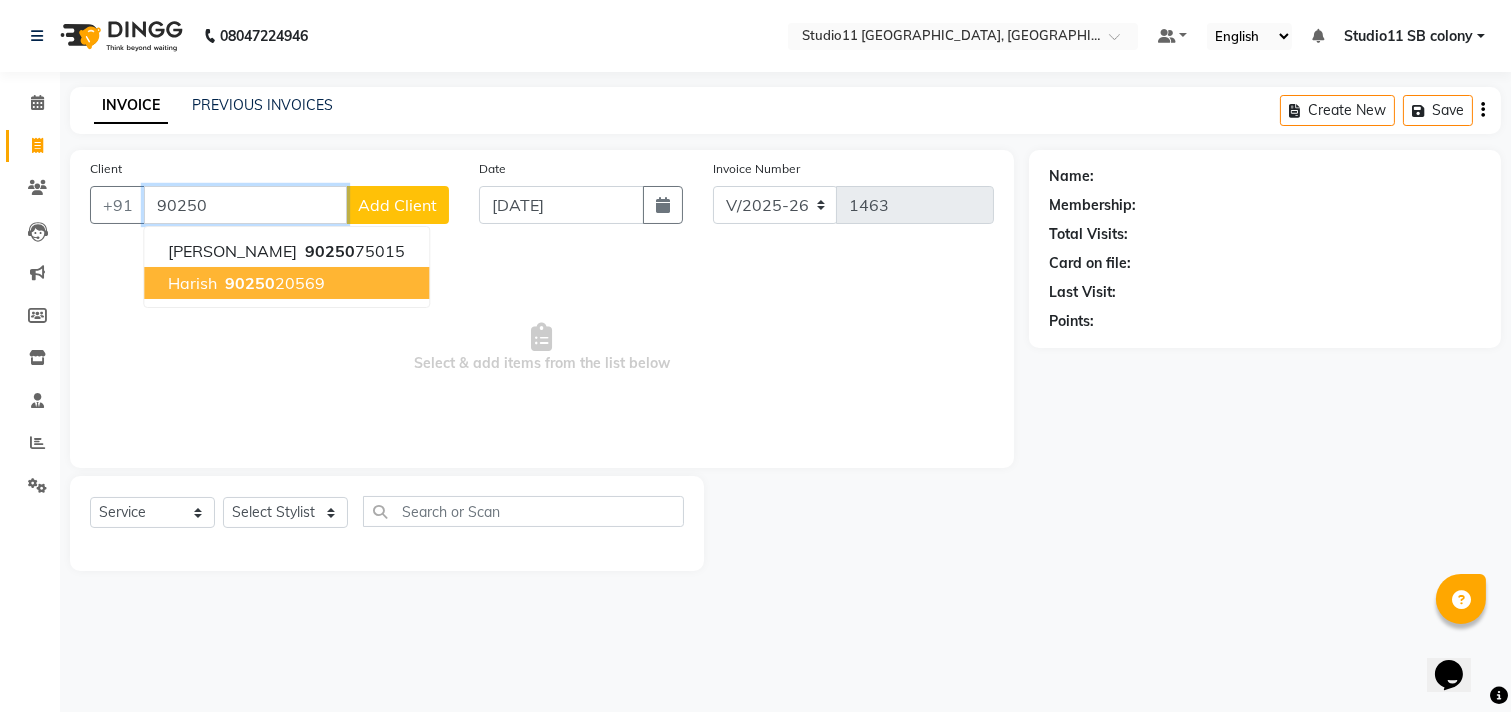 click on "Harish   90250 20569" at bounding box center (286, 283) 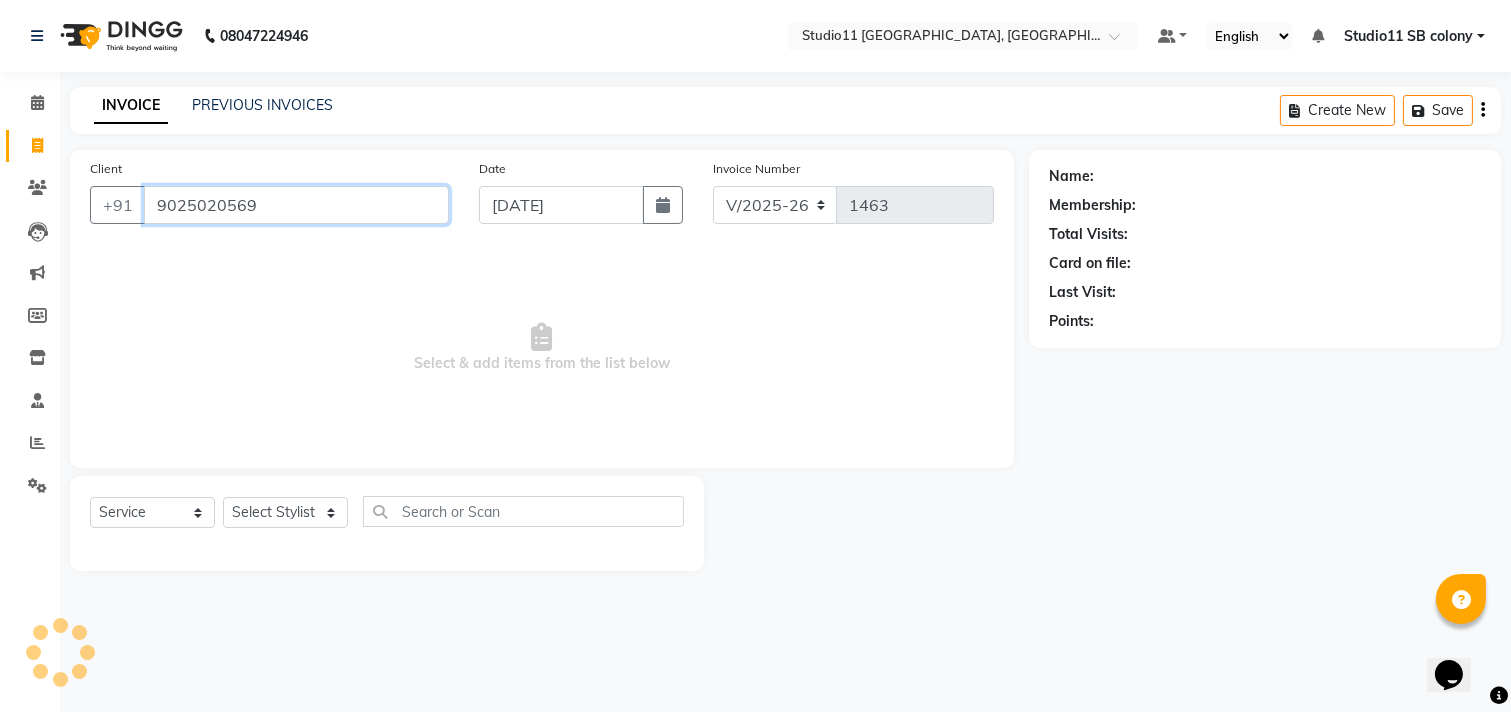type on "9025020569" 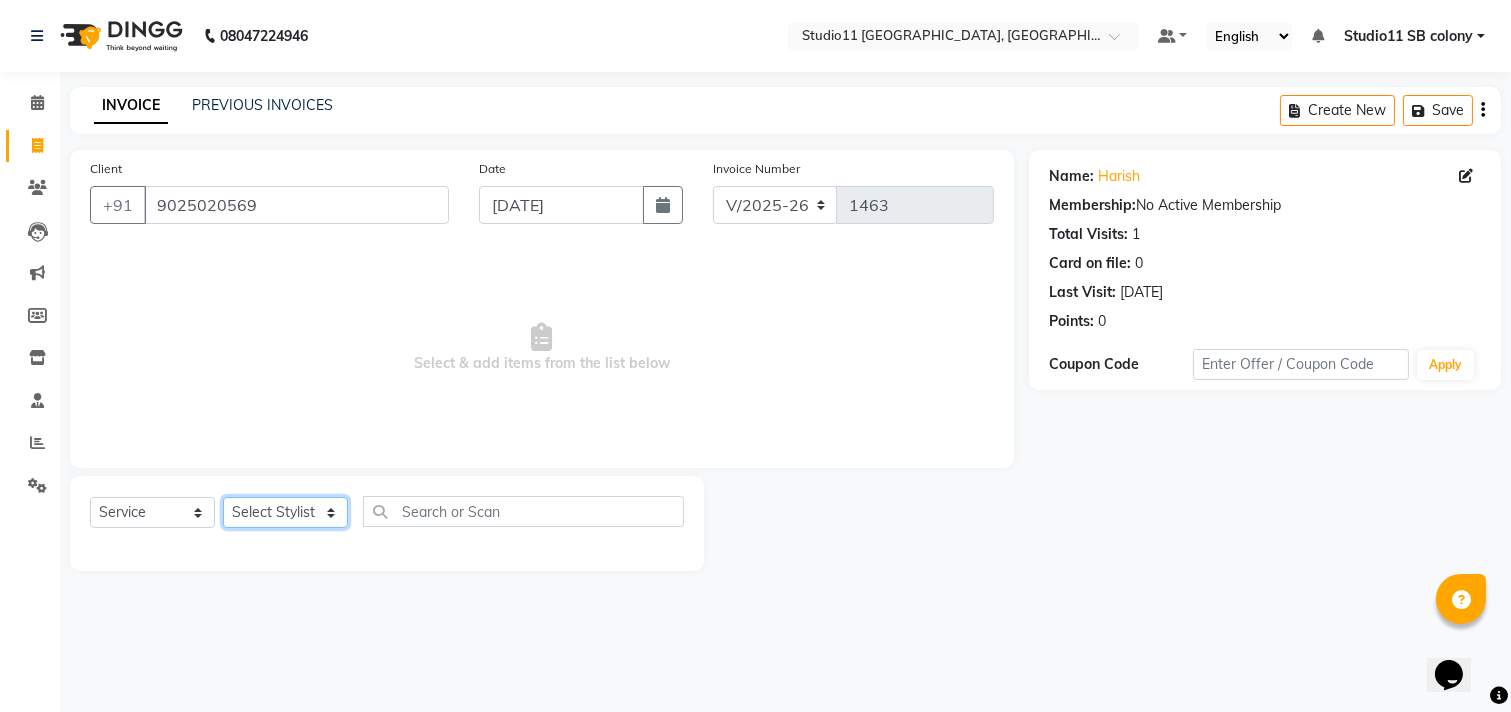 drag, startPoint x: 247, startPoint y: 517, endPoint x: 253, endPoint y: 505, distance: 13.416408 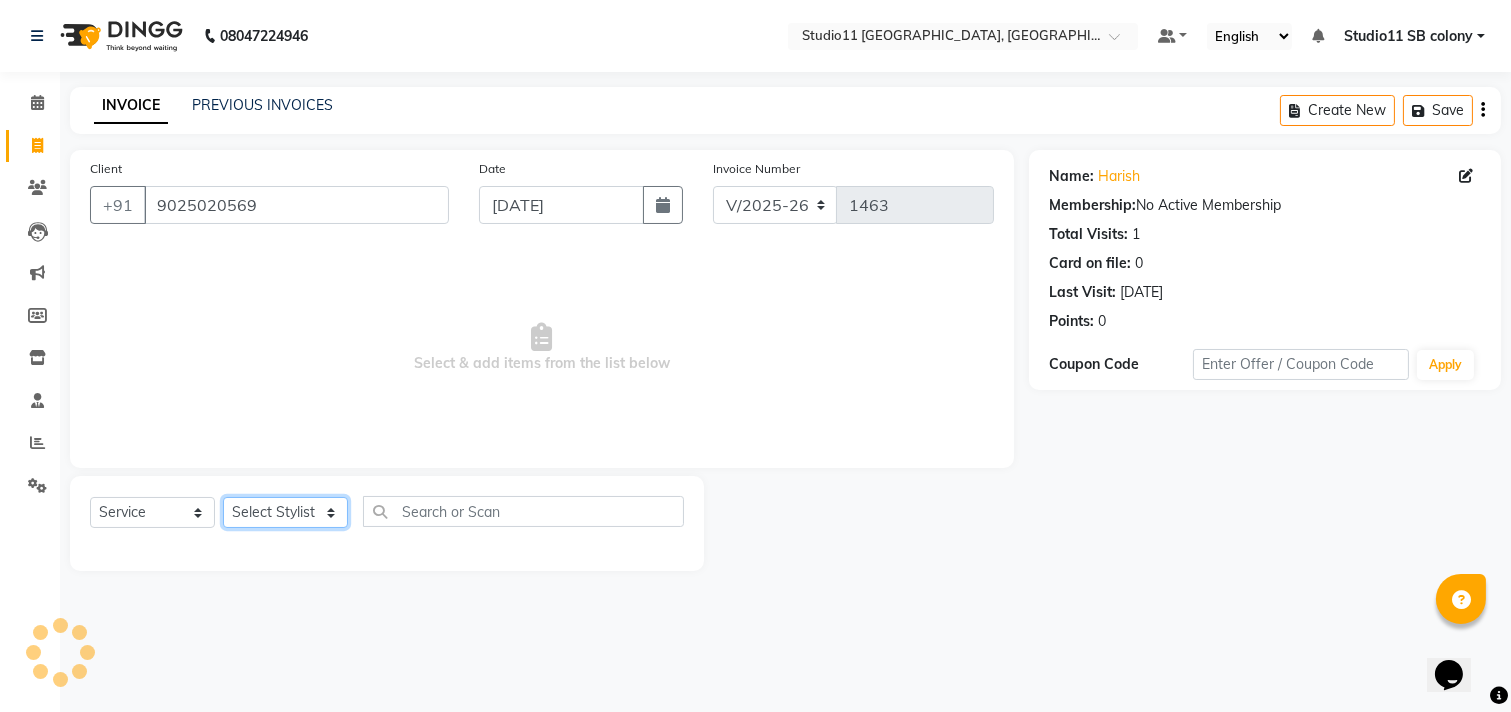 select on "85620" 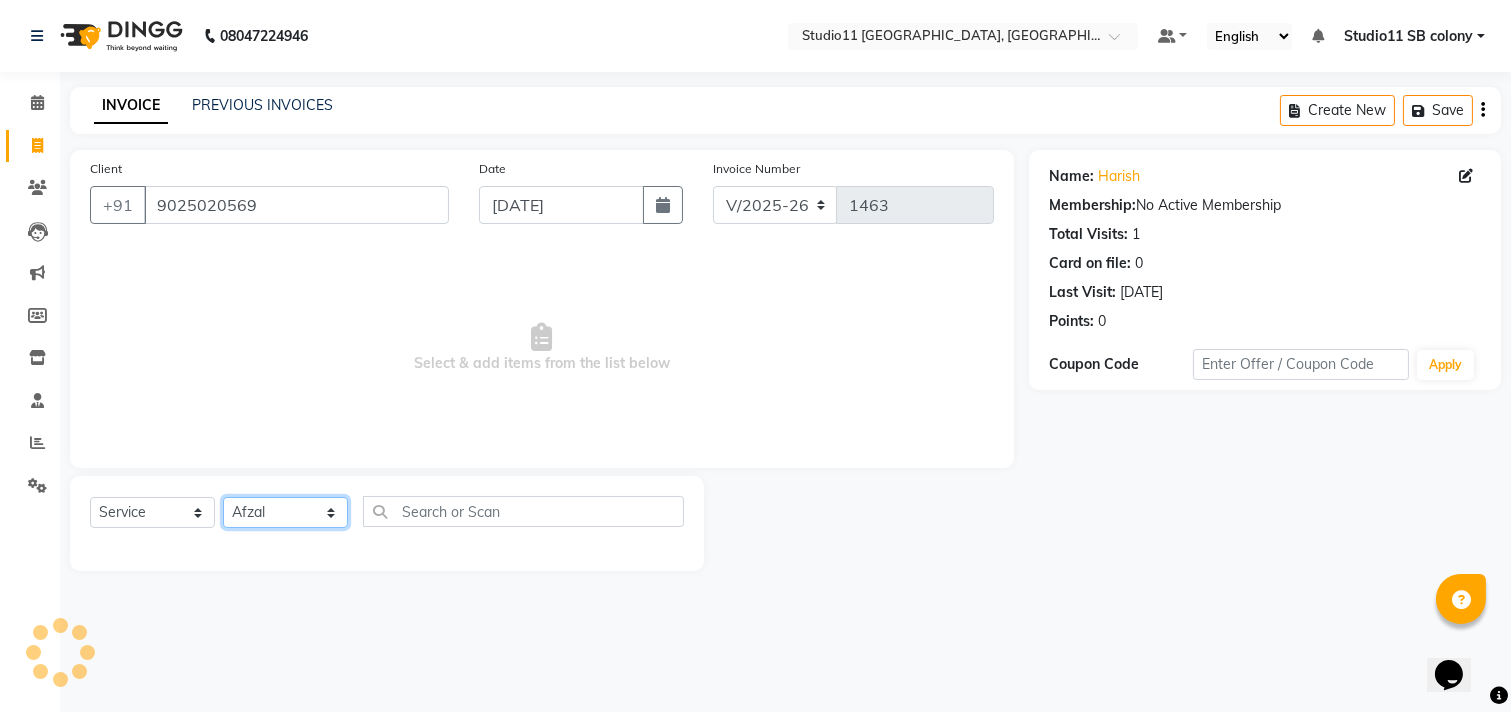 click on "Select Stylist [PERSON_NAME] Dani [PERSON_NAME] Josna kaif [PERSON_NAME] [PERSON_NAME] [PERSON_NAME] Studio11 SB colony Tahir tamil" 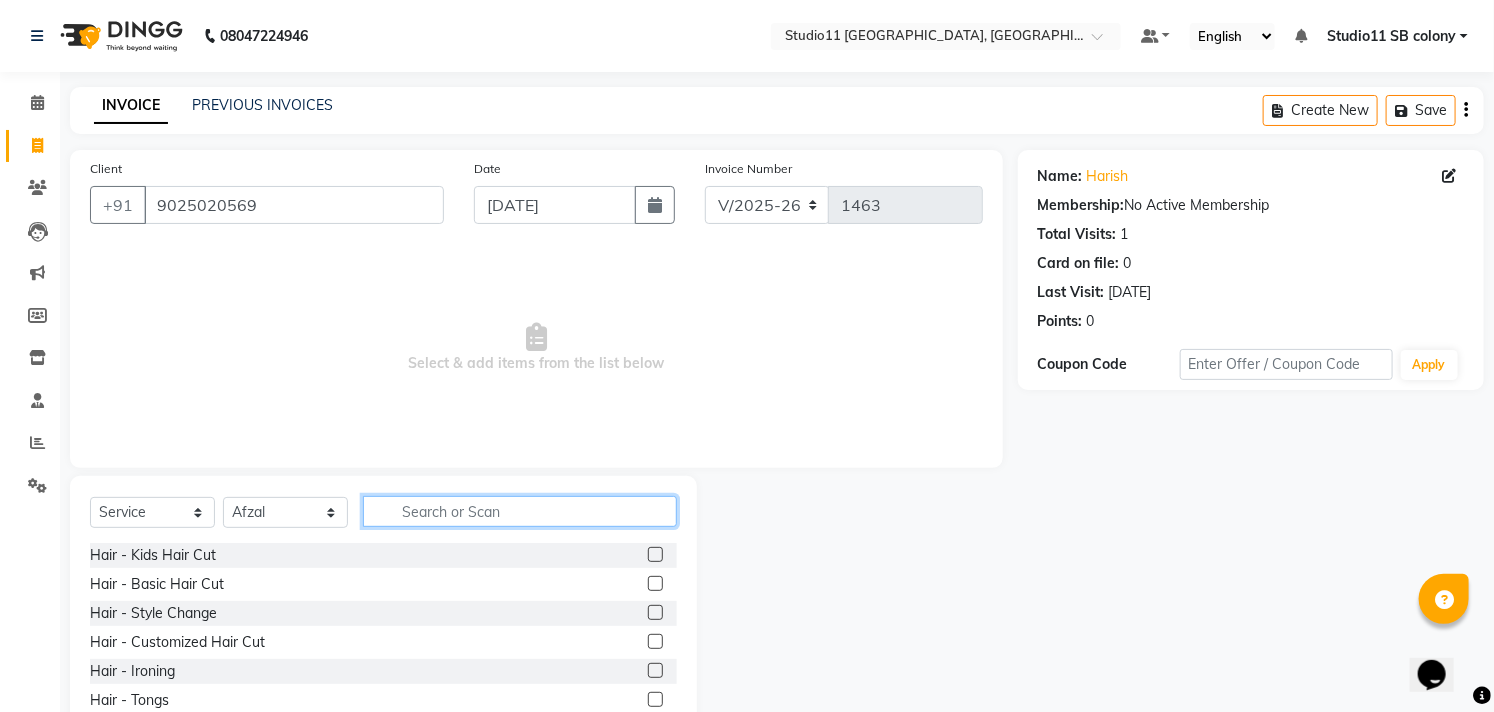 click 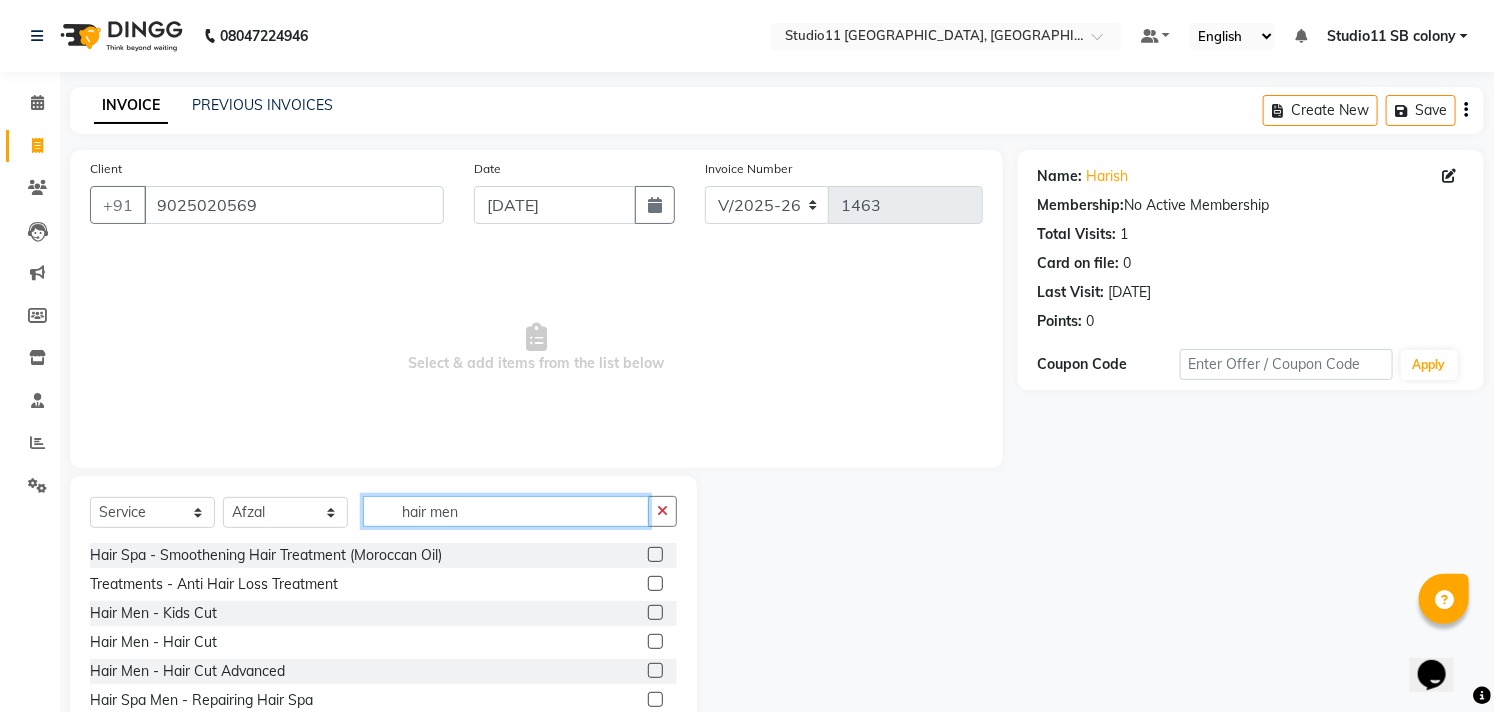 type on "hair men" 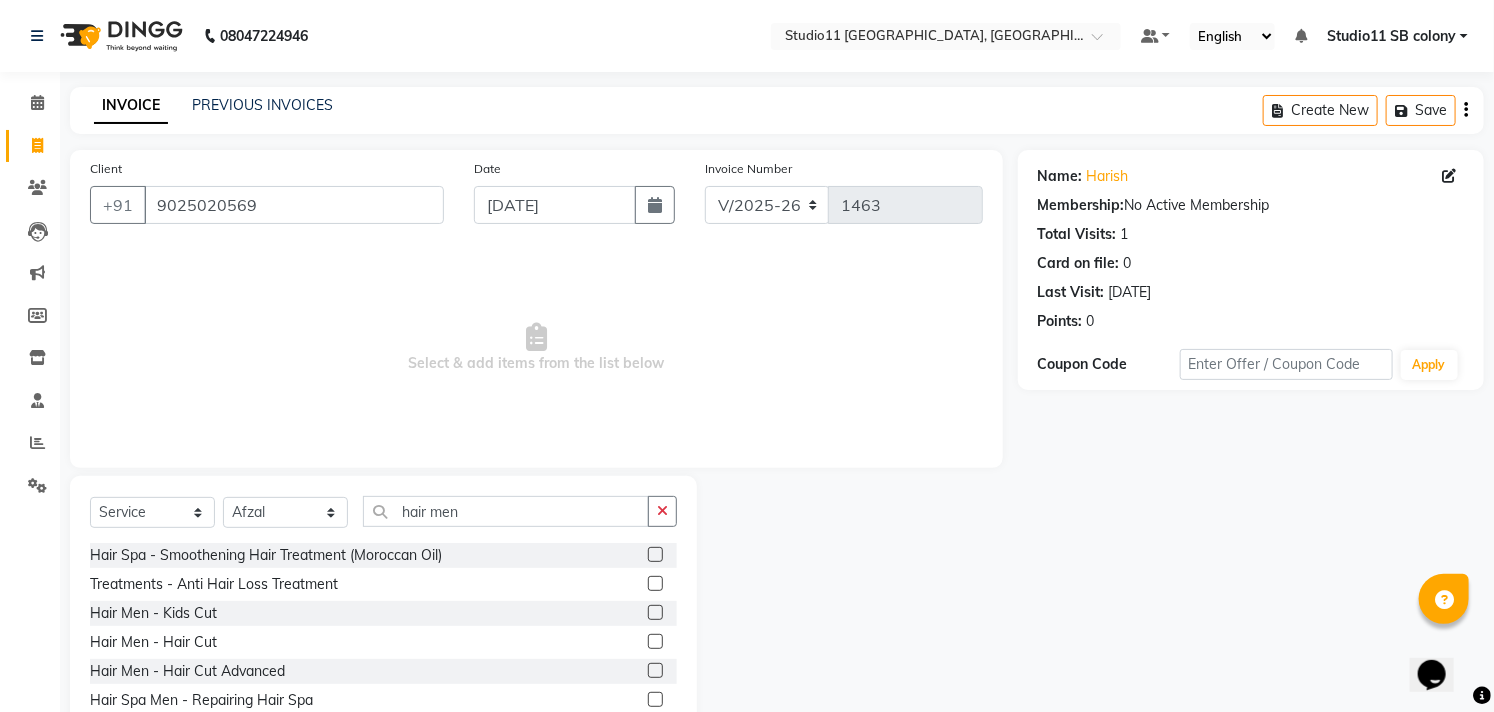 click 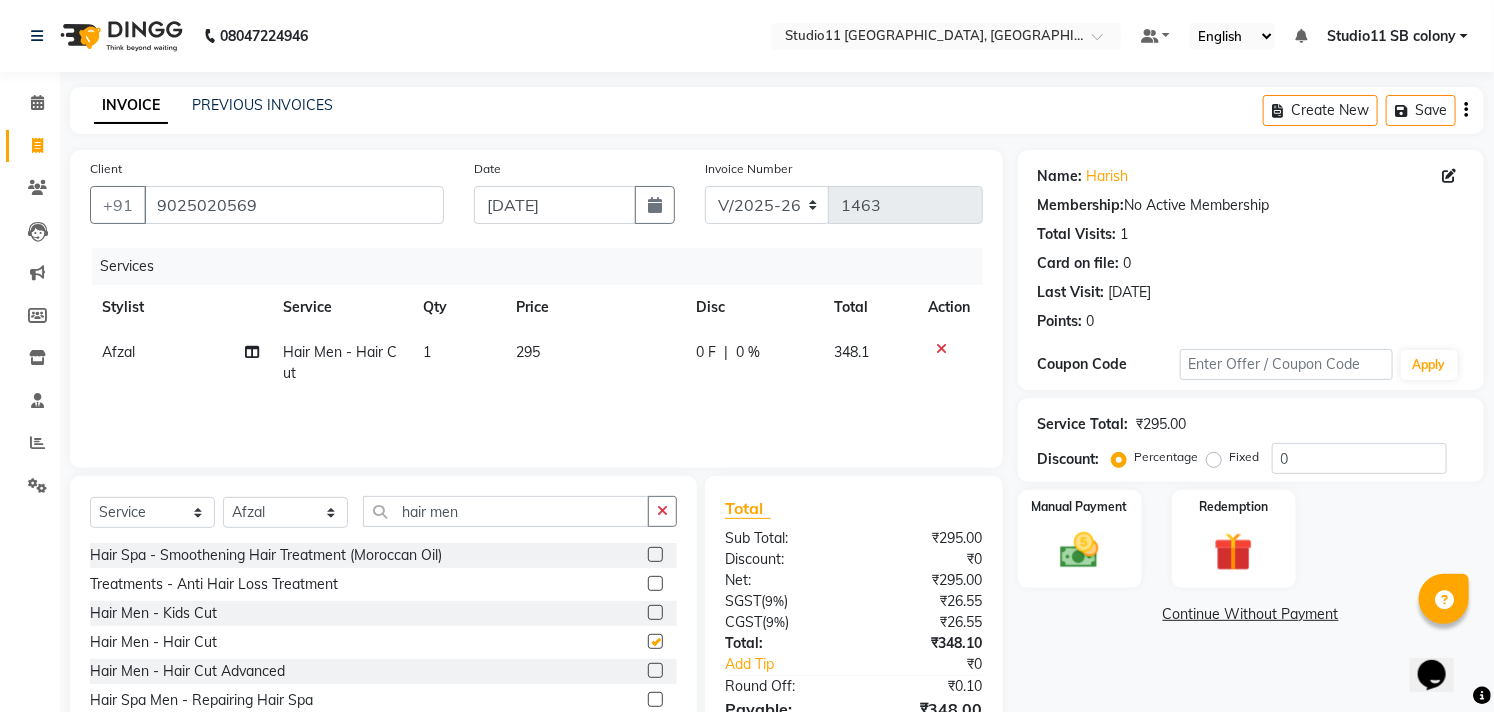 checkbox on "false" 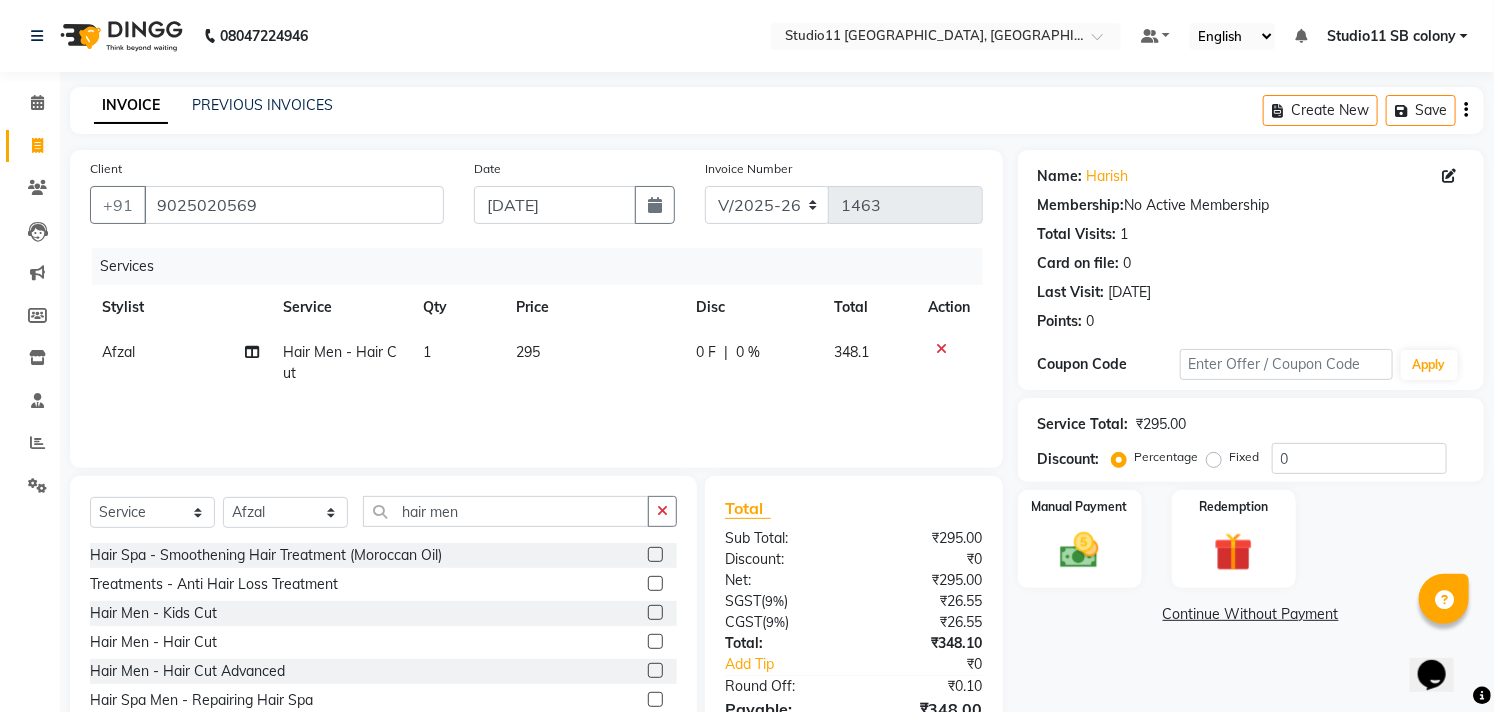 scroll, scrollTop: 108, scrollLeft: 0, axis: vertical 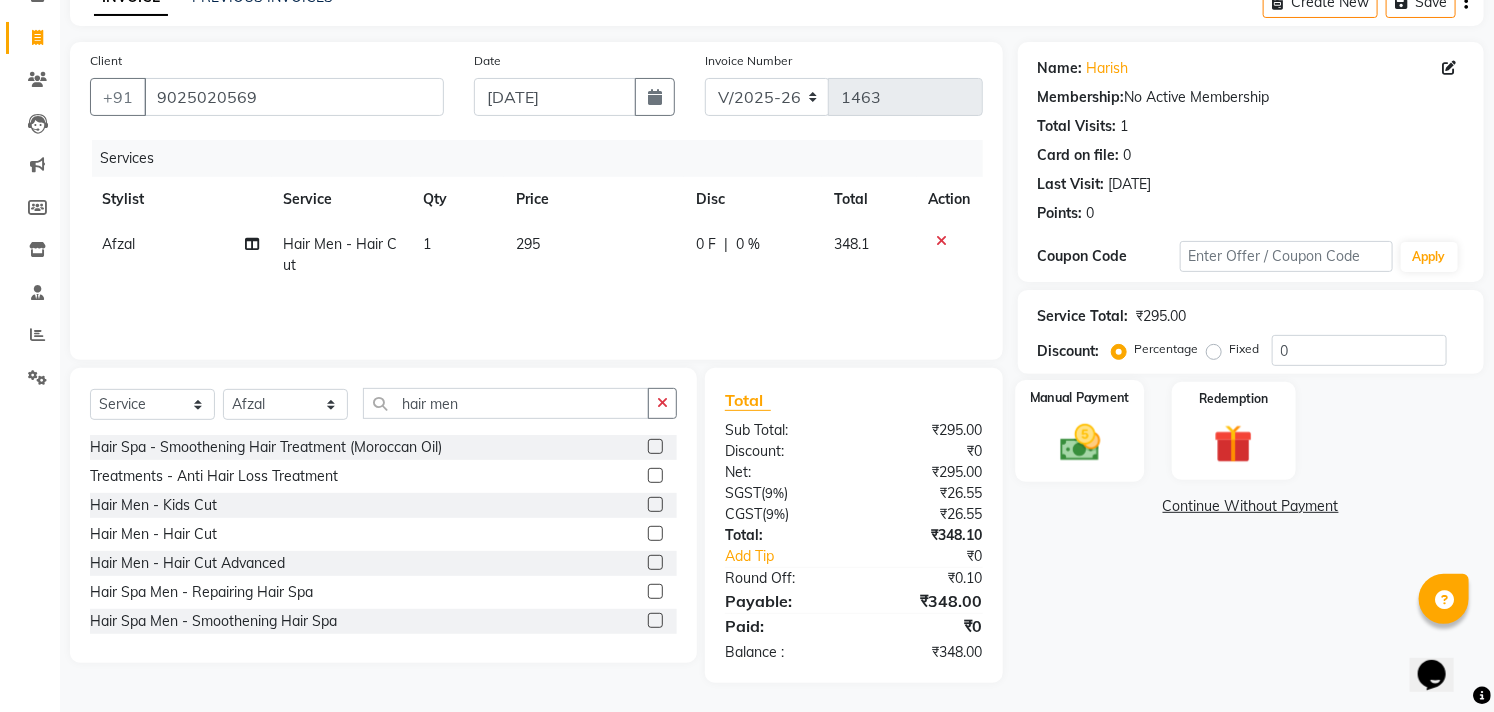 click 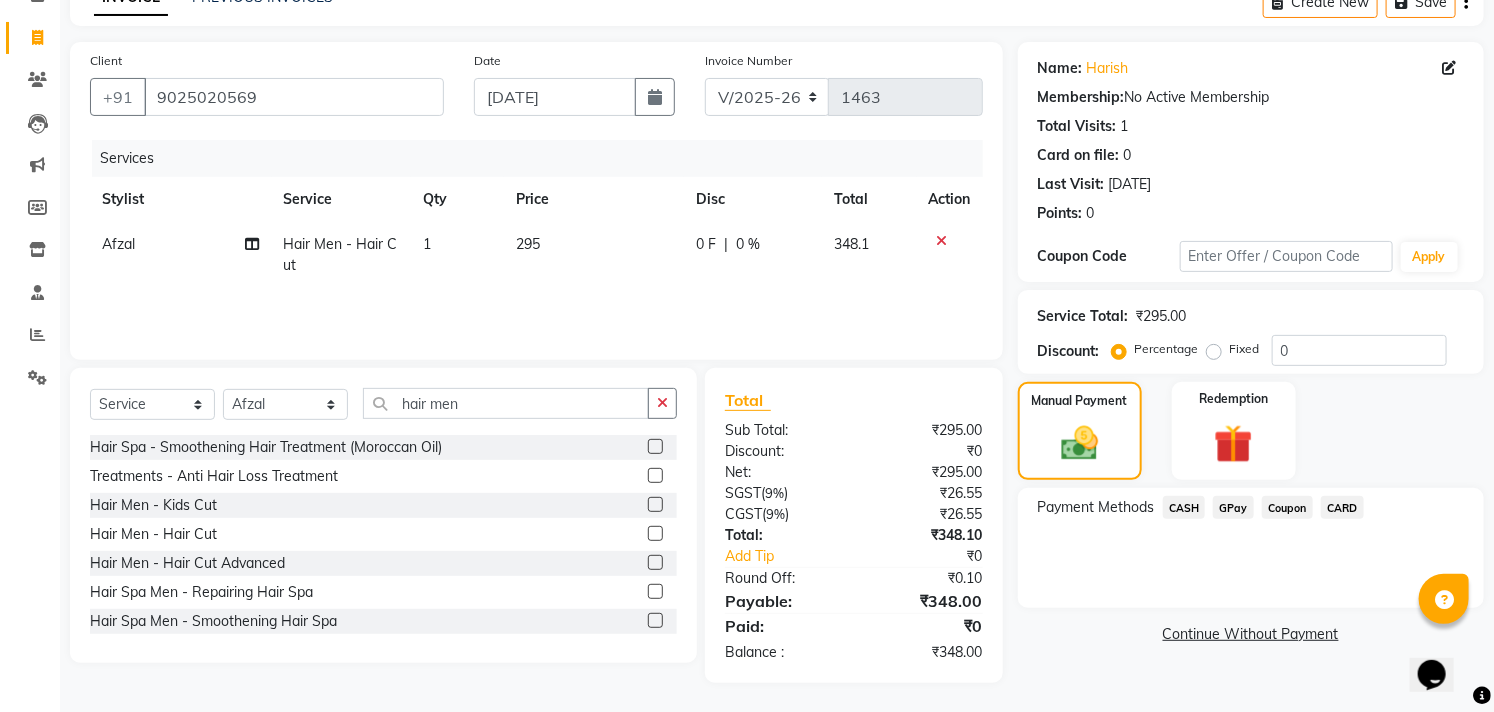 click on "GPay" 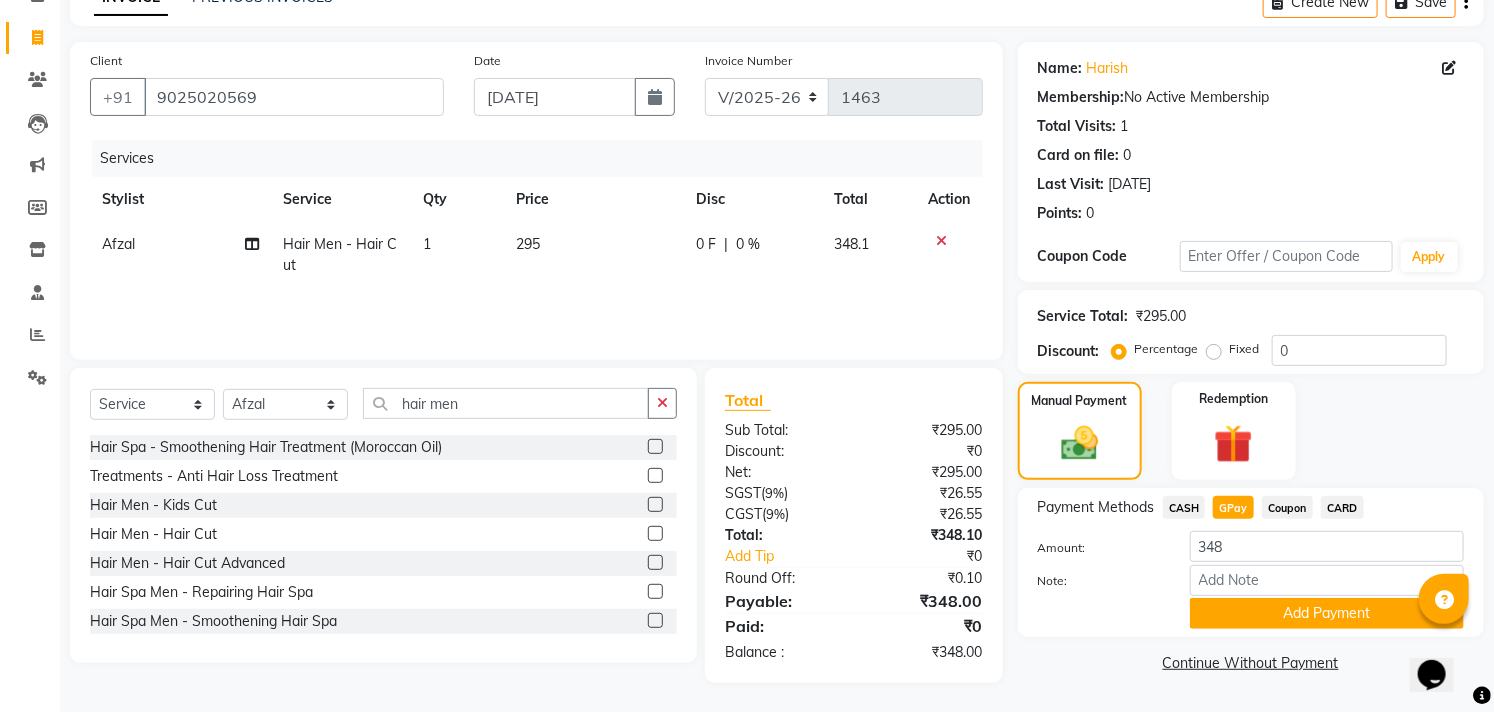 click on "Payment Methods  CASH   GPay   Coupon   CARD  Amount: 348 Note: Add Payment" 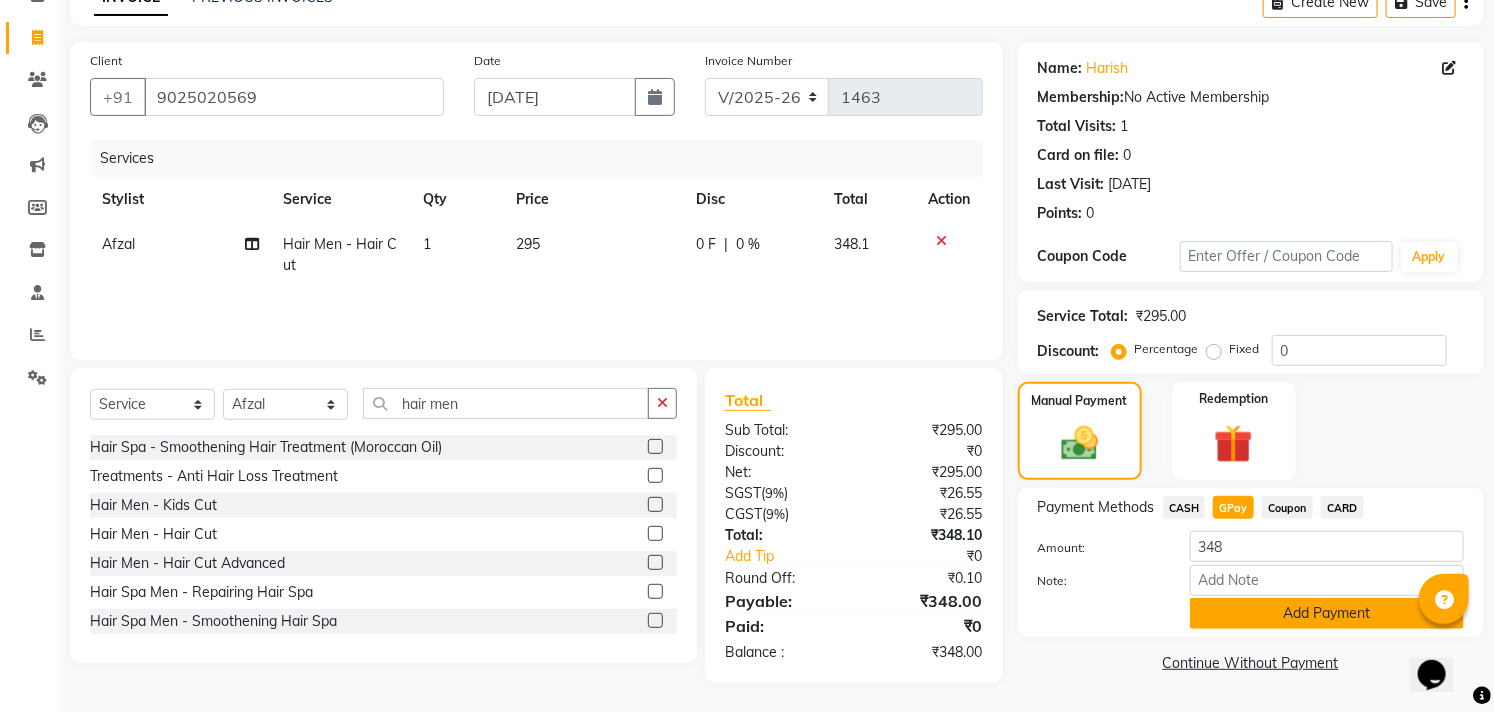 click on "Add Payment" 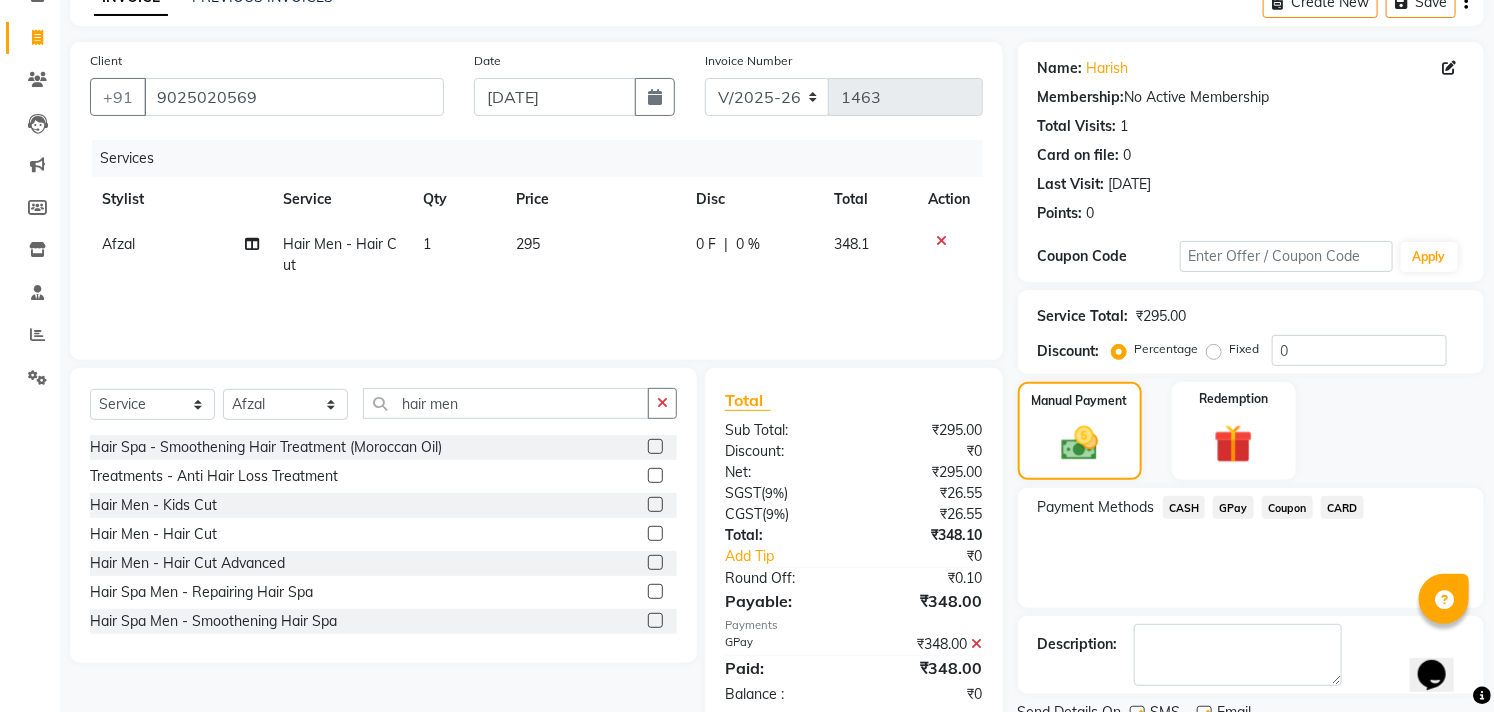 scroll, scrollTop: 187, scrollLeft: 0, axis: vertical 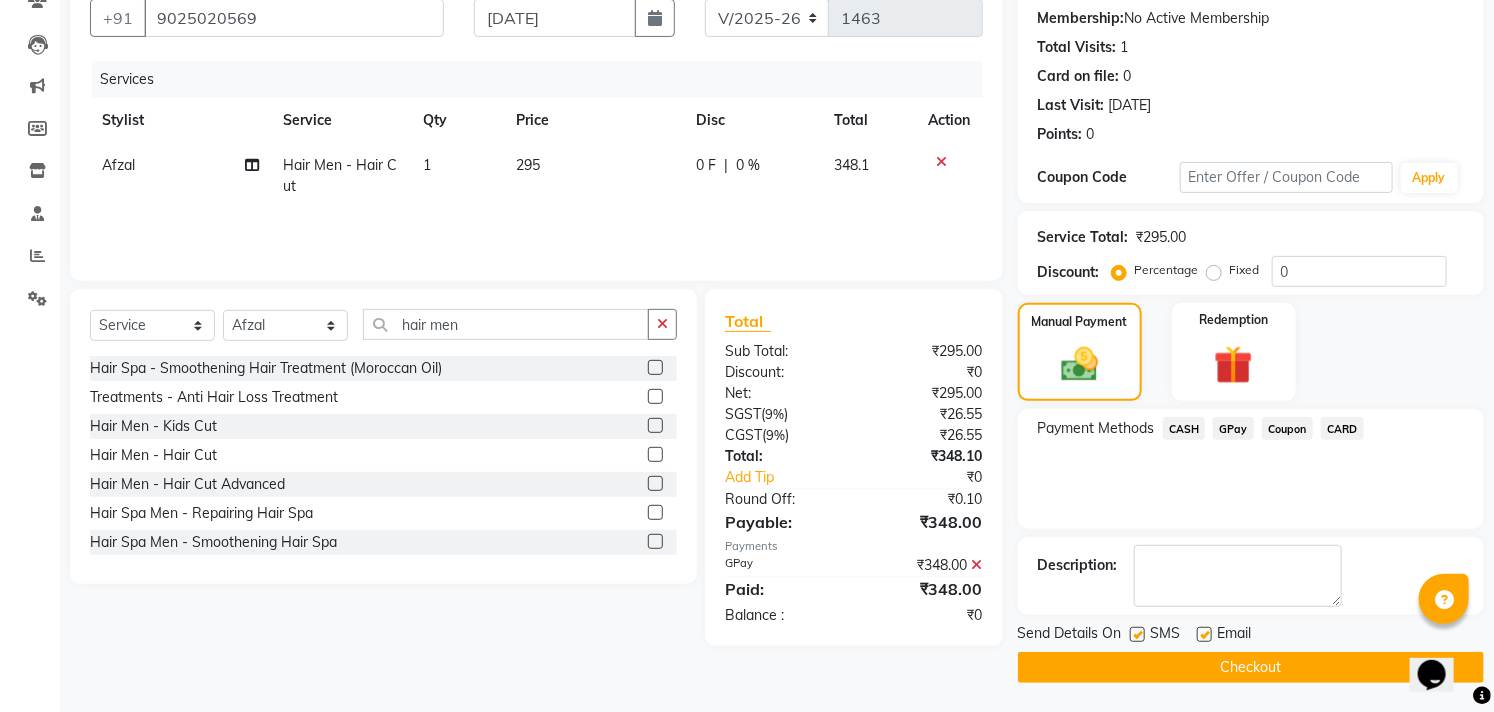 click 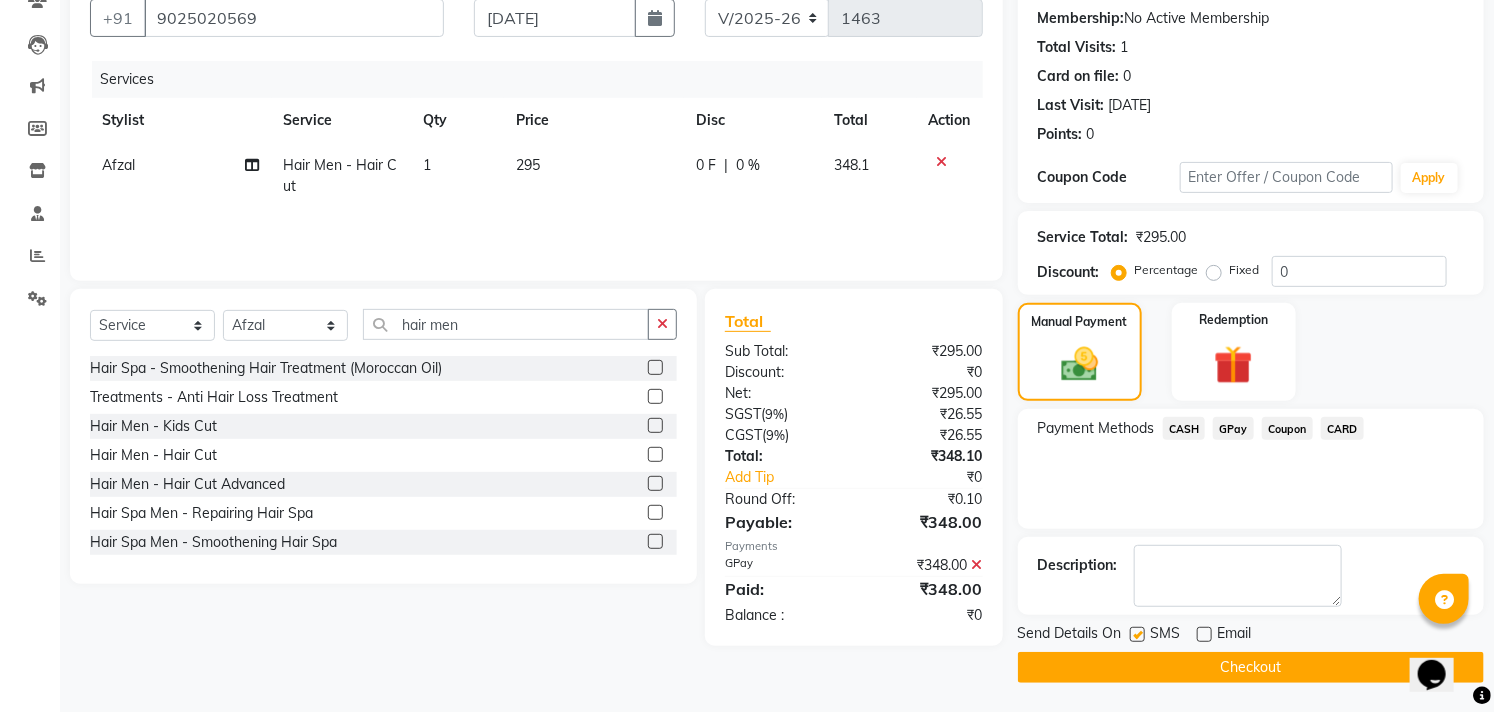 click 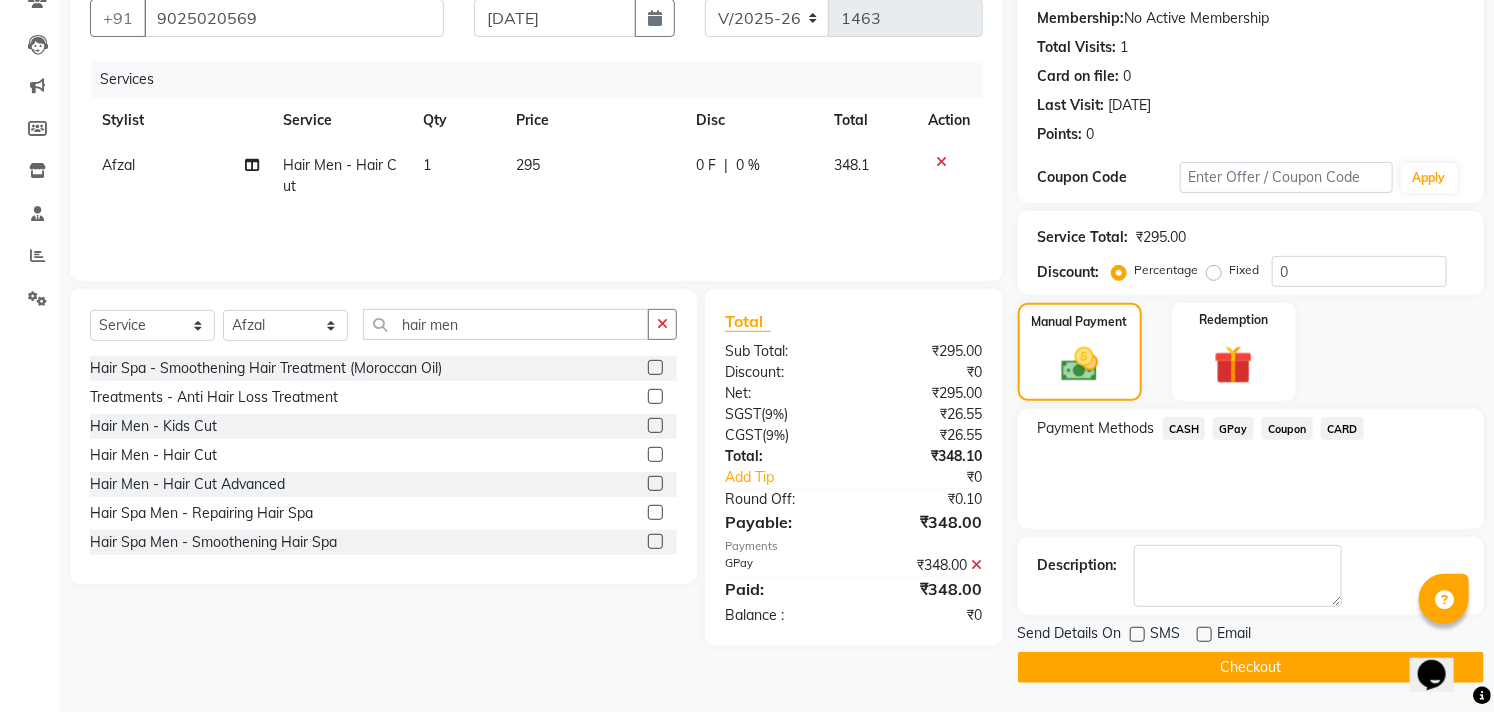 click on "Checkout" 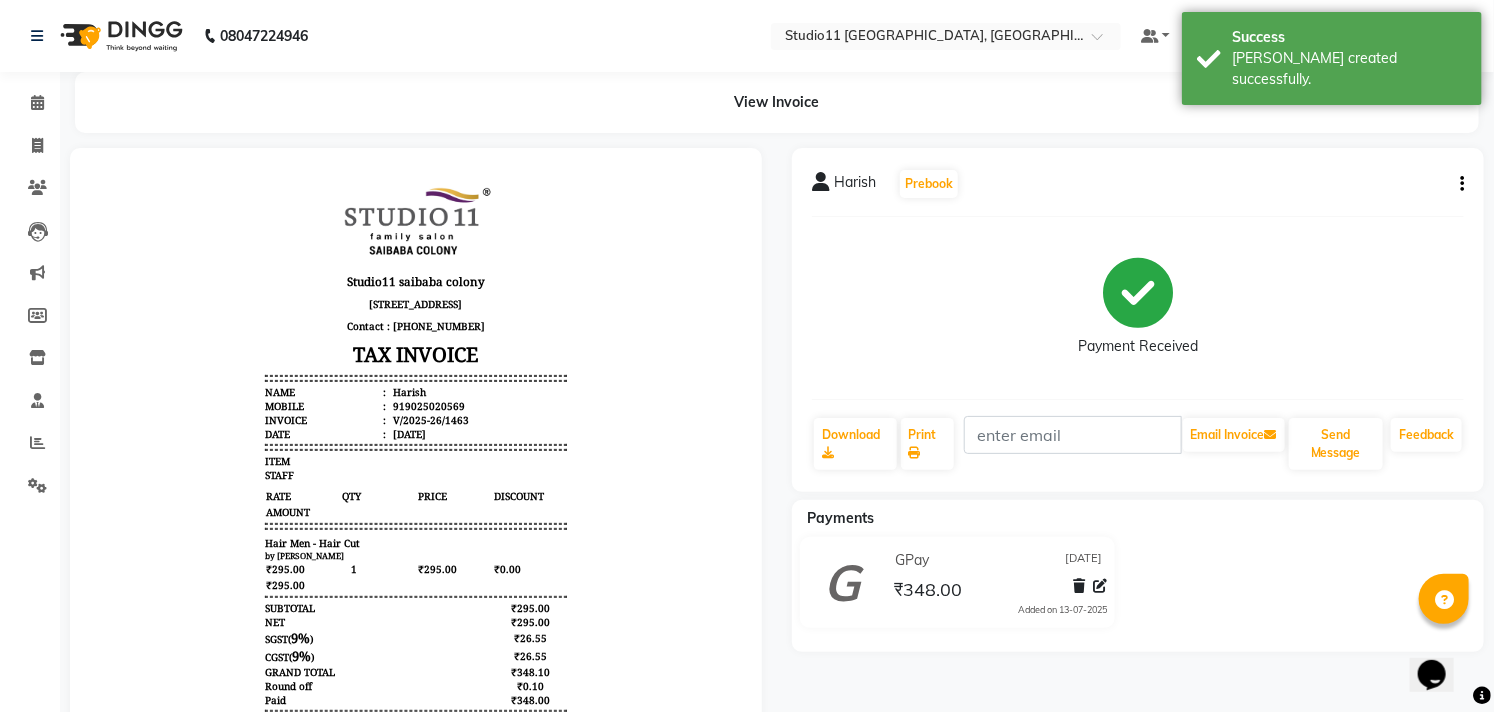 scroll, scrollTop: 0, scrollLeft: 0, axis: both 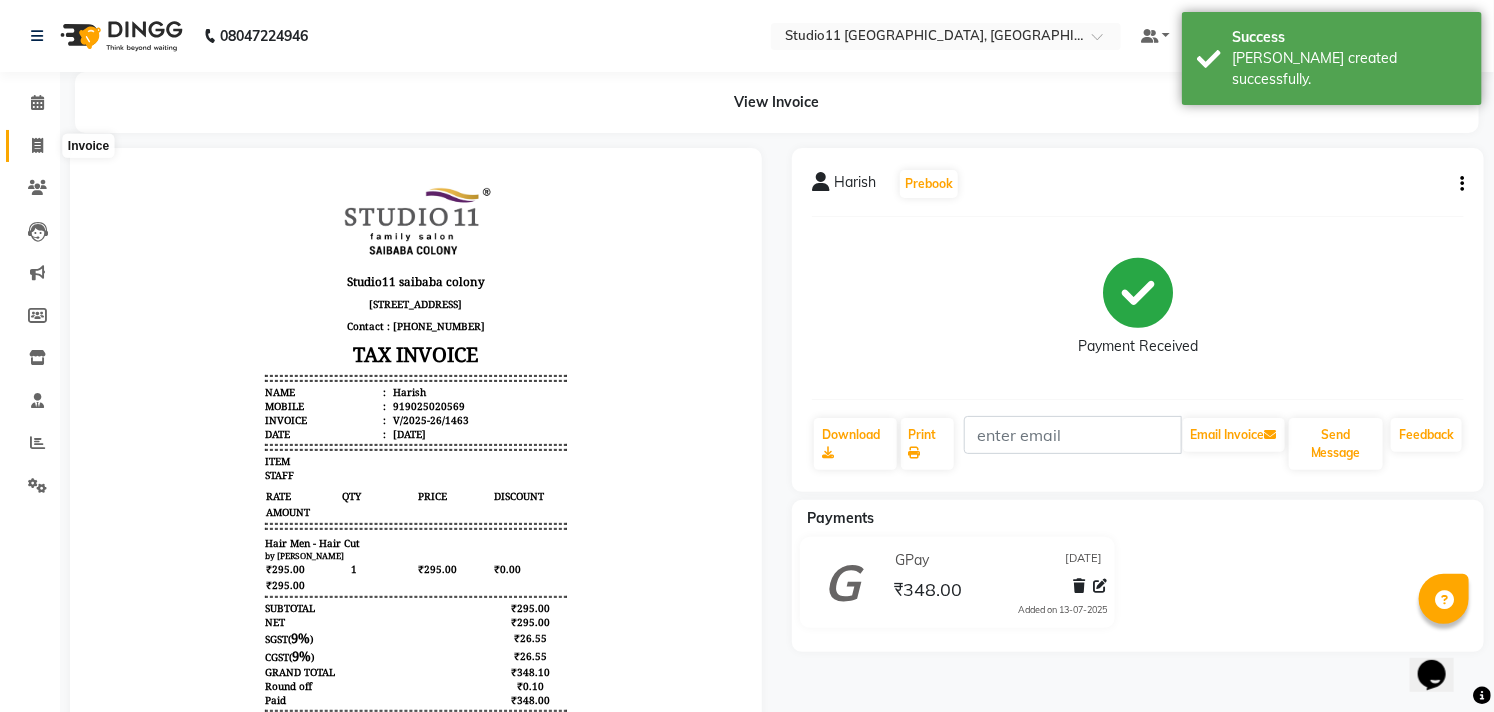 click 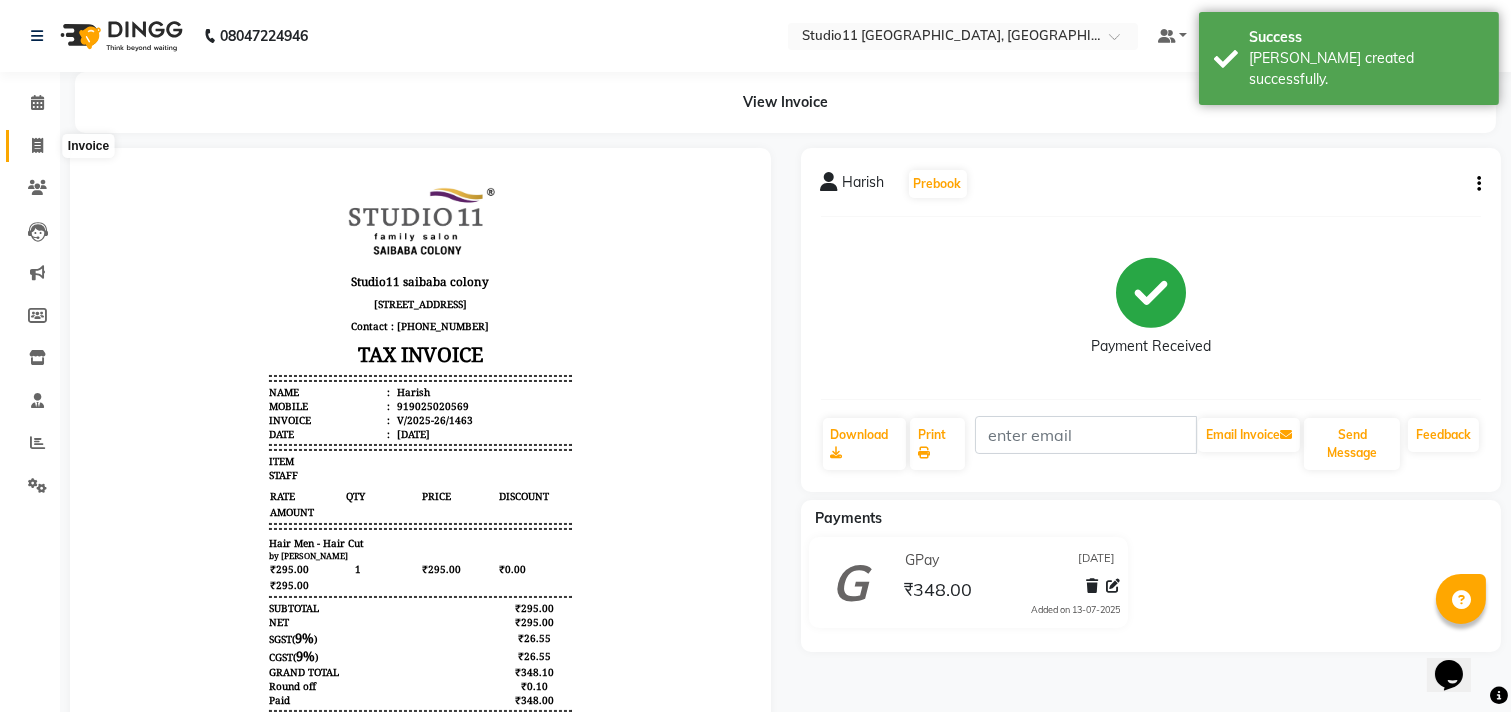 select on "service" 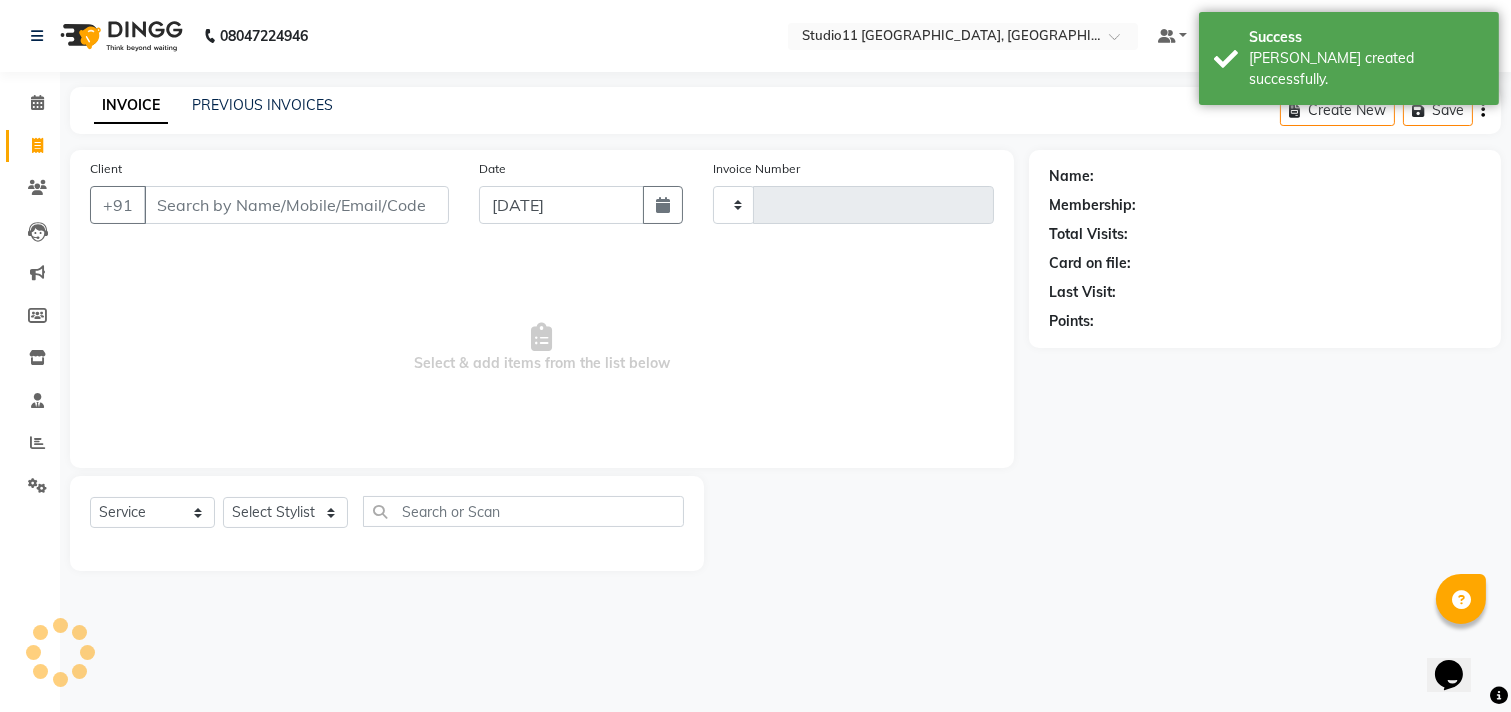 type on "1464" 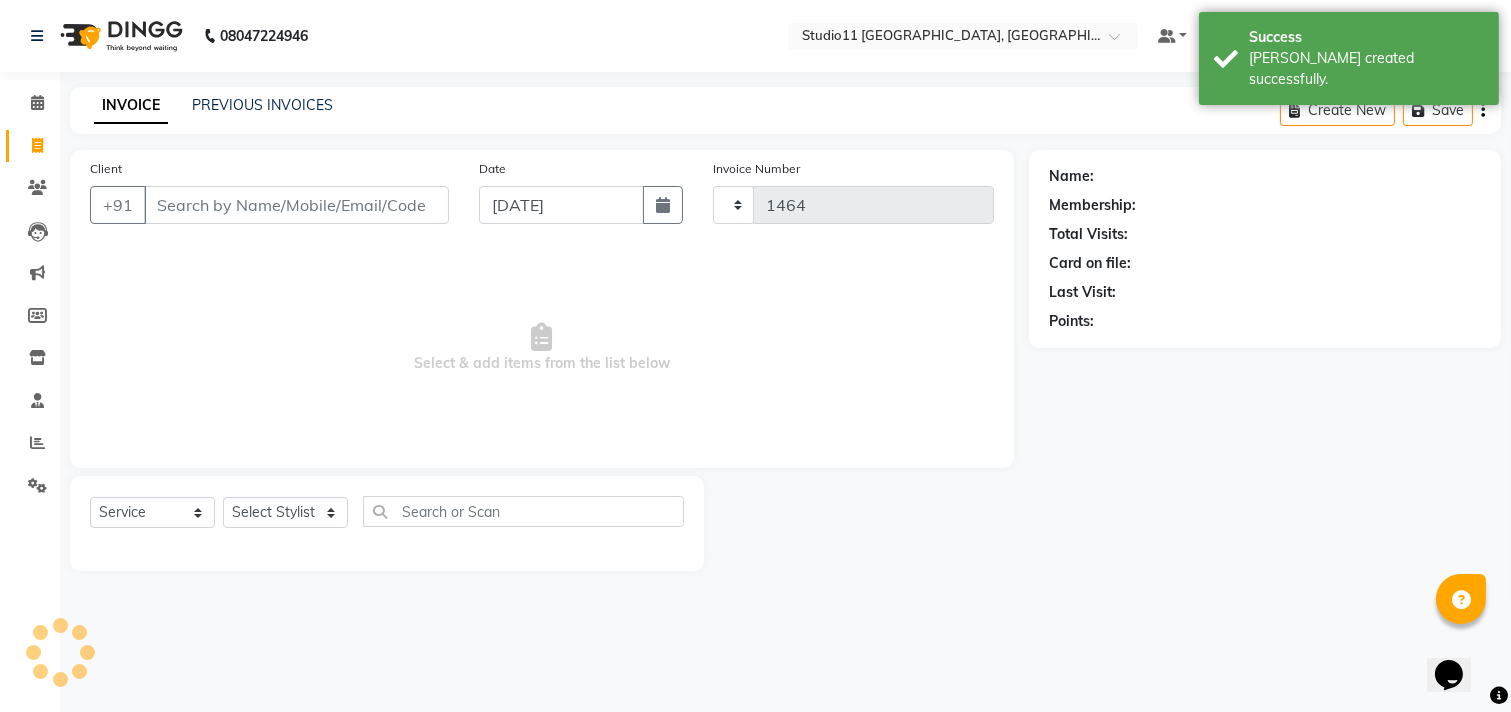 select on "7717" 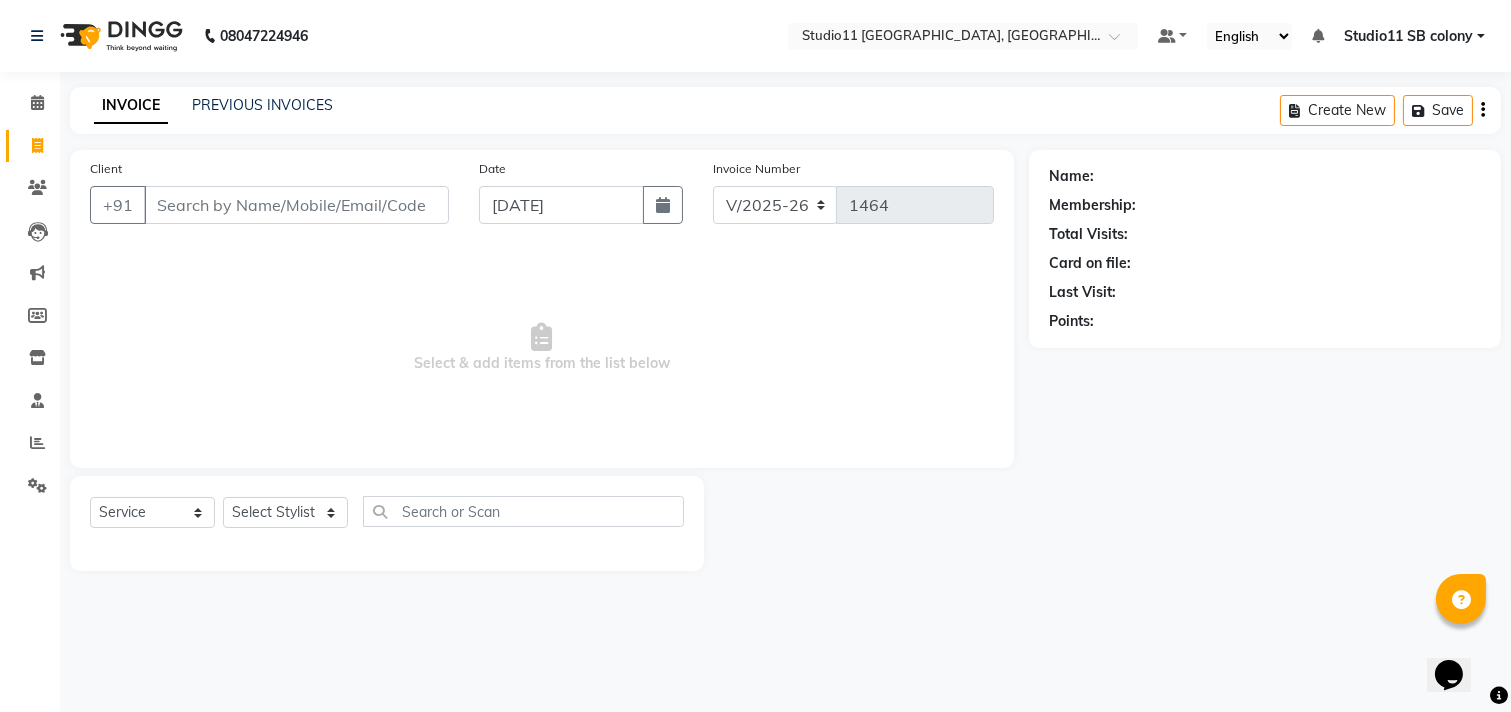 click on "Client" at bounding box center (296, 205) 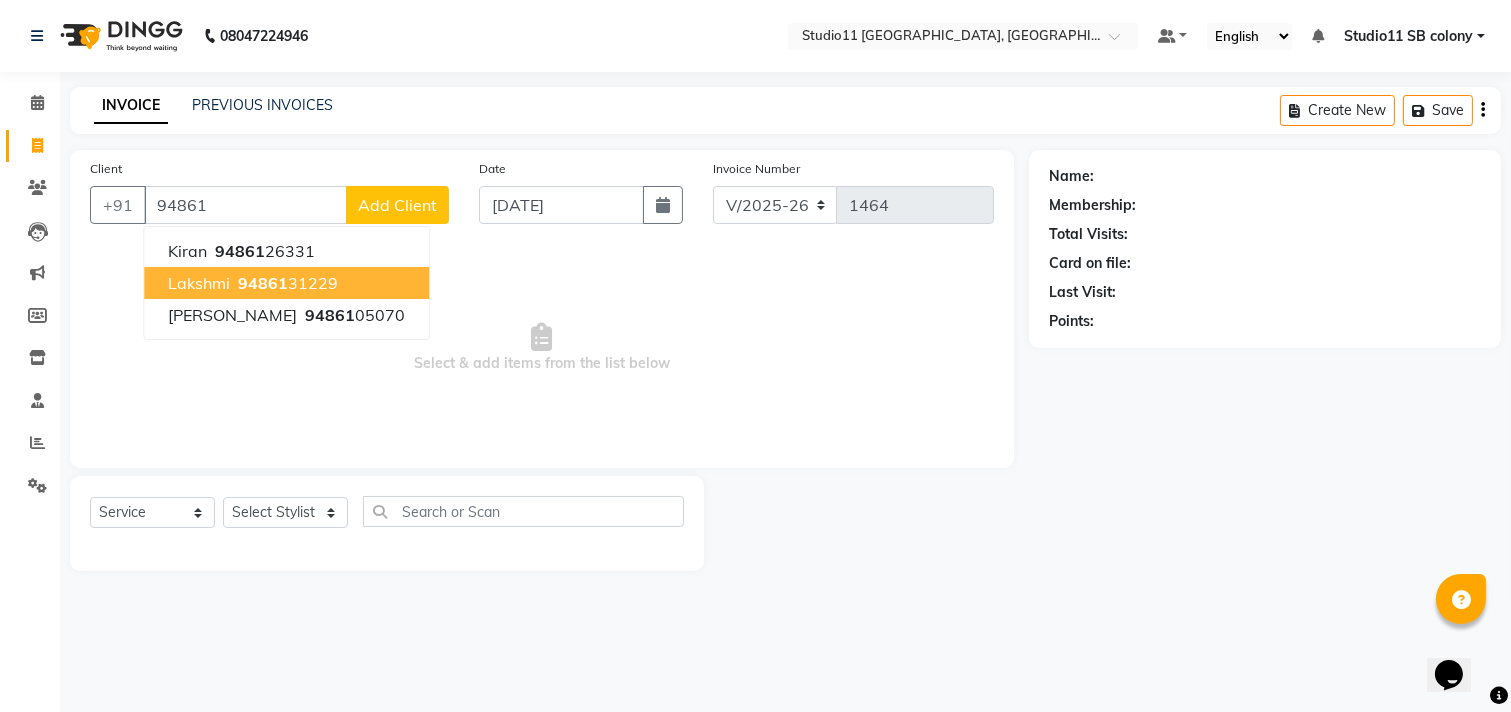click on "94861 31229" at bounding box center [286, 283] 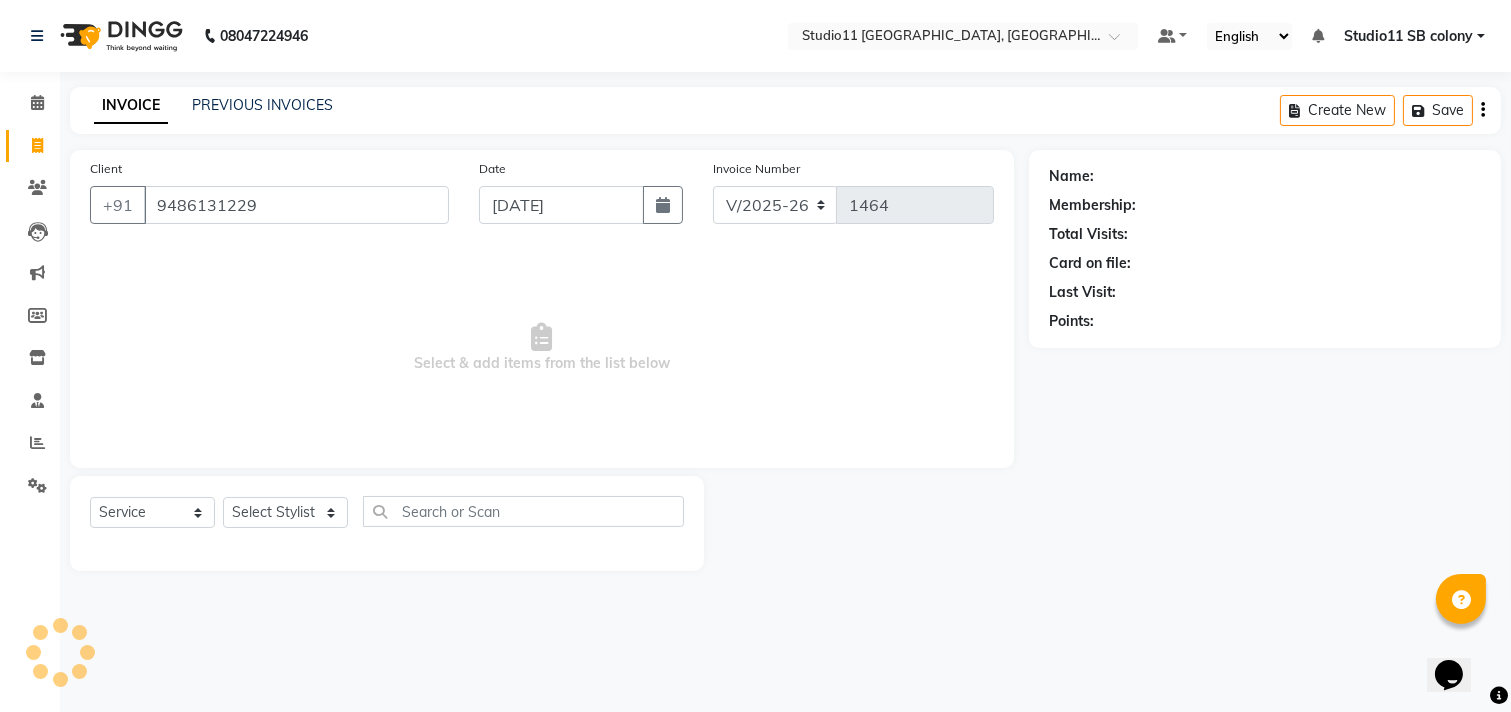 type on "9486131229" 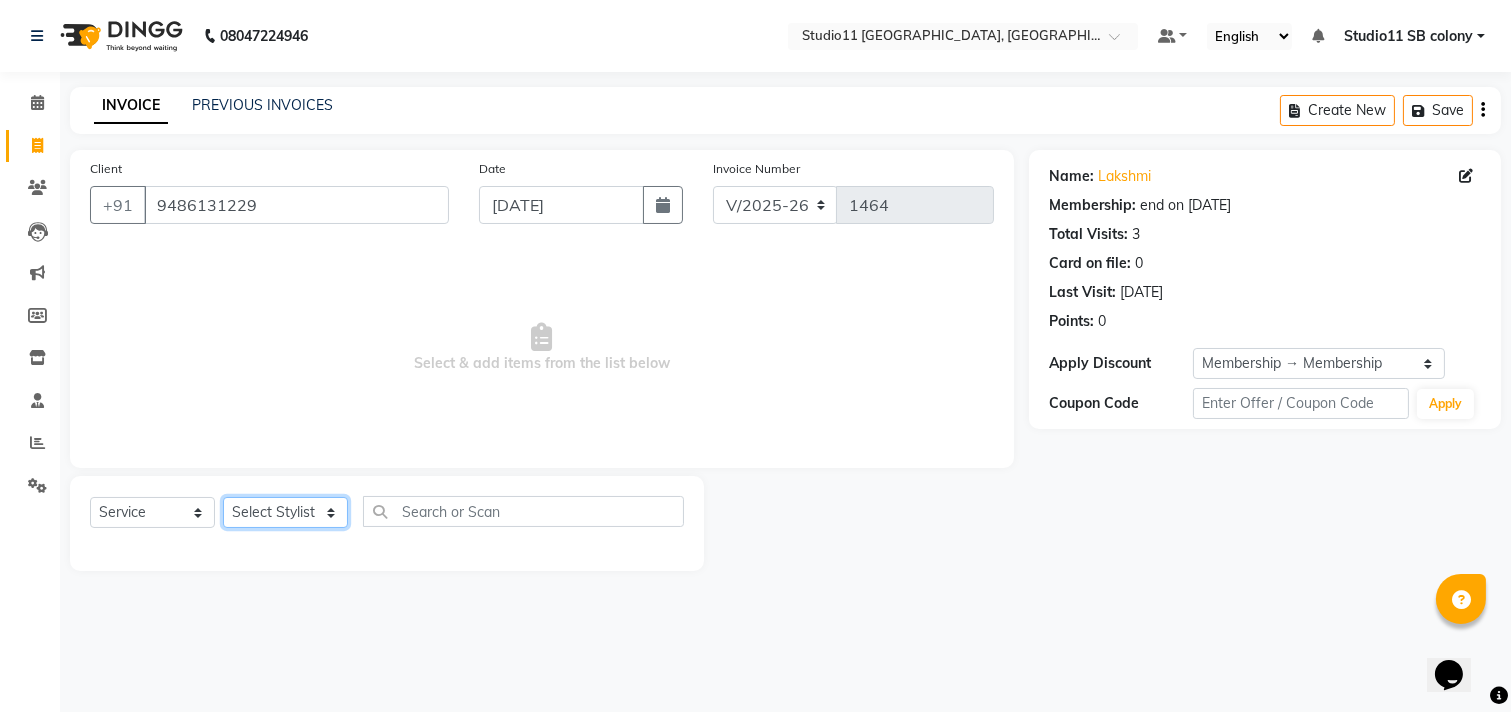 click on "Select Stylist [PERSON_NAME] Dani [PERSON_NAME] Josna kaif [PERSON_NAME] [PERSON_NAME] [PERSON_NAME] Studio11 SB colony Tahir tamil" 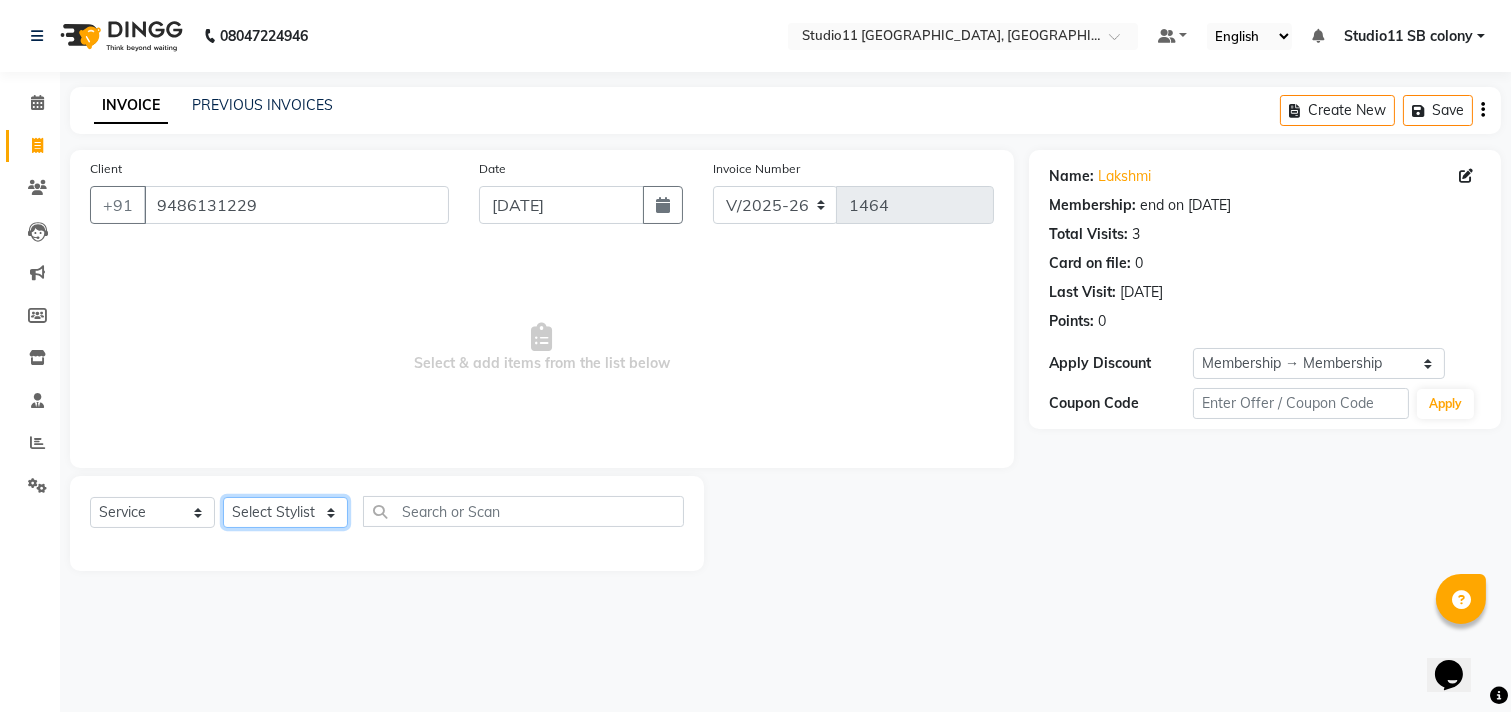 select on "68835" 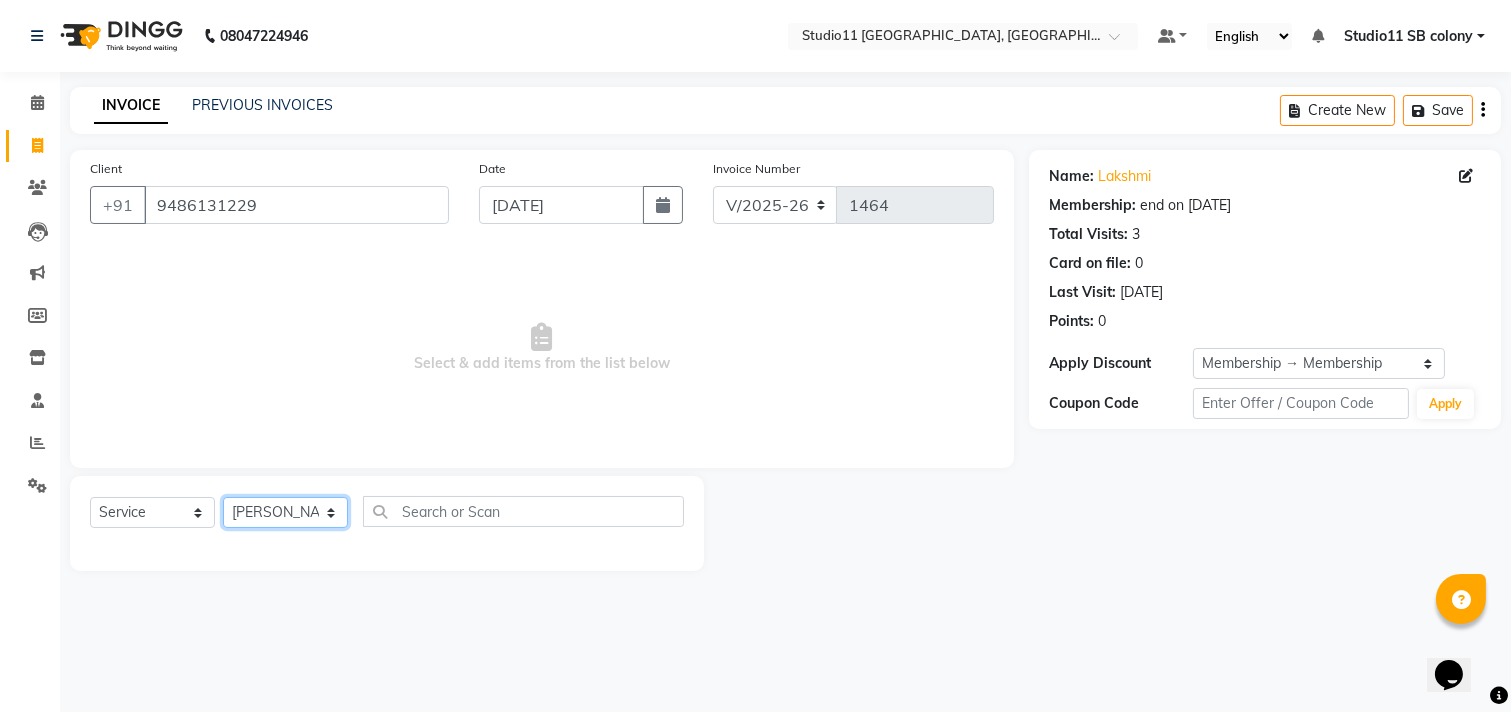 click on "Select Stylist [PERSON_NAME] Dani [PERSON_NAME] Josna kaif [PERSON_NAME] [PERSON_NAME] [PERSON_NAME] Studio11 SB colony Tahir tamil" 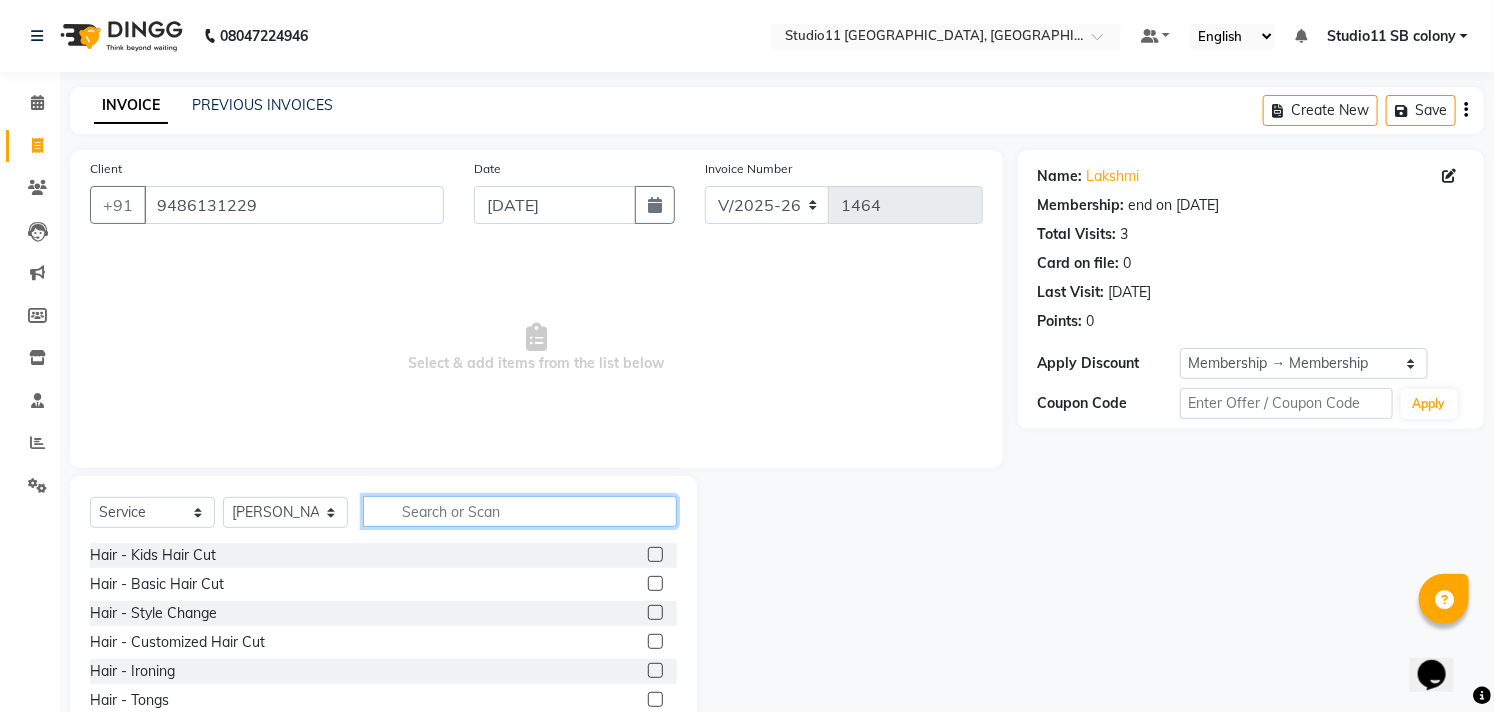 click 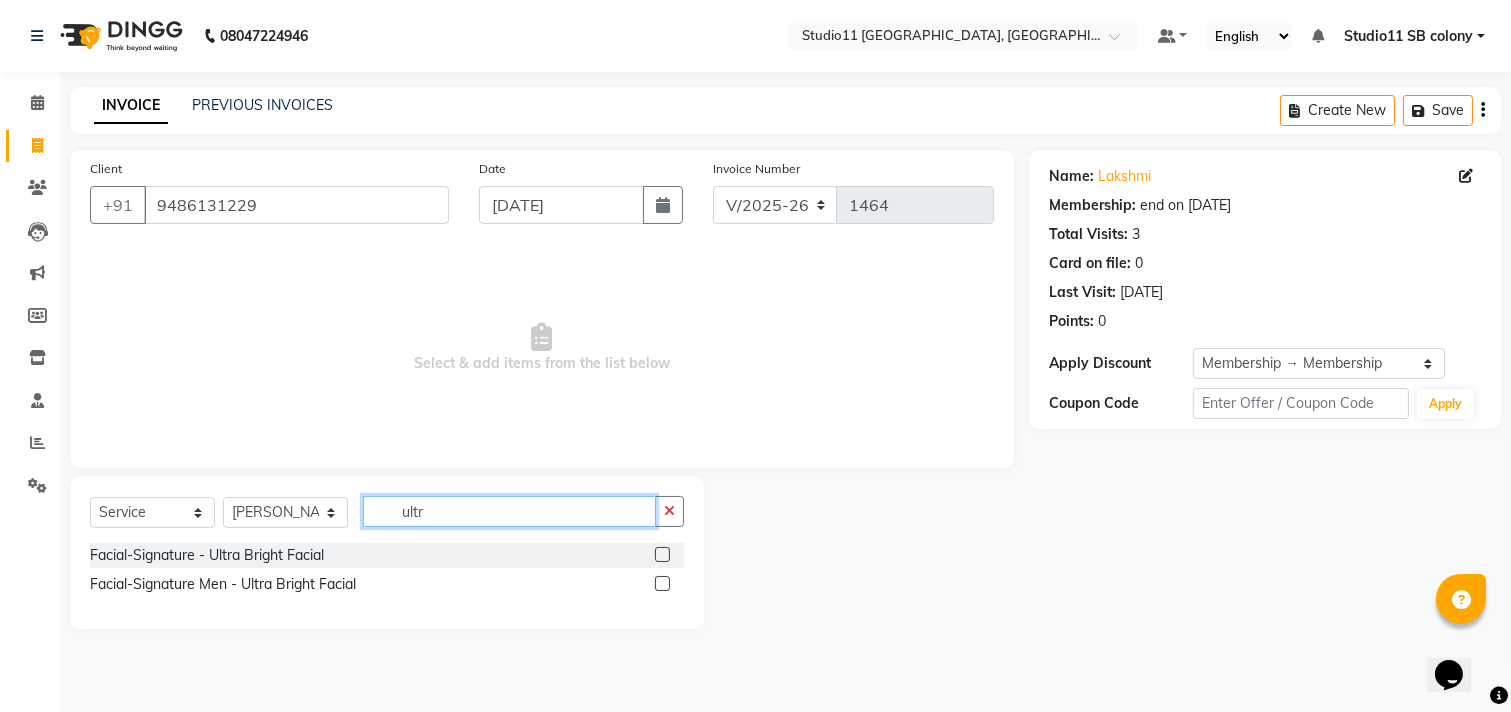 type on "ultr" 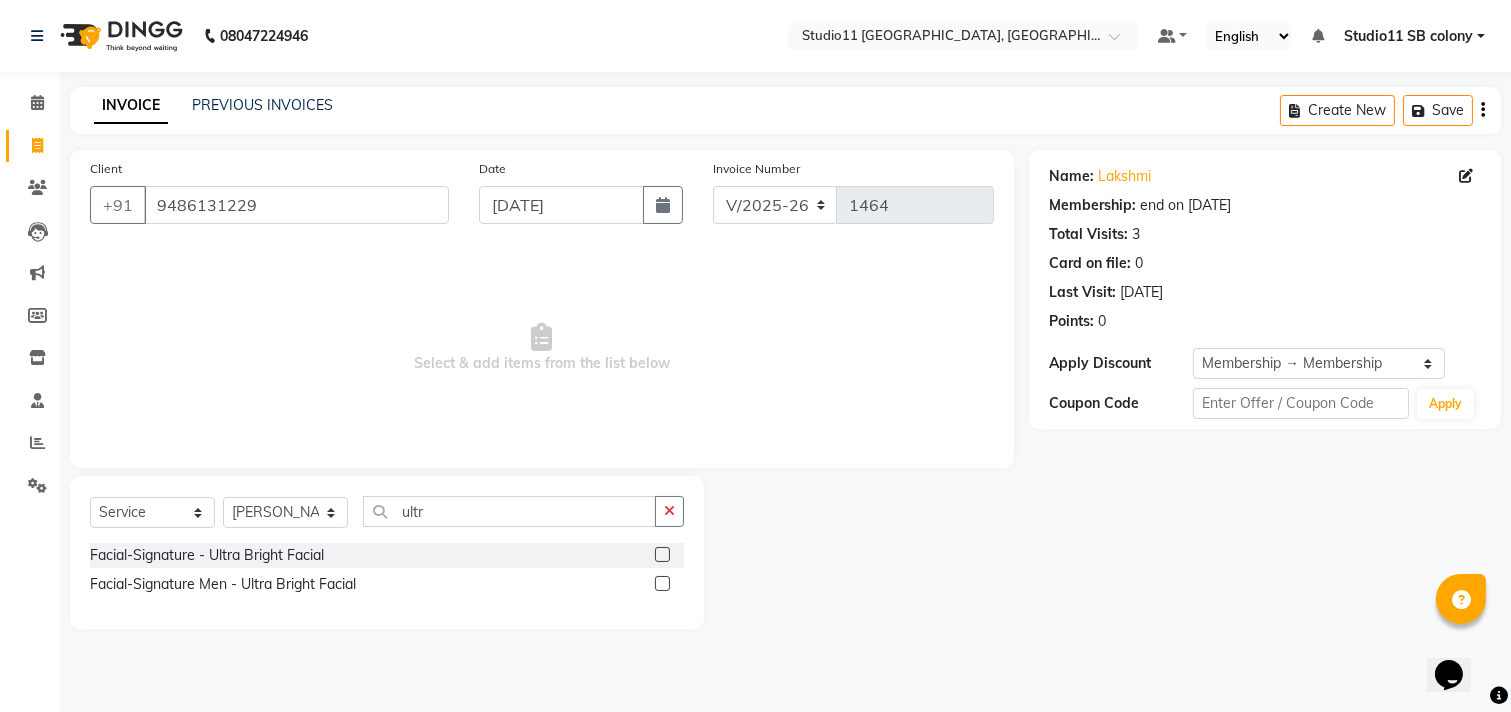 click 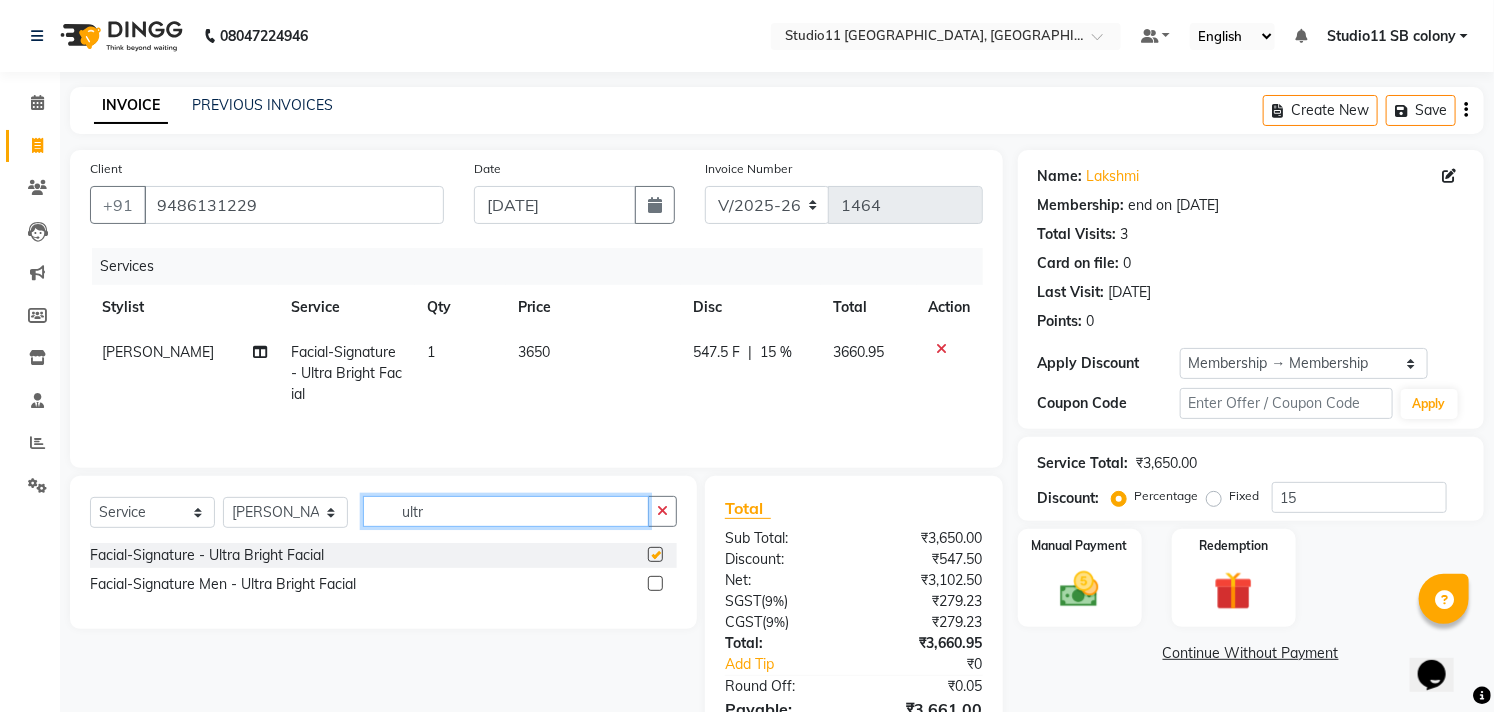 click on "ultr" 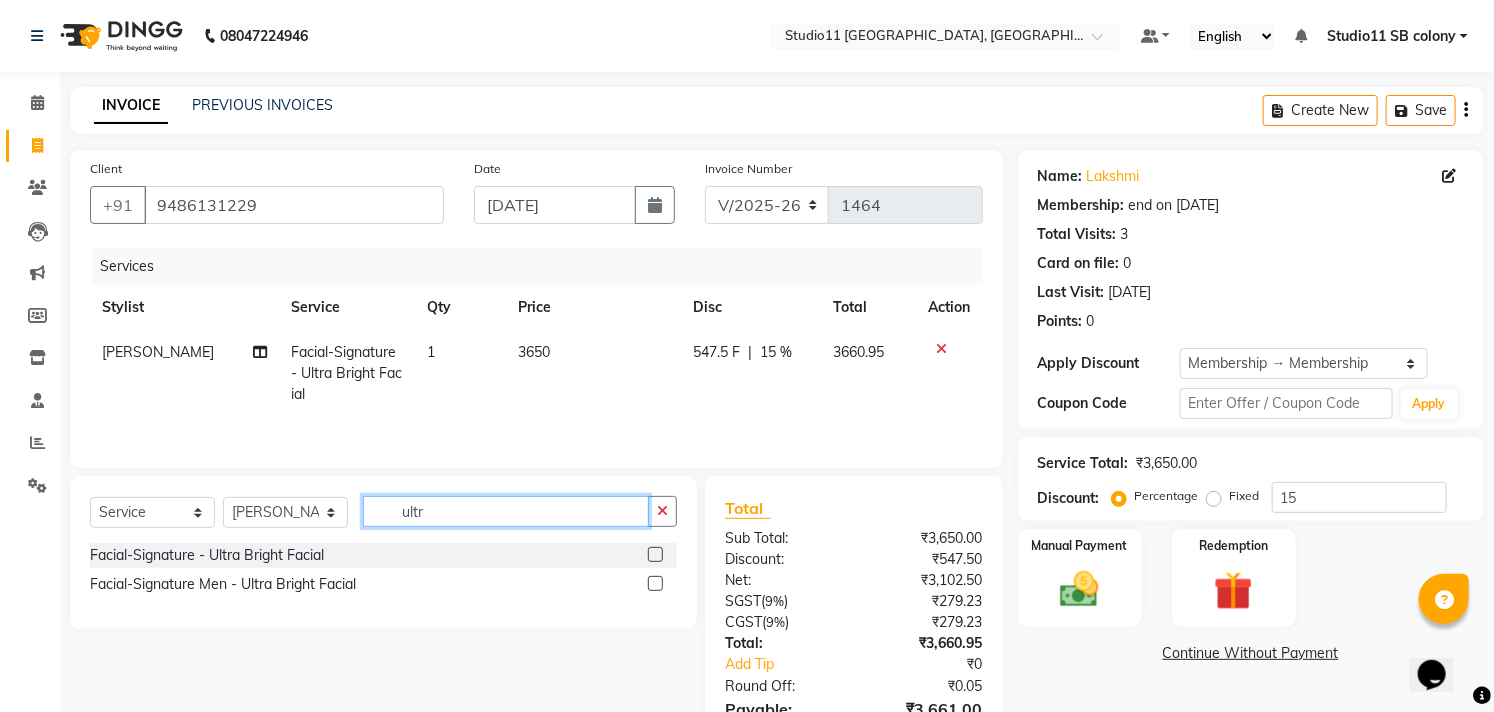 checkbox on "false" 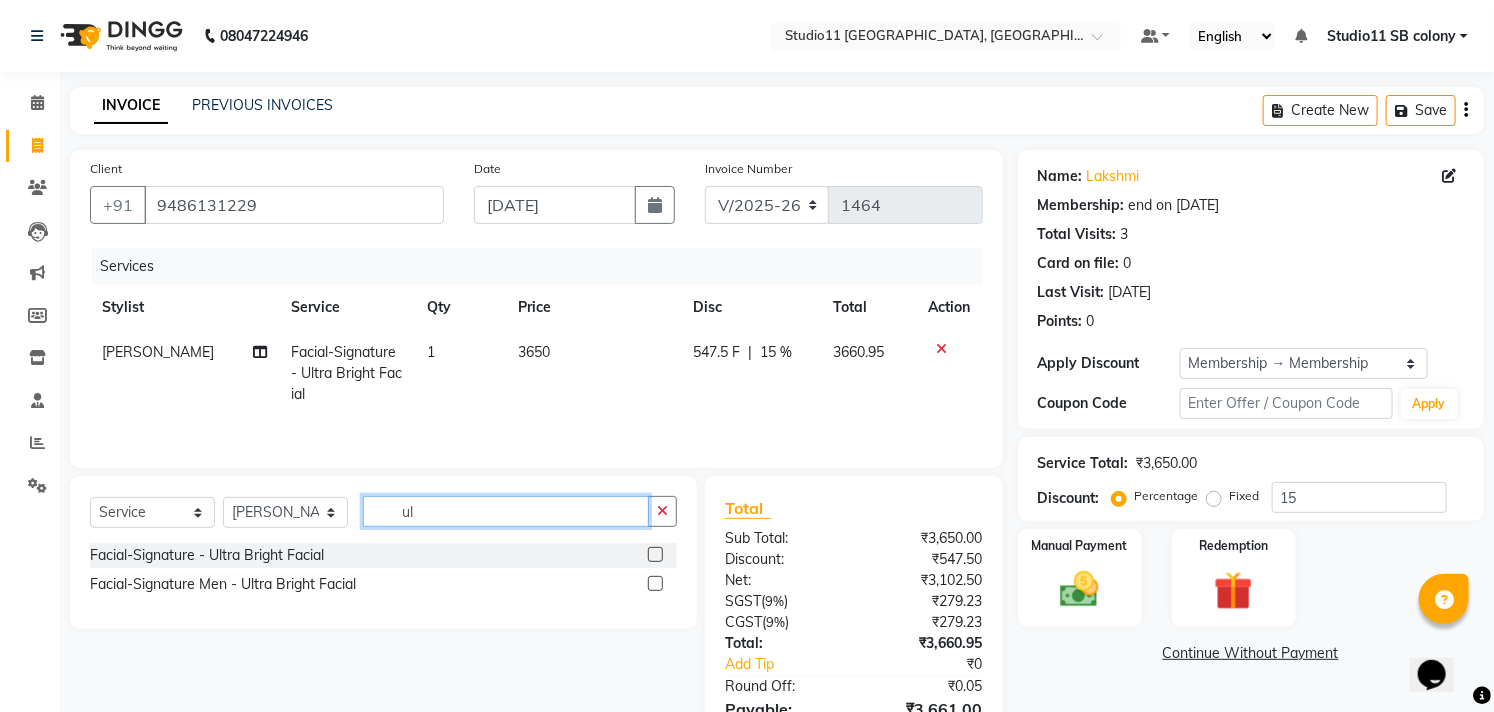 type on "u" 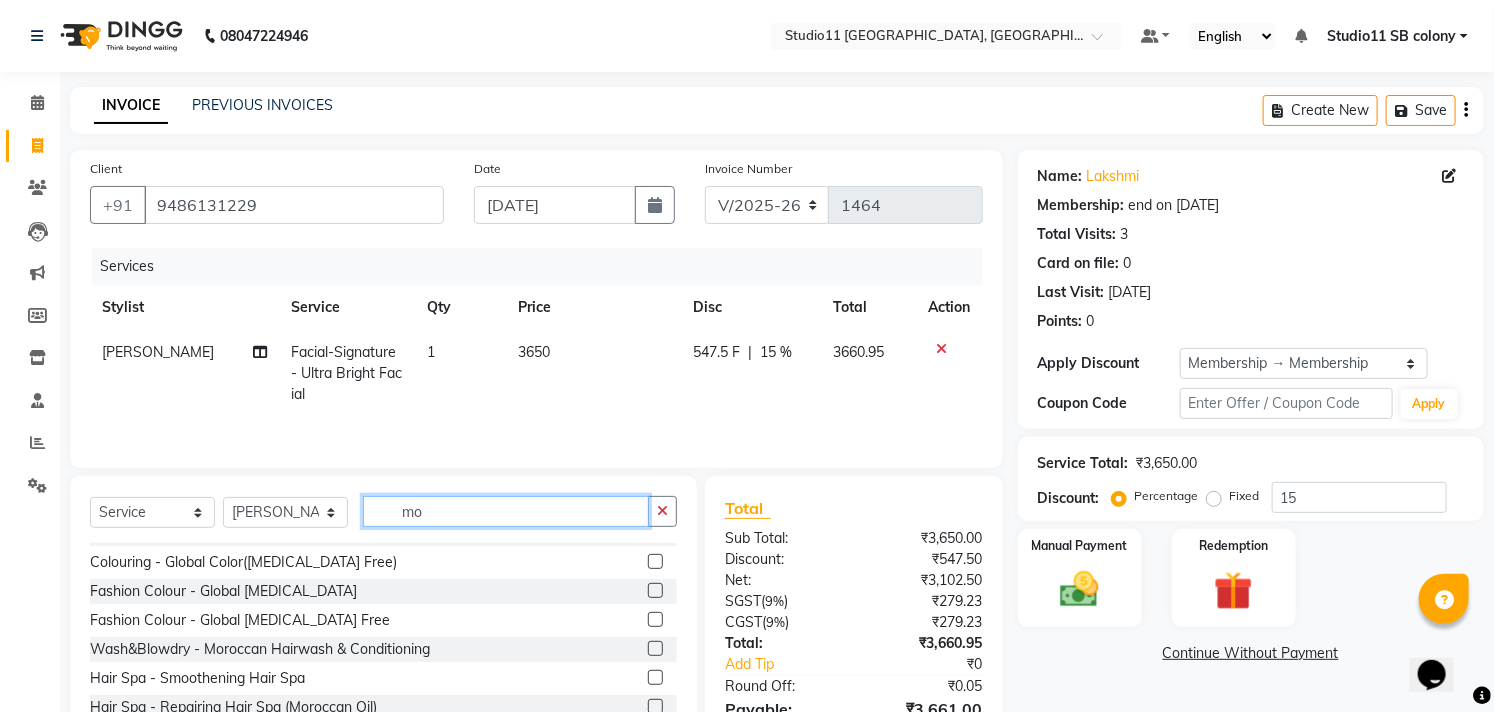 scroll, scrollTop: 126, scrollLeft: 0, axis: vertical 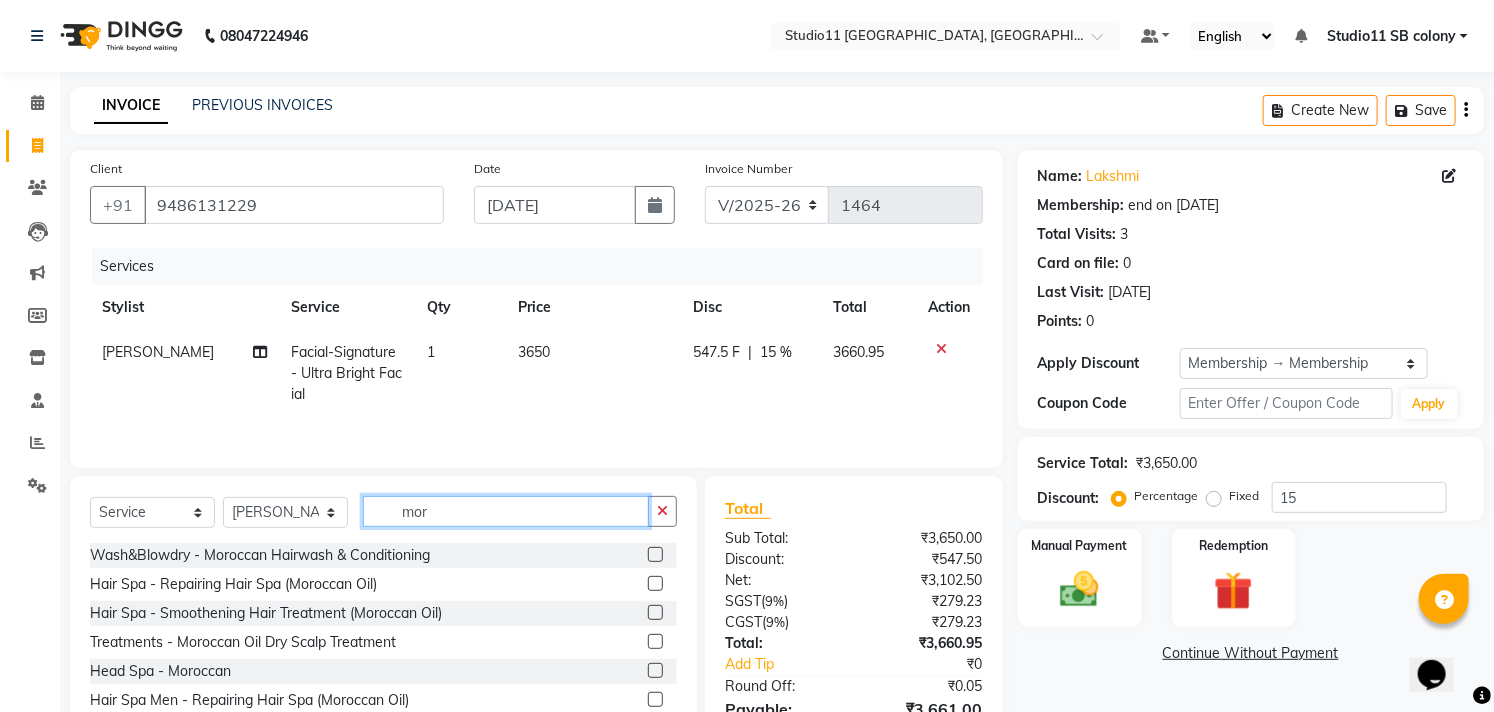 type on "mor" 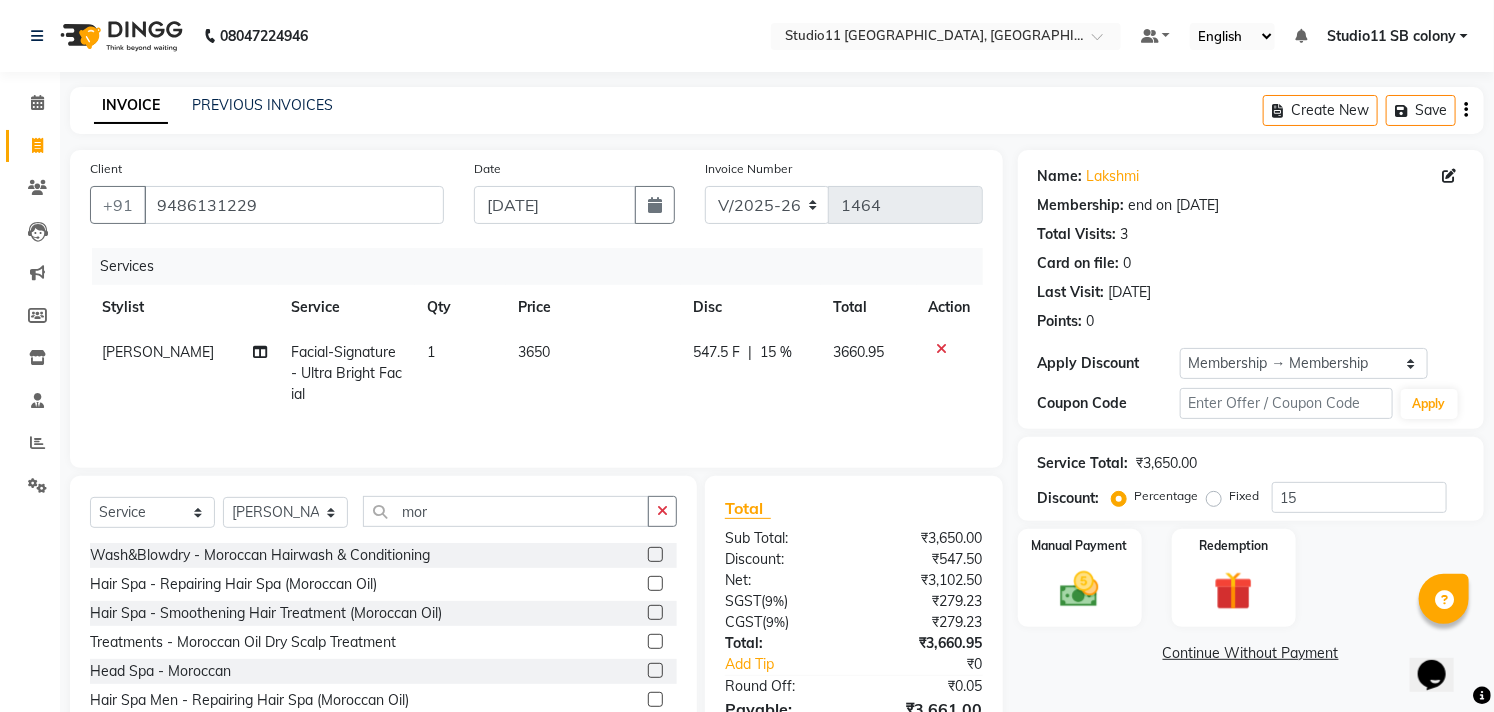 click 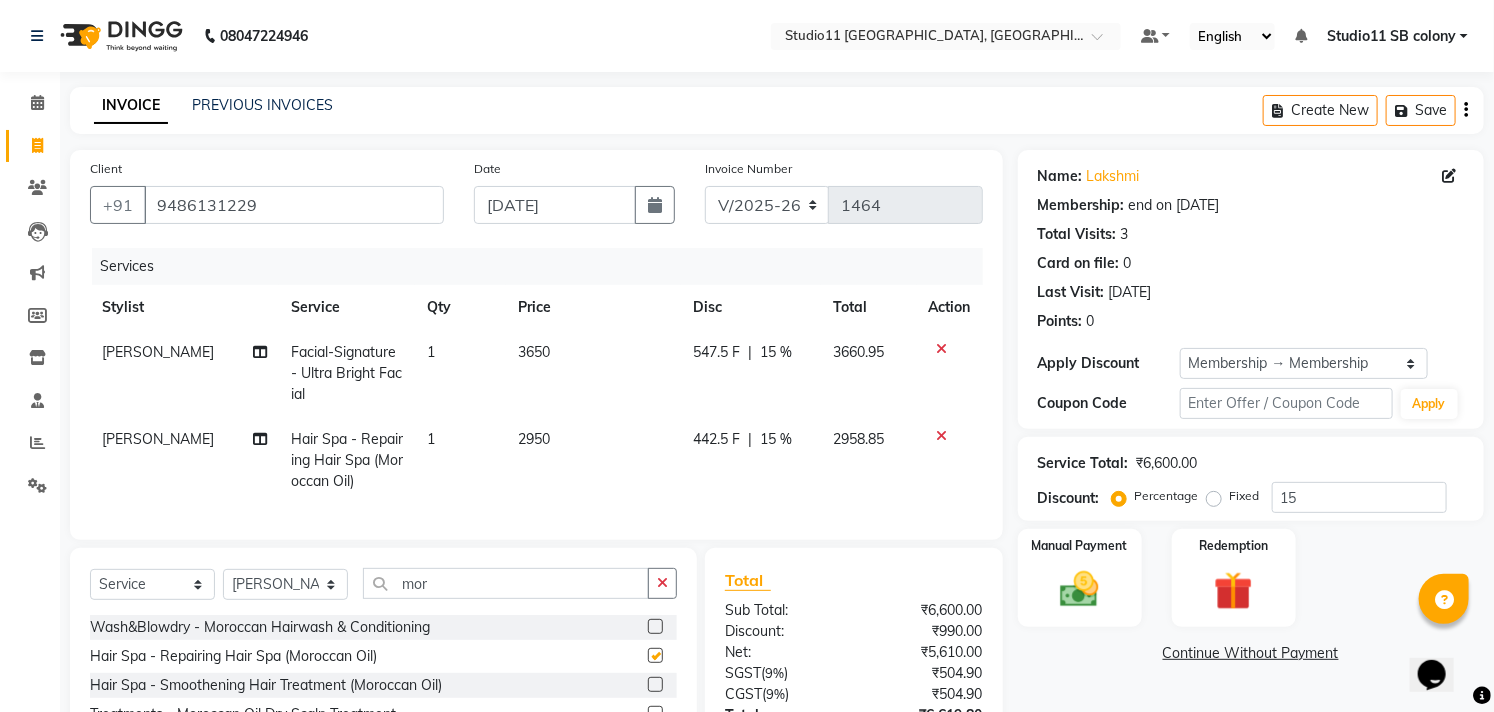 checkbox on "false" 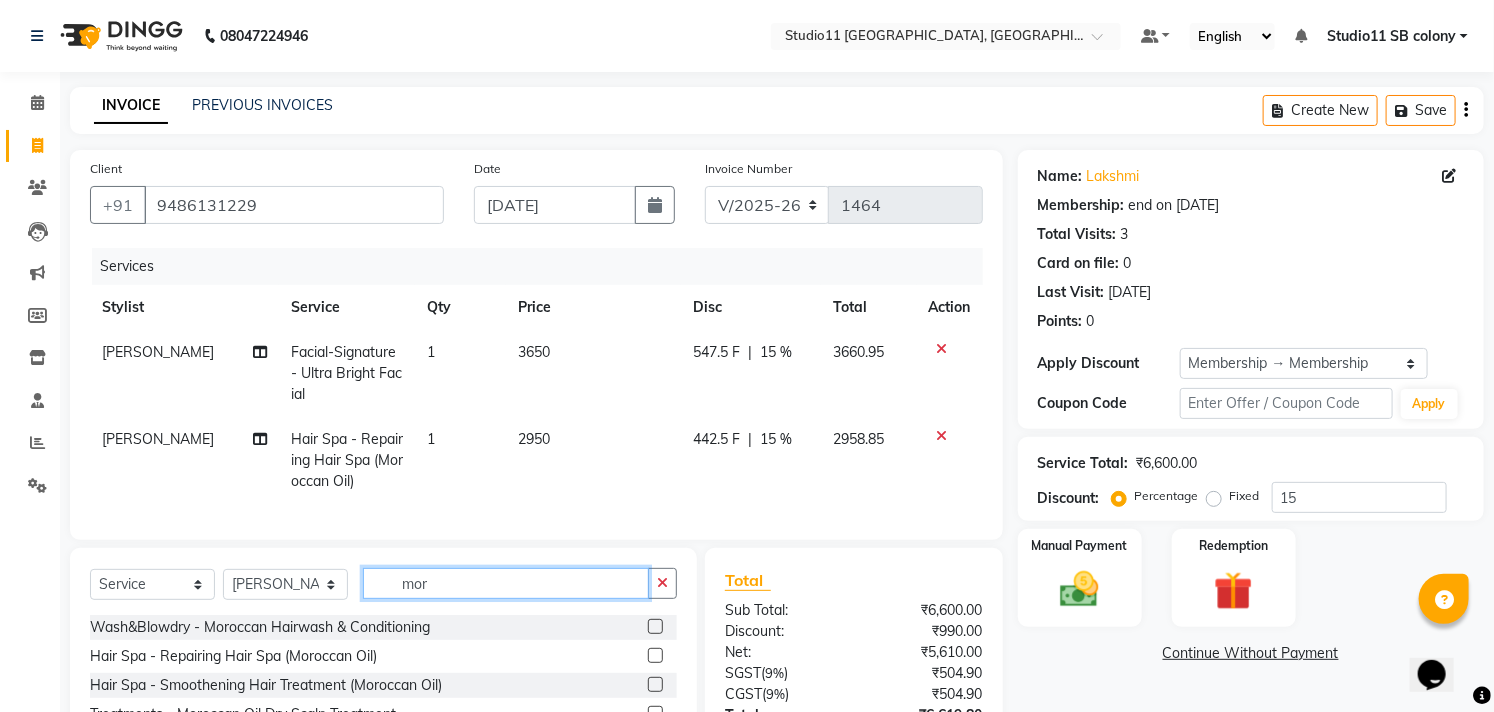 click on "mor" 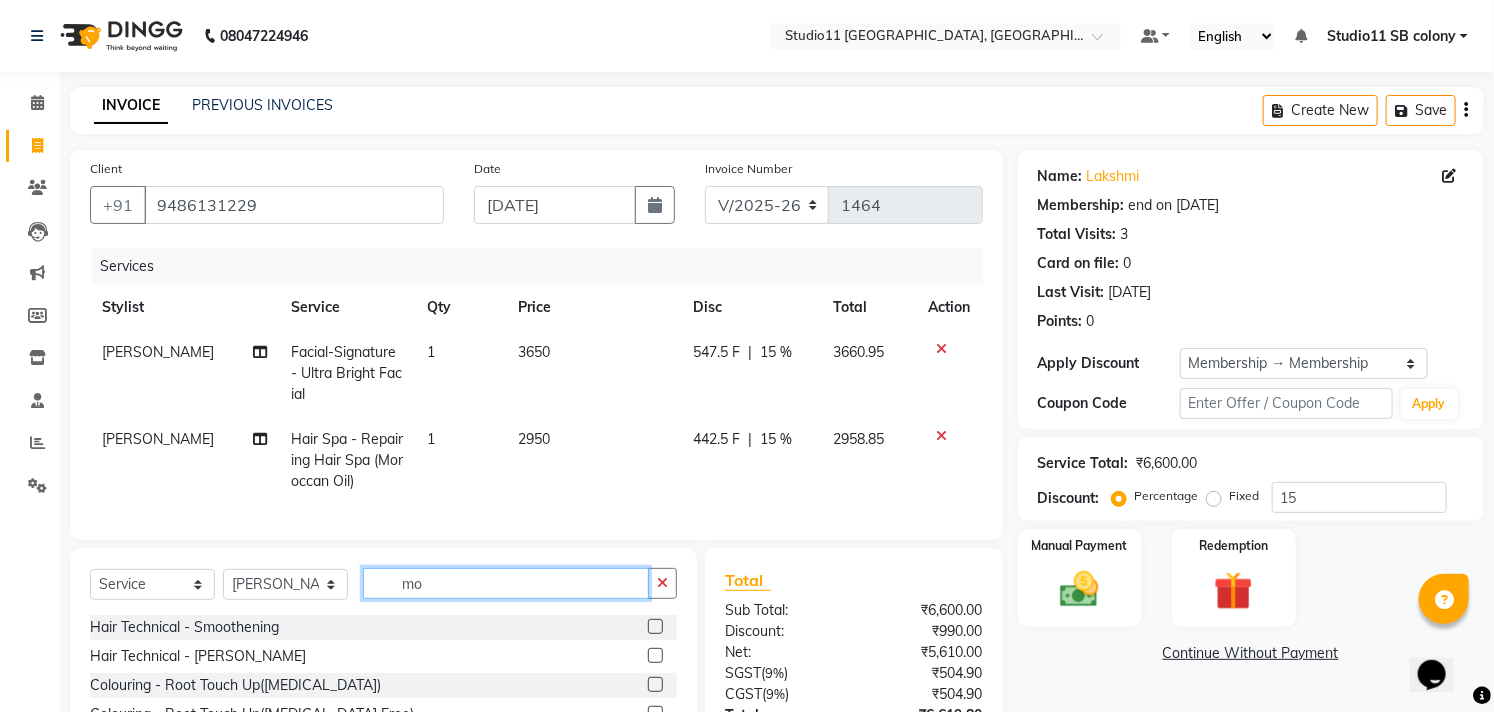 type on "m" 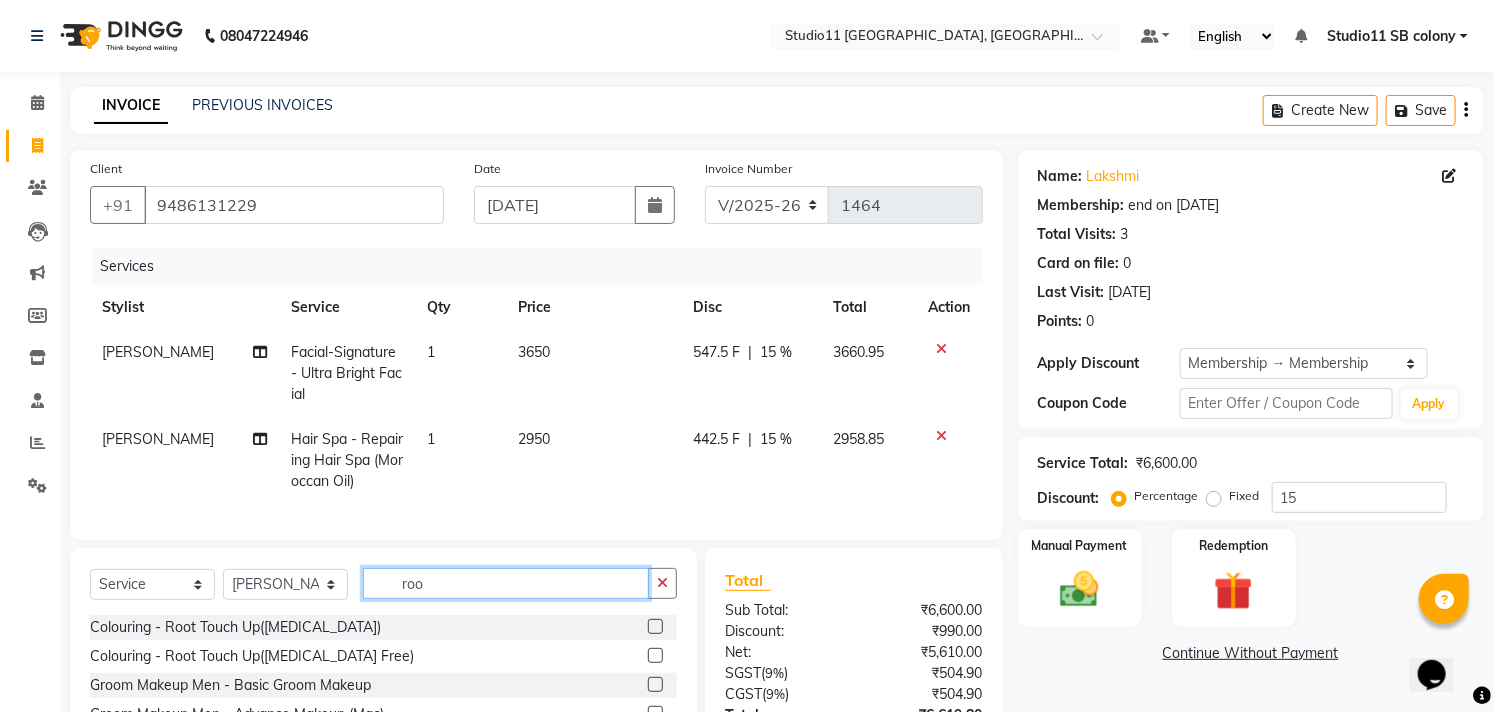 type on "roo" 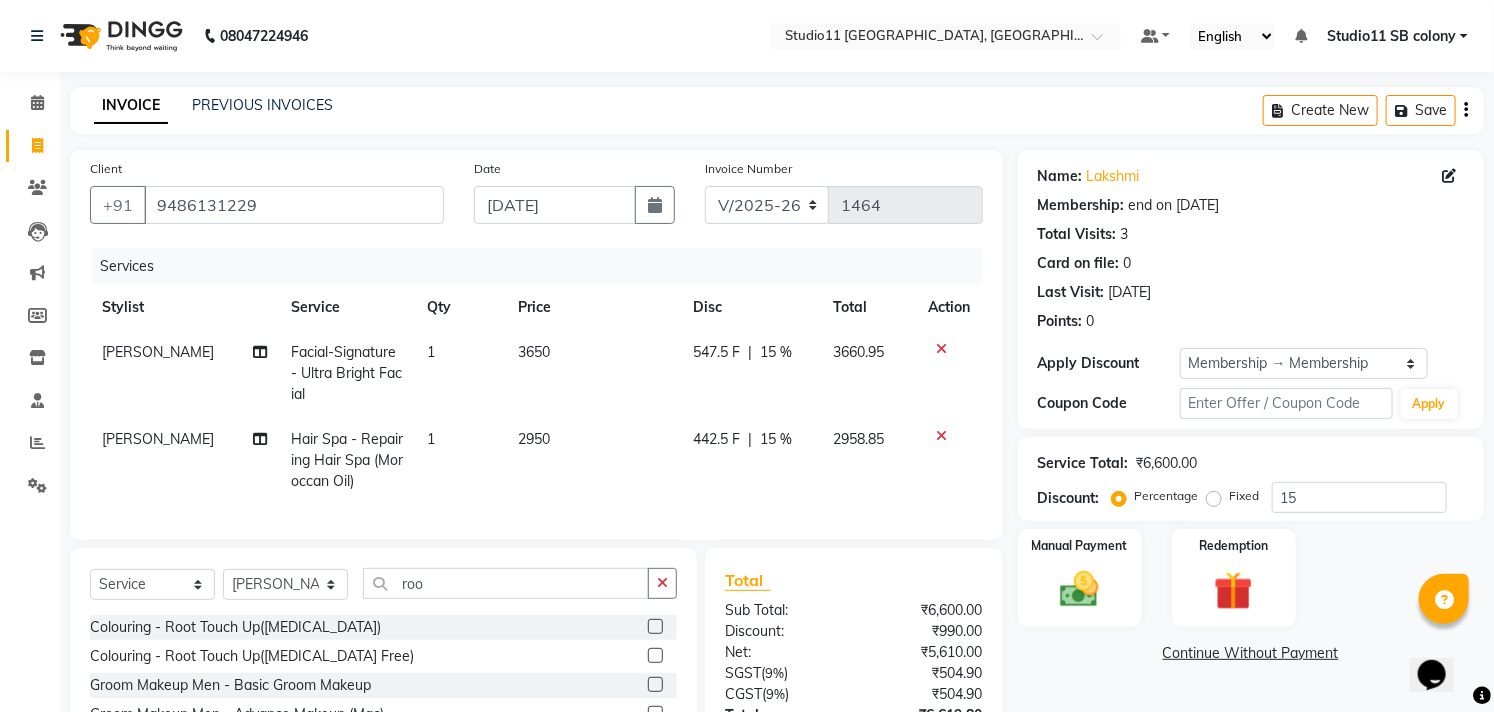 click 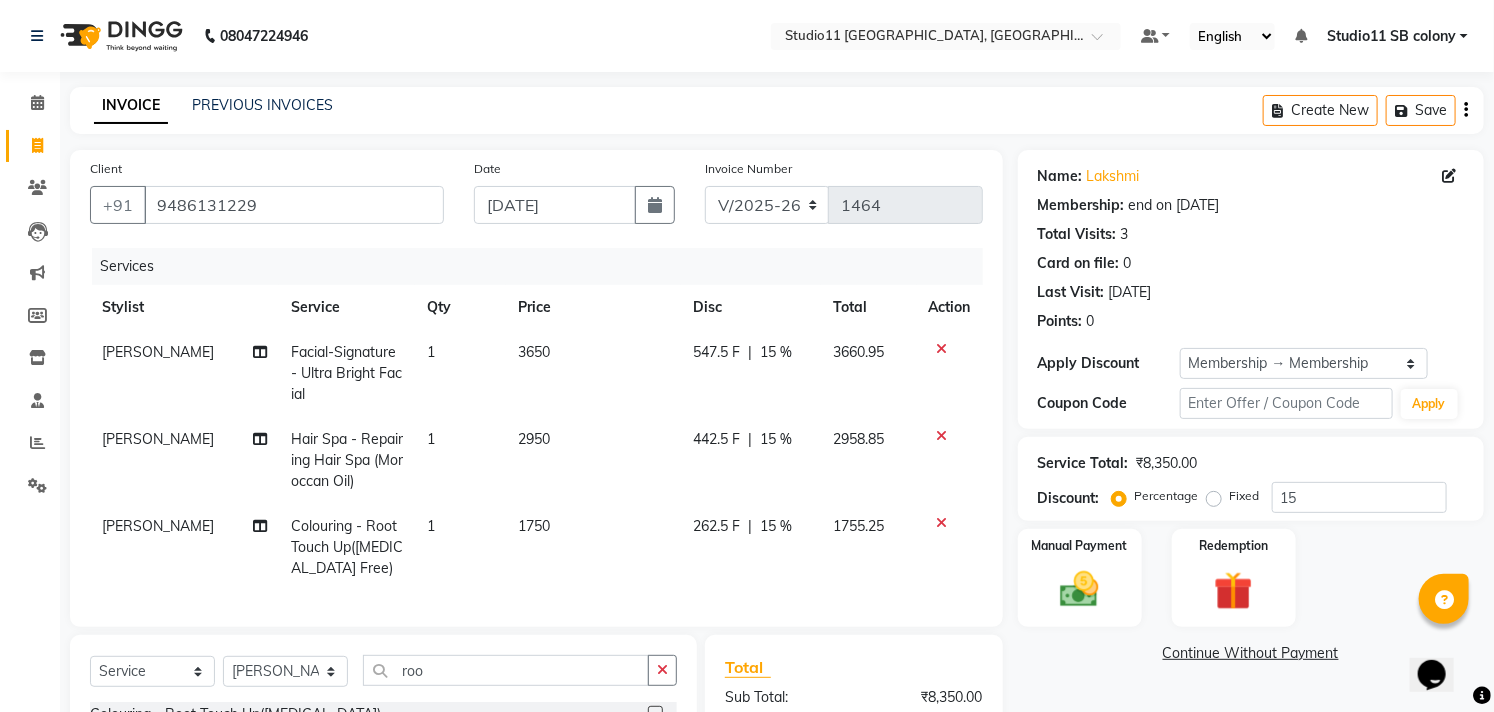 checkbox on "false" 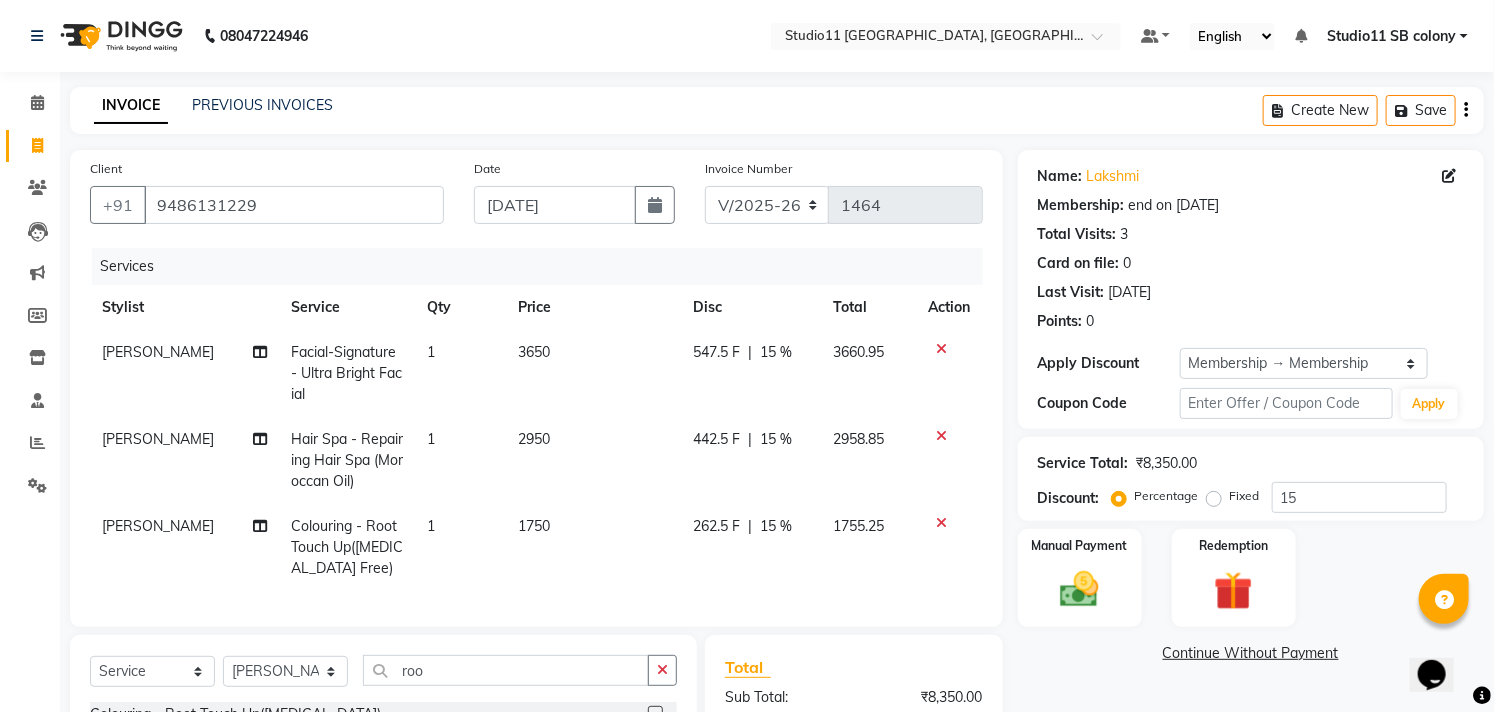scroll, scrollTop: 236, scrollLeft: 0, axis: vertical 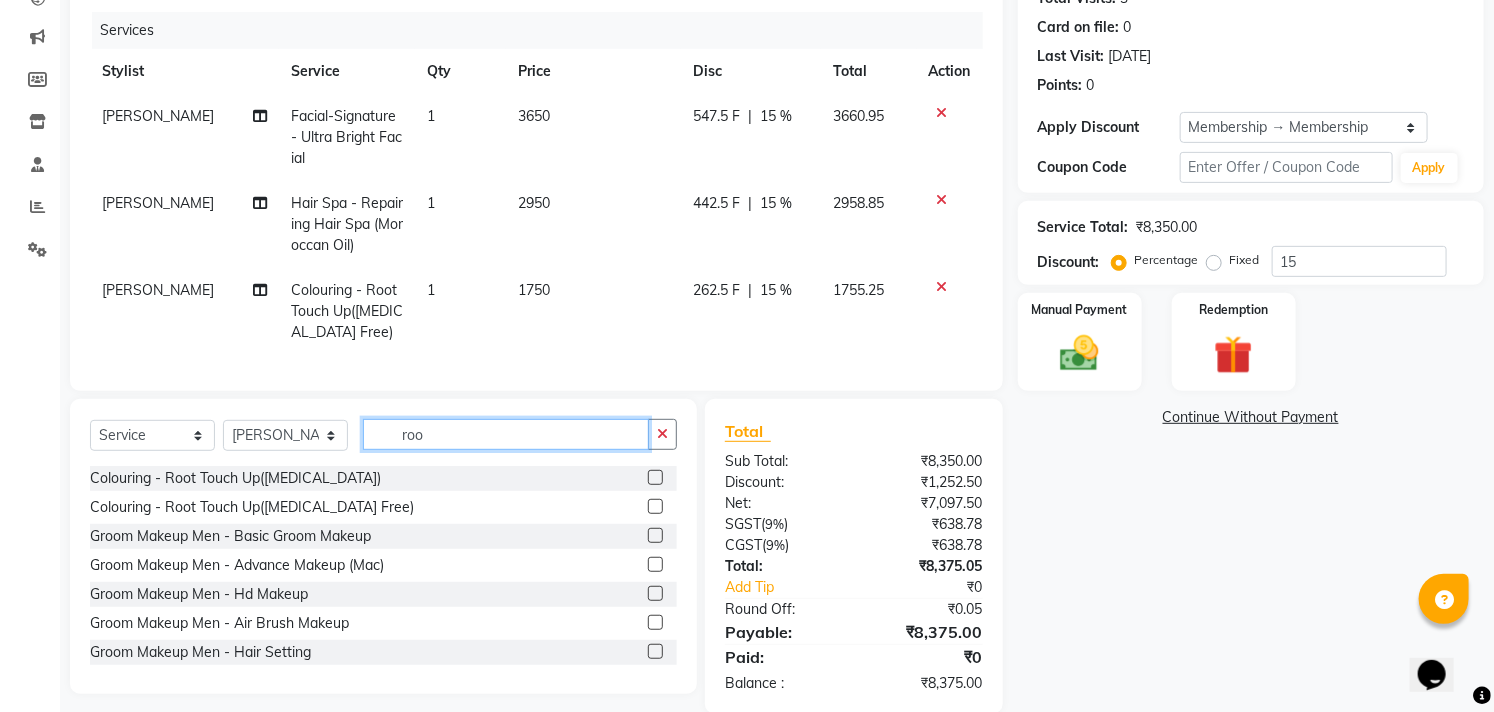 click on "roo" 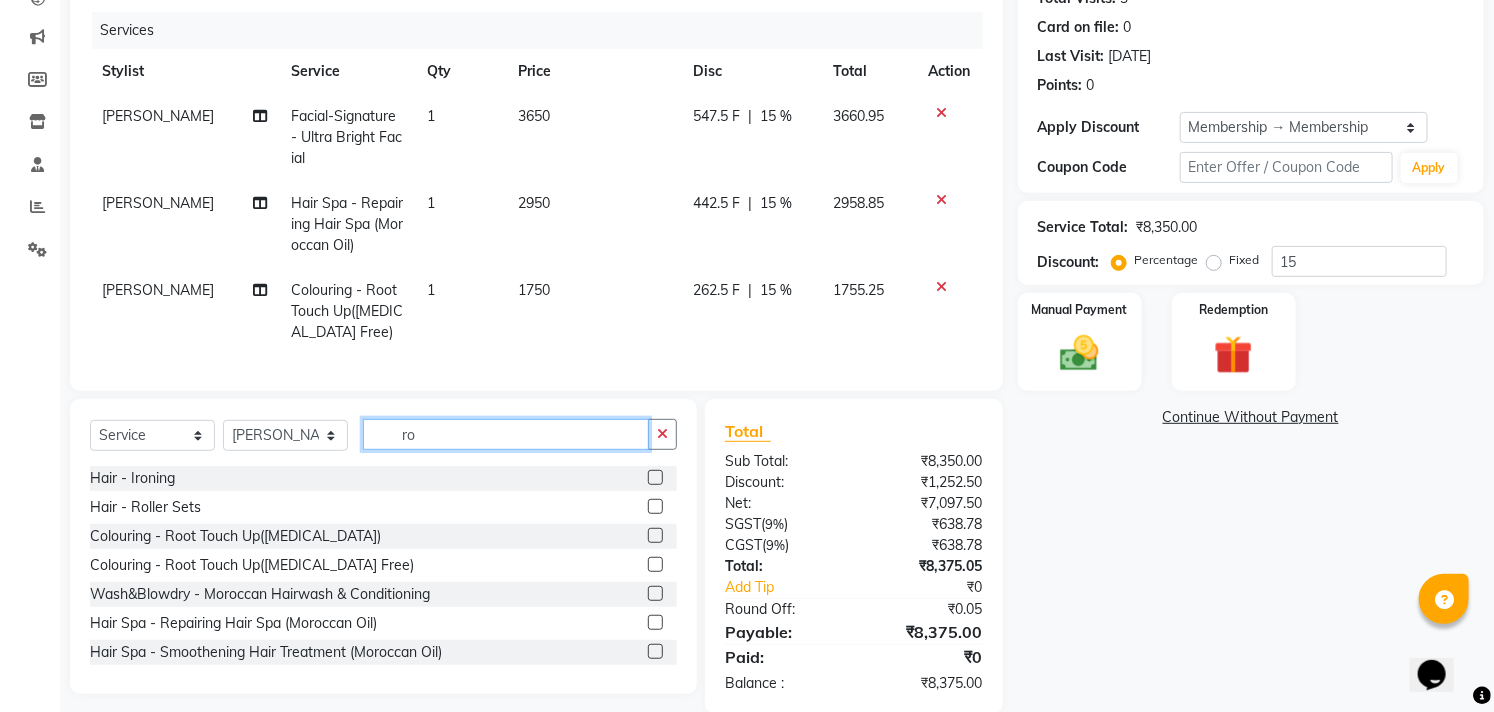 type on "r" 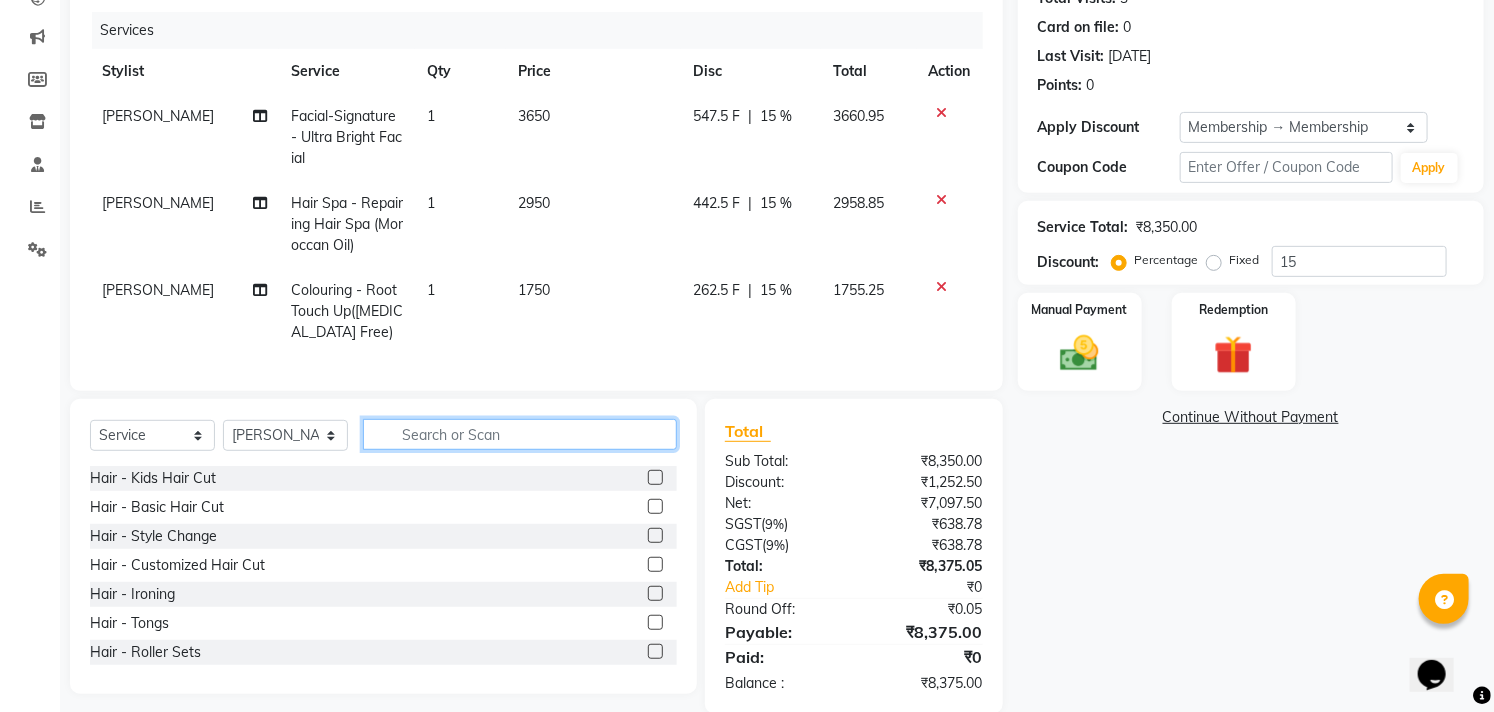 click 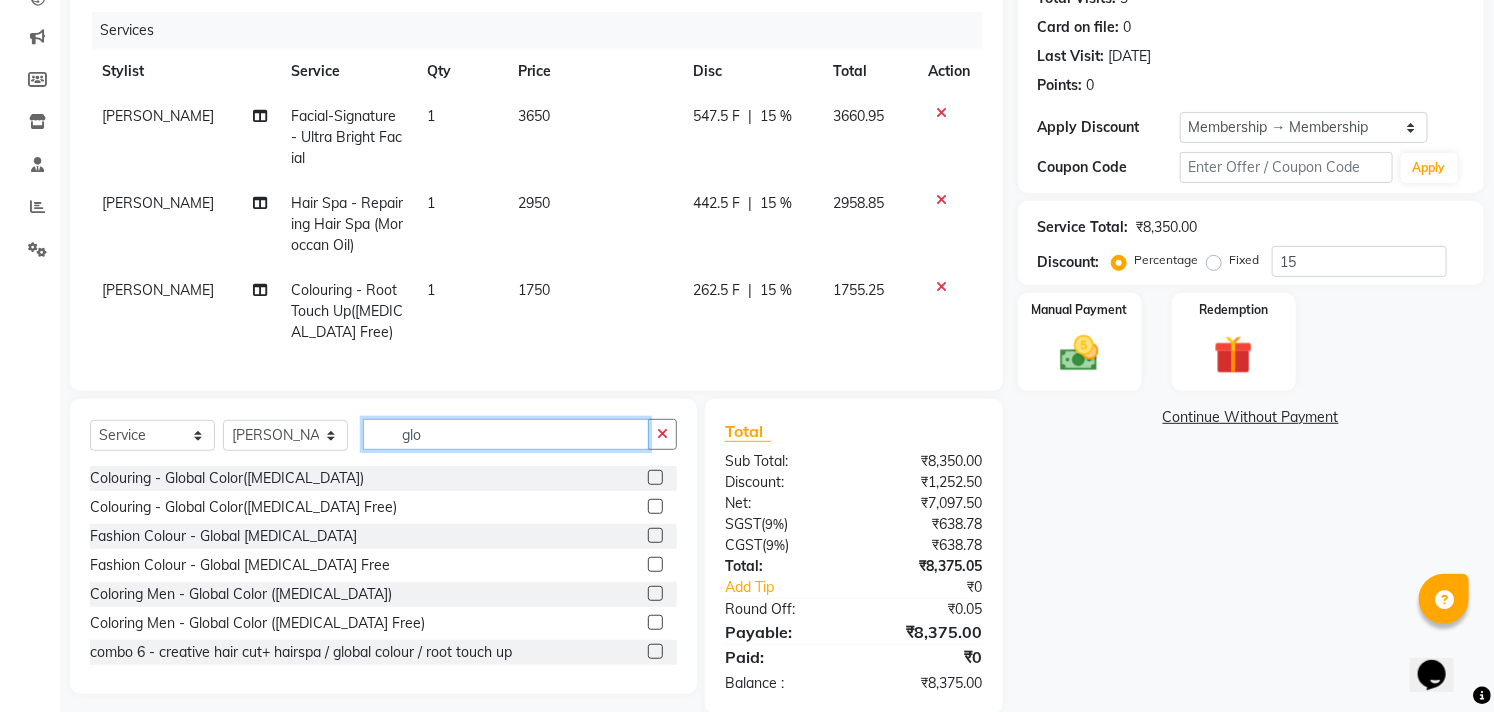 type on "glo" 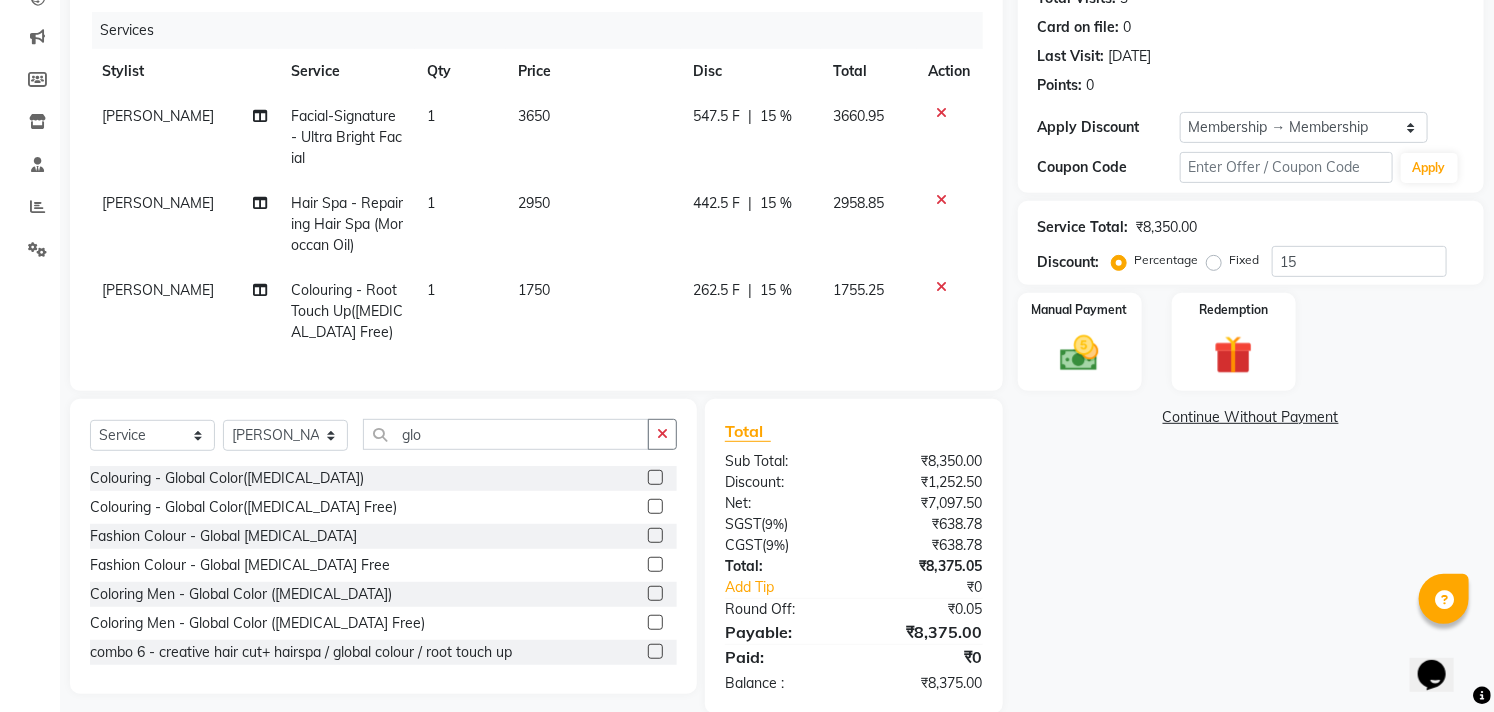 click 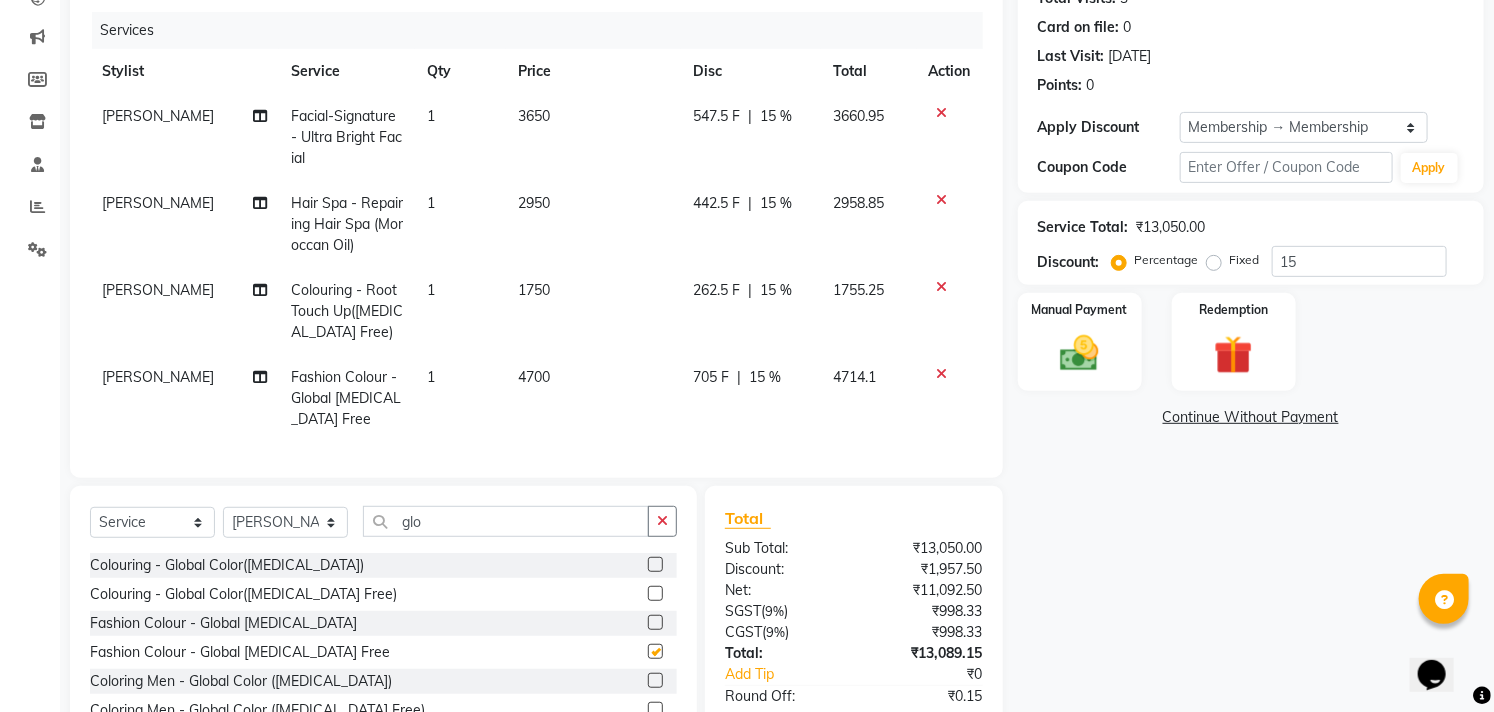 checkbox on "false" 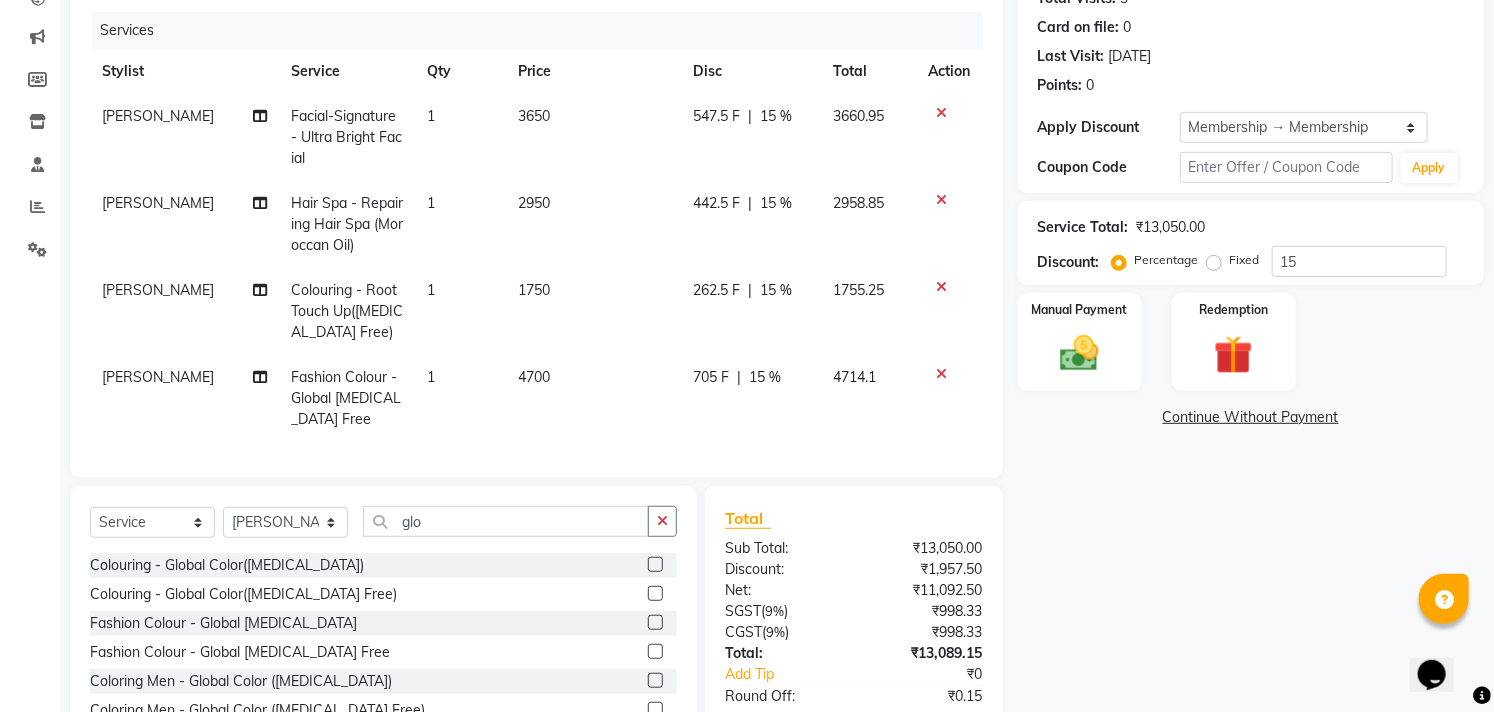 drag, startPoint x: 551, startPoint y: 377, endPoint x: 572, endPoint y: 377, distance: 21 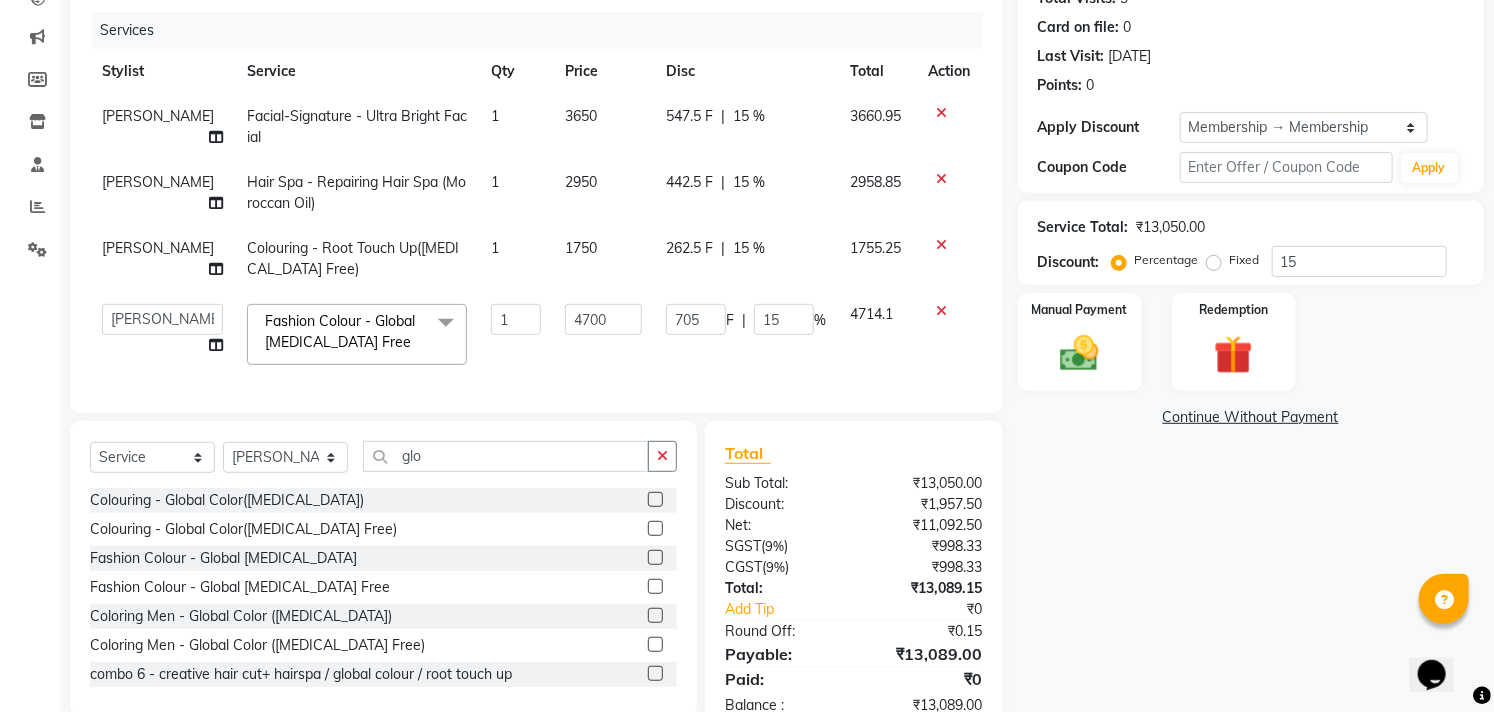 drag, startPoint x: 581, startPoint y: 377, endPoint x: 606, endPoint y: 351, distance: 36.069378 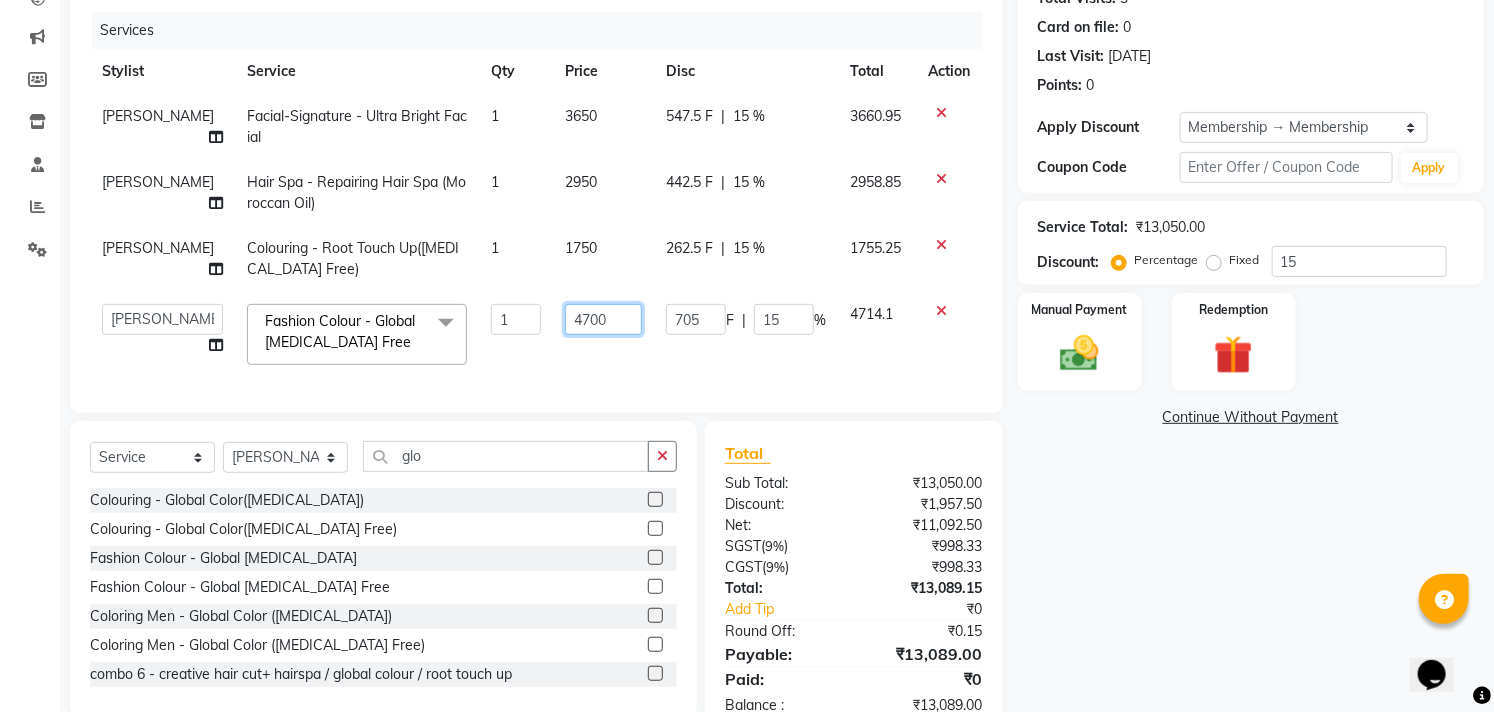click on "4700" 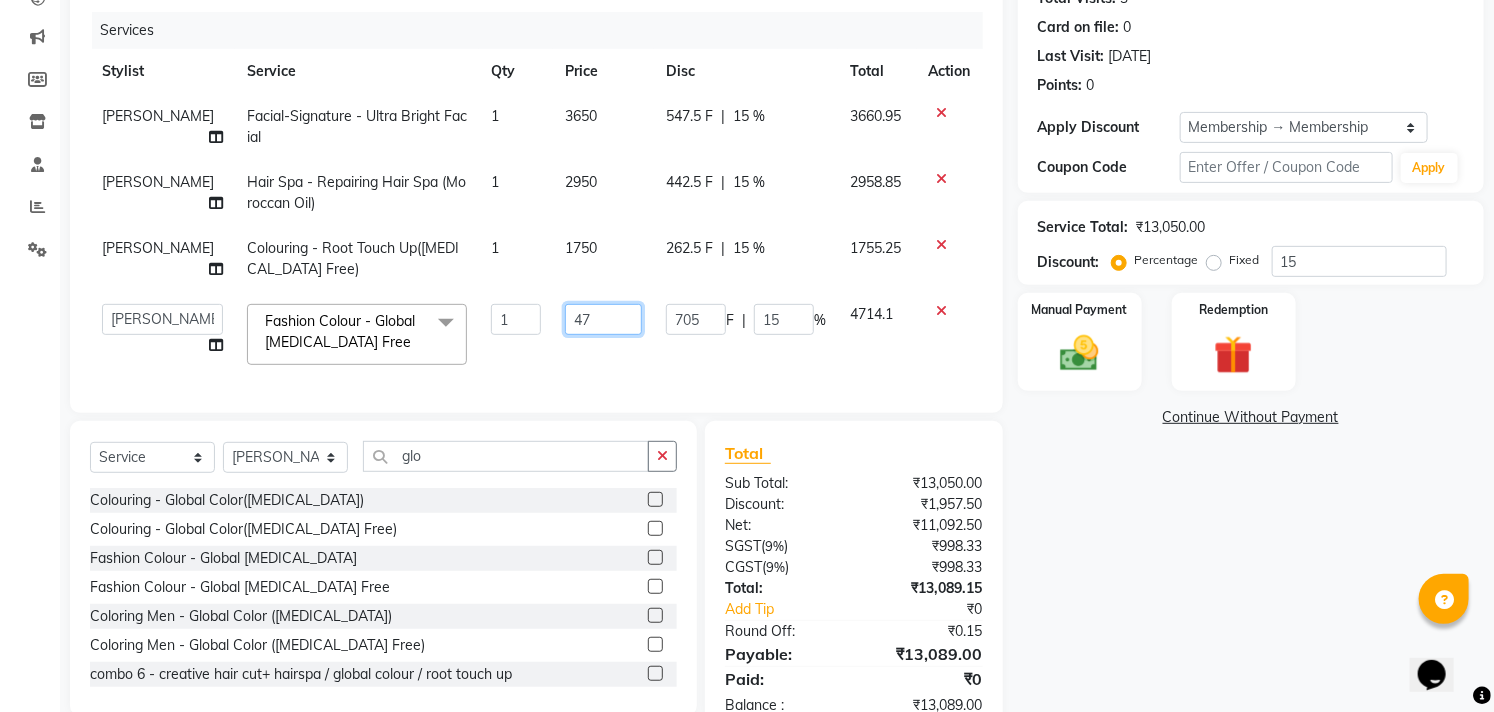 type on "4" 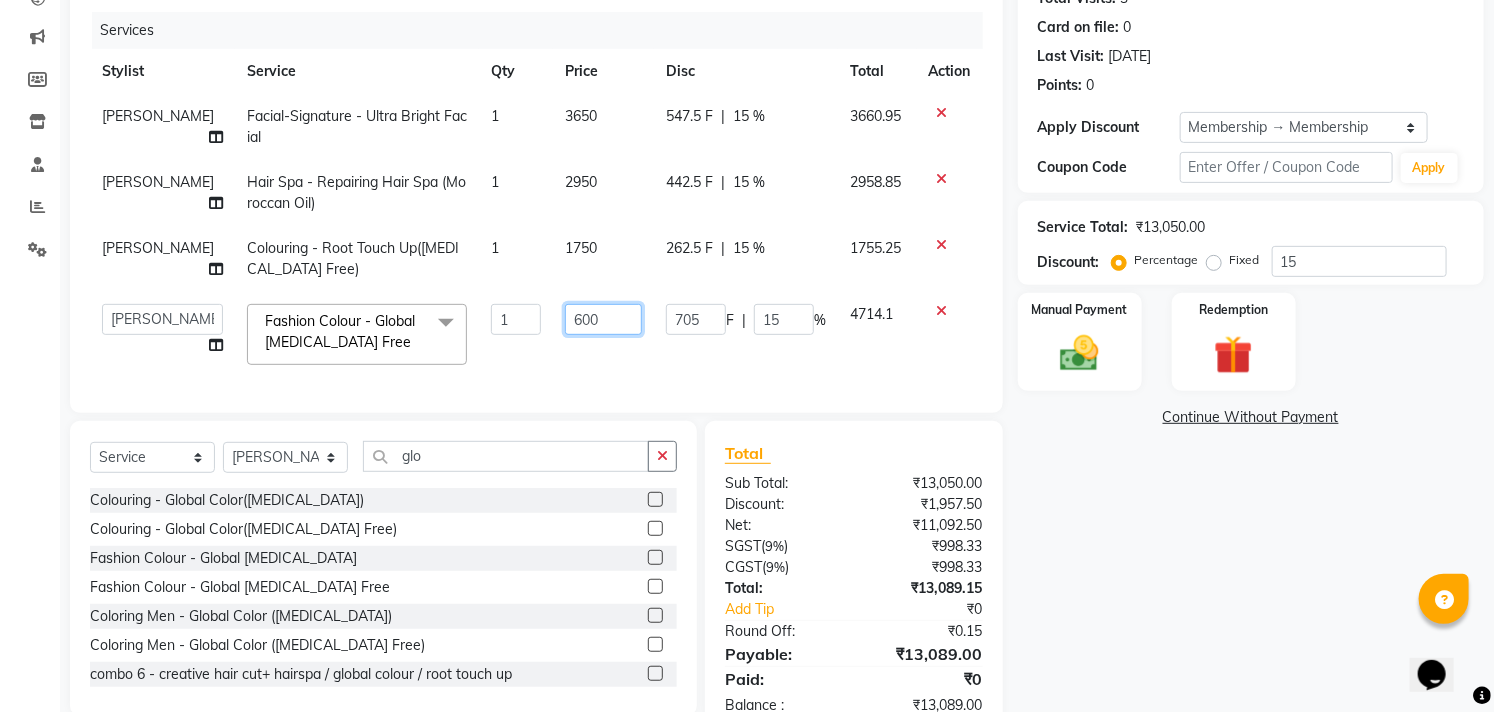 type on "6000" 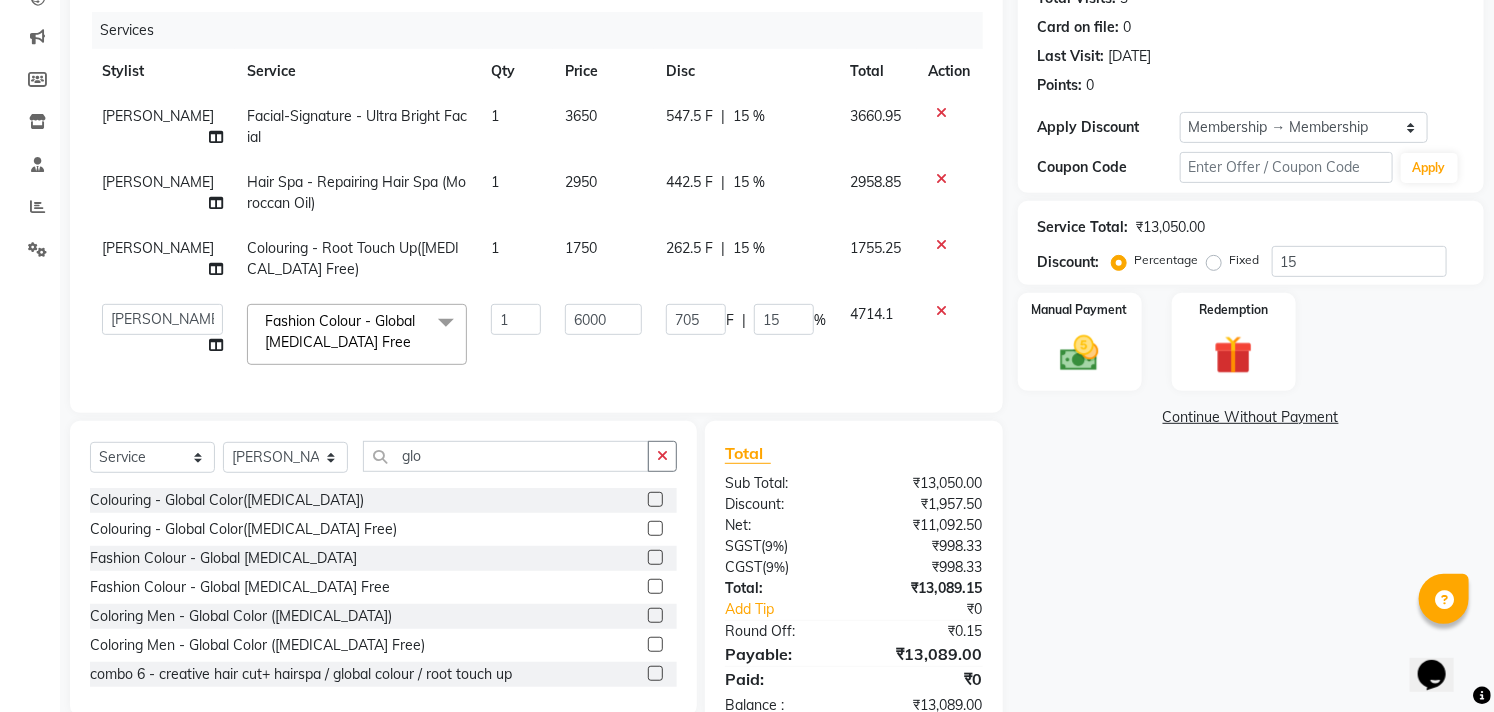 click on "6000" 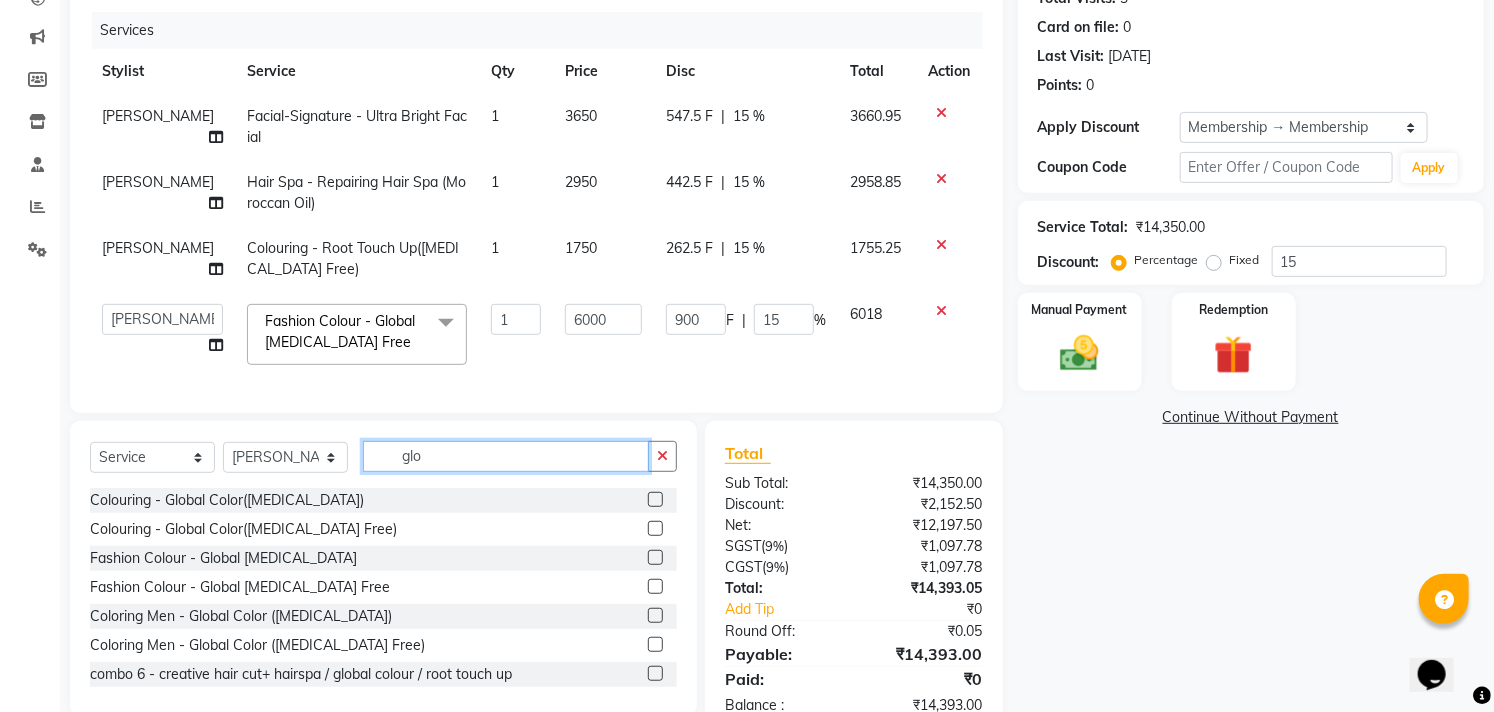 click on "glo" 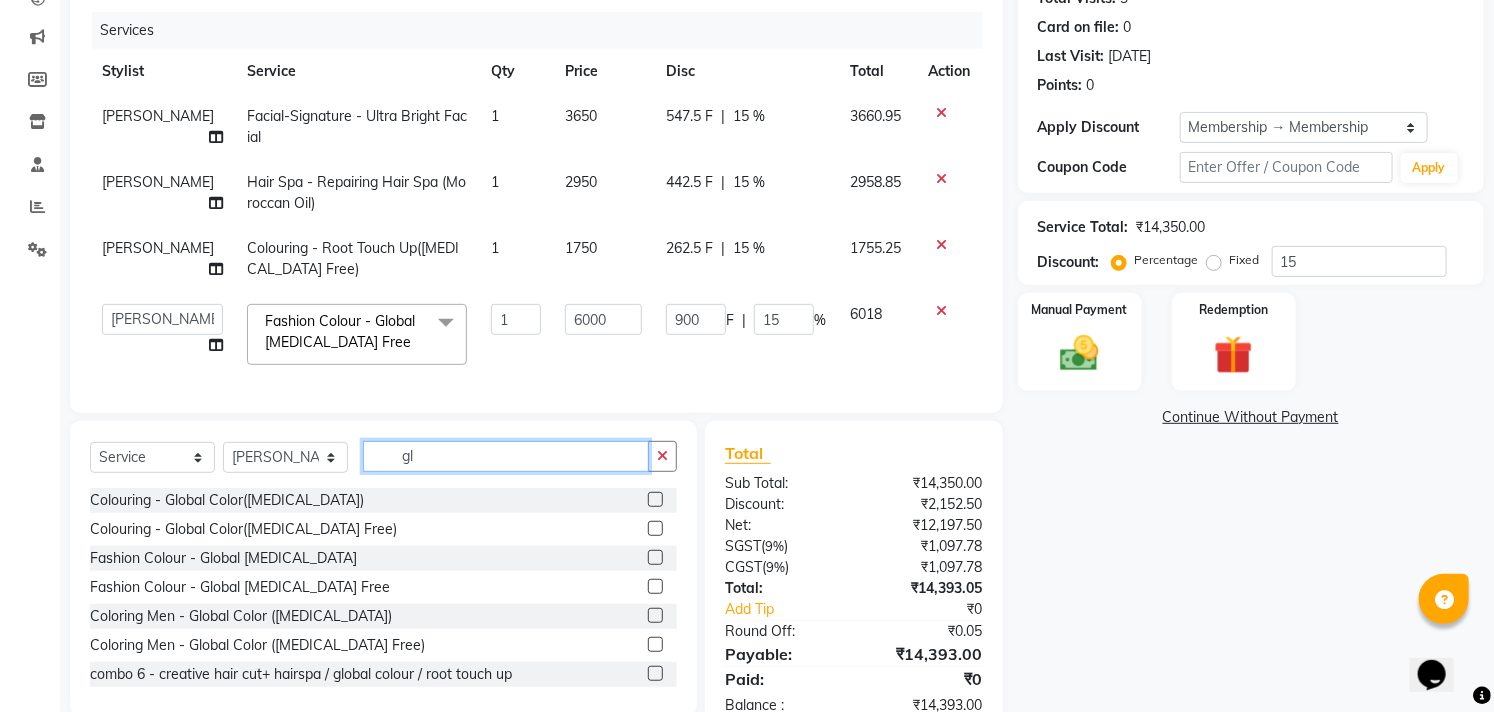 type on "g" 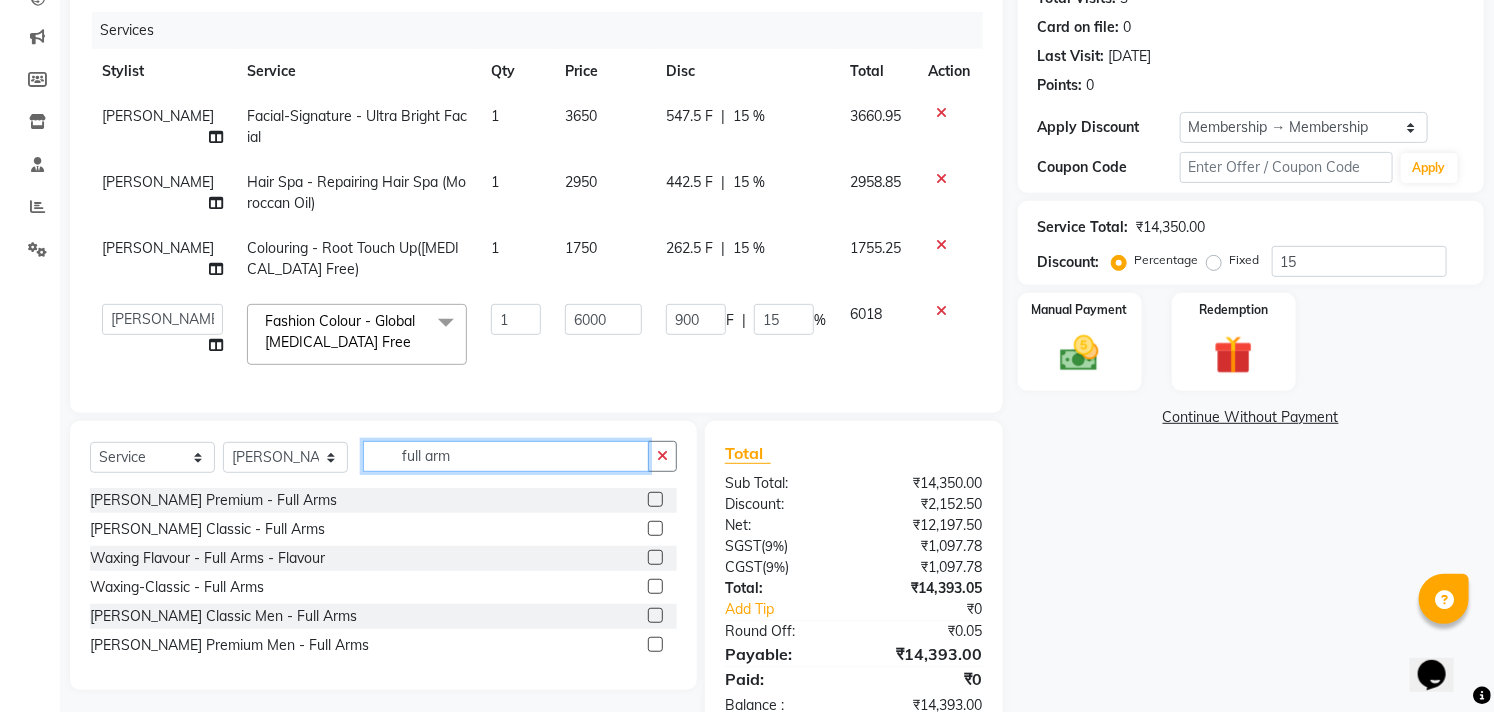 type on "full arm" 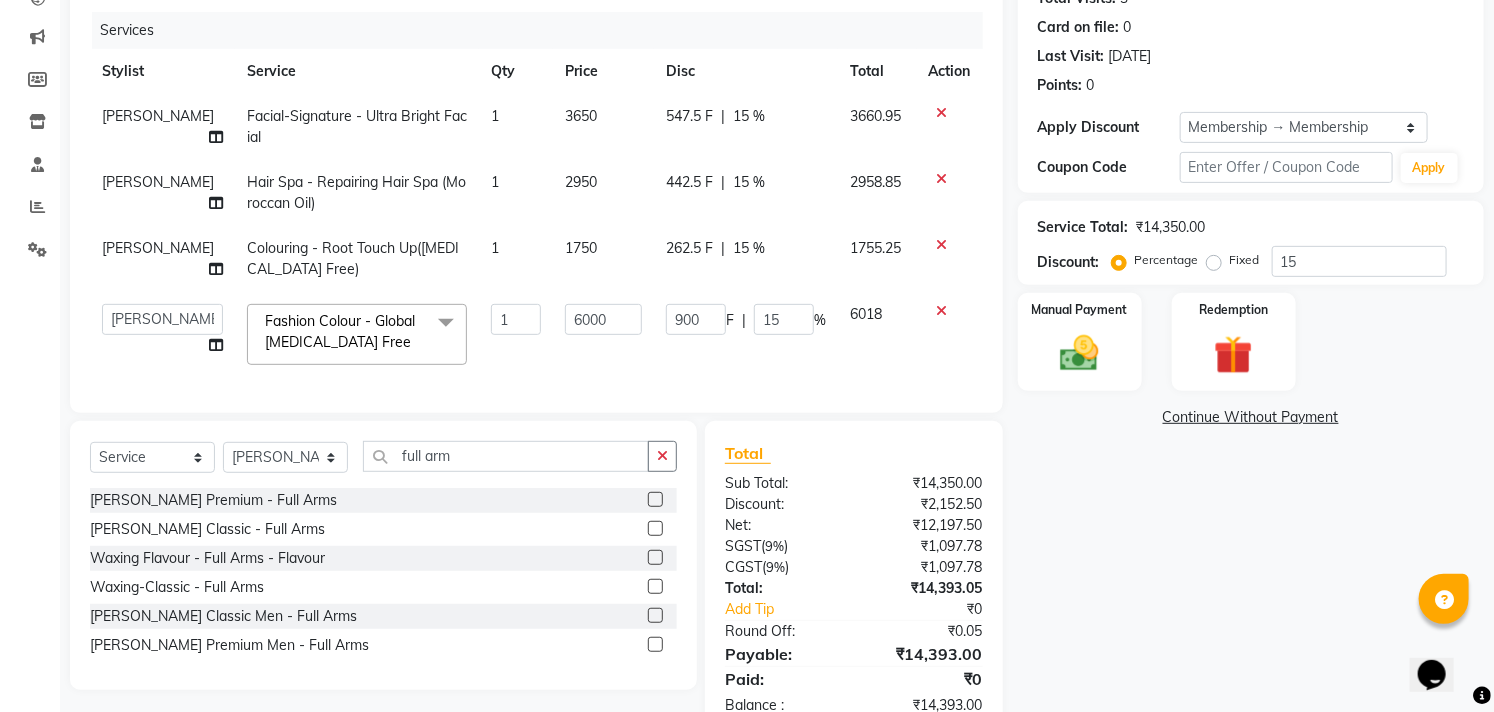click 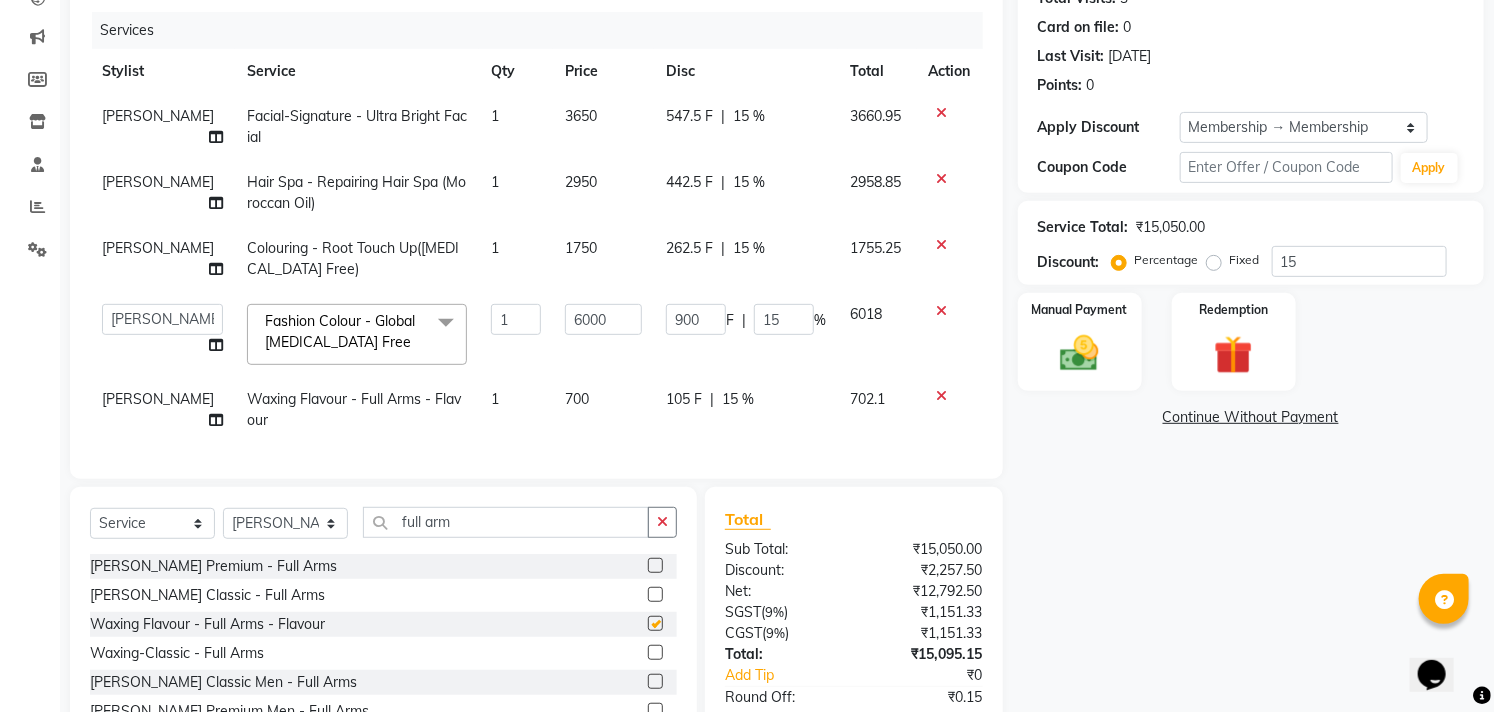 checkbox on "false" 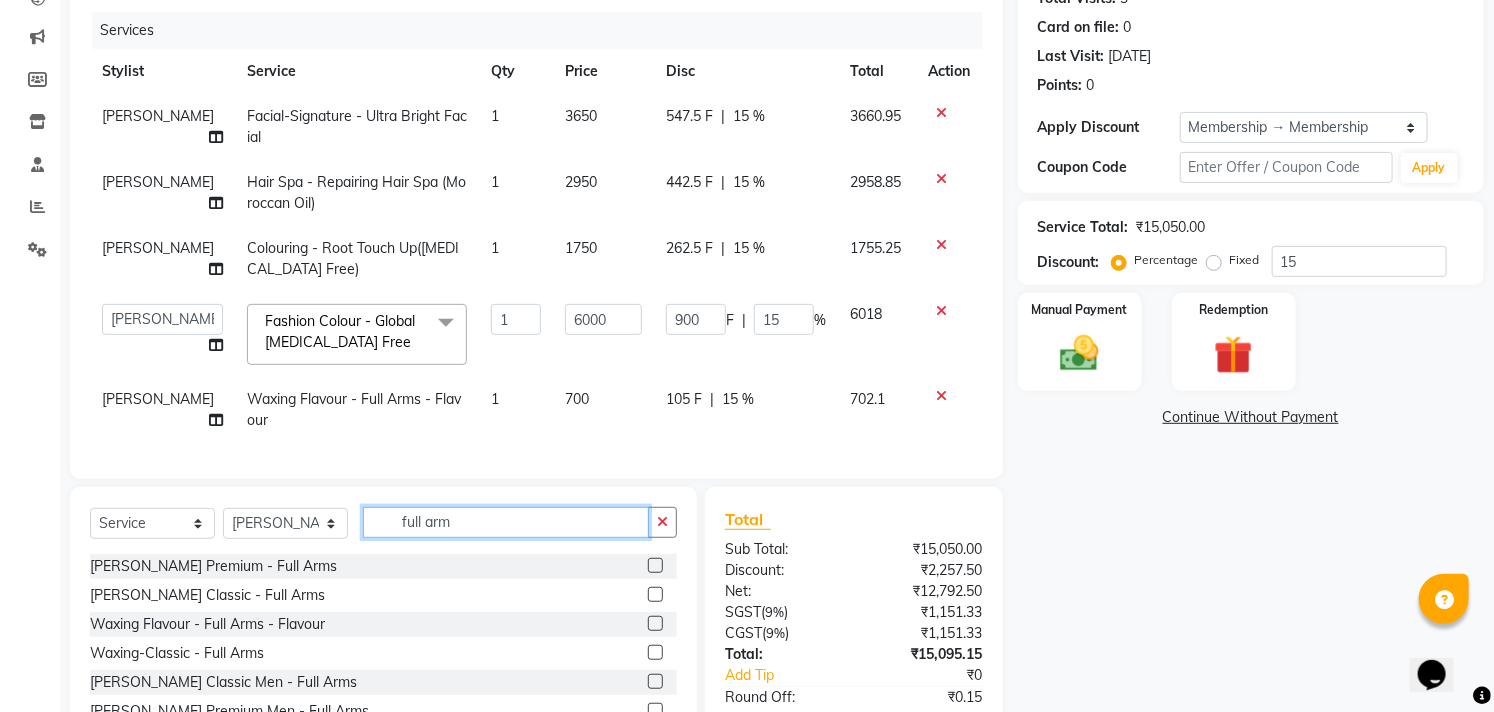 click on "full arm" 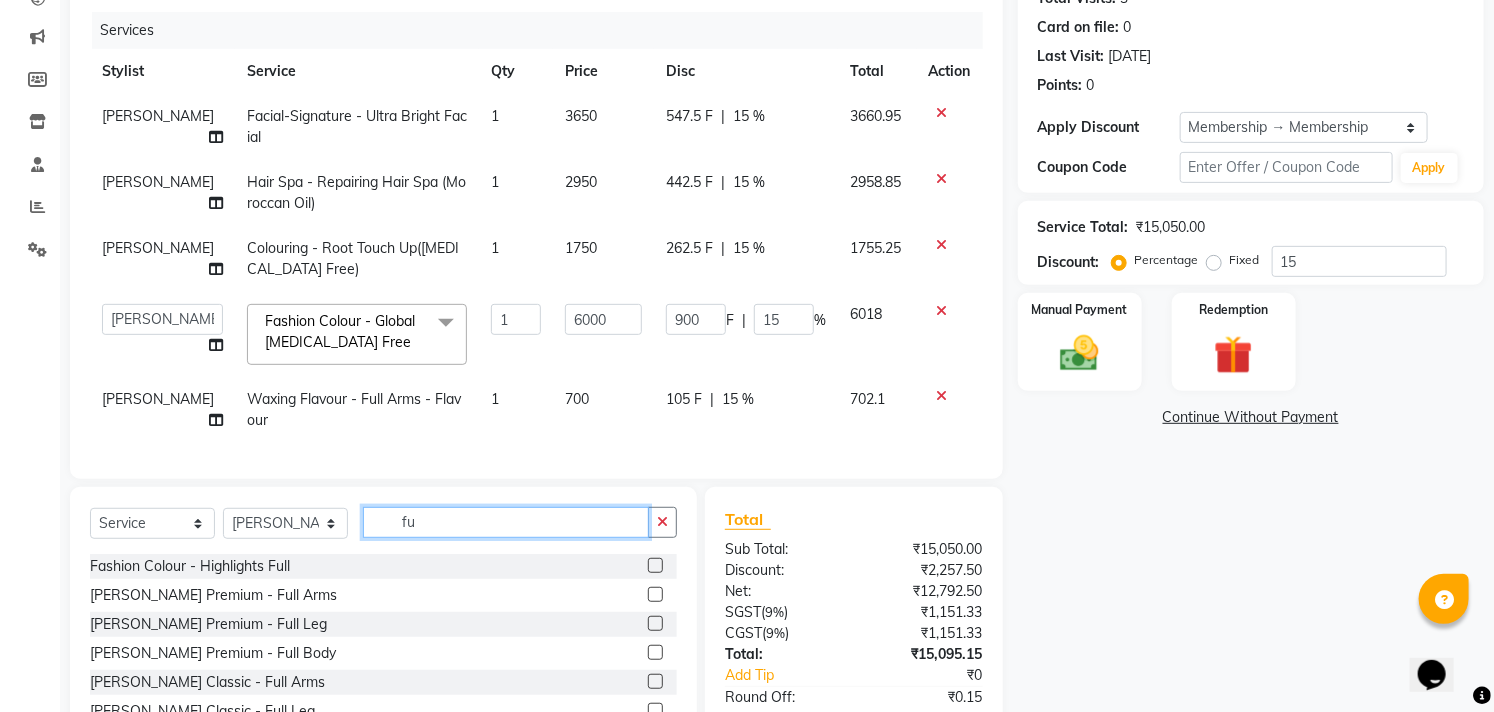 type on "f" 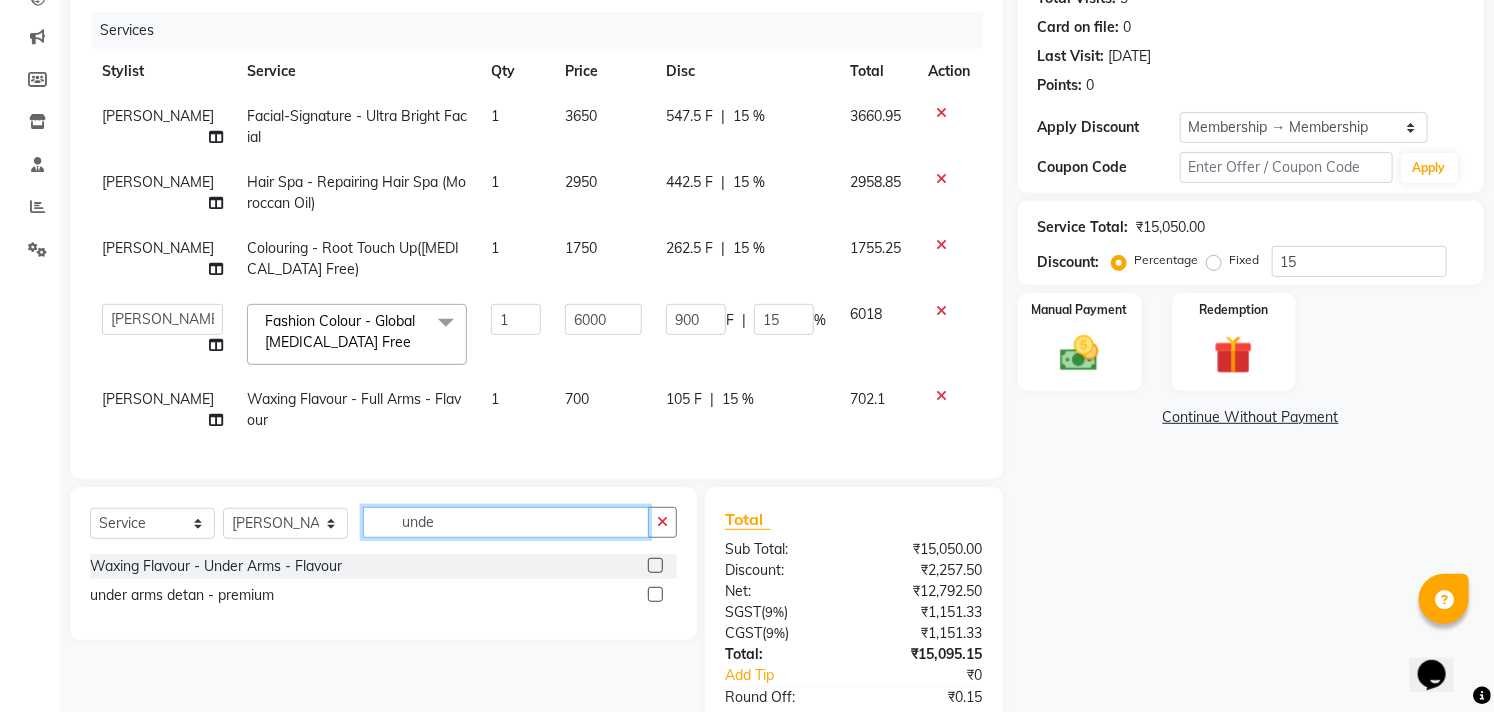 type on "unde" 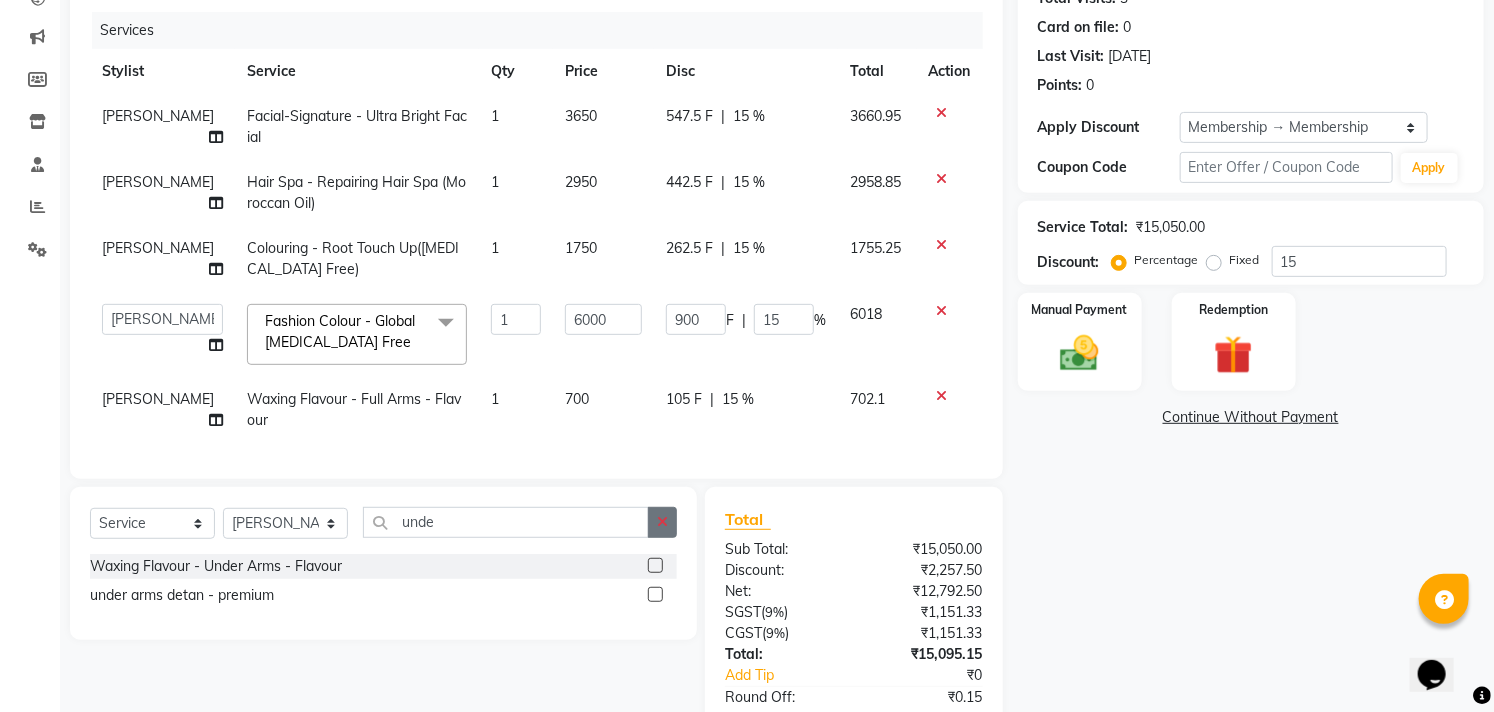 click 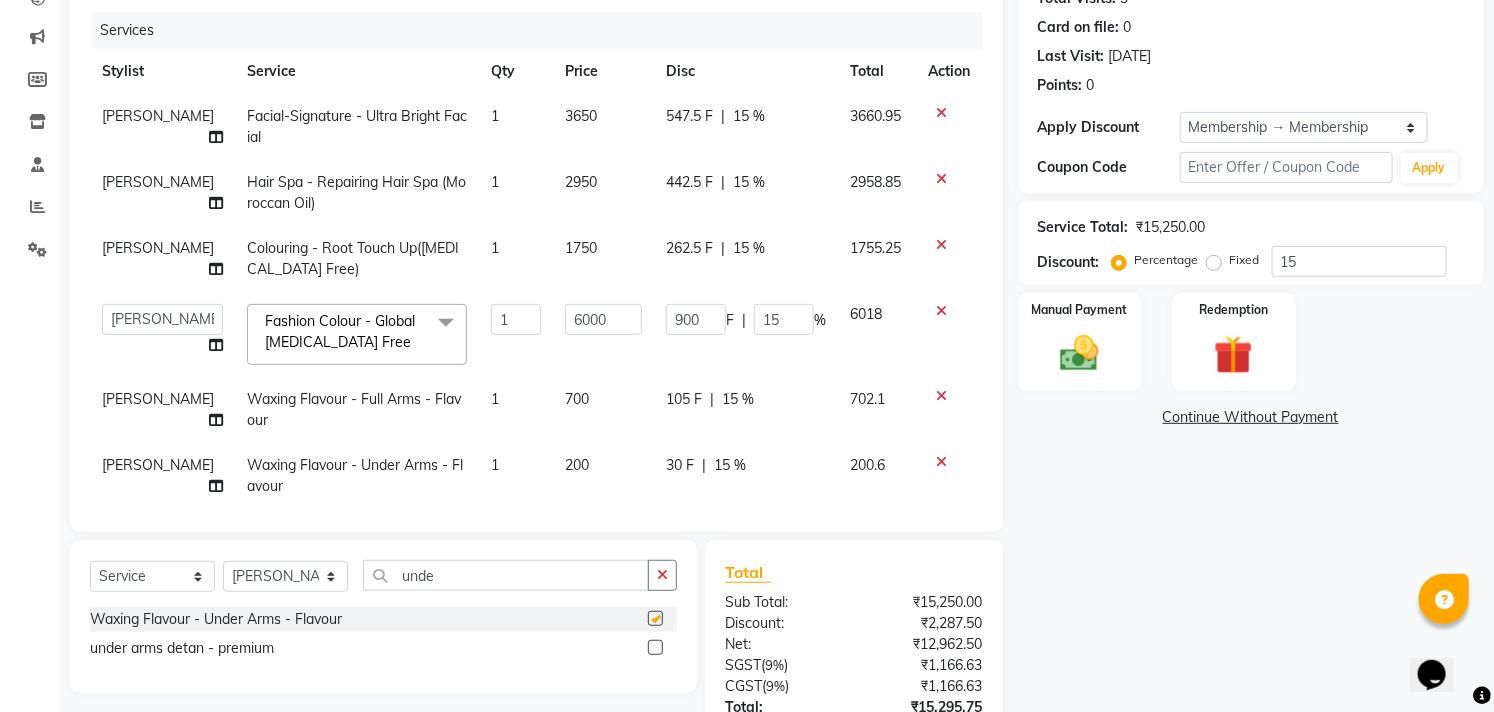 checkbox on "false" 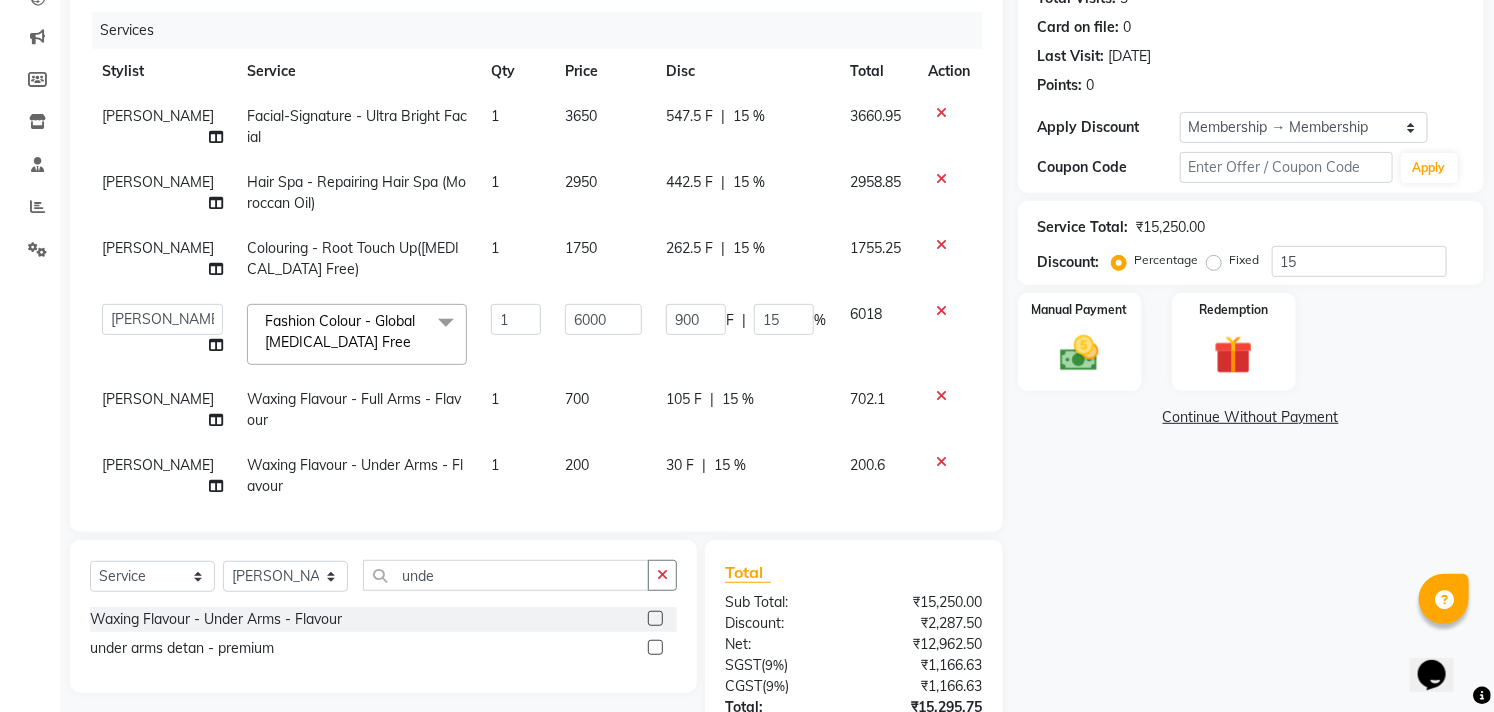 click on "200" 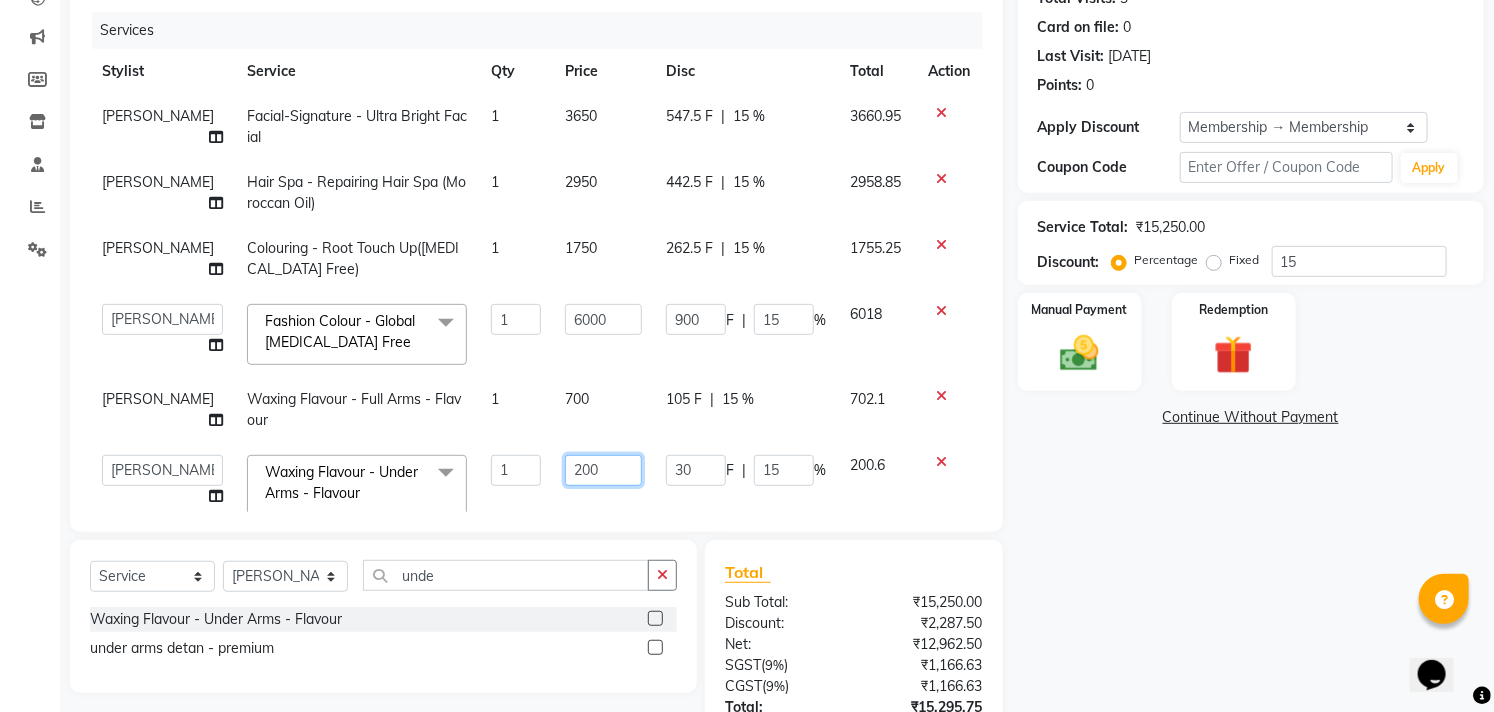 click on "200" 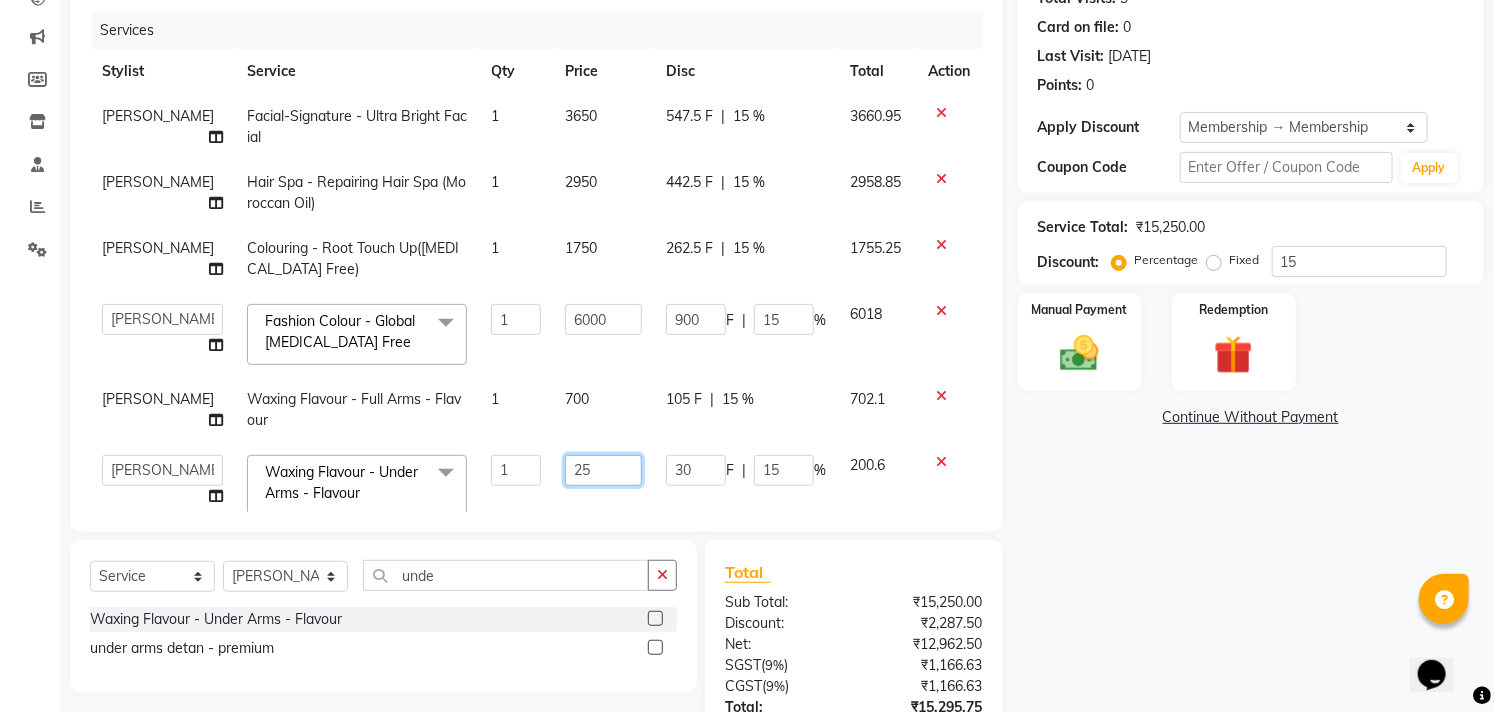 type on "250" 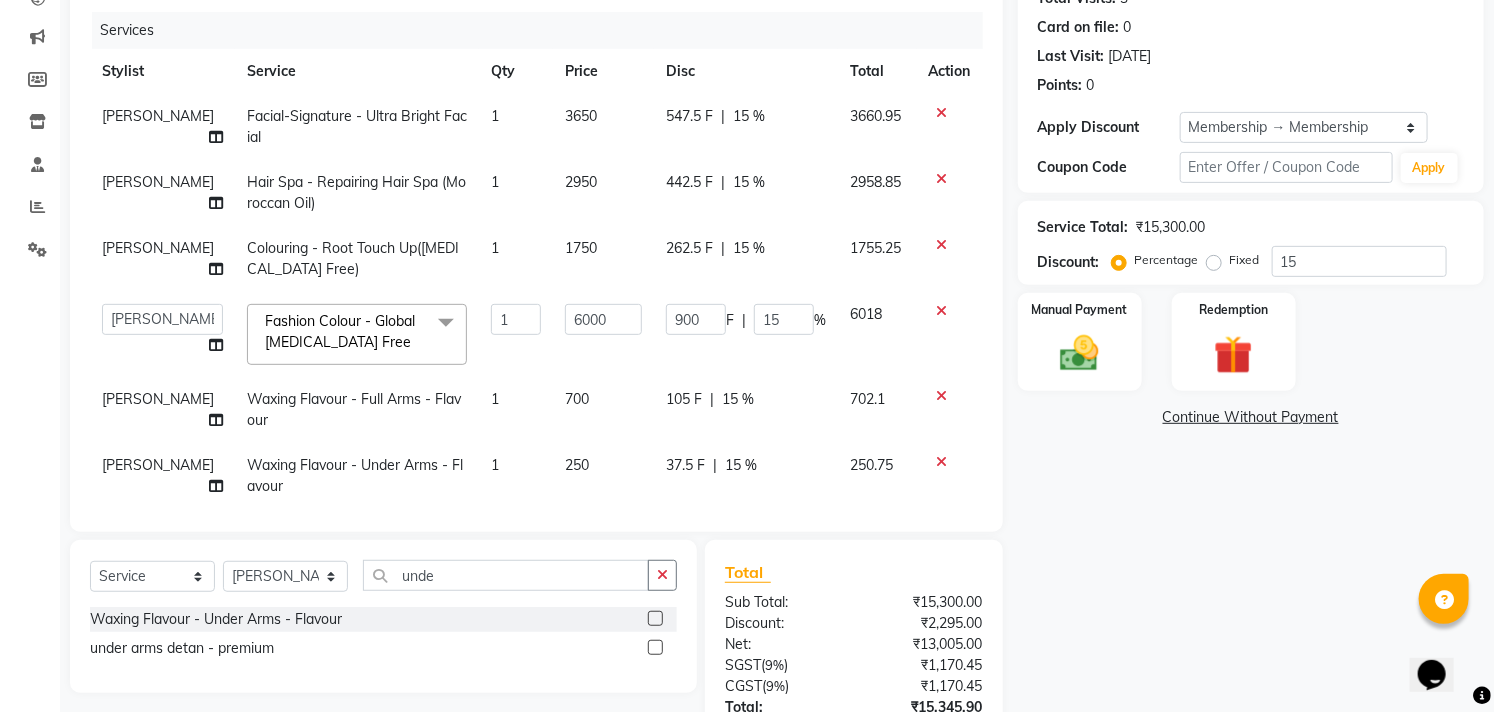 click on "Name: Lakshmi  Membership: end on [DATE] Total Visits:  3 Card on file:  0 Last Visit:   [DATE] Points:   0  Apply Discount Select Membership → Membership Coupon Code Apply Service Total:  ₹15,300.00  Discount:  Percentage   Fixed  15 Manual Payment Redemption  Continue Without Payment" 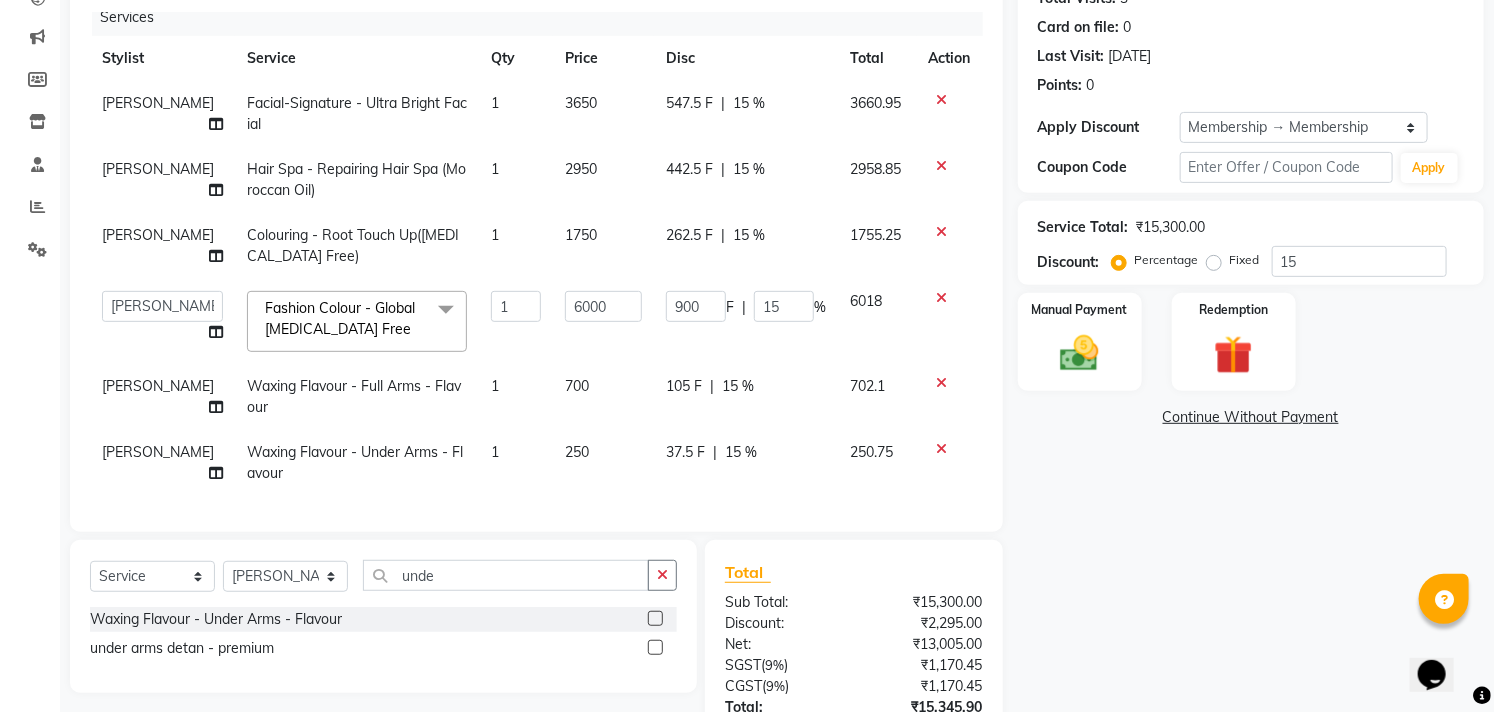 scroll, scrollTop: 0, scrollLeft: 0, axis: both 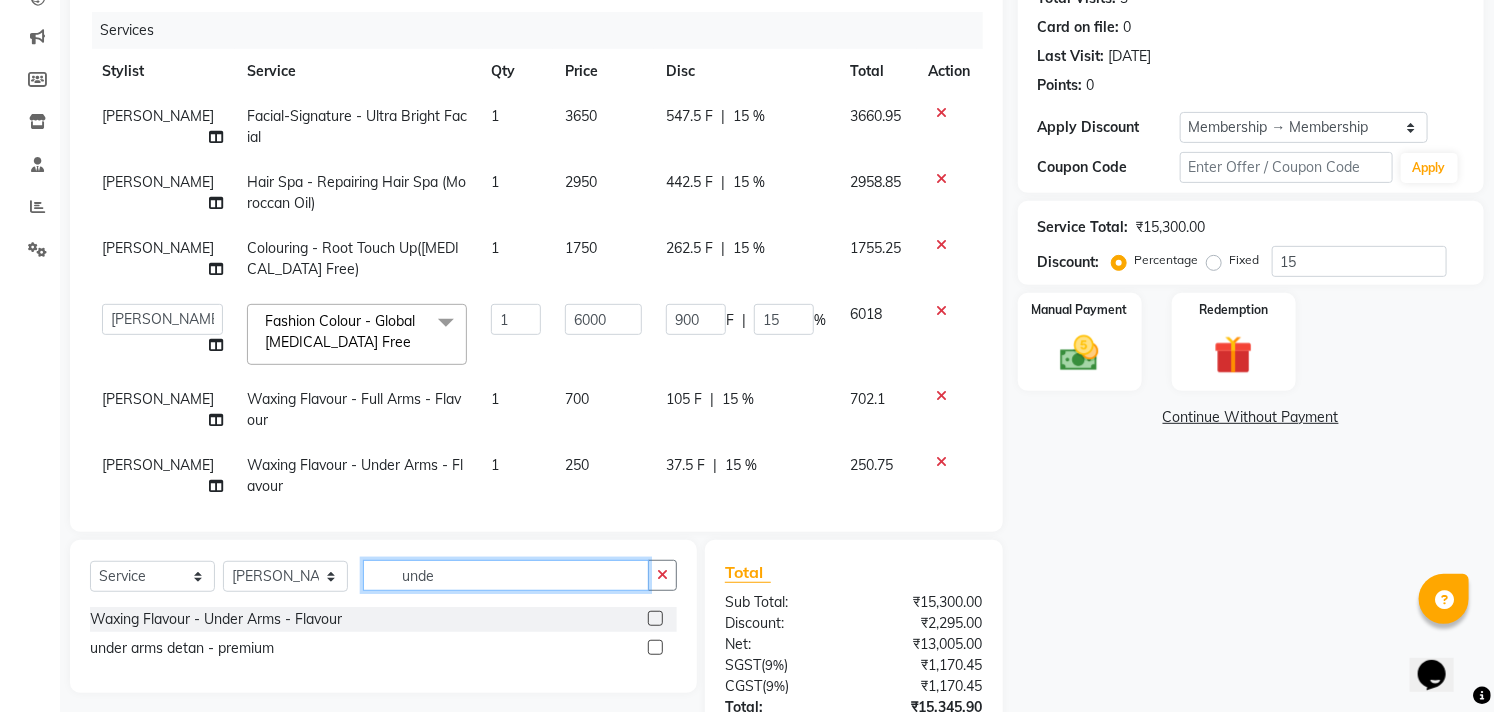 click on "unde" 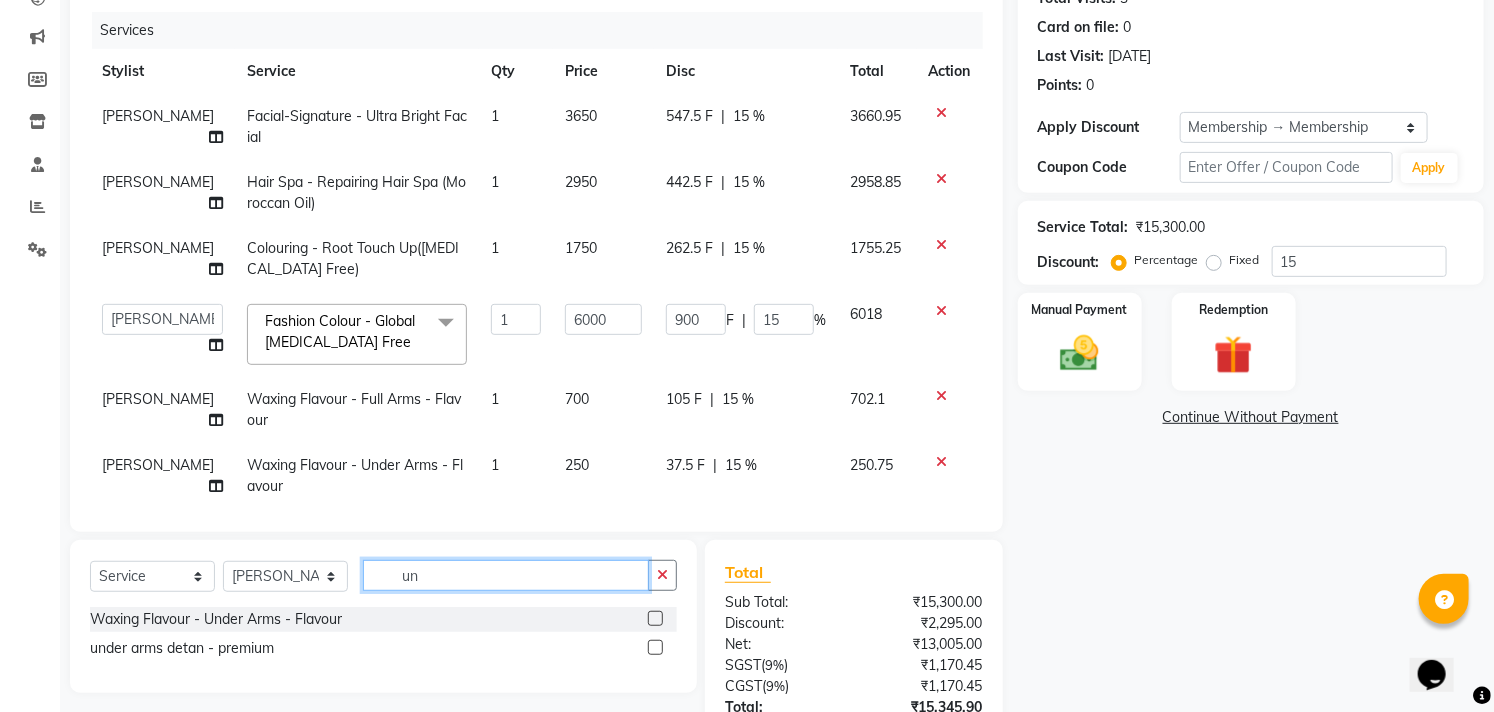 type on "u" 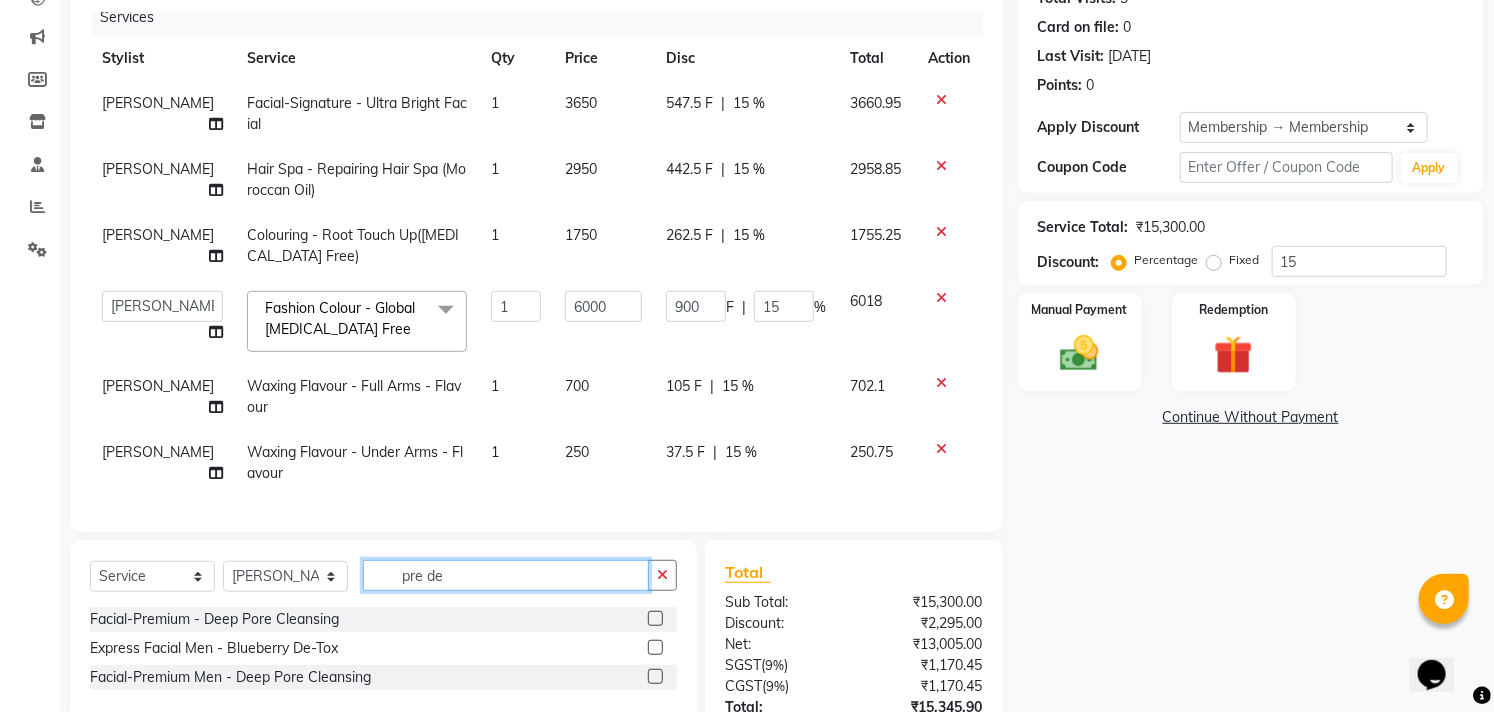scroll, scrollTop: 28, scrollLeft: 0, axis: vertical 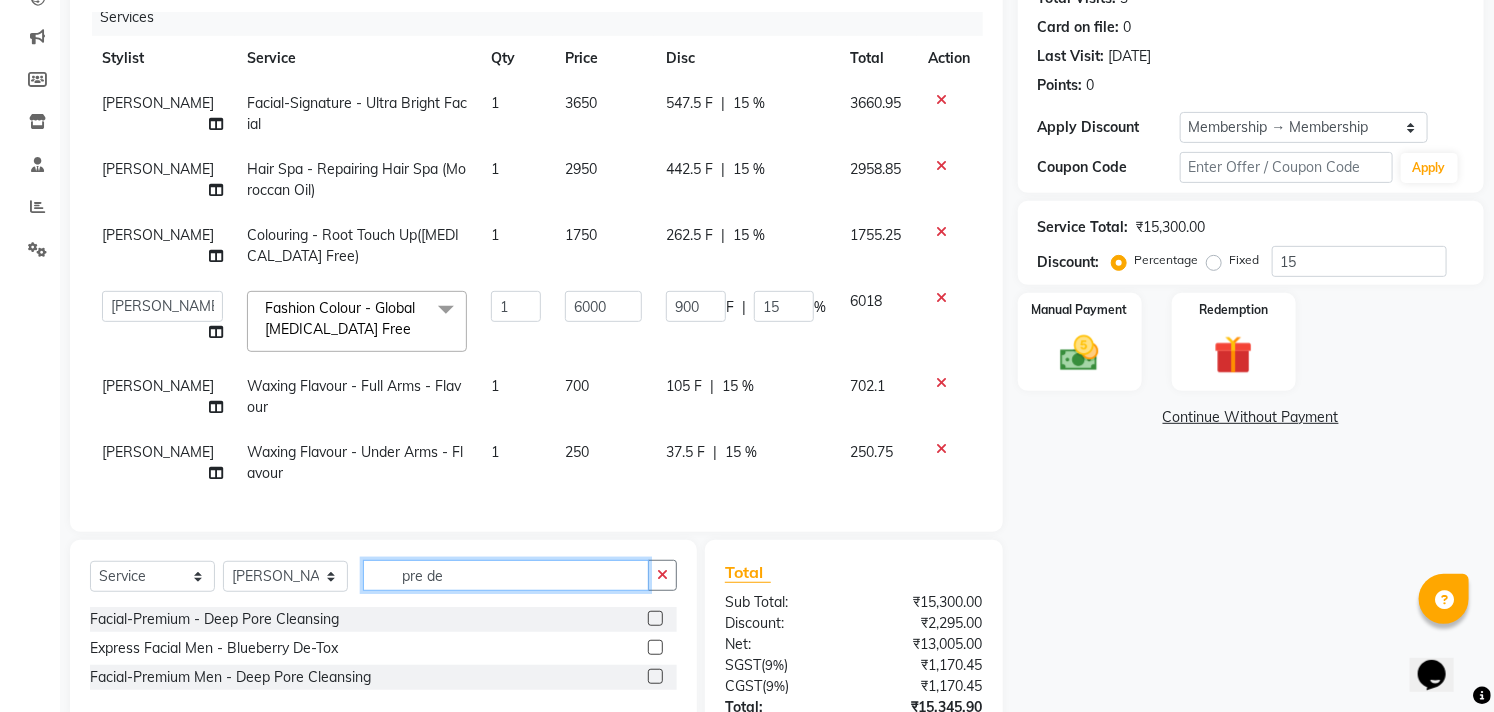 click on "pre de" 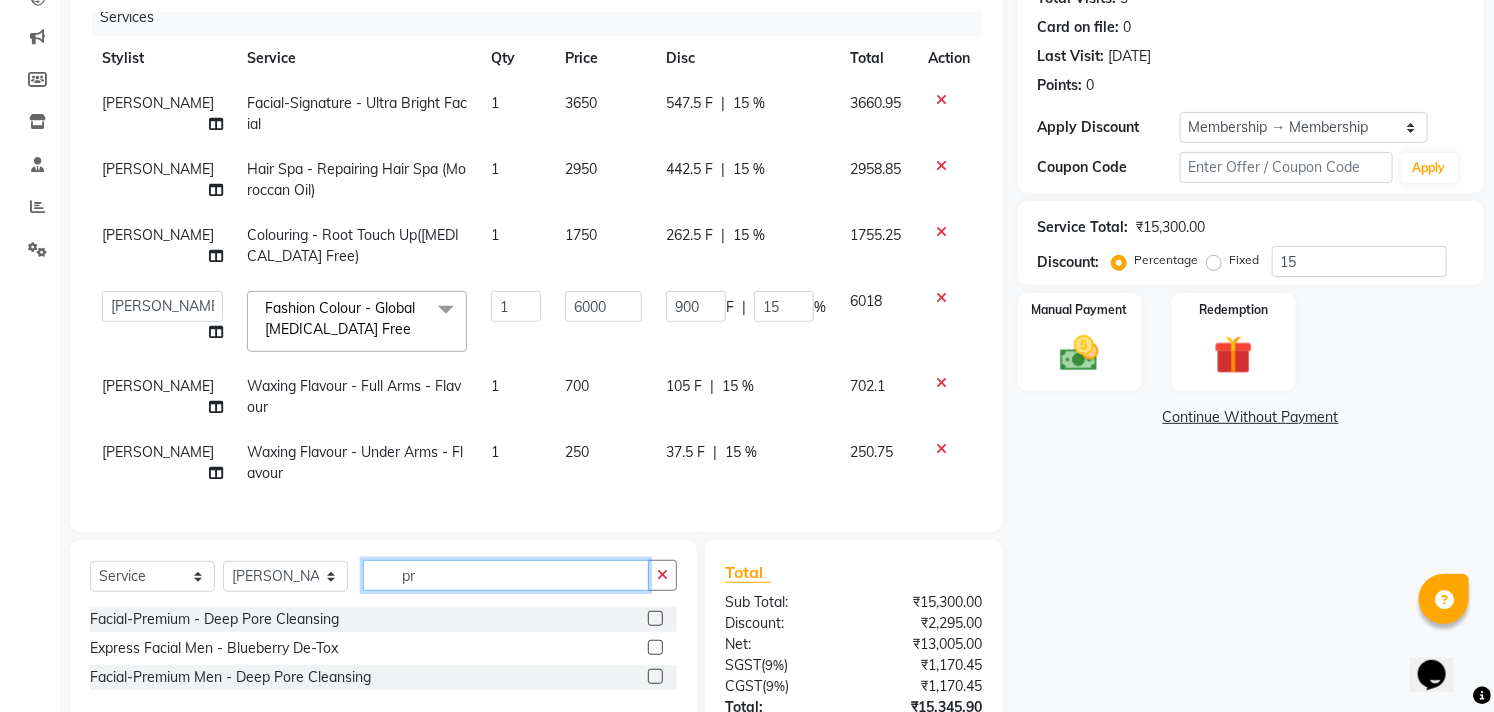 type on "p" 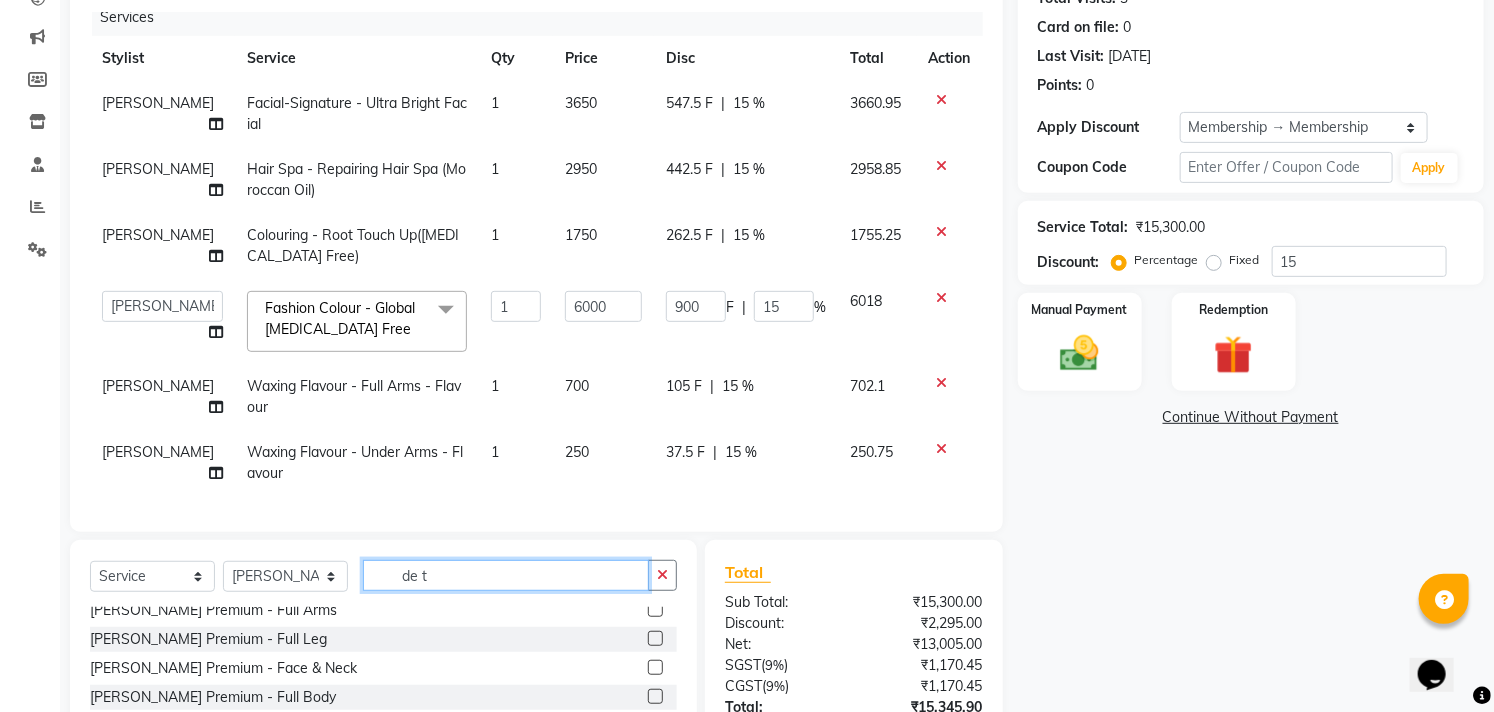 scroll, scrollTop: 113, scrollLeft: 0, axis: vertical 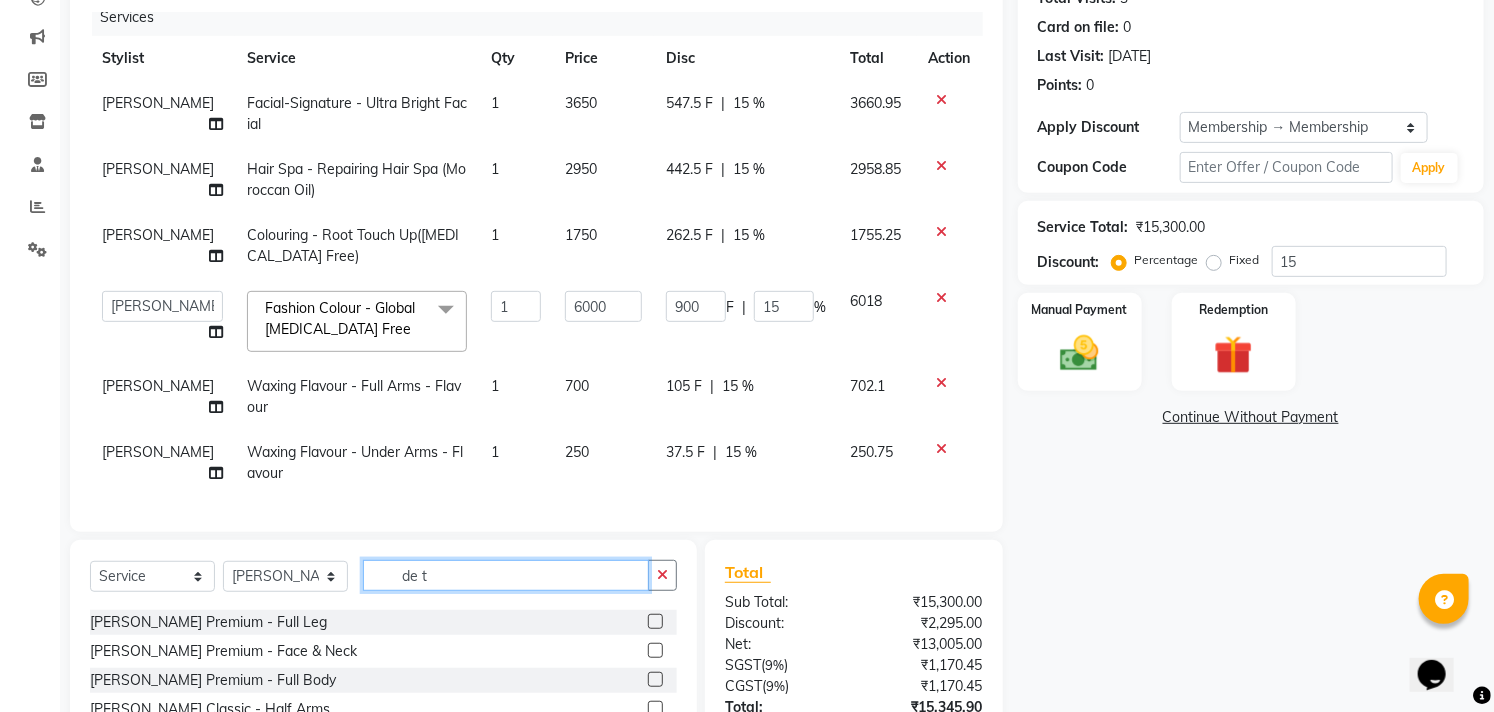 type on "de t" 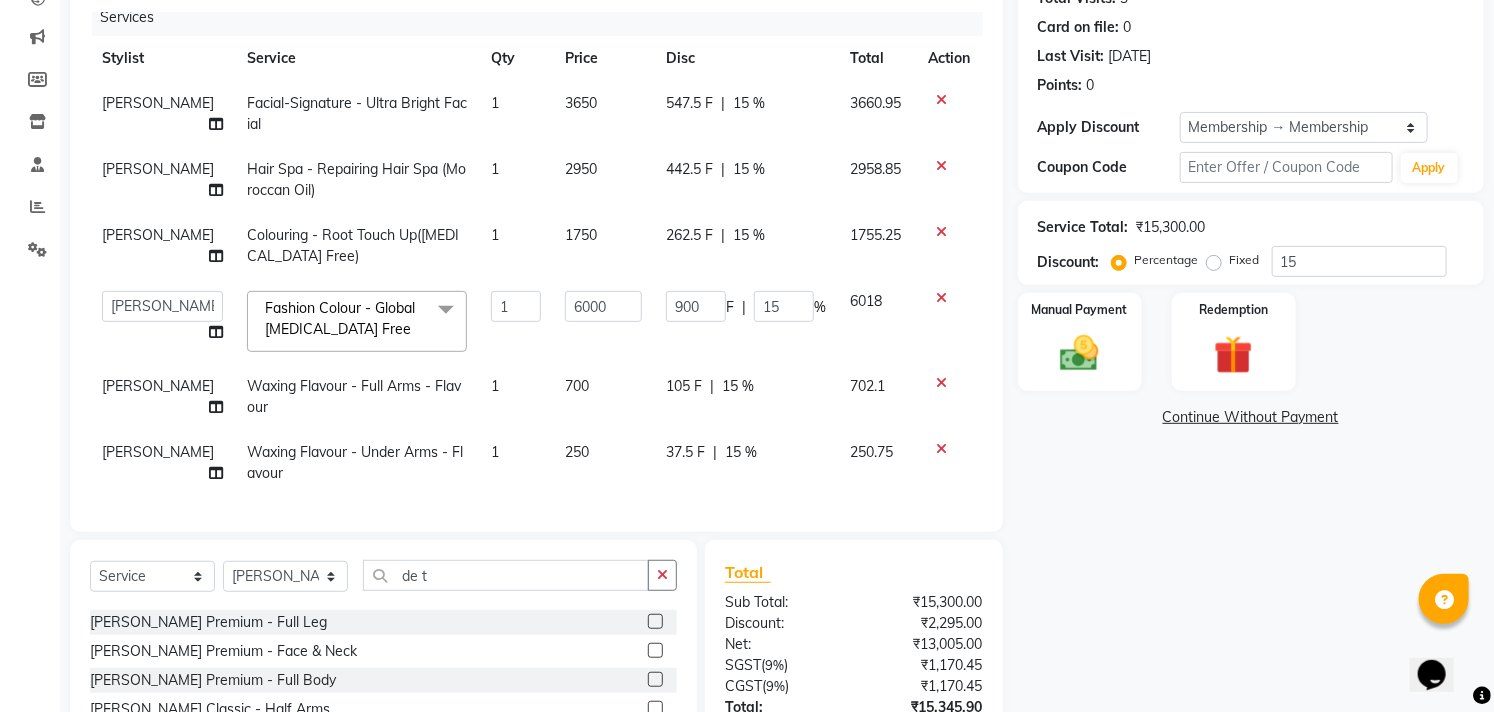click 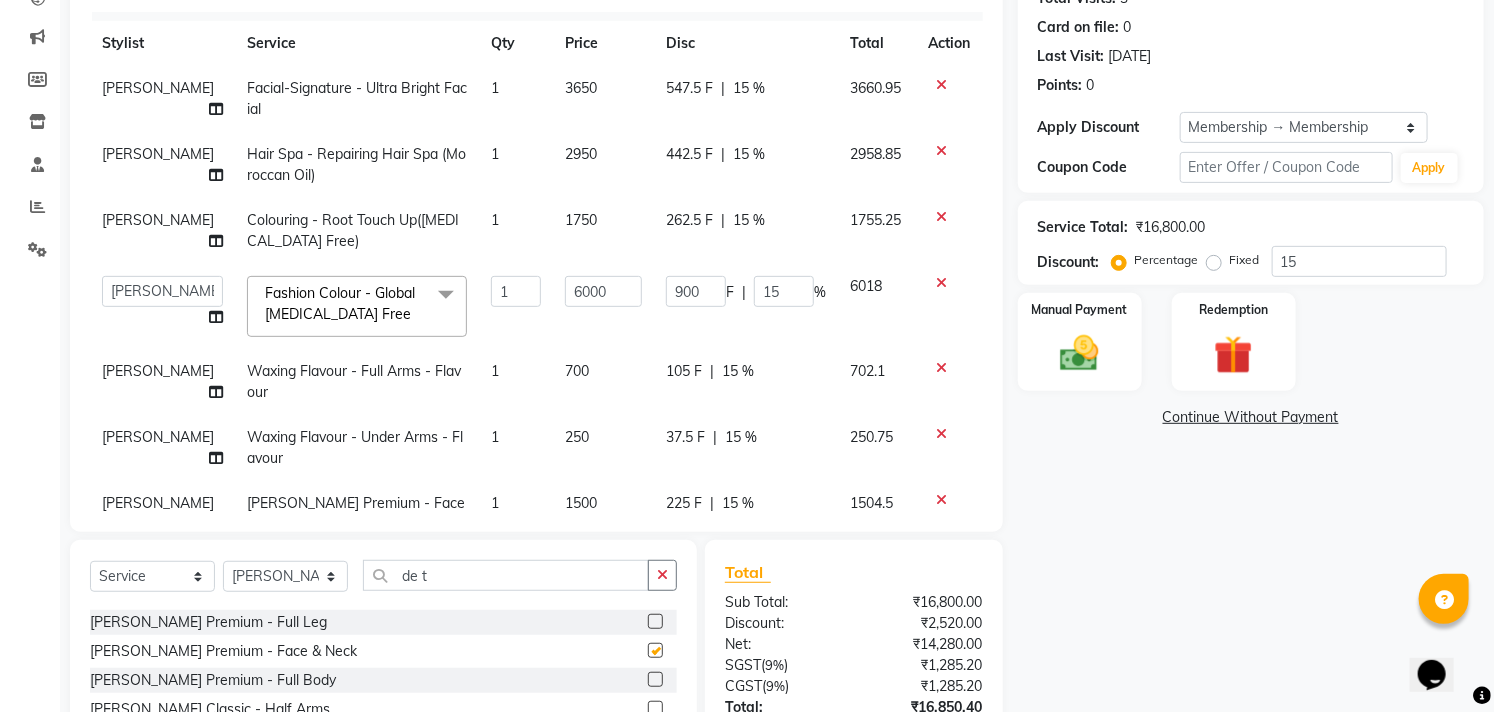 checkbox on "false" 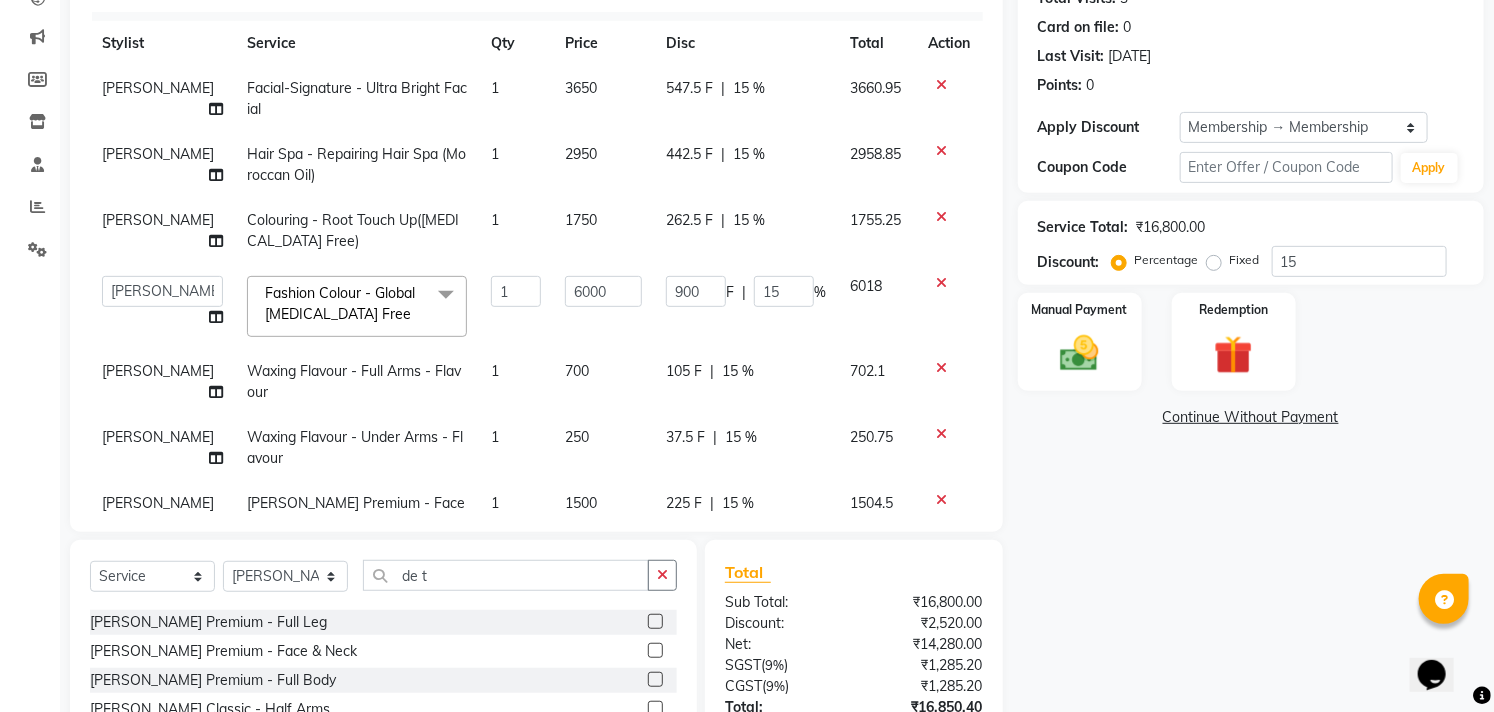 scroll, scrollTop: 74, scrollLeft: 0, axis: vertical 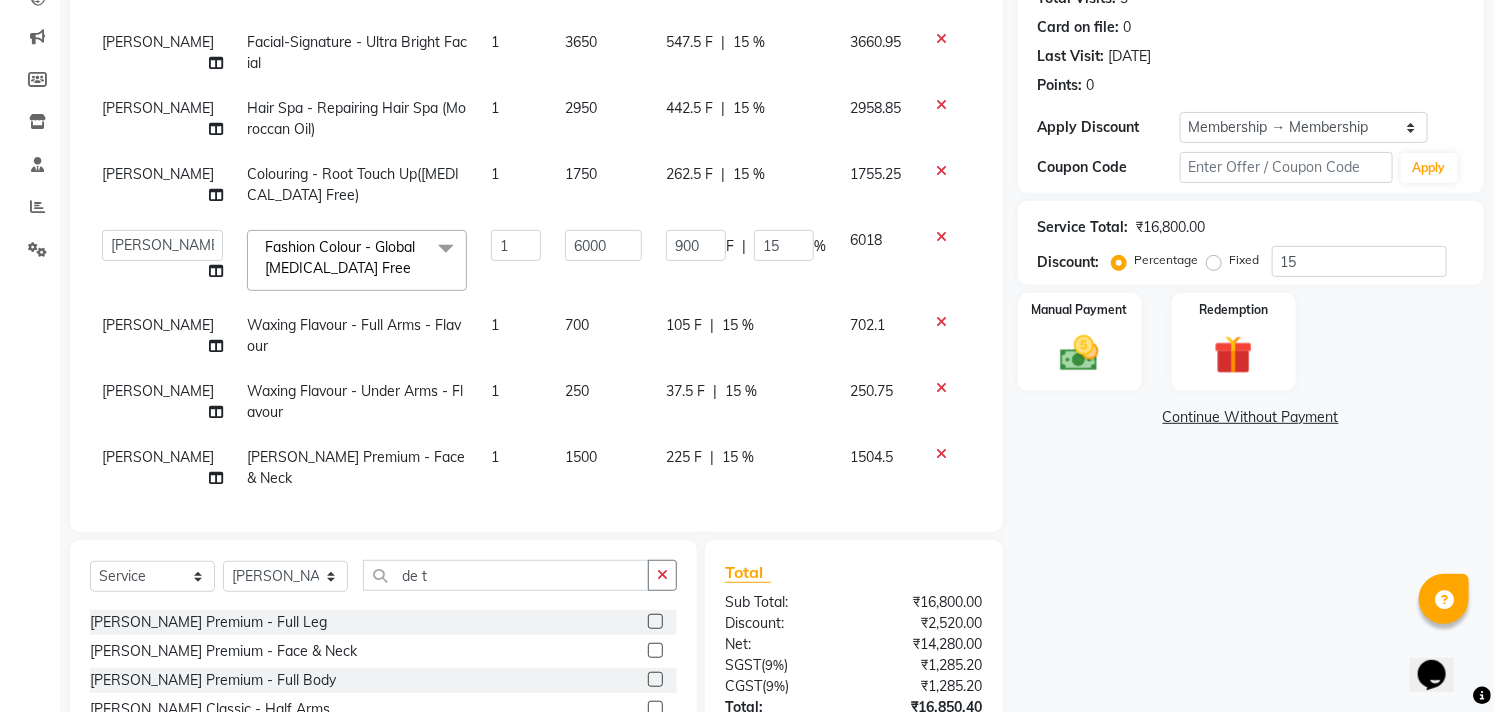 click on "700" 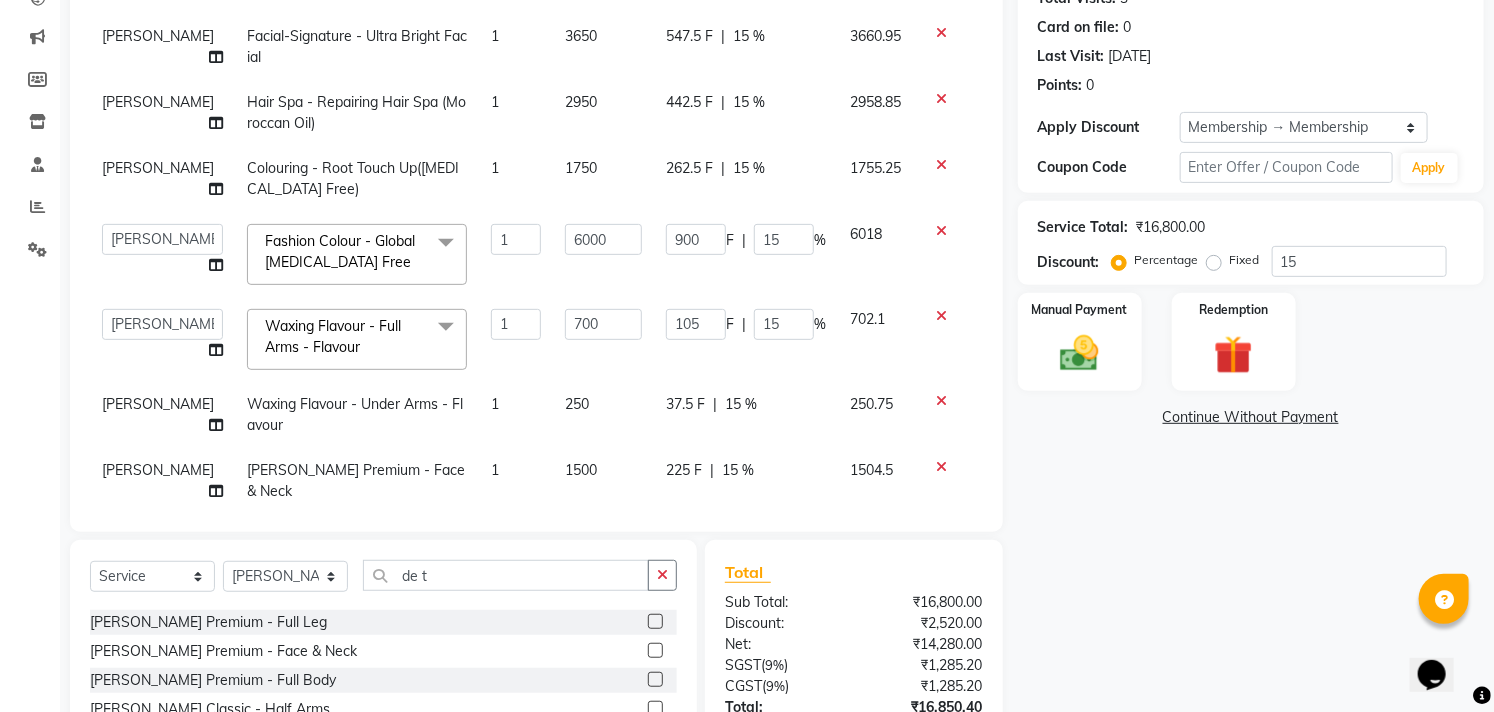 scroll, scrollTop: 93, scrollLeft: 0, axis: vertical 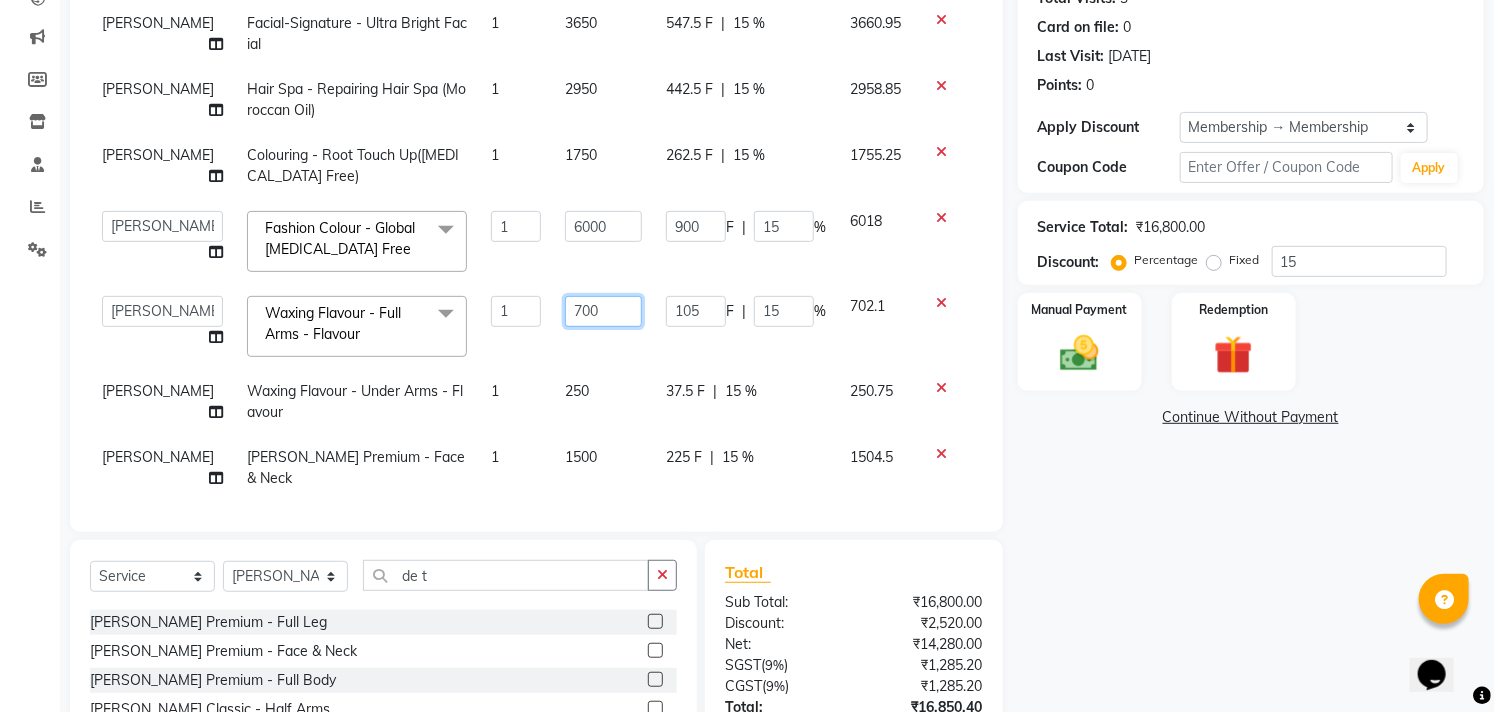 click on "700" 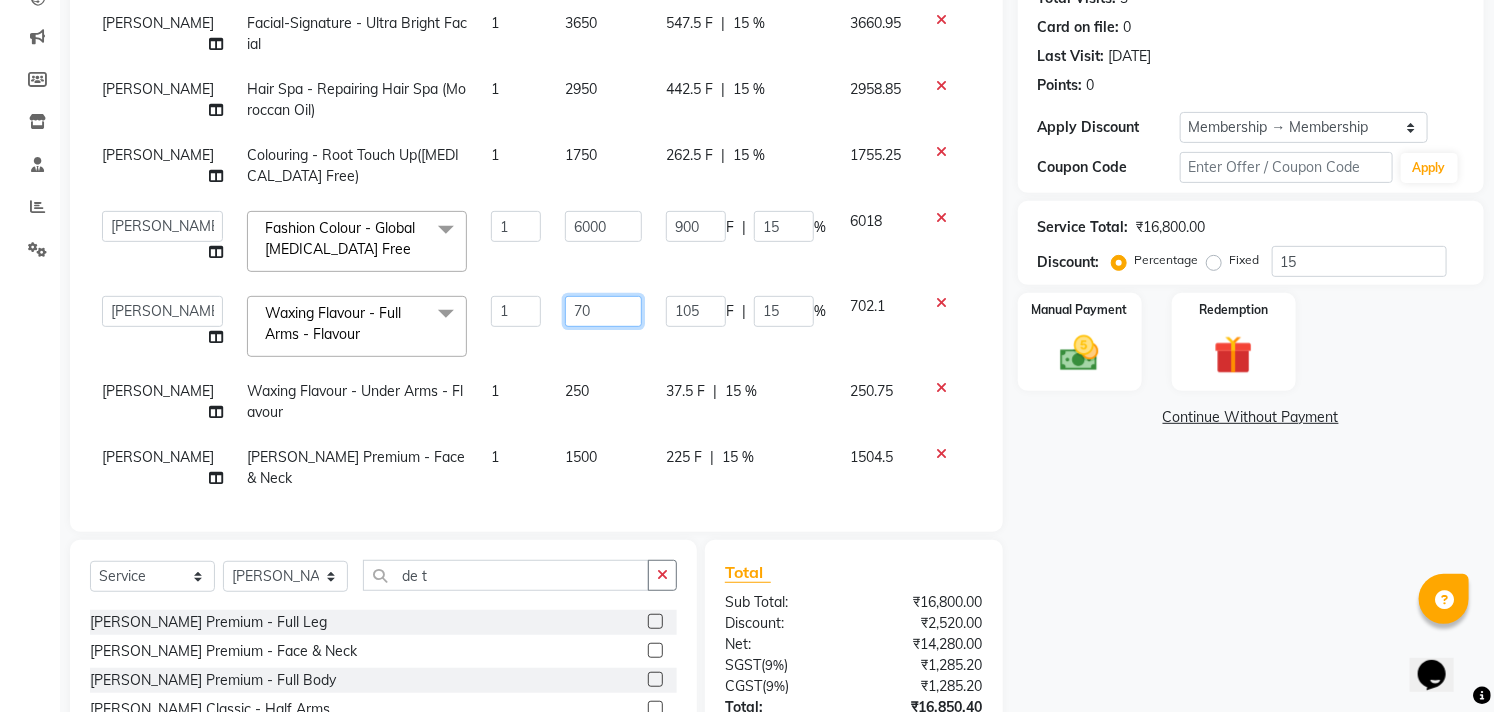 type on "7" 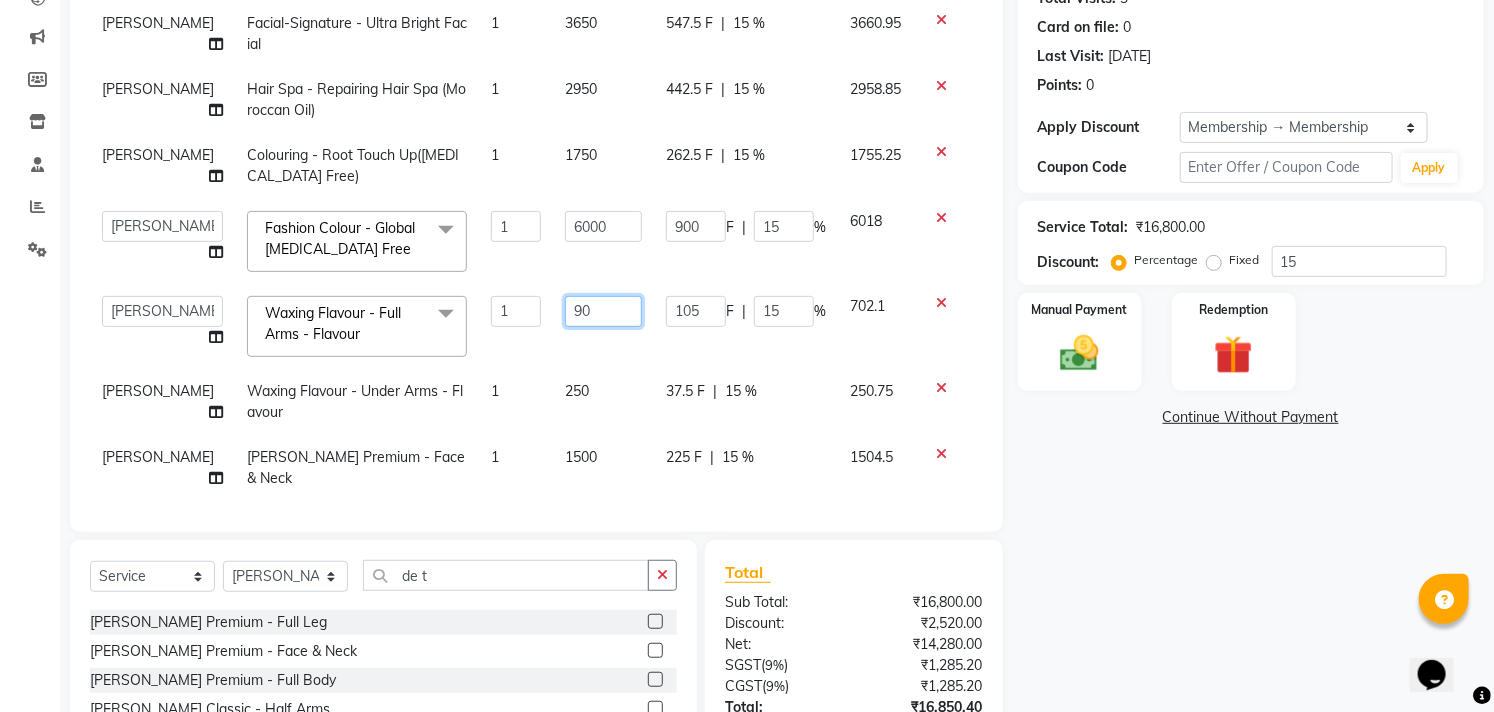 type on "900" 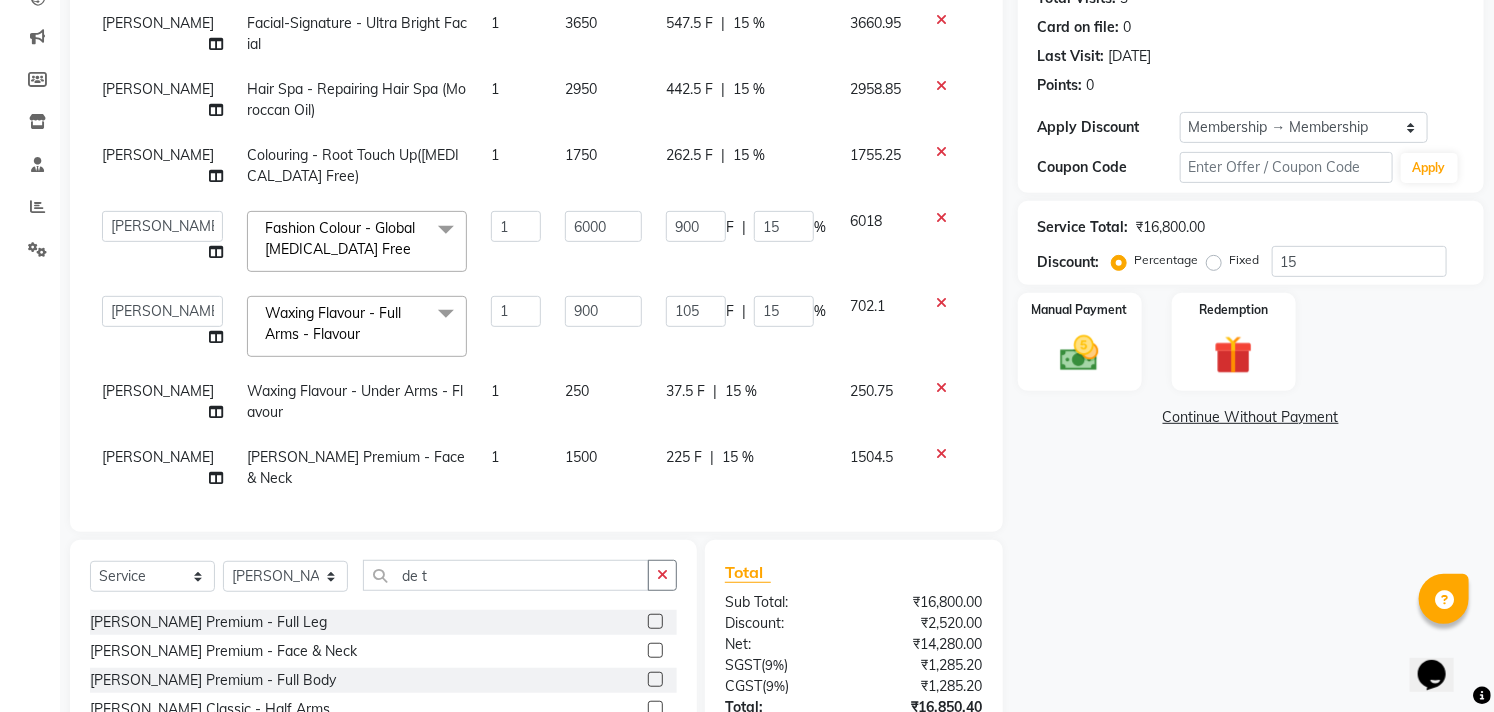 scroll, scrollTop: 74, scrollLeft: 0, axis: vertical 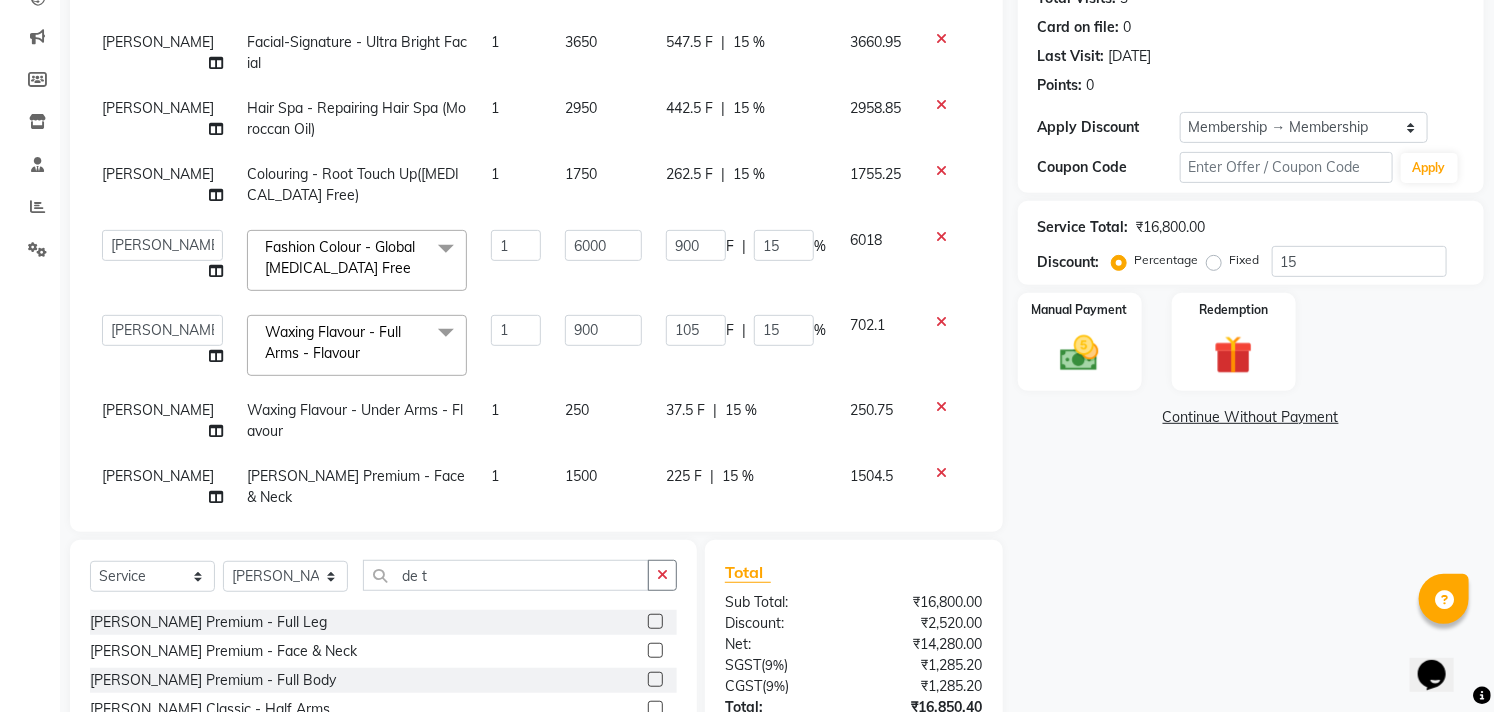 click on "Name: Lakshmi  Membership: end on [DATE] Total Visits:  3 Card on file:  0 Last Visit:   [DATE] Points:   0  Apply Discount Select Membership → Membership Coupon Code Apply Service Total:  ₹16,800.00  Discount:  Percentage   Fixed  15 Manual Payment Redemption  Continue Without Payment" 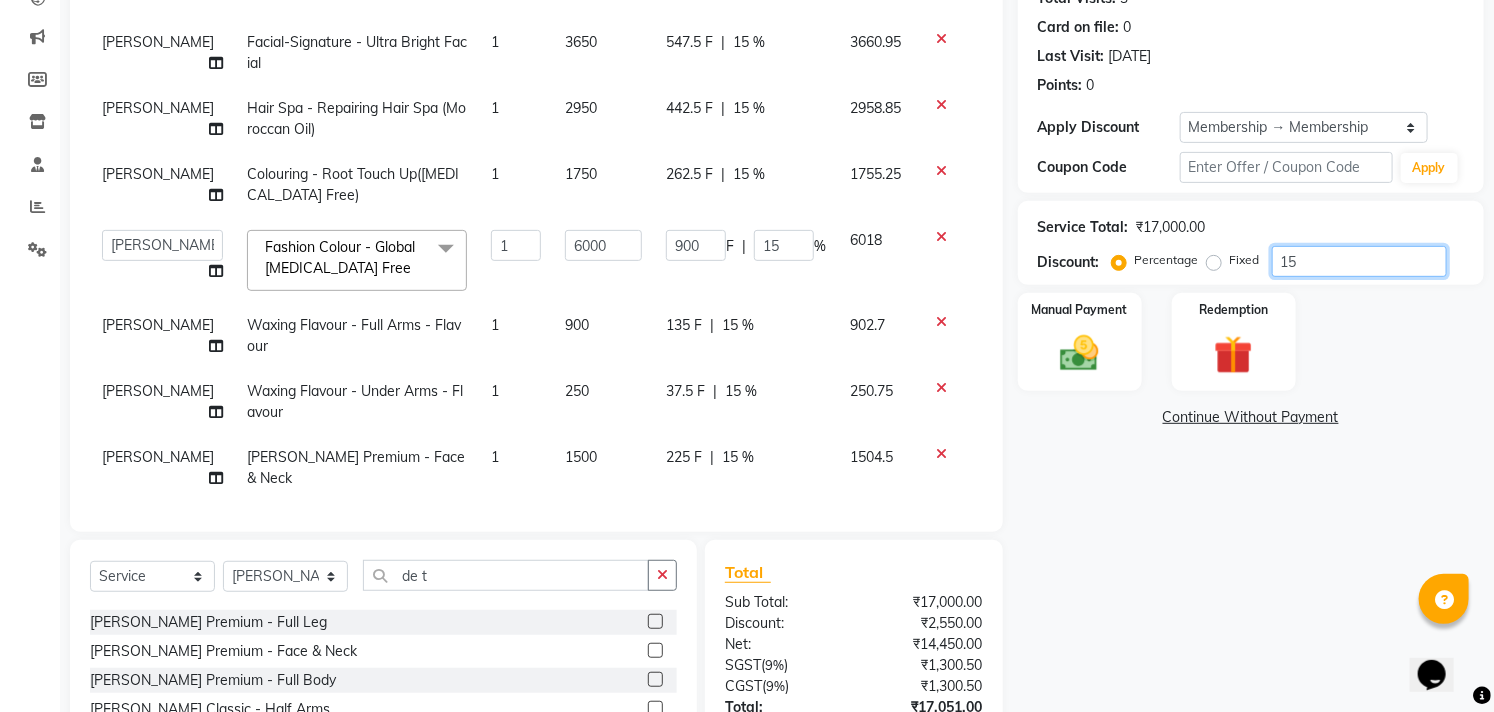 click on "15" 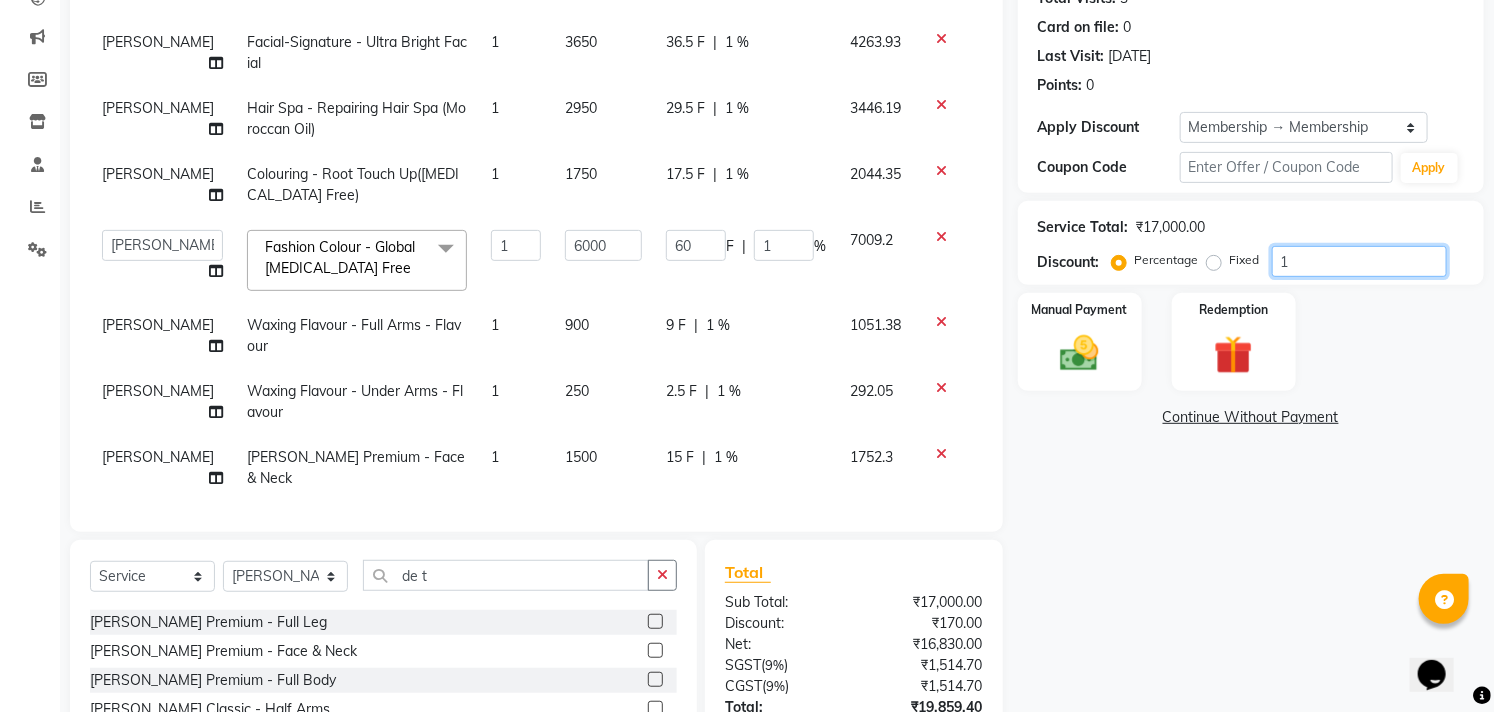 type 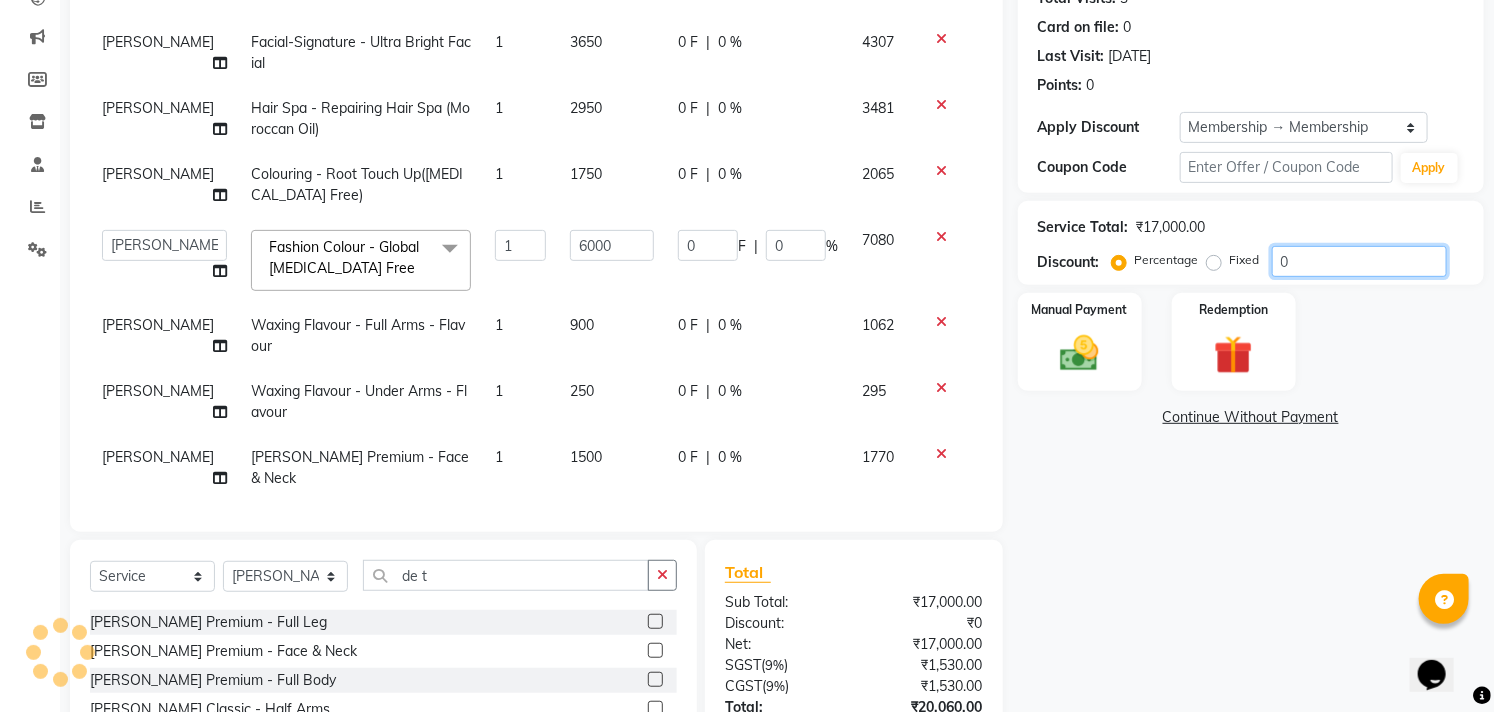 scroll, scrollTop: 388, scrollLeft: 0, axis: vertical 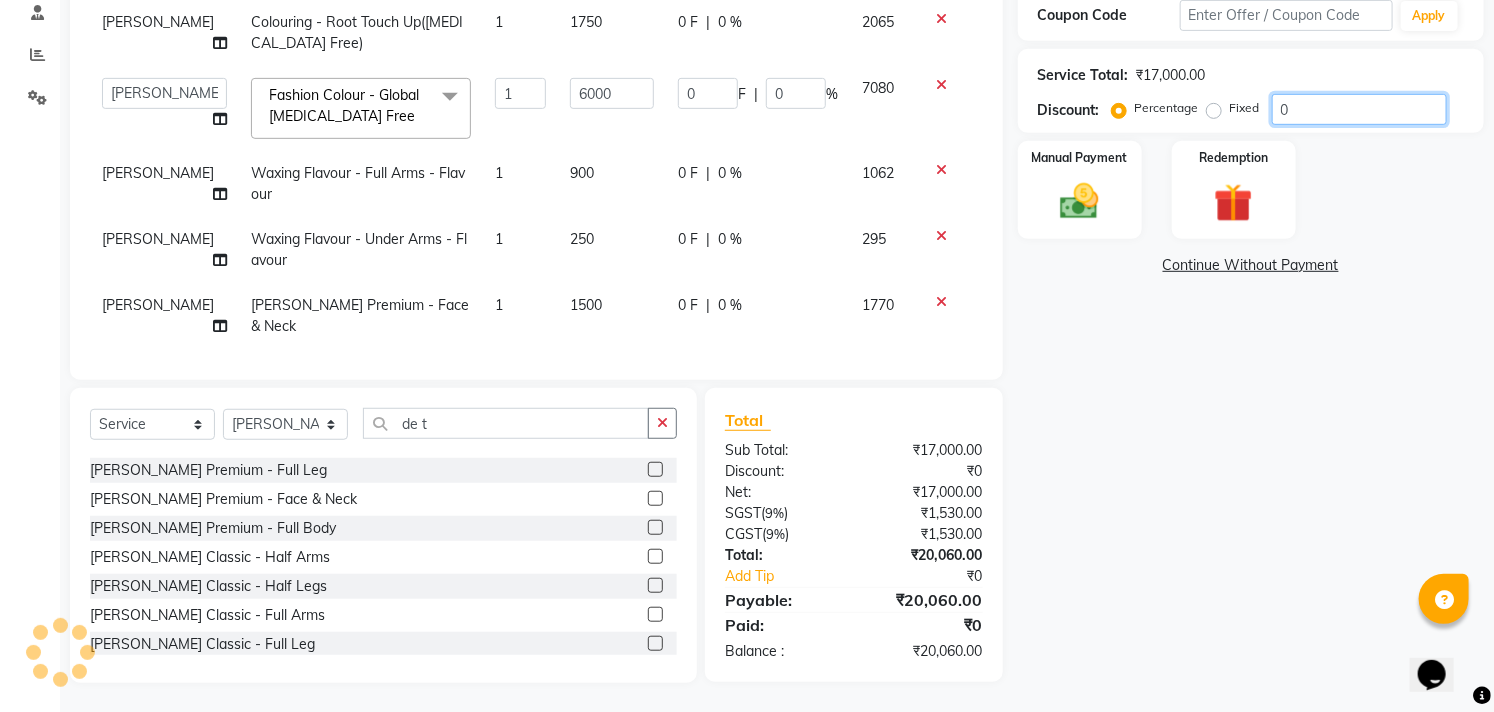 type on "0" 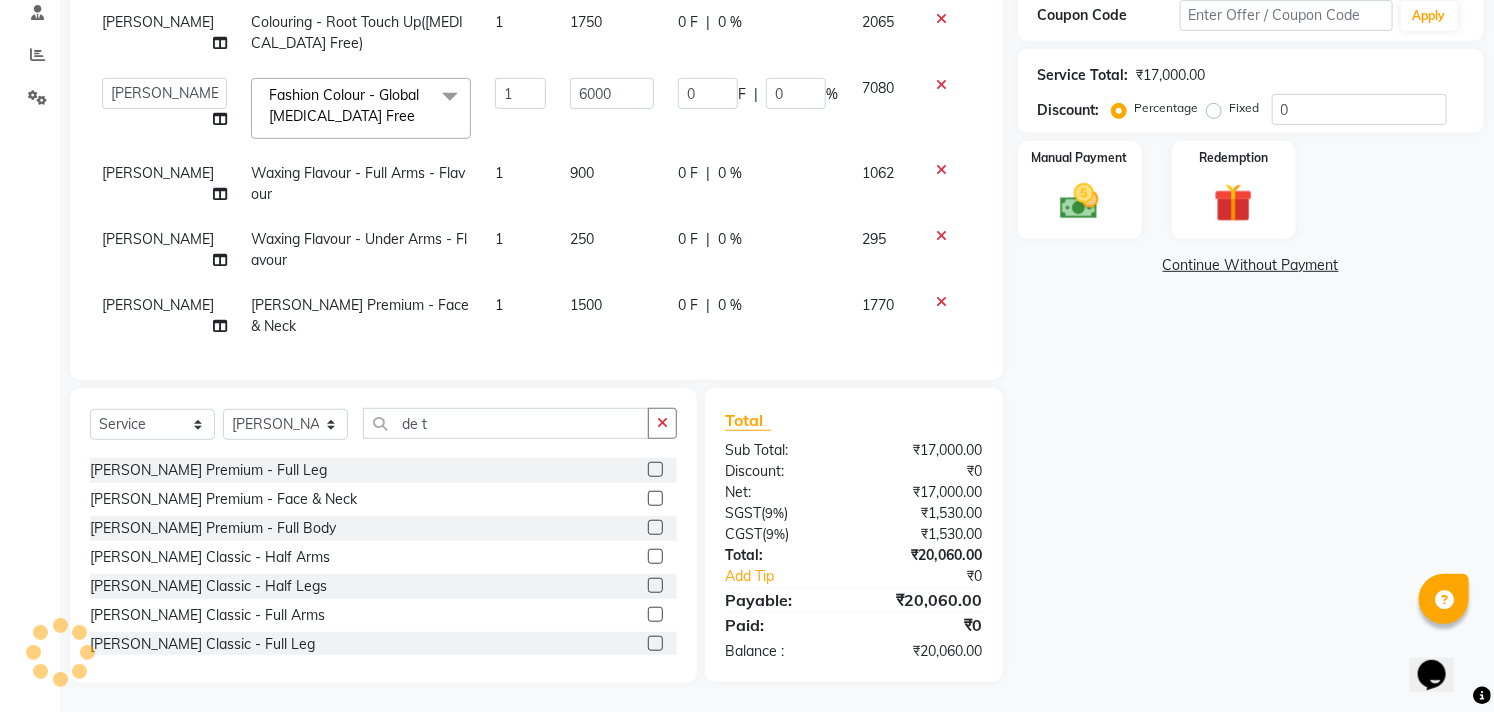 click on "Name: Lakshmi  Membership: end on [DATE] Total Visits:  3 Card on file:  0 Last Visit:   [DATE] Points:   0  Apply Discount Select Membership → Membership Coupon Code Apply Service Total:  ₹17,000.00  Discount:  Percentage   Fixed  0 Manual Payment Redemption  Continue Without Payment" 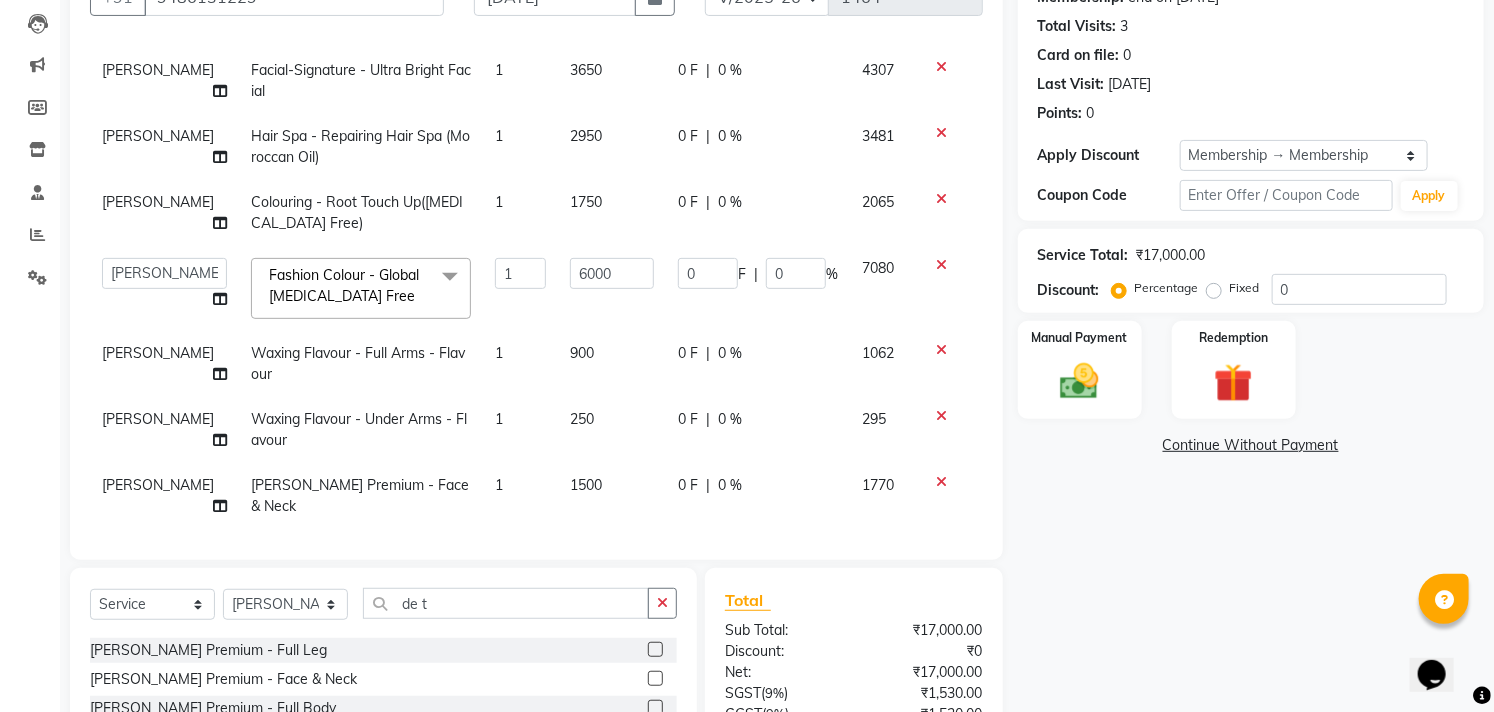 scroll, scrollTop: 211, scrollLeft: 0, axis: vertical 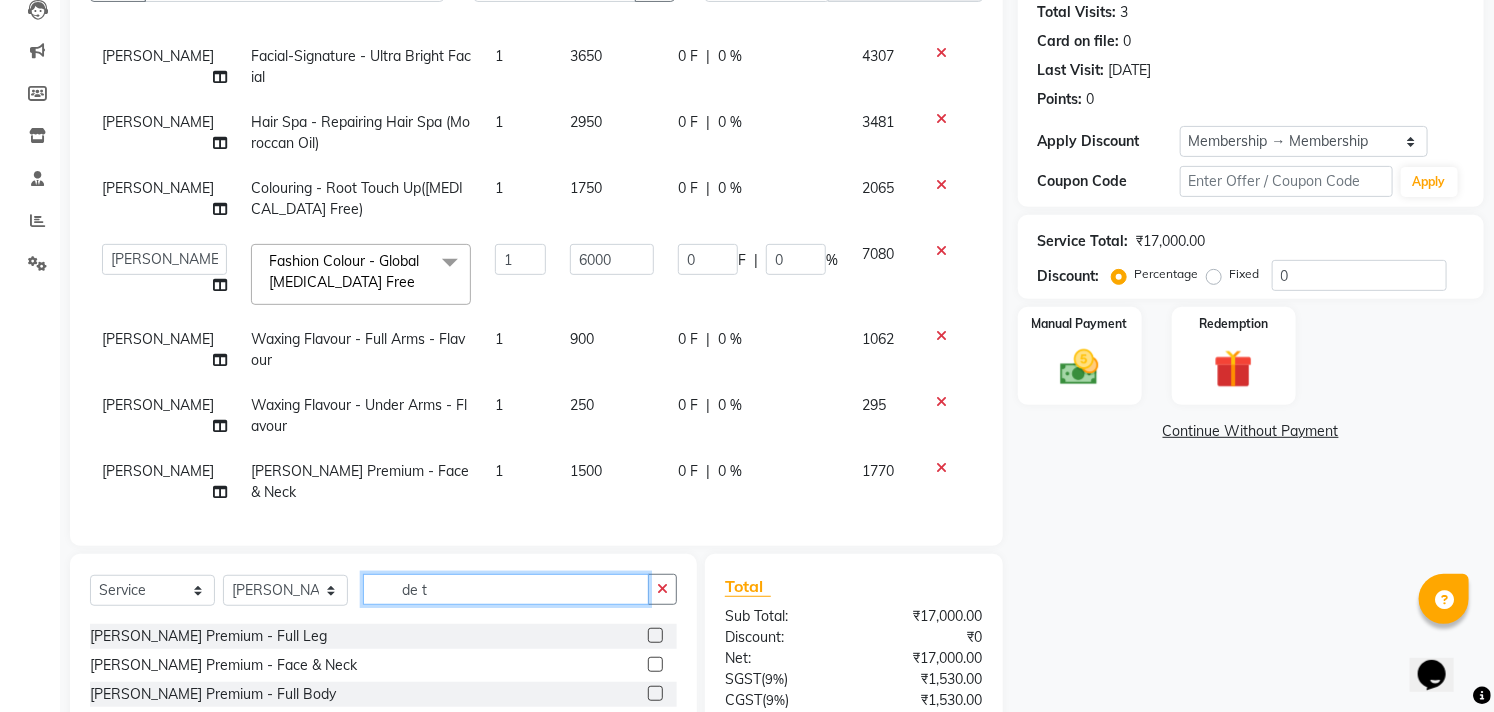 click on "de t" 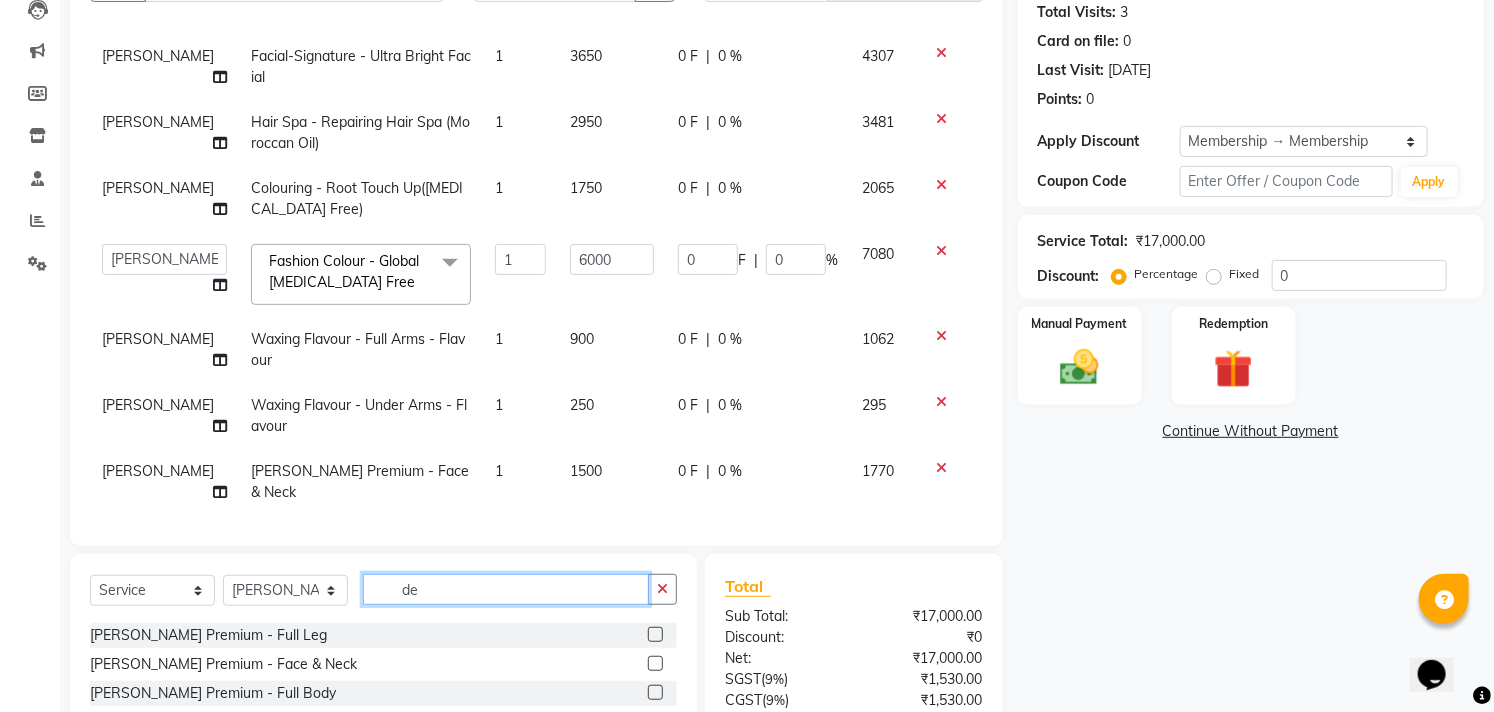 type on "d" 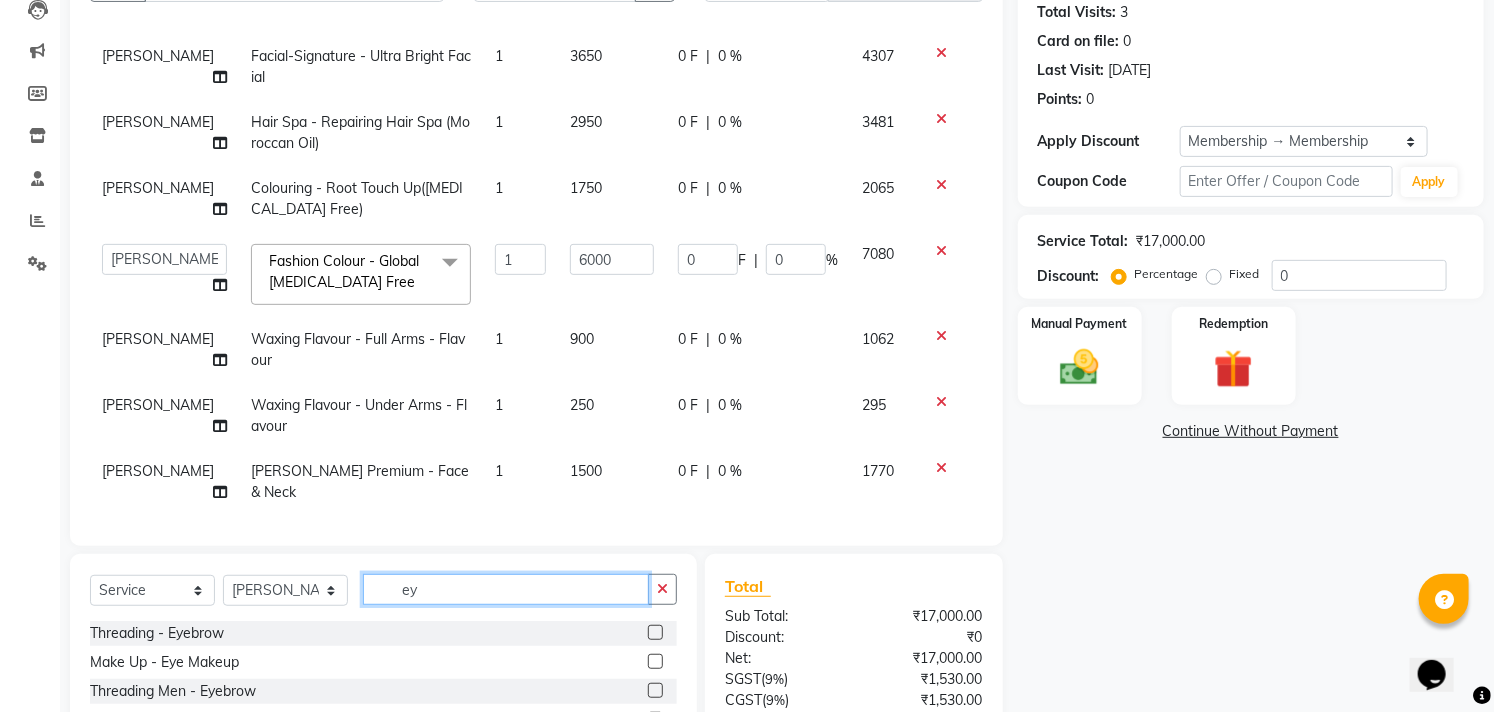 scroll, scrollTop: 0, scrollLeft: 0, axis: both 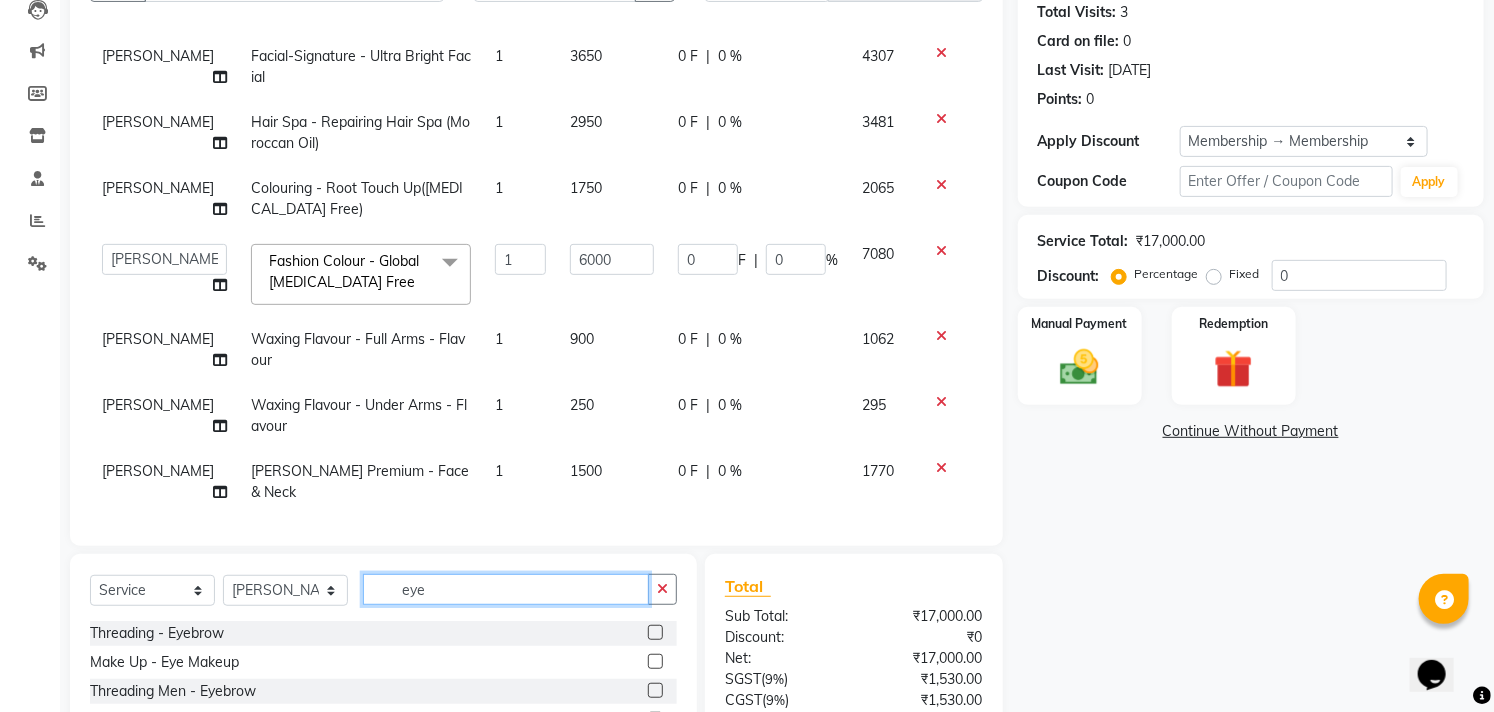 type on "eye" 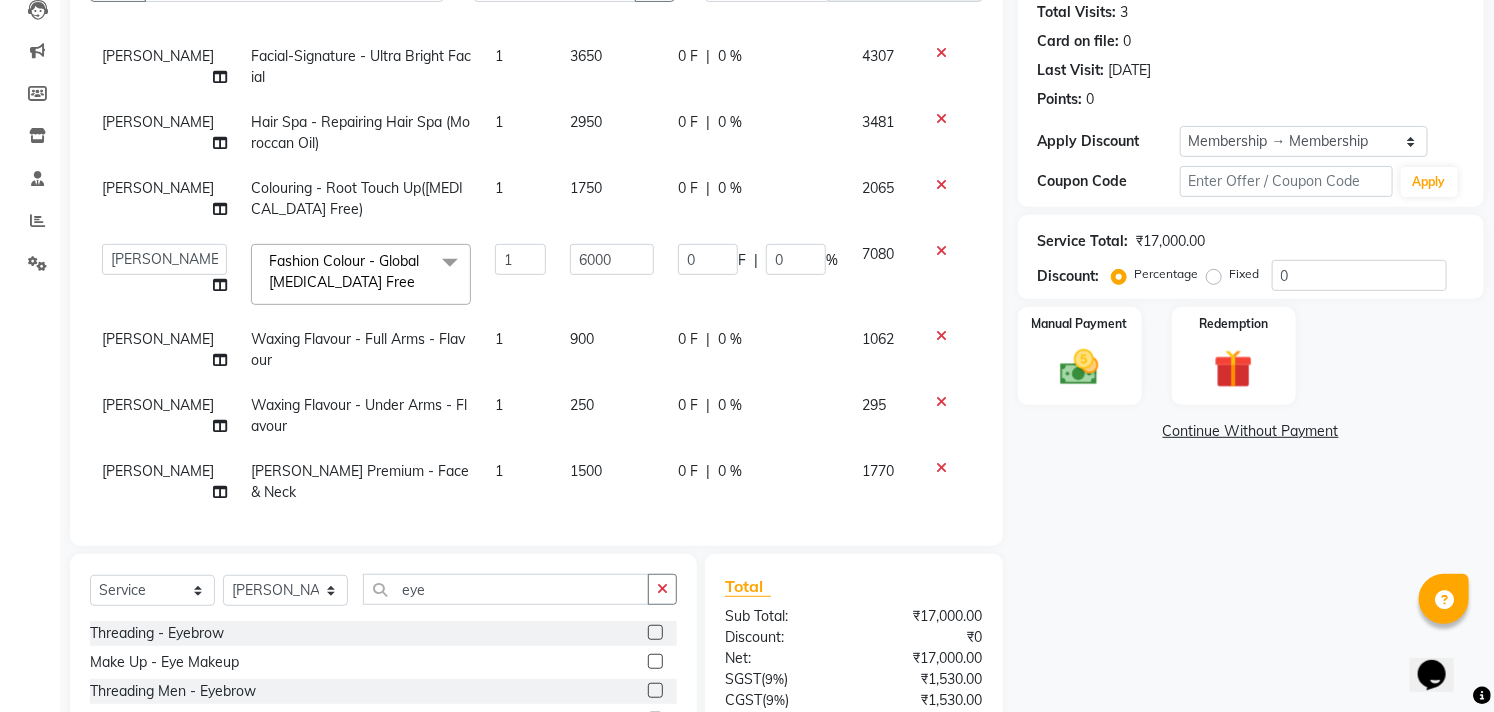 click 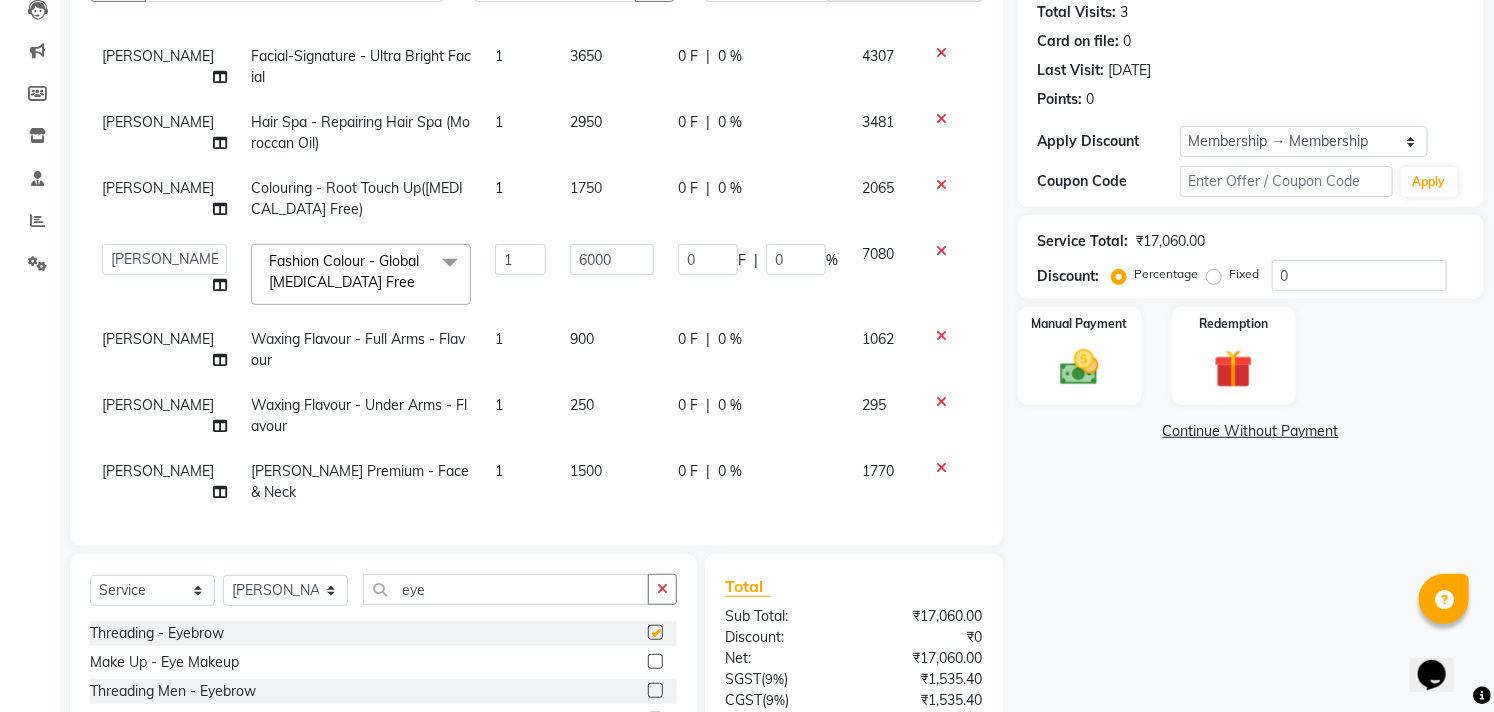 checkbox on "false" 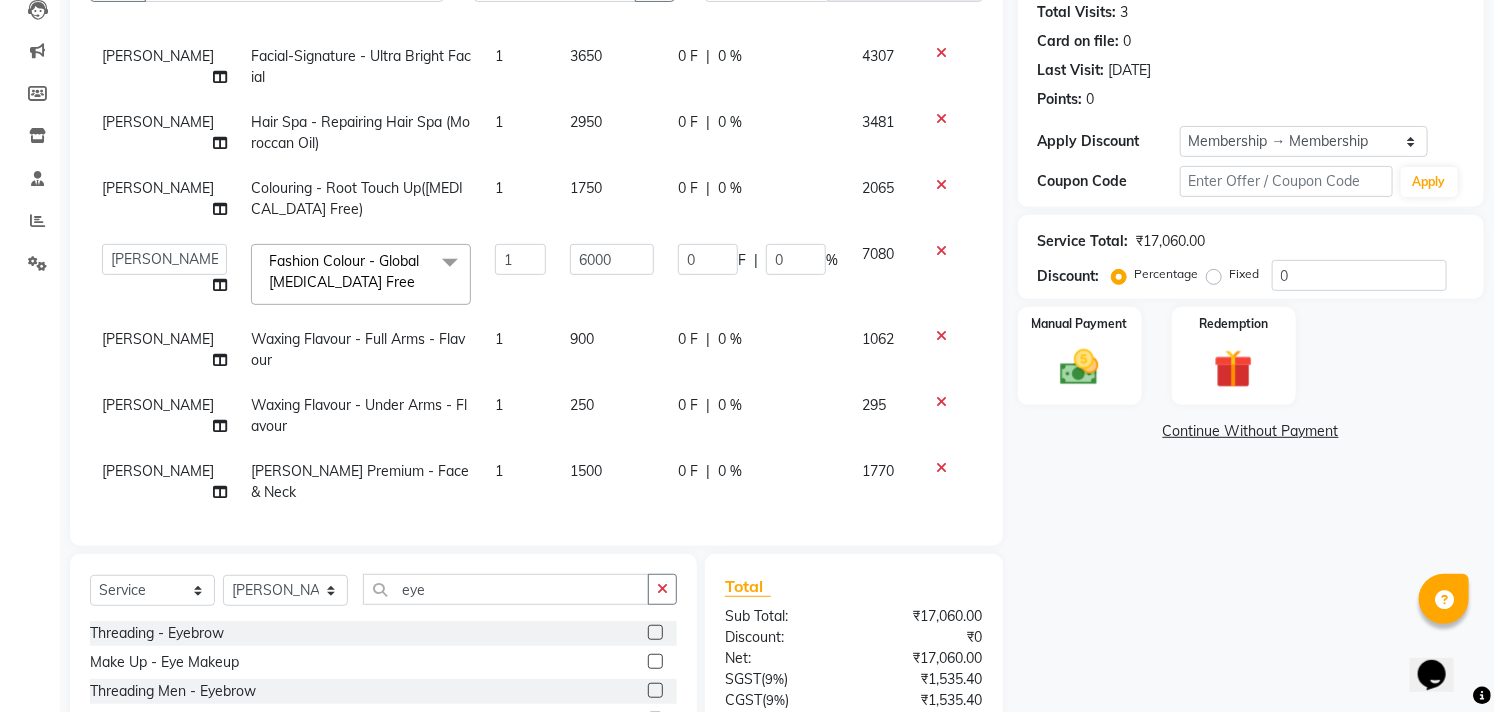 scroll, scrollTop: 118, scrollLeft: 0, axis: vertical 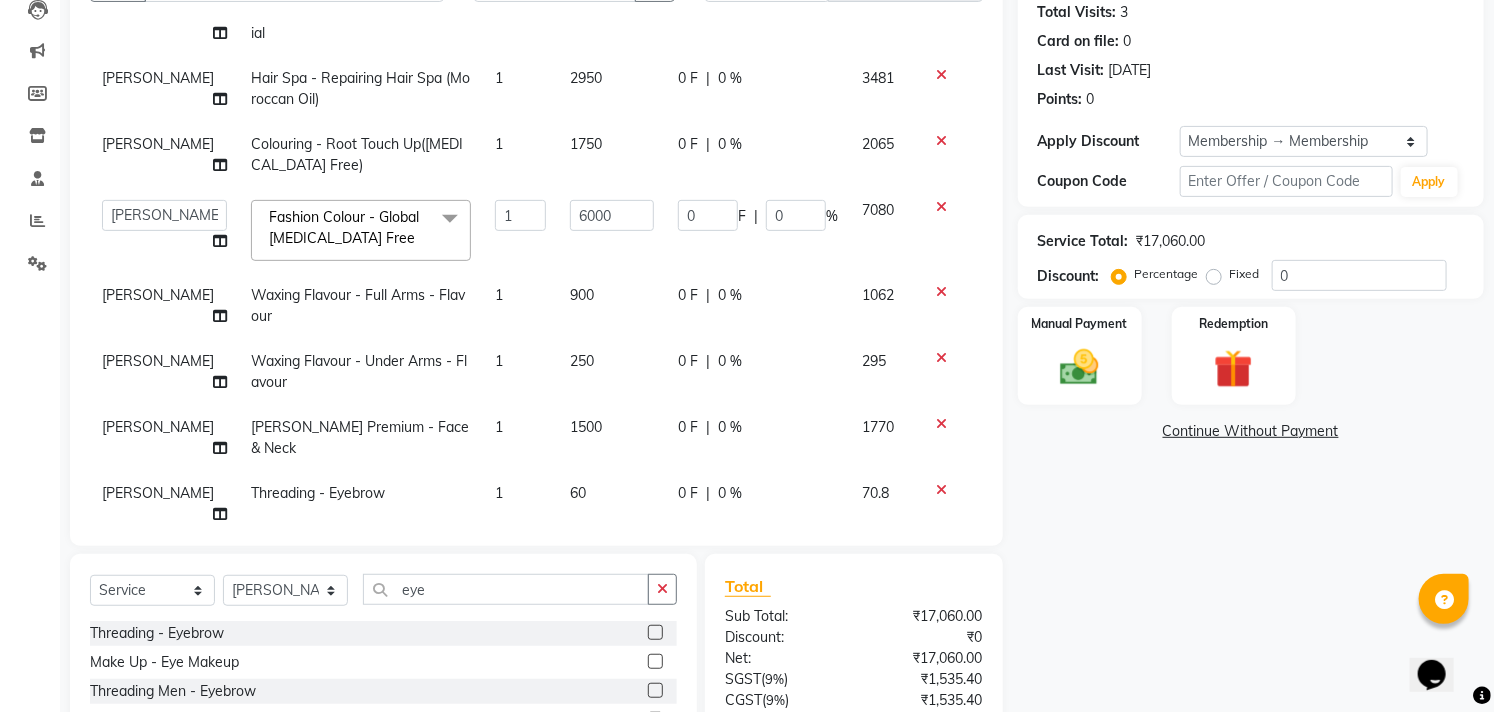 click on "1" 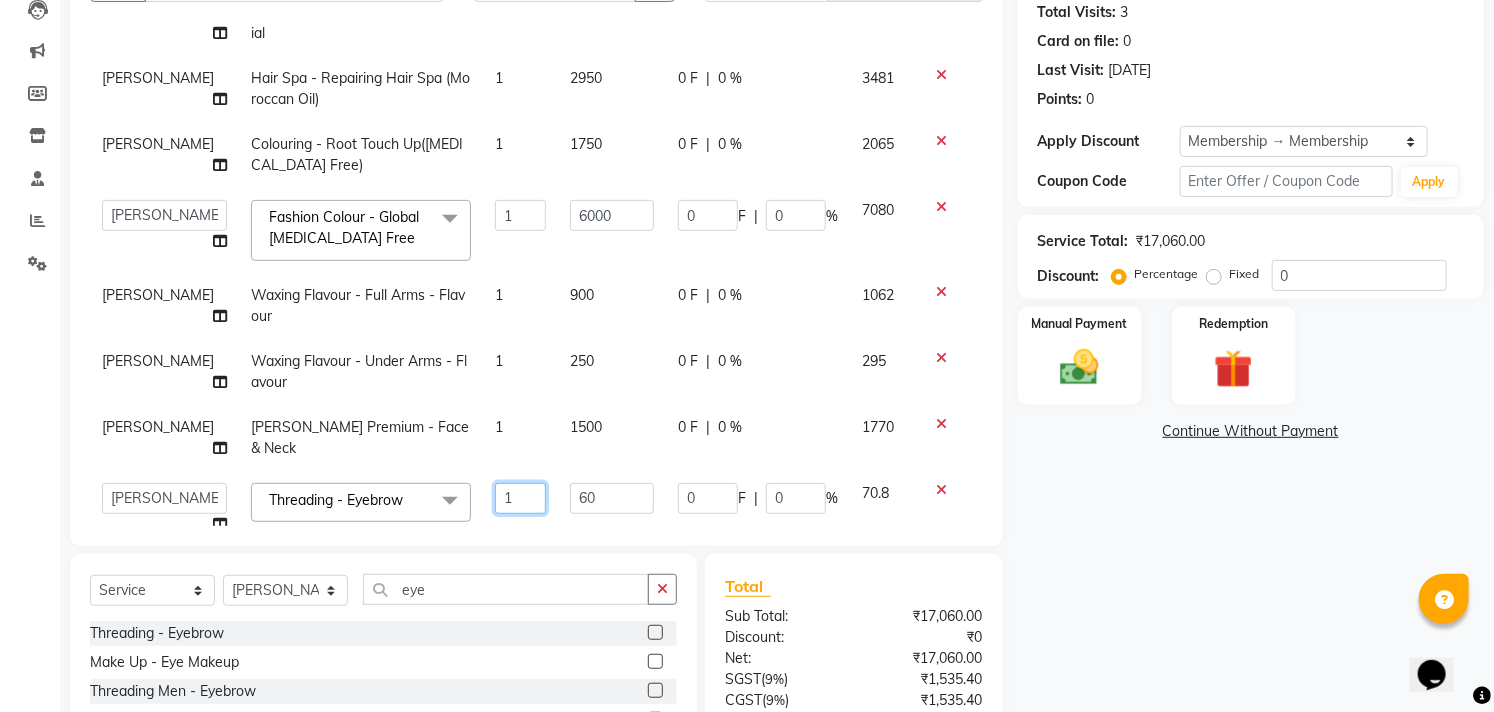 drag, startPoint x: 503, startPoint y: 457, endPoint x: 491, endPoint y: 483, distance: 28.635643 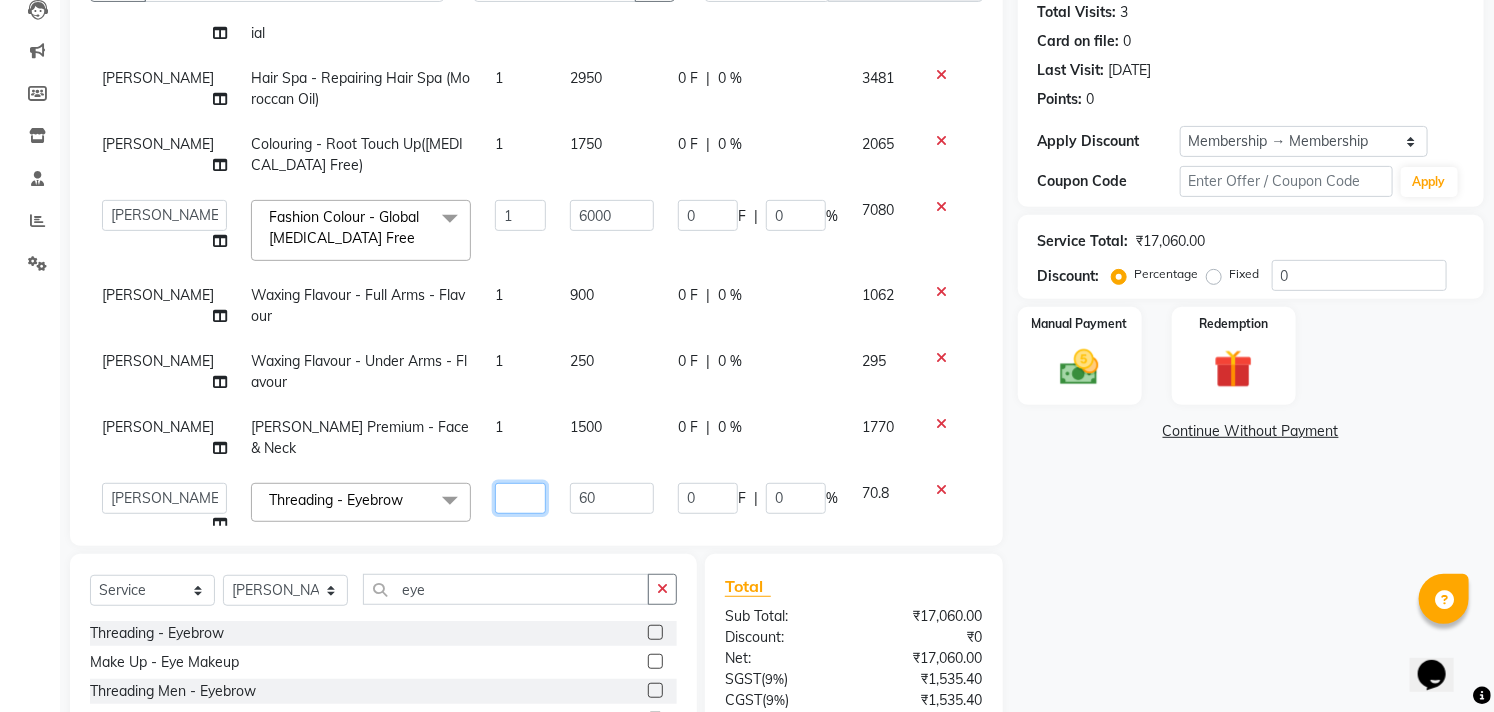 type on "2" 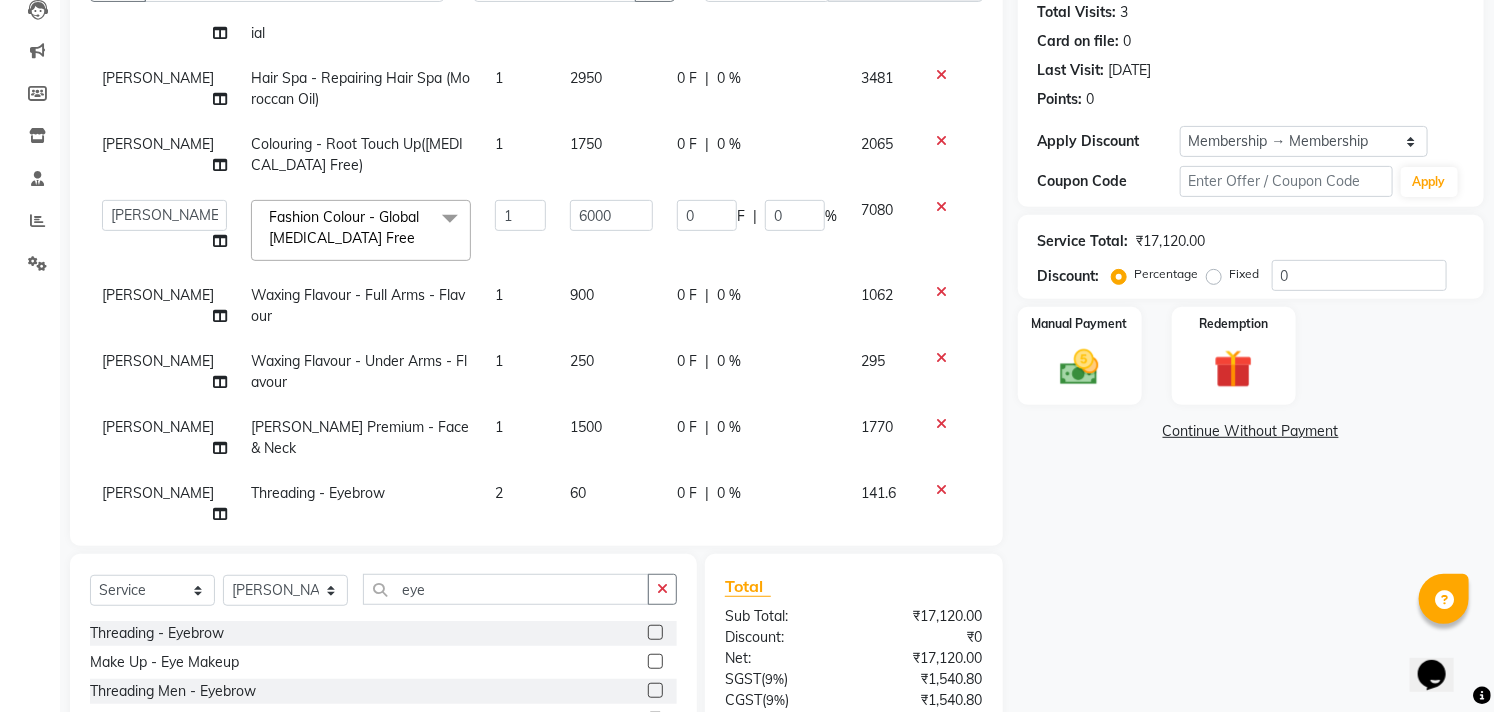 click on "Name: Lakshmi  Membership: end on [DATE] Total Visits:  3 Card on file:  0 Last Visit:   [DATE] Points:   0  Apply Discount Select Membership → Membership Coupon Code Apply Service Total:  ₹17,120.00  Discount:  Percentage   Fixed  0 Manual Payment Redemption  Continue Without Payment" 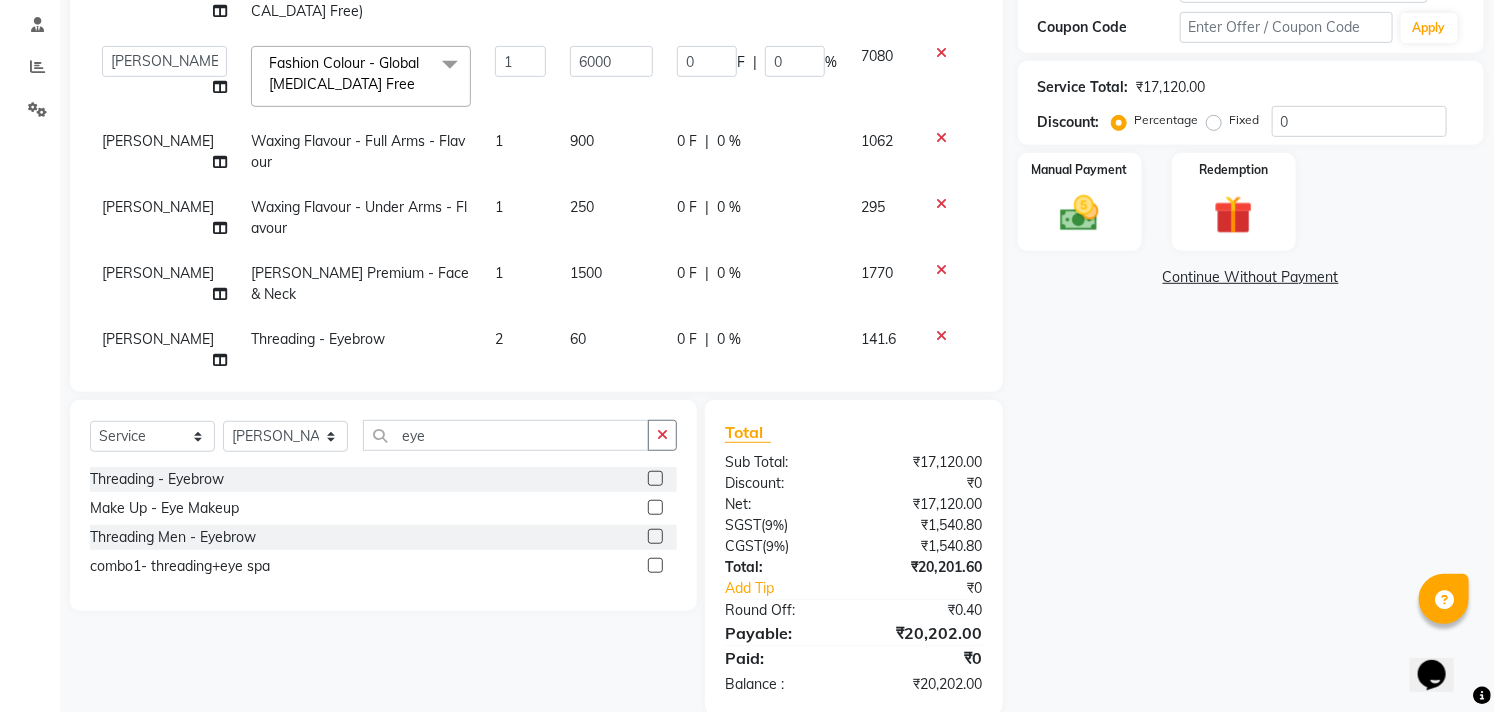 scroll, scrollTop: 408, scrollLeft: 0, axis: vertical 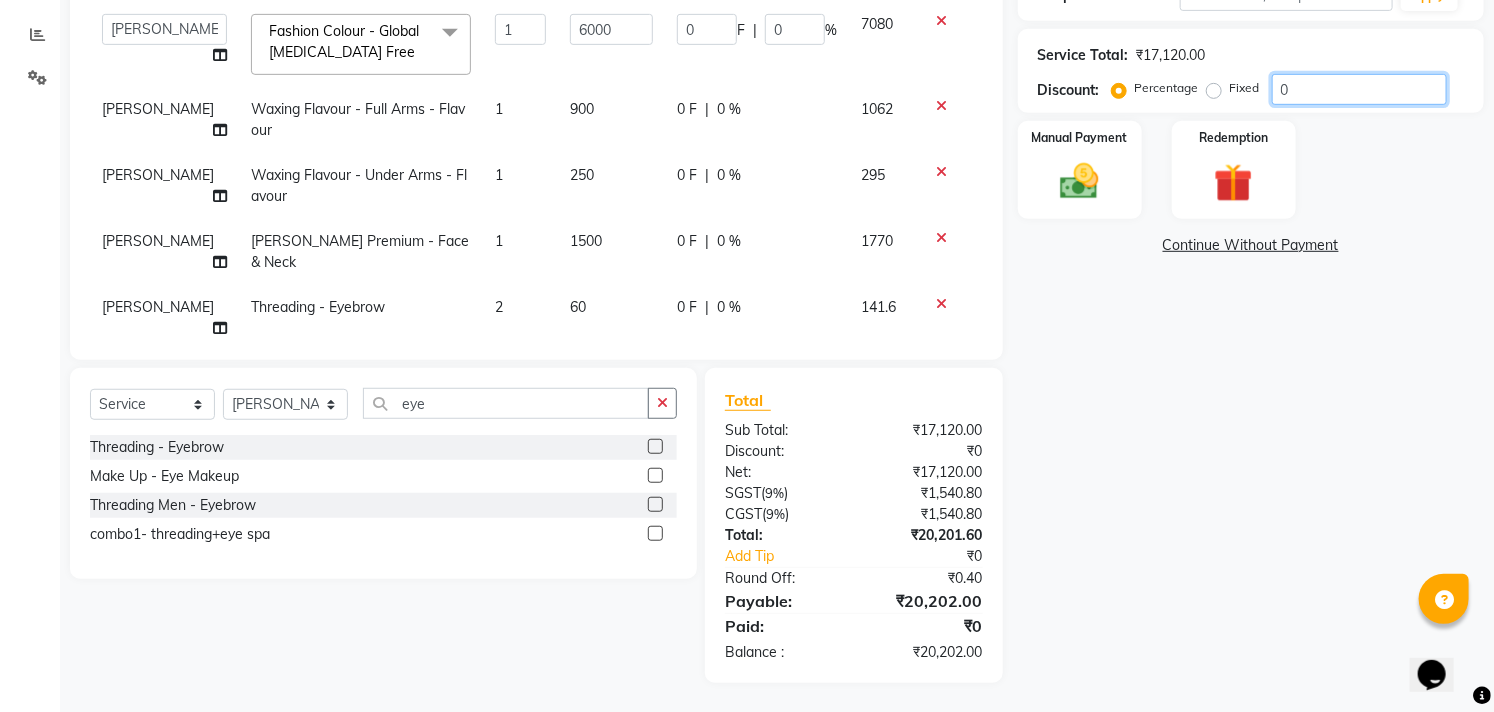 click on "0" 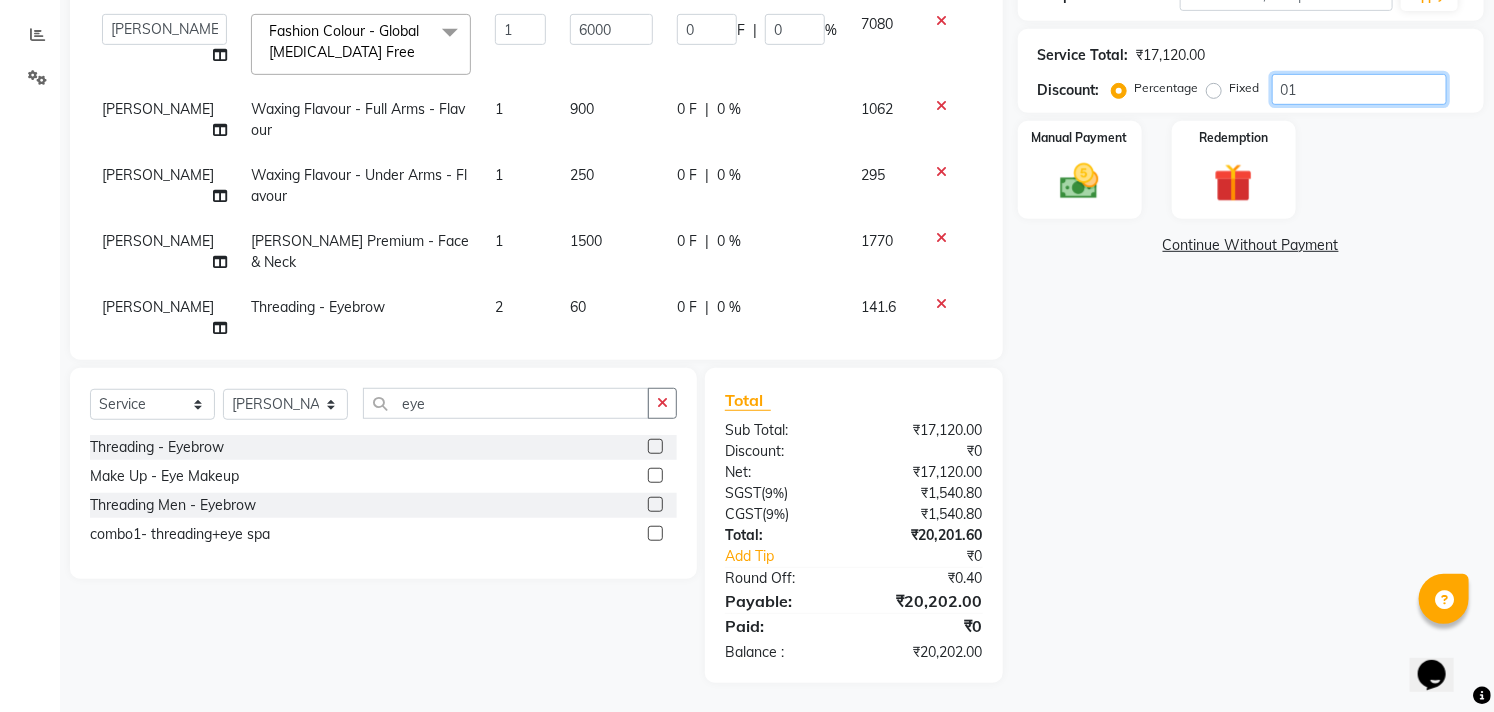 type on "60" 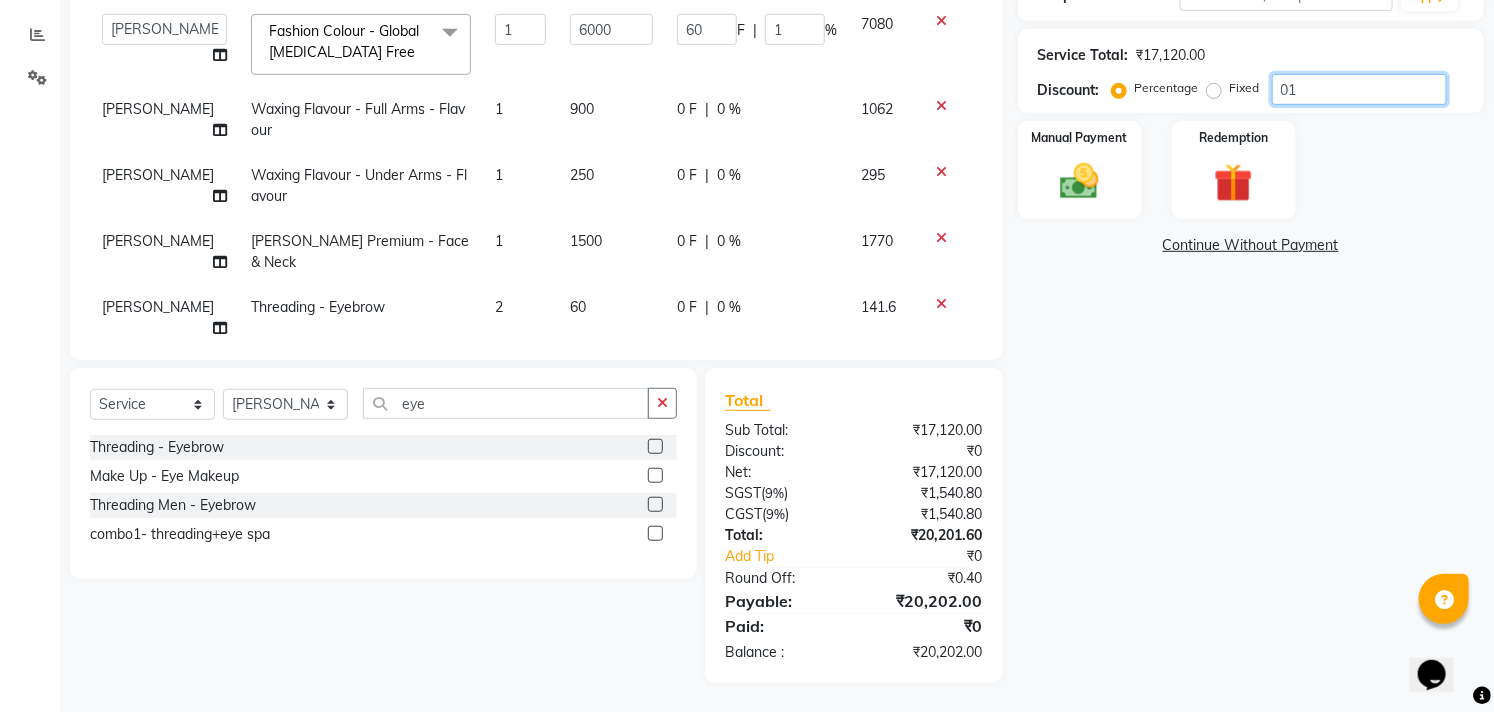 type on "010" 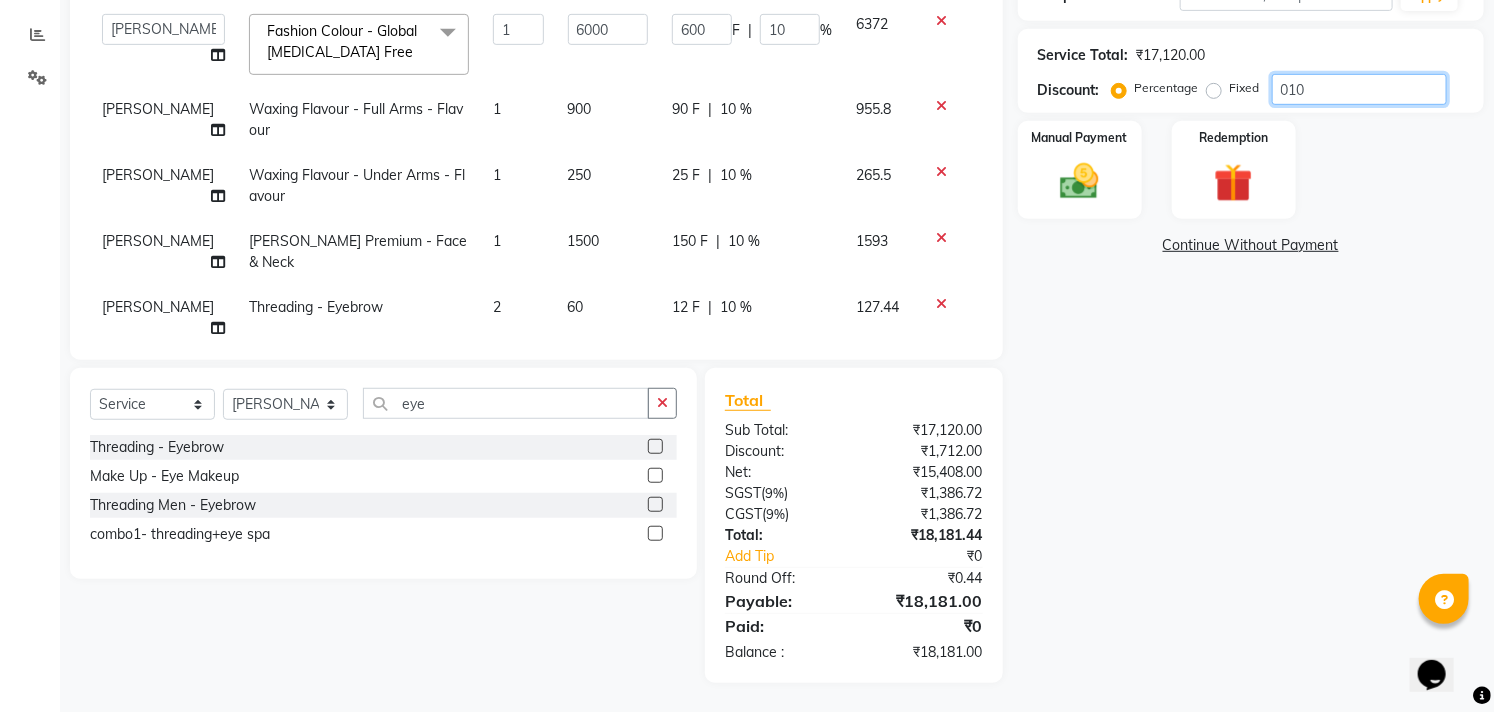 type on "01" 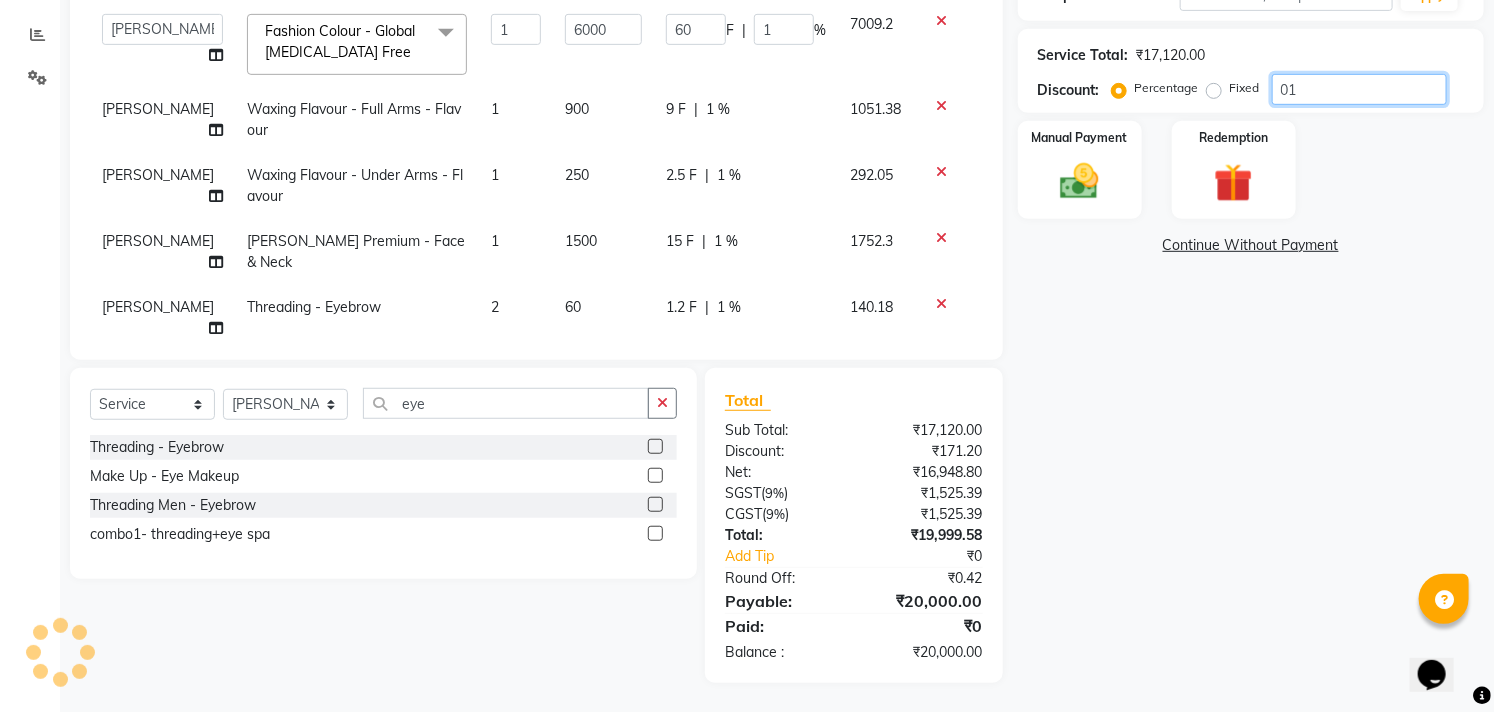 type on "015" 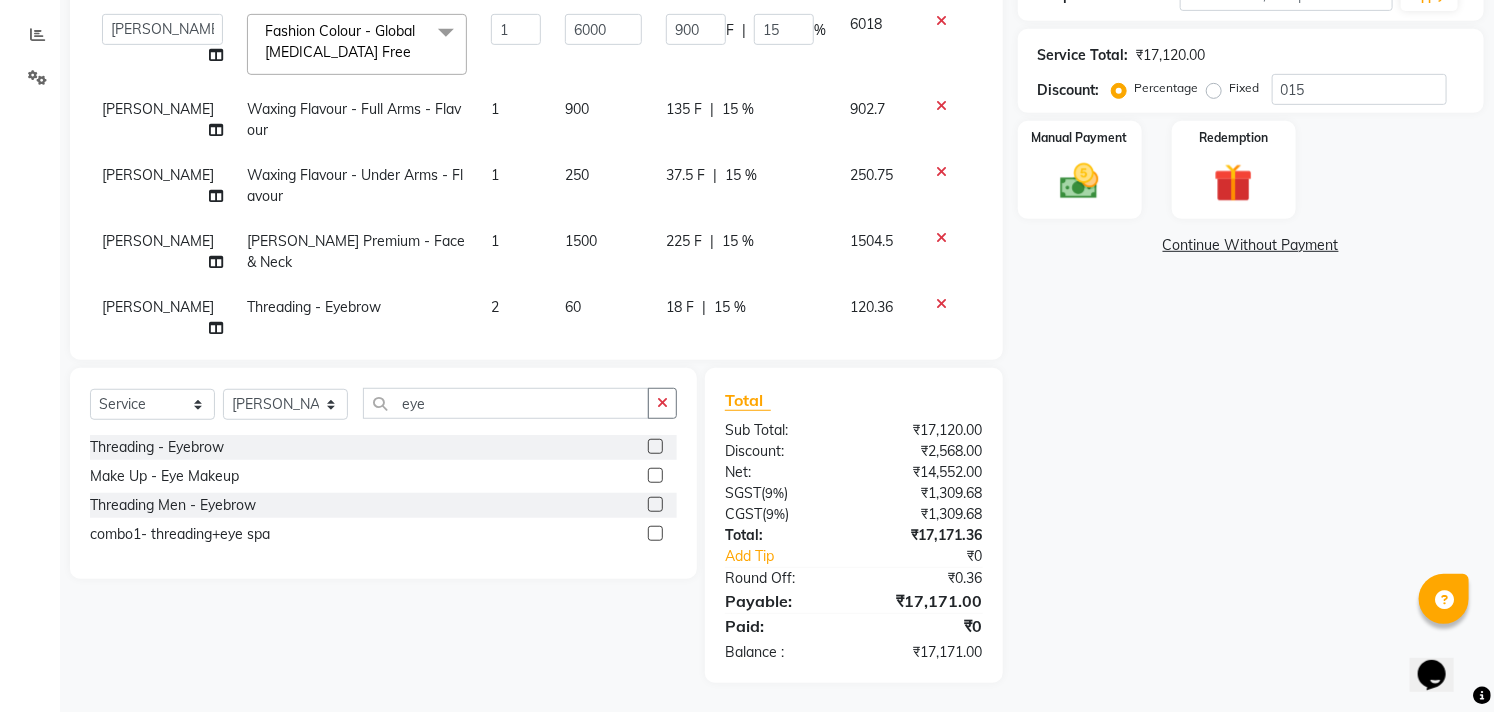 click on "Name: Lakshmi  Membership: end on [DATE] Total Visits:  3 Card on file:  0 Last Visit:   [DATE] Points:   0  Apply Discount Select Membership → Membership Coupon Code Apply Service Total:  ₹17,120.00  Discount:  Percentage   Fixed  015 Manual Payment Redemption  Continue Without Payment" 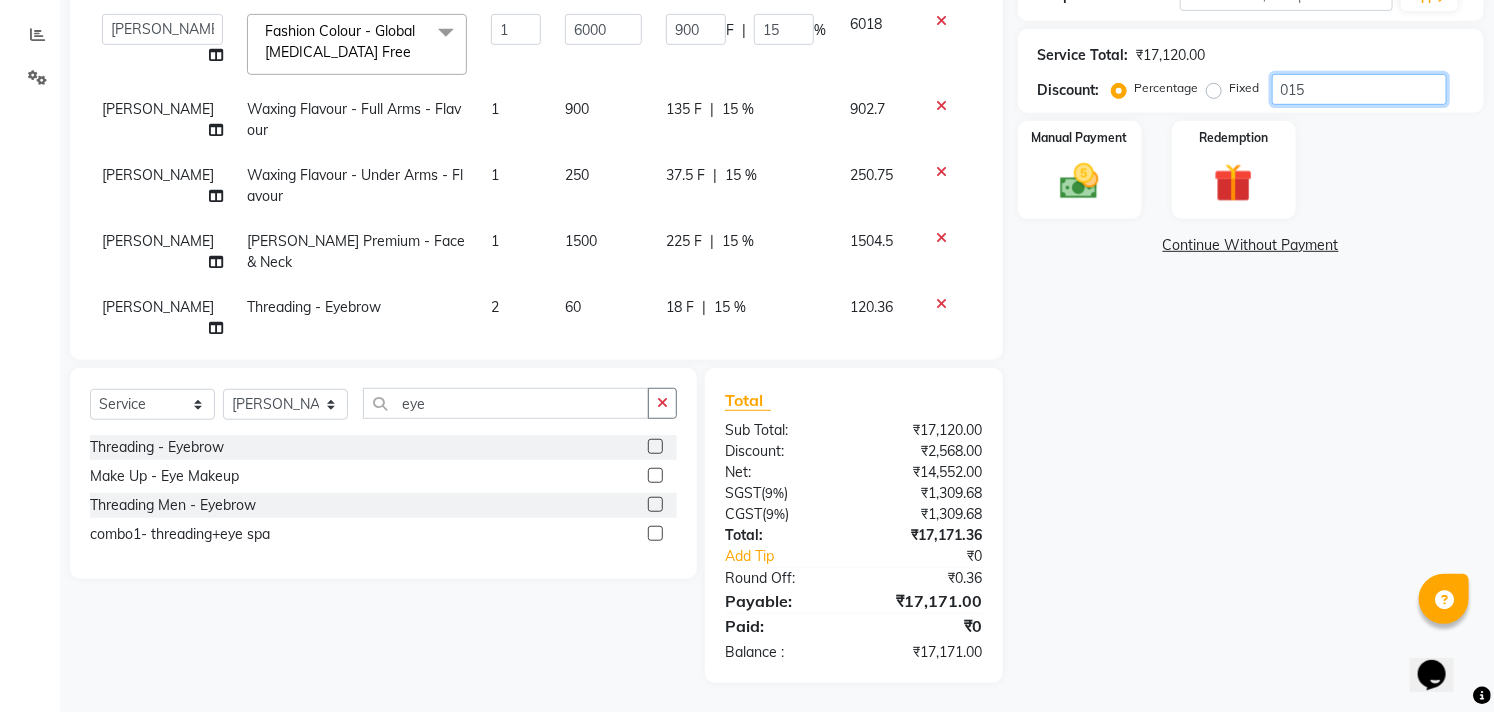 click on "015" 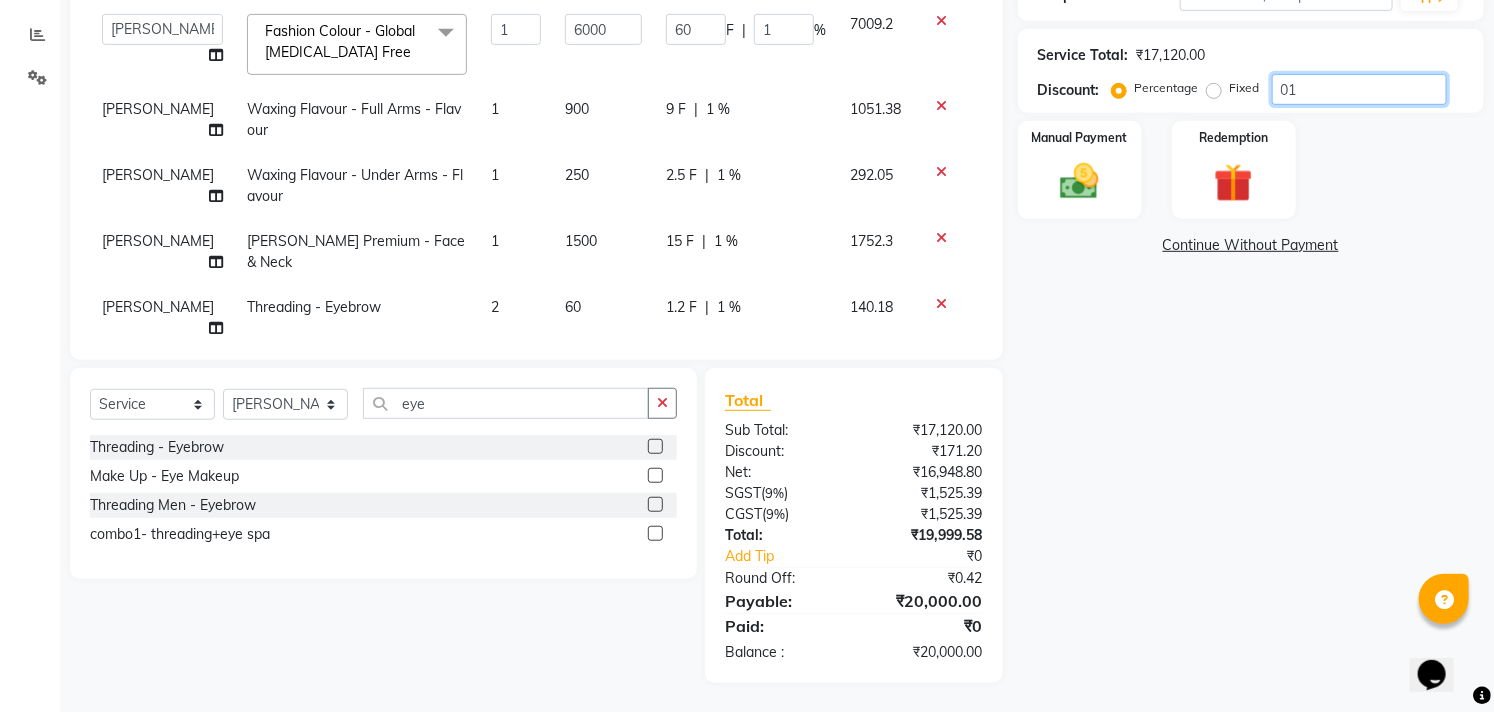 type on "010" 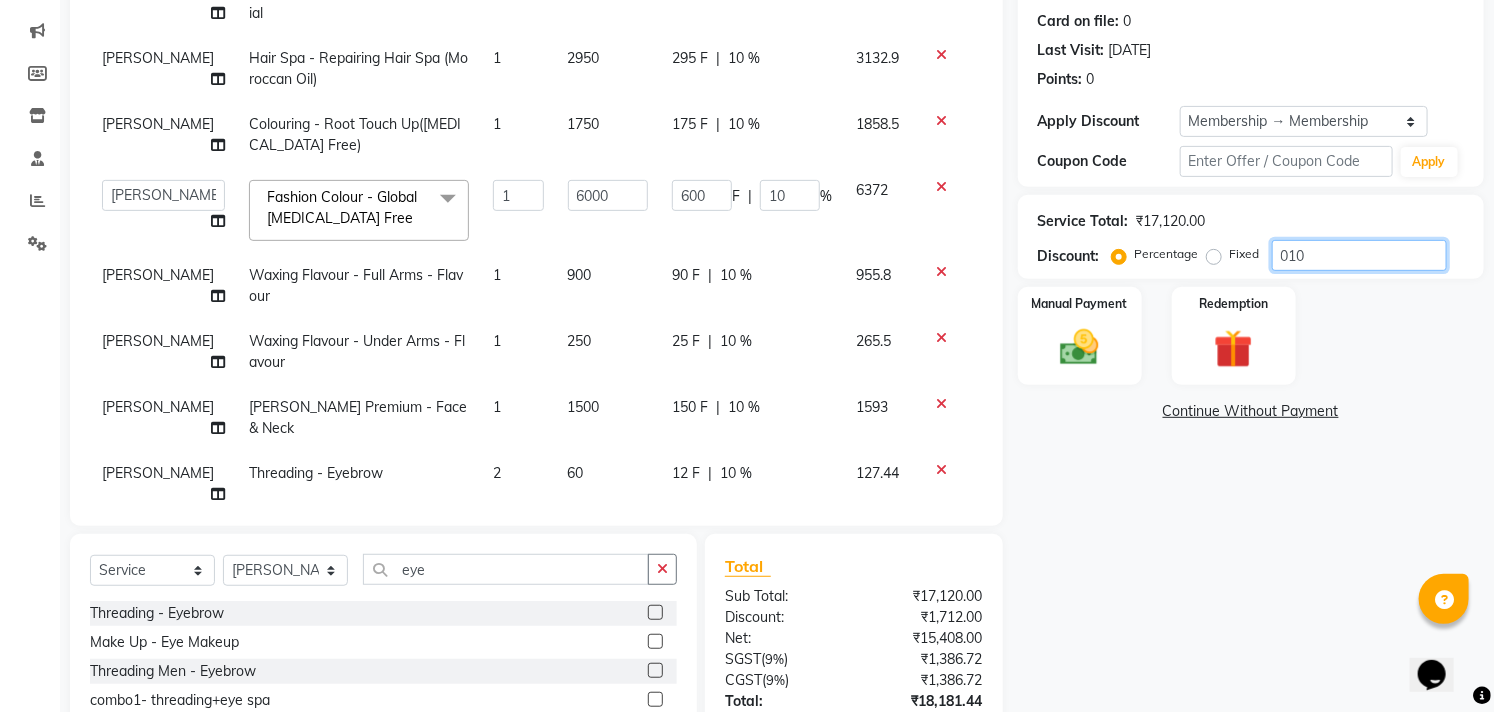 scroll, scrollTop: 408, scrollLeft: 0, axis: vertical 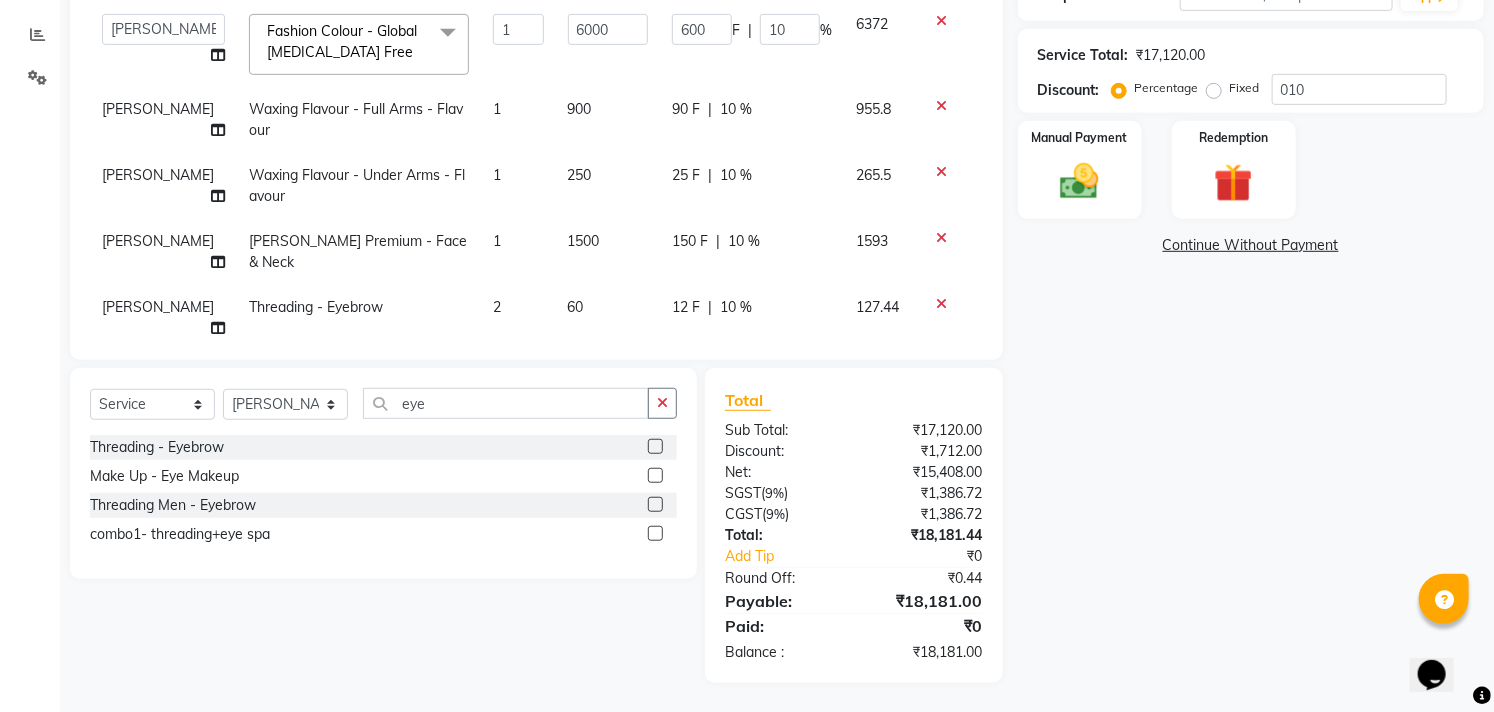 click on "Name: Lakshmi  Membership: end on [DATE] Total Visits:  3 Card on file:  0 Last Visit:   [DATE] Points:   0  Apply Discount Select Membership → Membership Coupon Code Apply Service Total:  ₹17,120.00  Discount:  Percentage   Fixed  010 Manual Payment Redemption  Continue Without Payment" 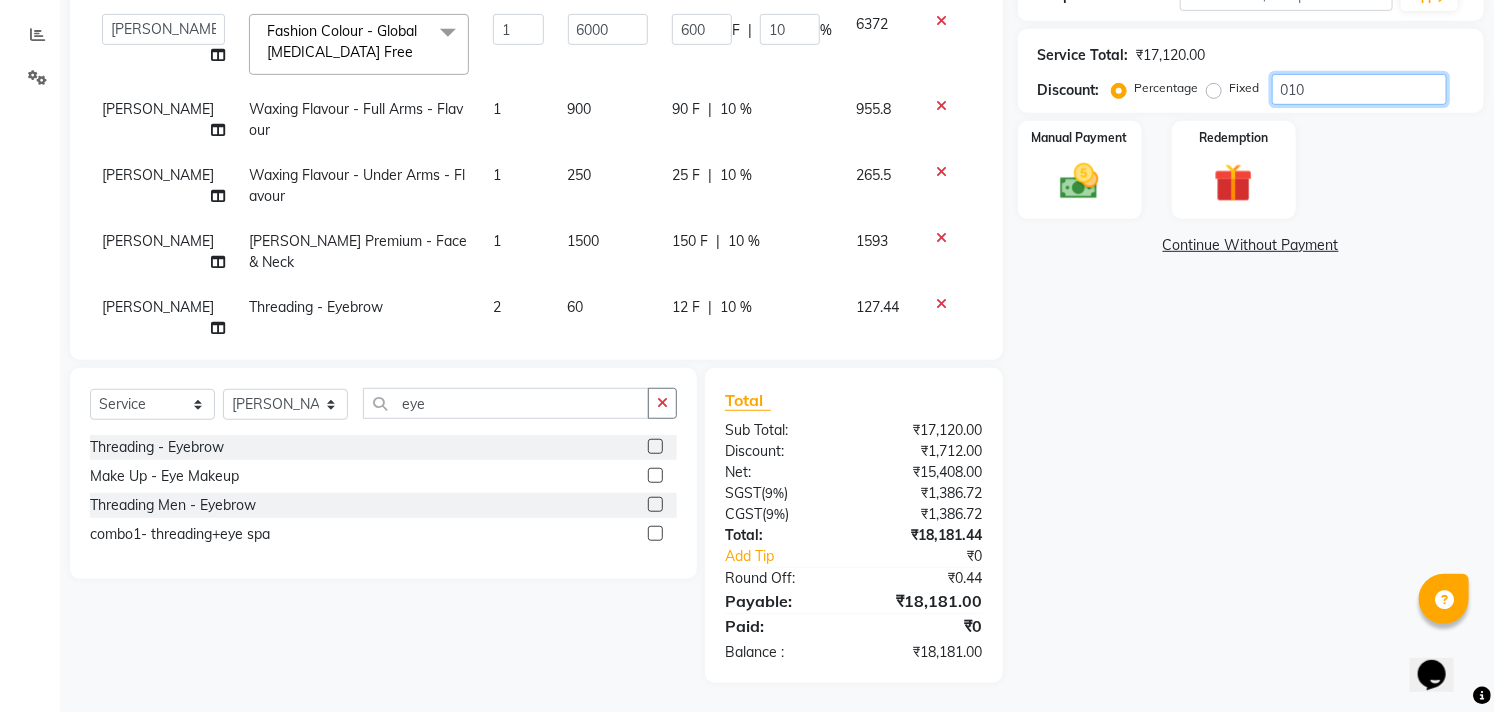 click on "010" 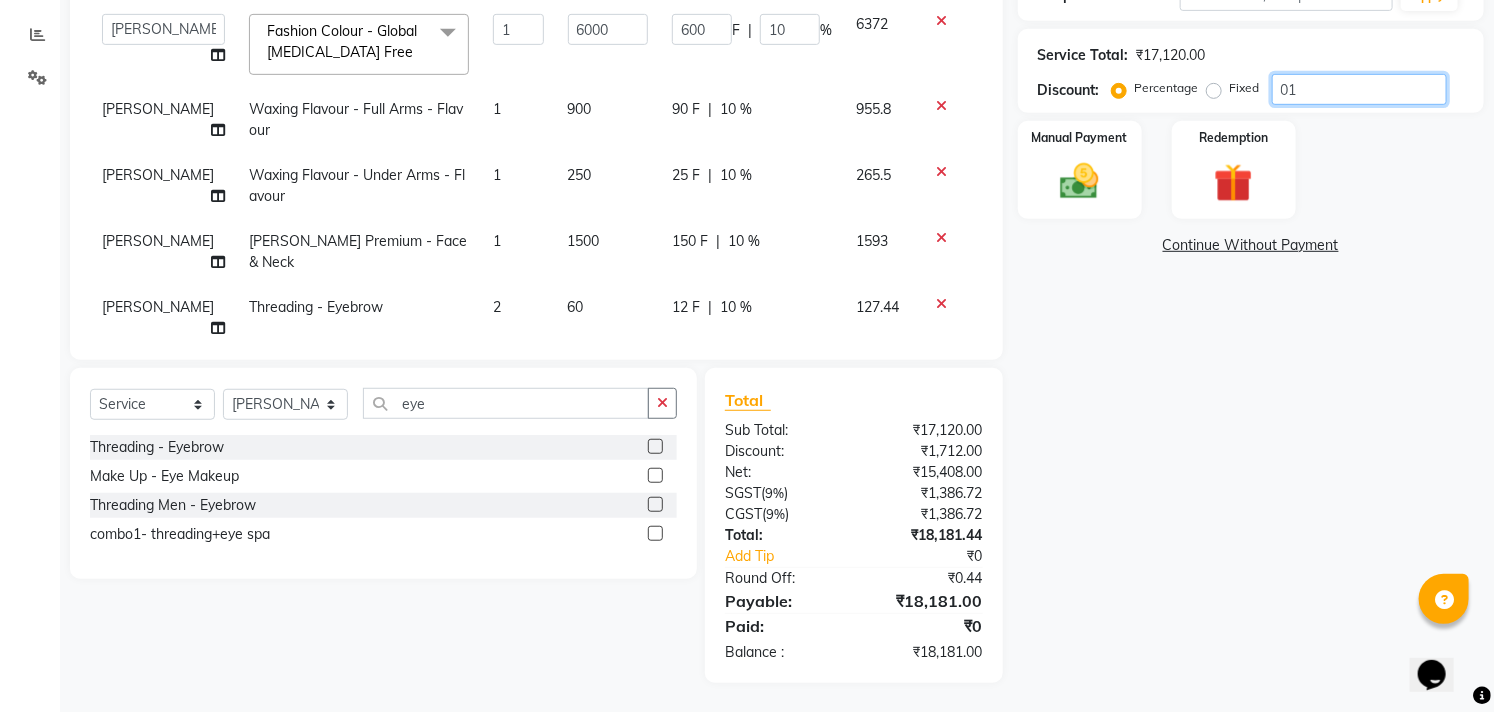 type on "60" 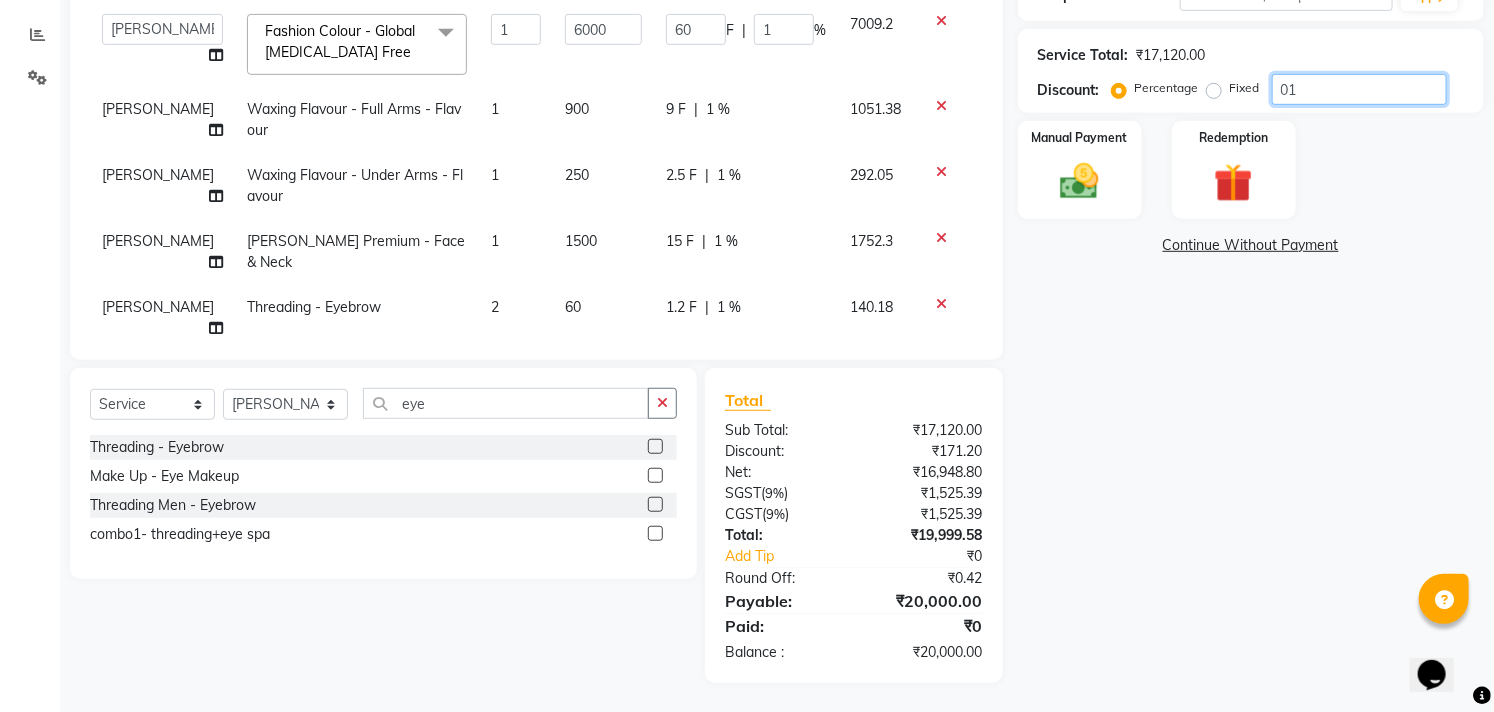 type on "0" 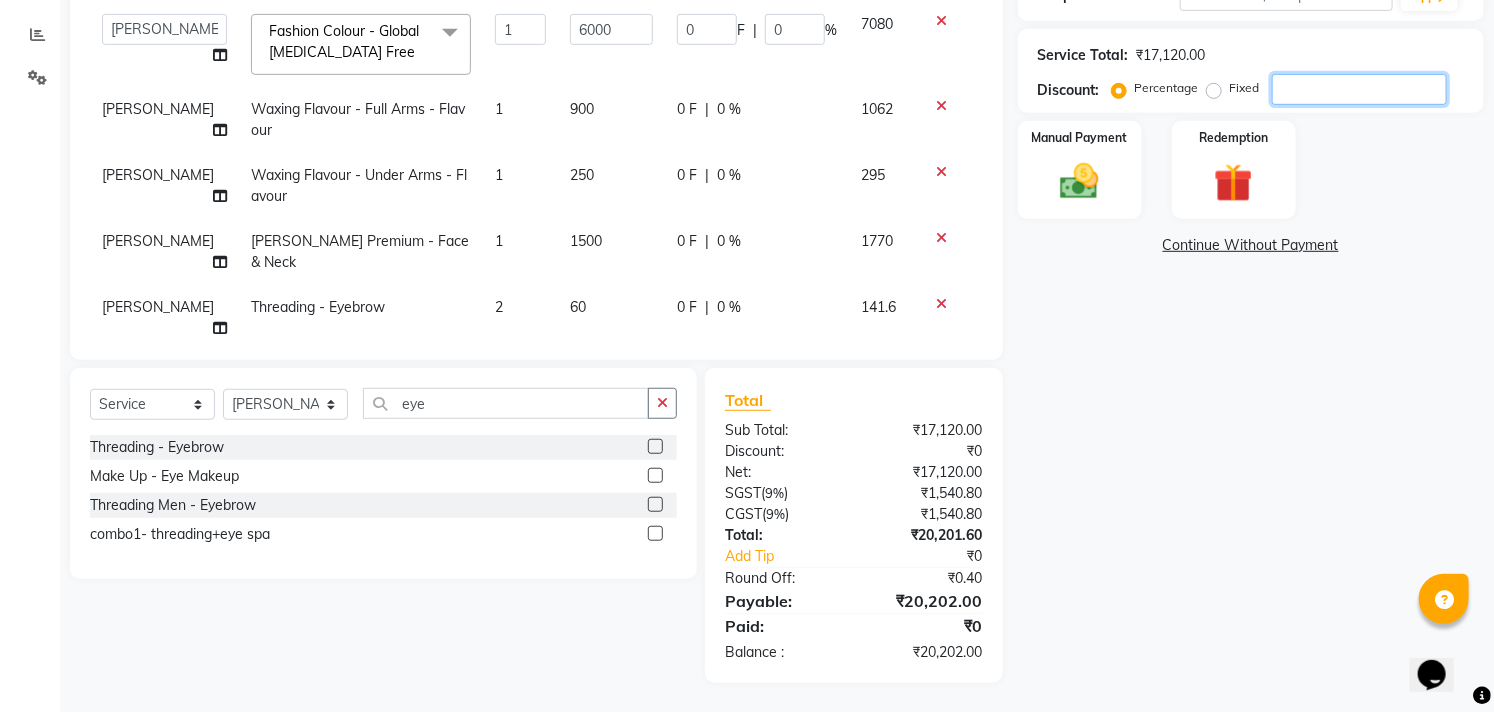 type on "1" 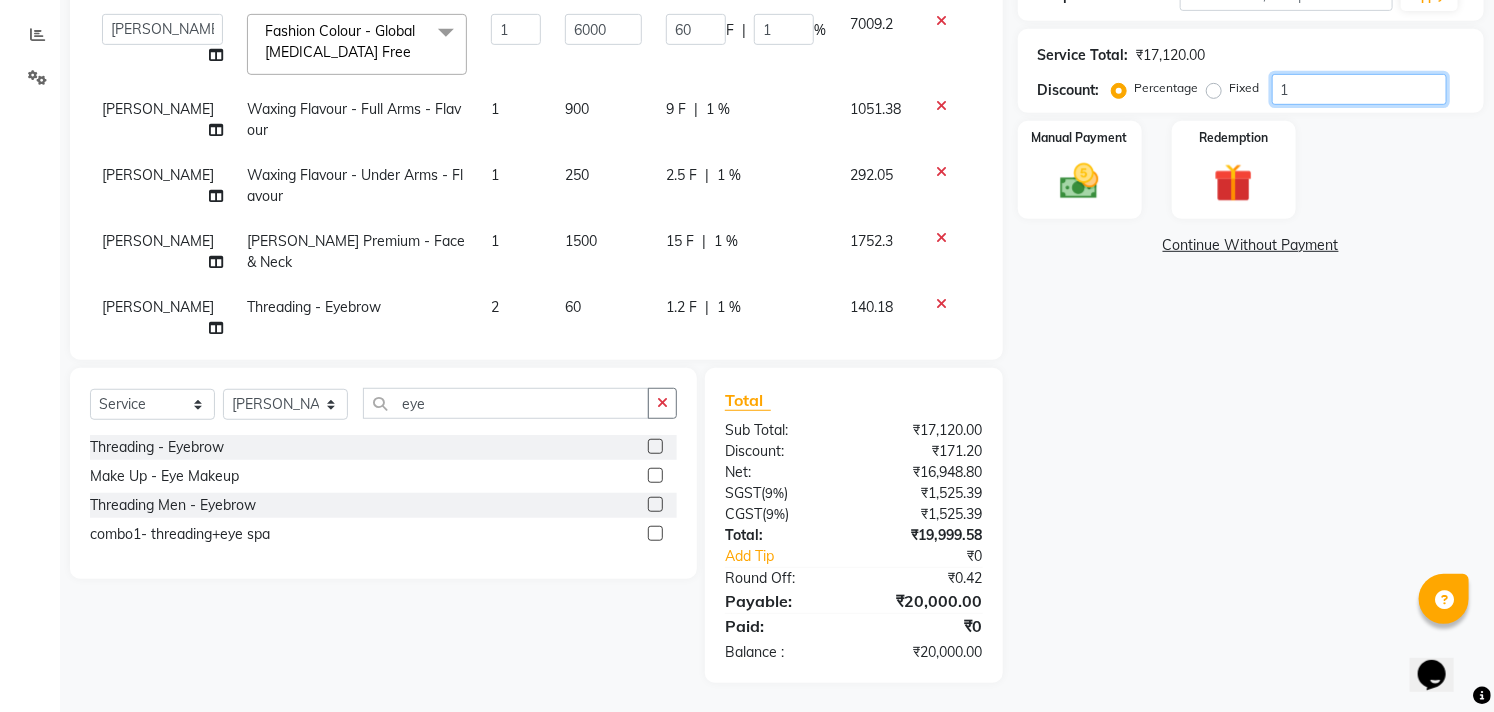 type on "10" 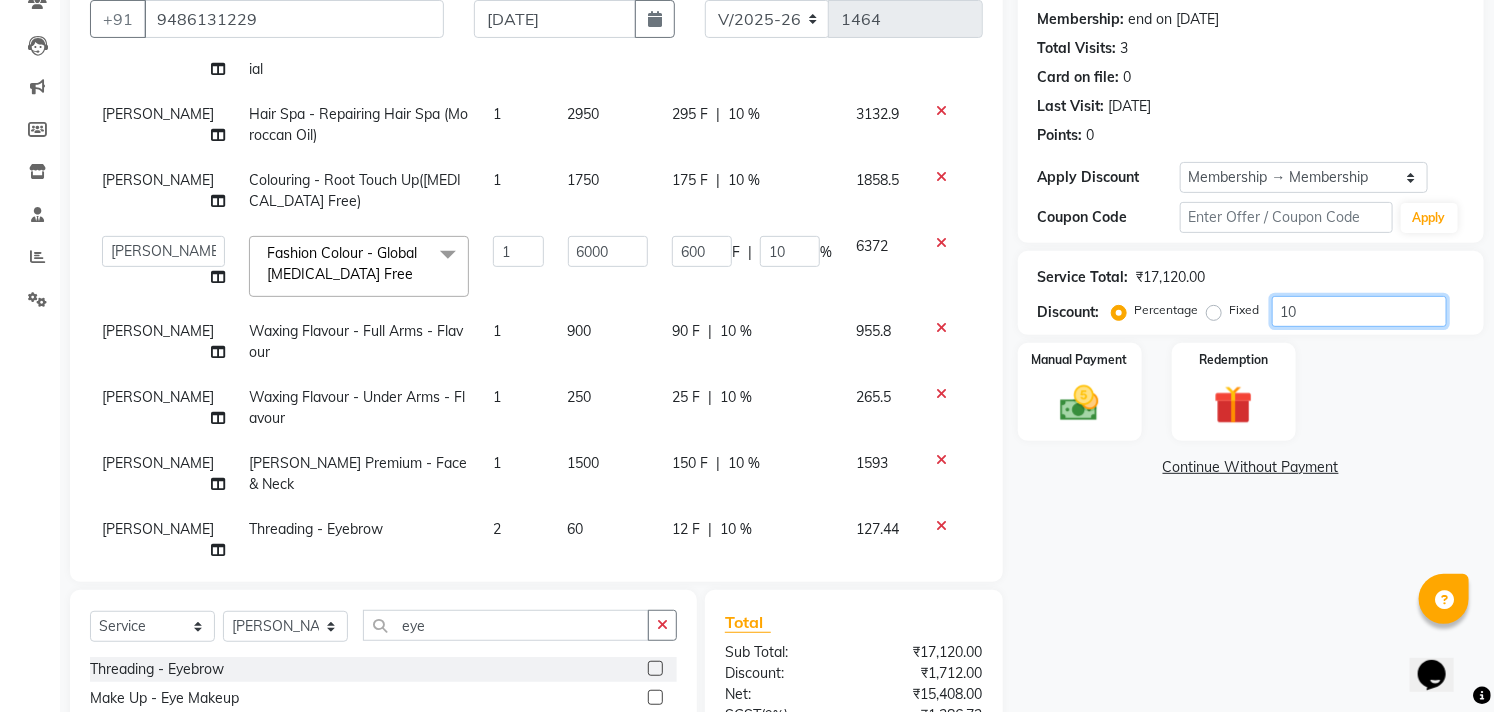 scroll, scrollTop: 275, scrollLeft: 0, axis: vertical 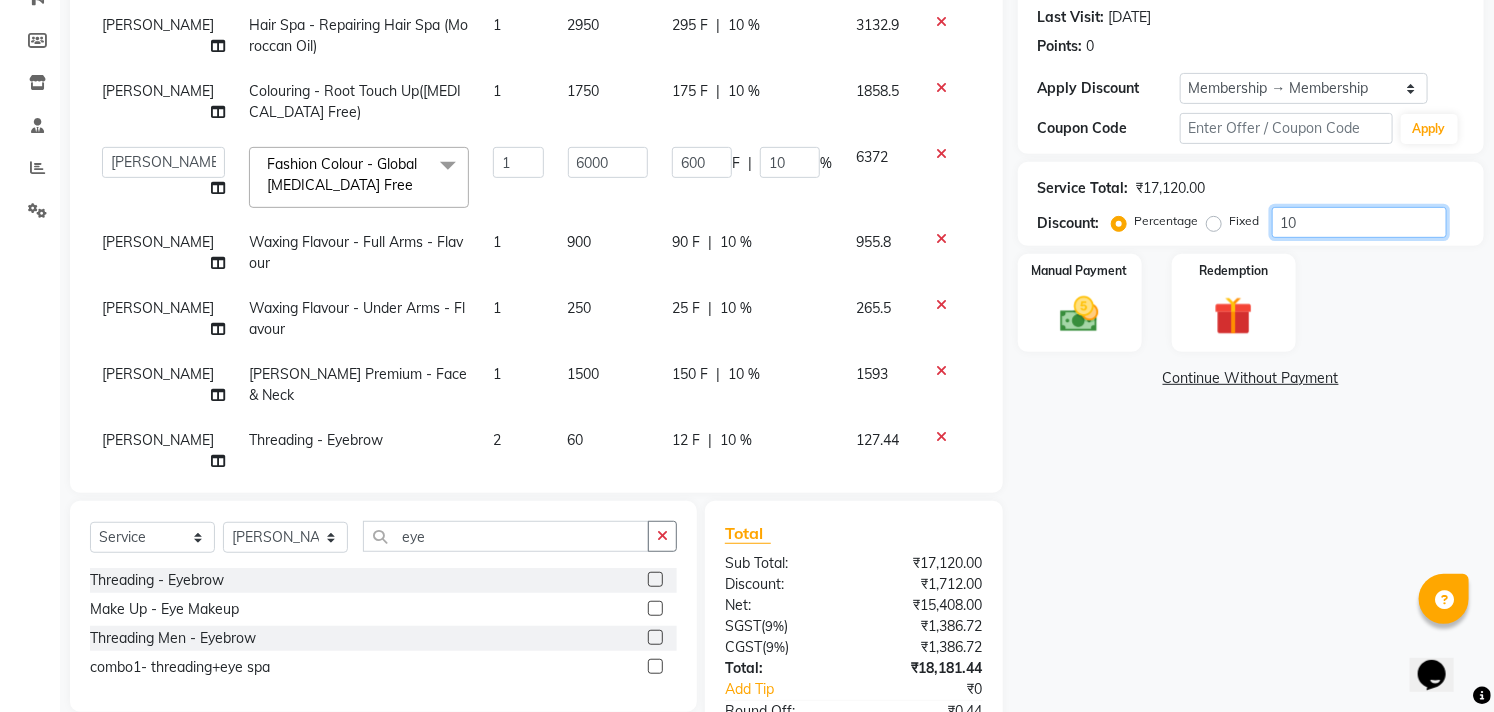 type on "10" 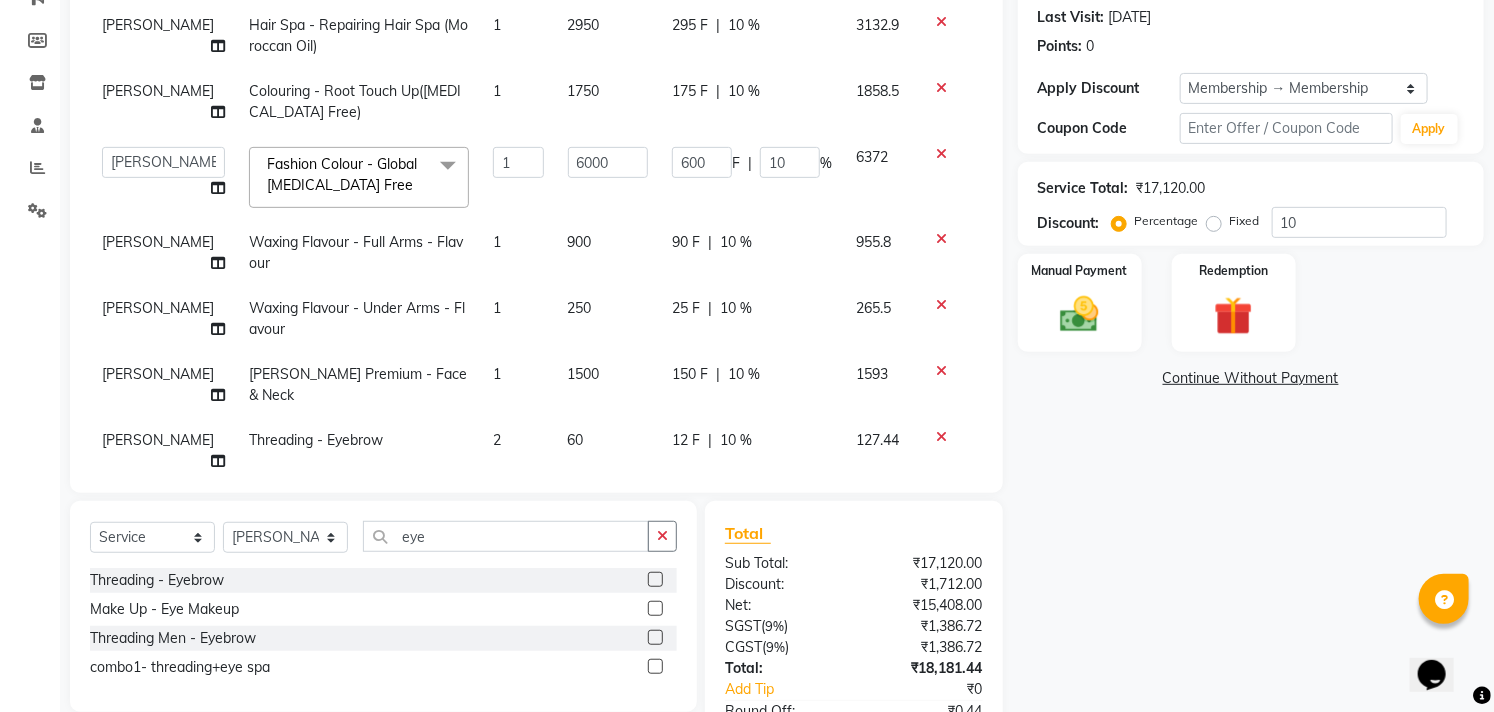 click on "Name: Lakshmi  Membership: end on [DATE] Total Visits:  3 Card on file:  0 Last Visit:   [DATE] Points:   0  Apply Discount Select Membership → Membership Coupon Code Apply Service Total:  ₹17,120.00  Discount:  Percentage   Fixed  10 Manual Payment Redemption  Continue Without Payment" 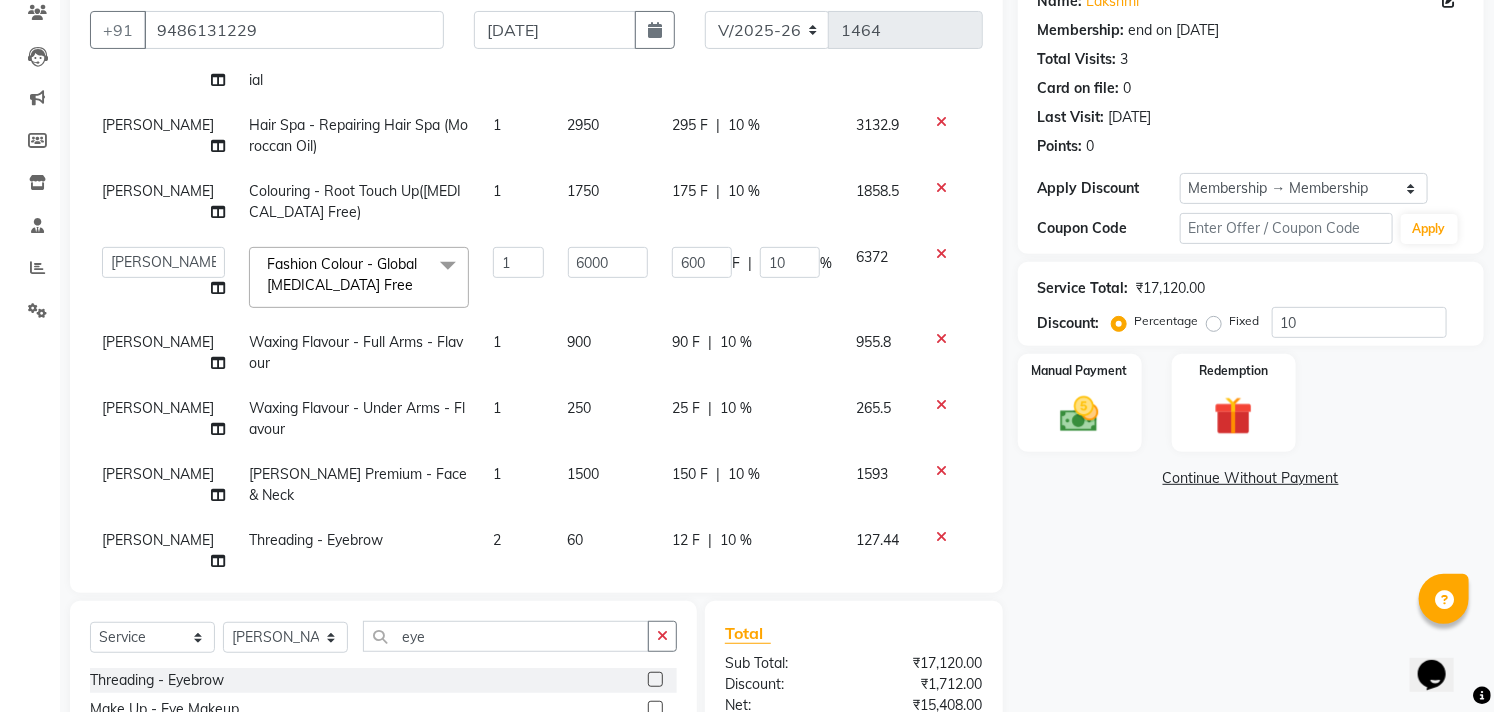 scroll, scrollTop: 163, scrollLeft: 0, axis: vertical 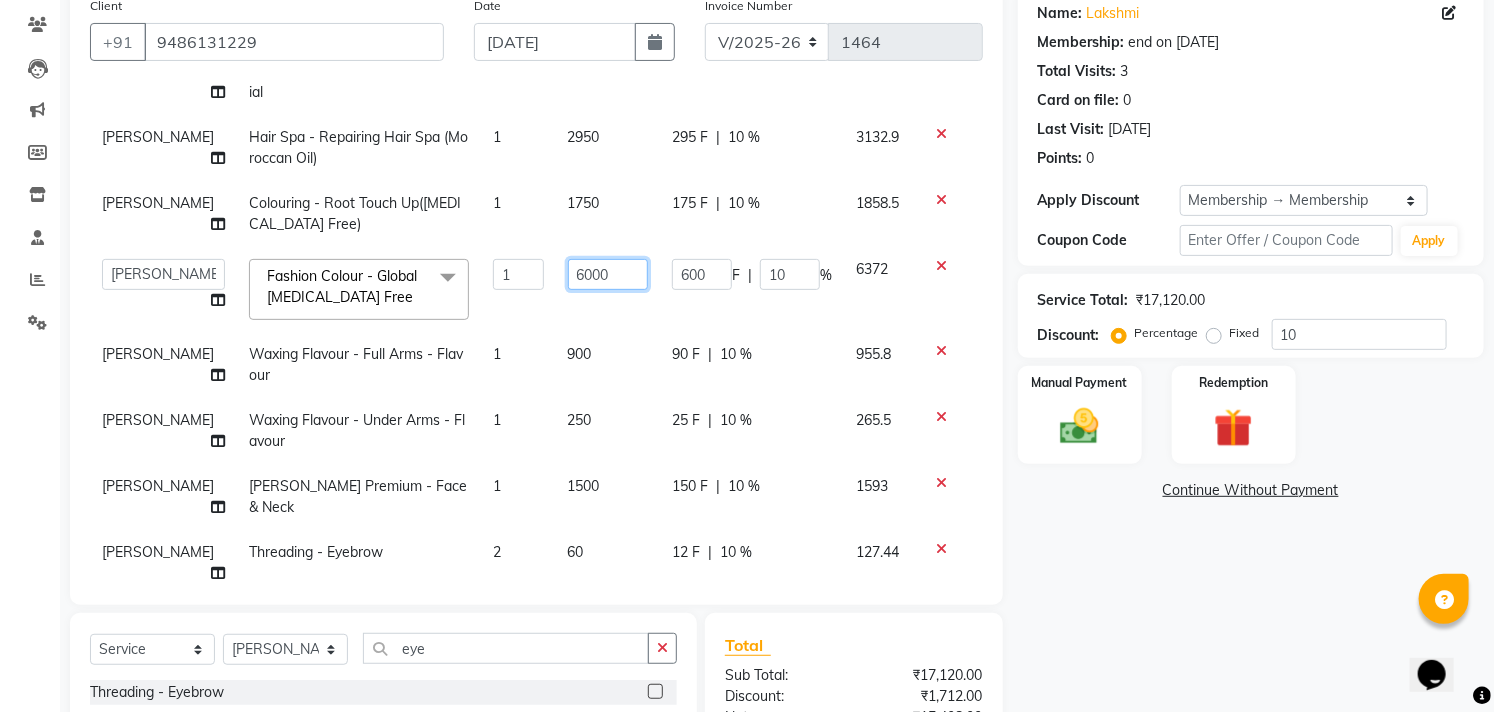 click on "6000" 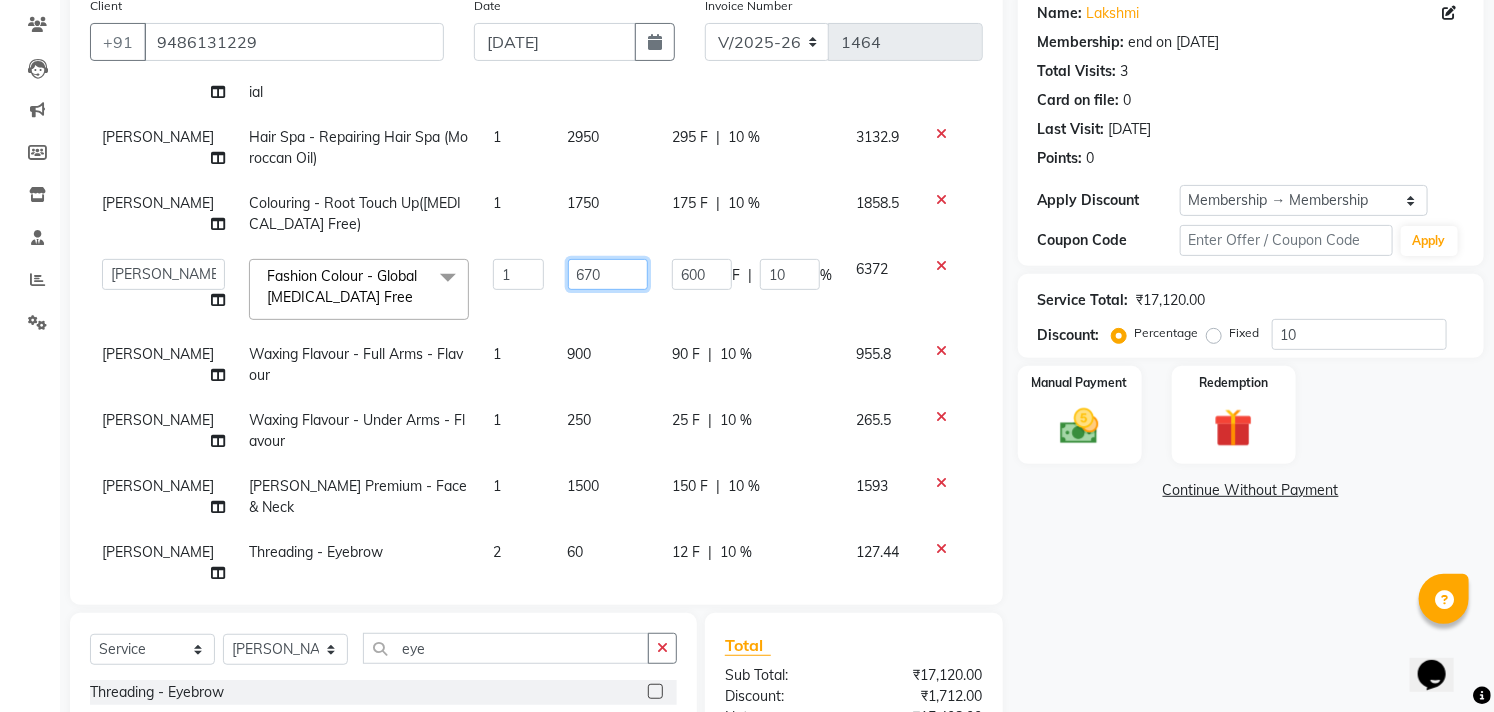 type on "6700" 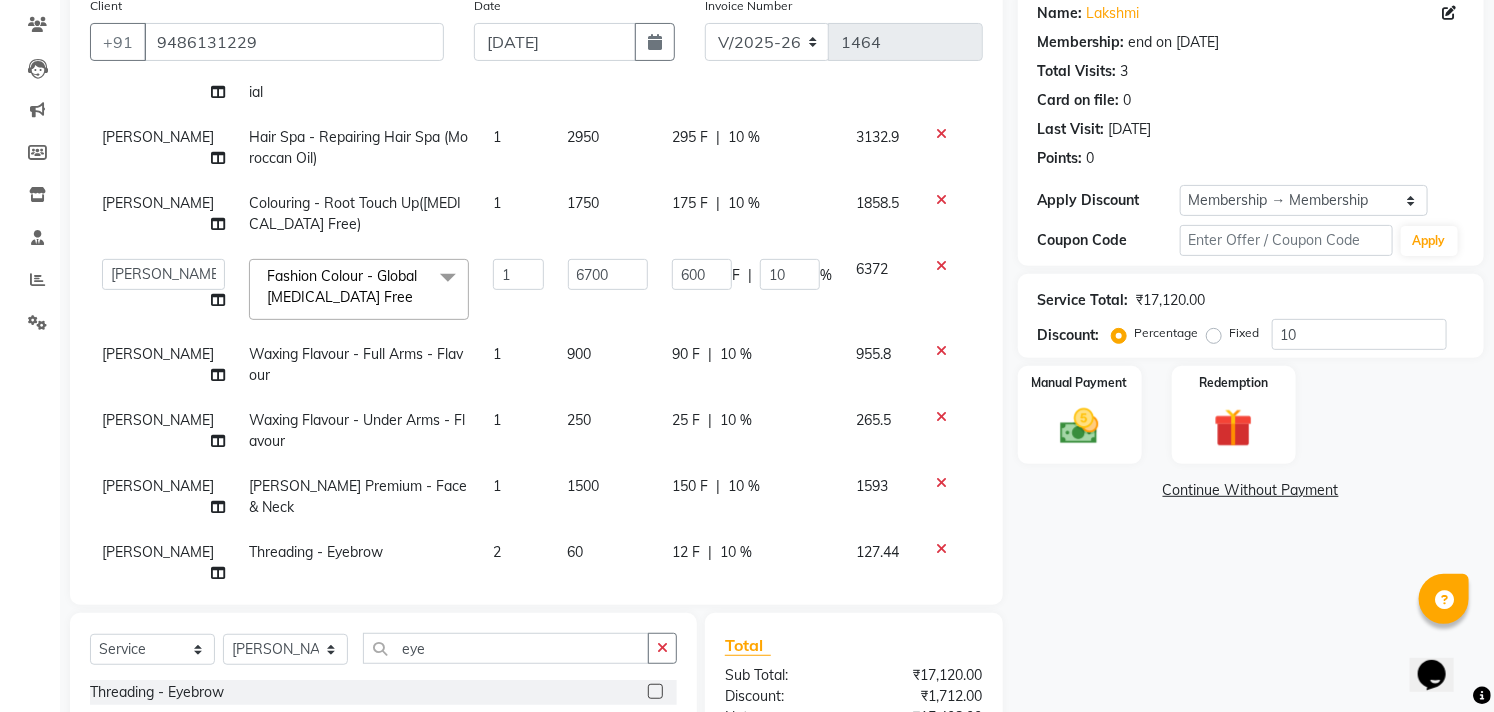 click on "Name: Lakshmi  Membership: end on [DATE] Total Visits:  3 Card on file:  0 Last Visit:   [DATE] Points:   0  Apply Discount Select Membership → Membership Coupon Code Apply Service Total:  ₹17,120.00  Discount:  Percentage   Fixed  10 Manual Payment Redemption  Continue Without Payment" 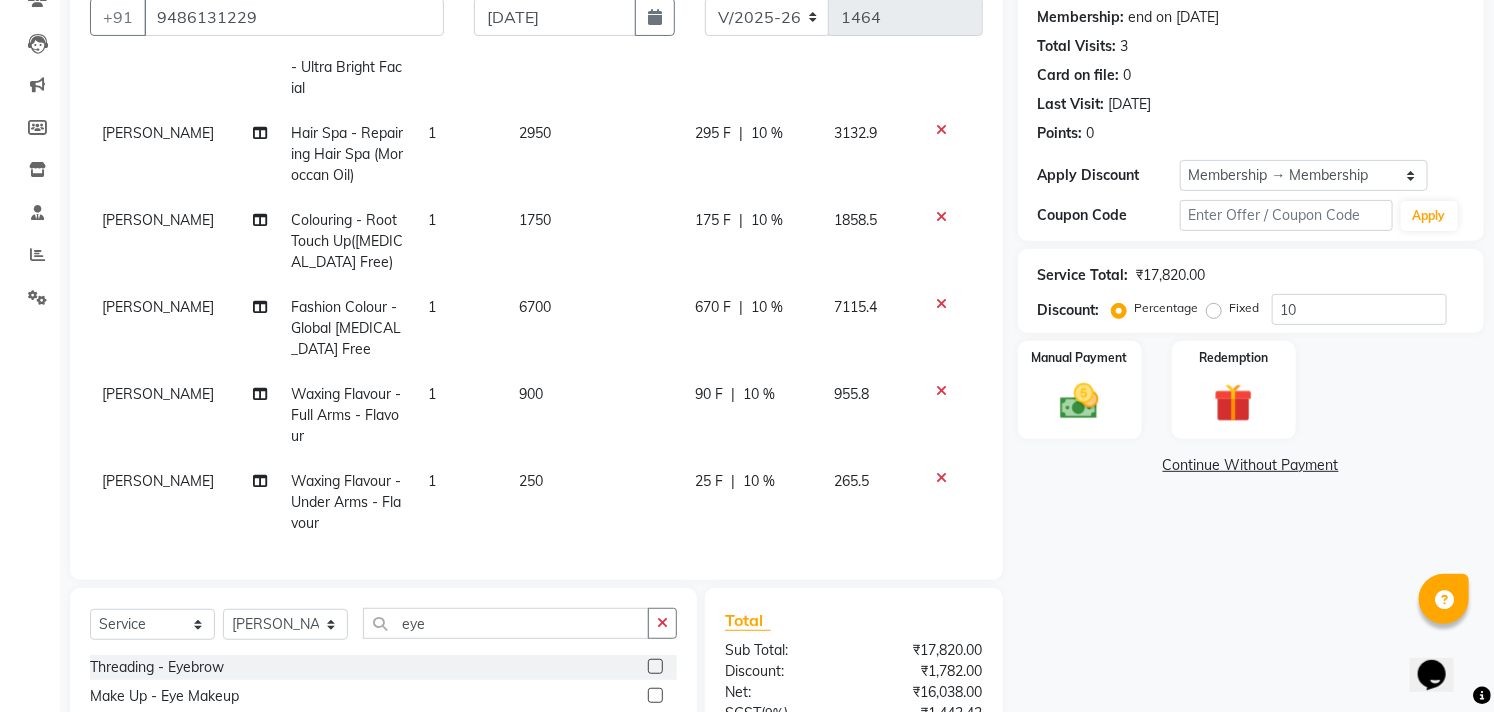 scroll, scrollTop: 197, scrollLeft: 0, axis: vertical 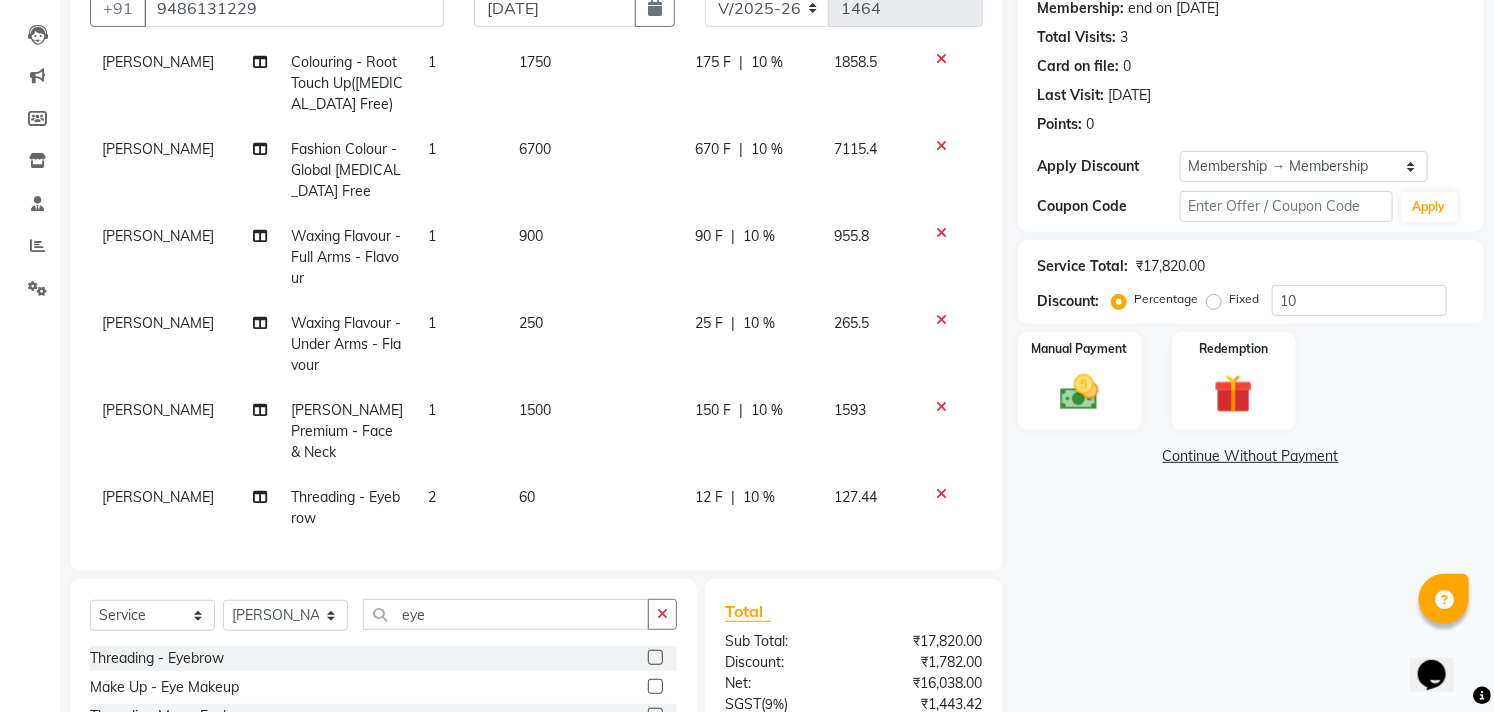 click on "Name: Lakshmi  Membership: end on [DATE] Total Visits:  3 Card on file:  0 Last Visit:   [DATE] Points:   0  Apply Discount Select Membership → Membership Coupon Code Apply Service Total:  ₹17,820.00  Discount:  Percentage   Fixed  10 Manual Payment Redemption  Continue Without Payment" 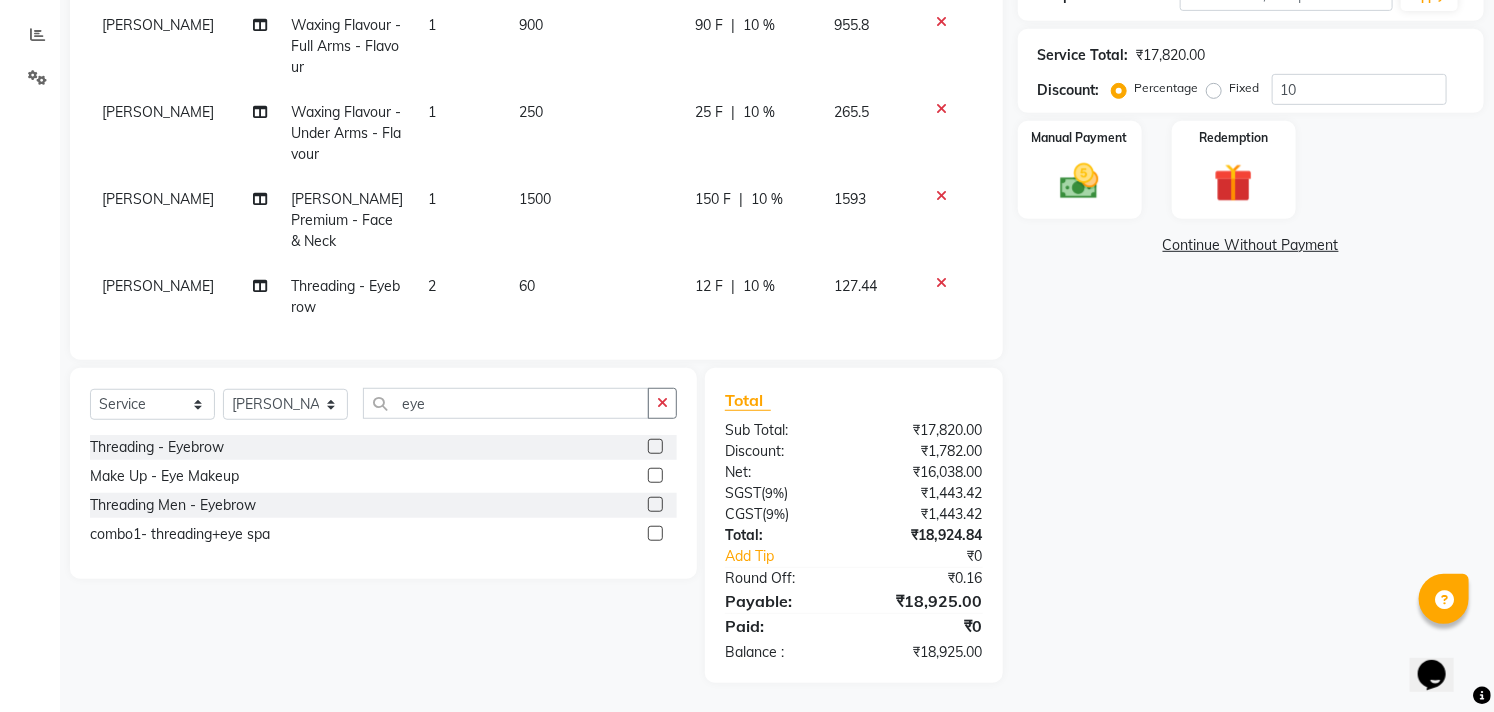 scroll, scrollTop: 216, scrollLeft: 0, axis: vertical 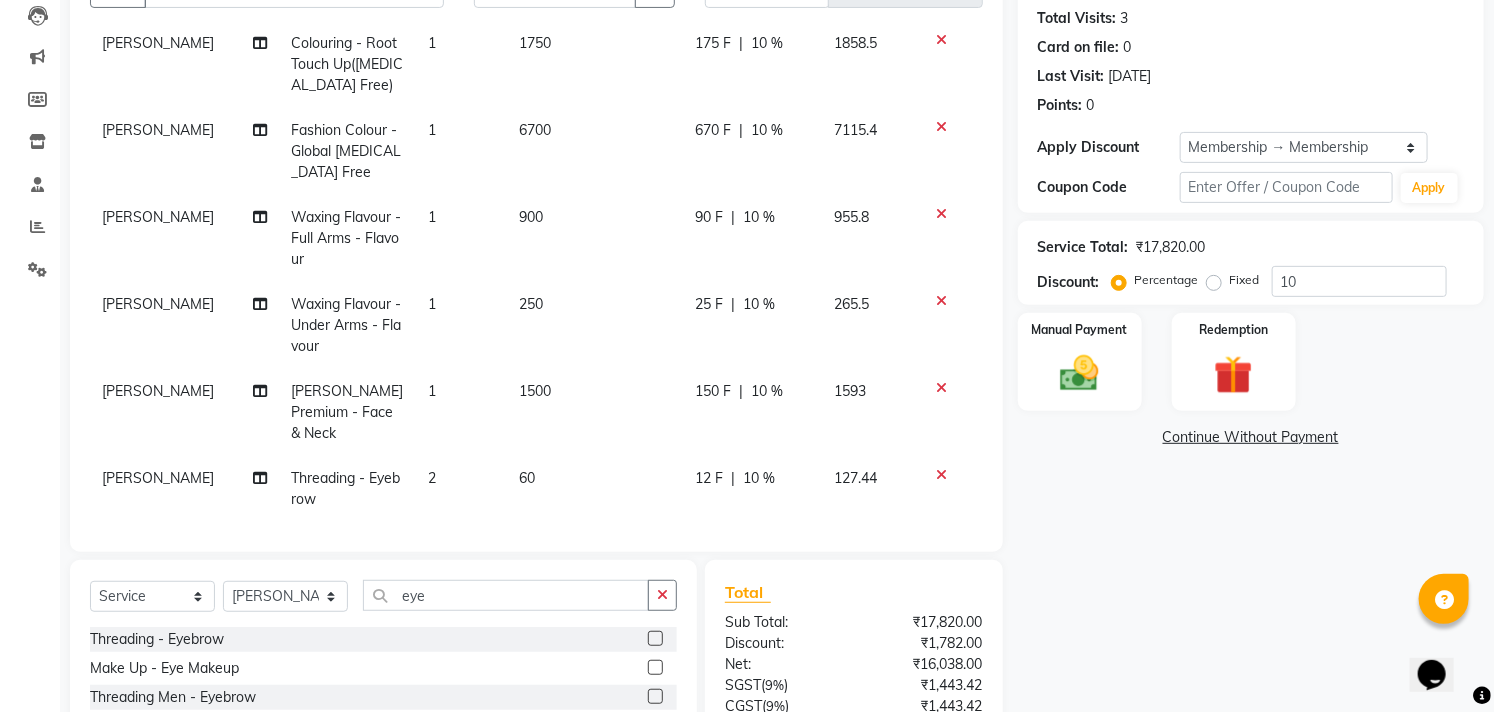 click on "6700" 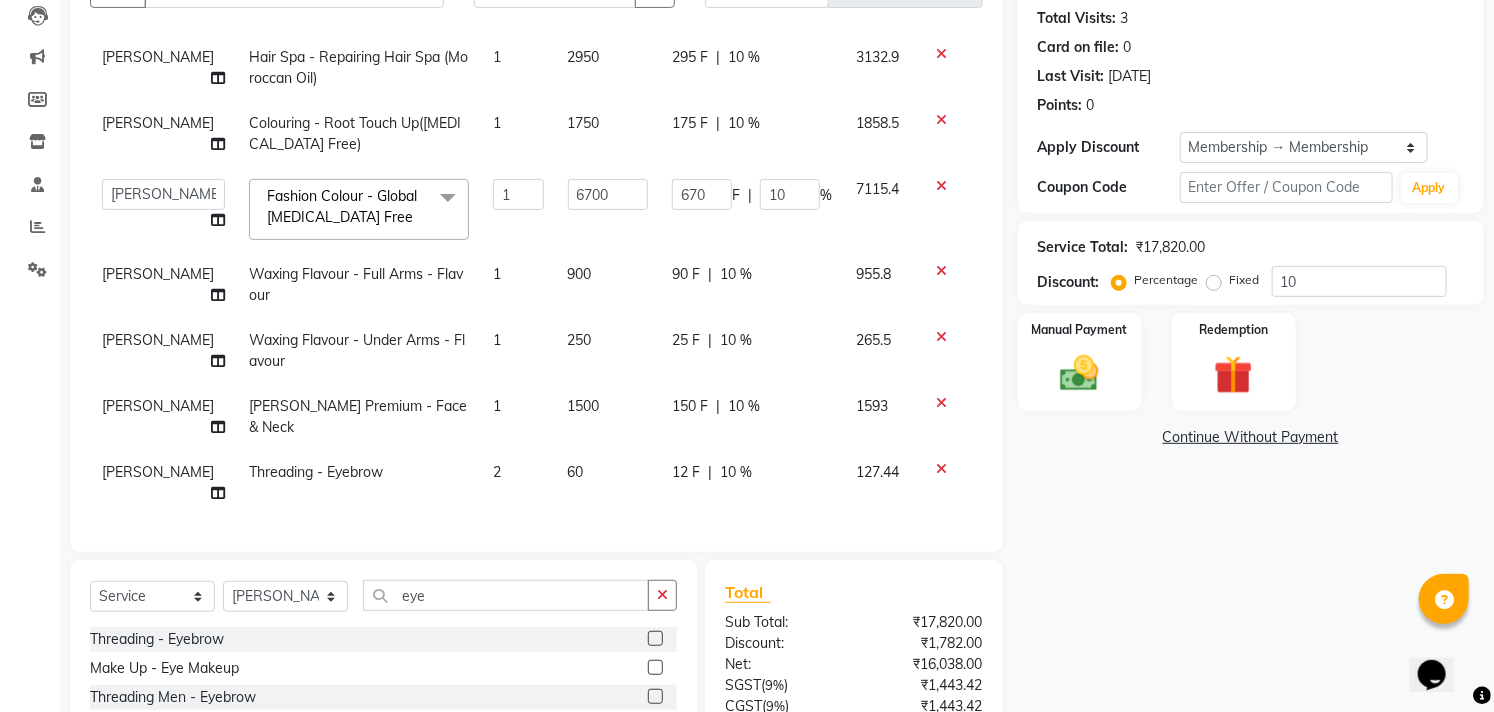 scroll, scrollTop: 118, scrollLeft: 0, axis: vertical 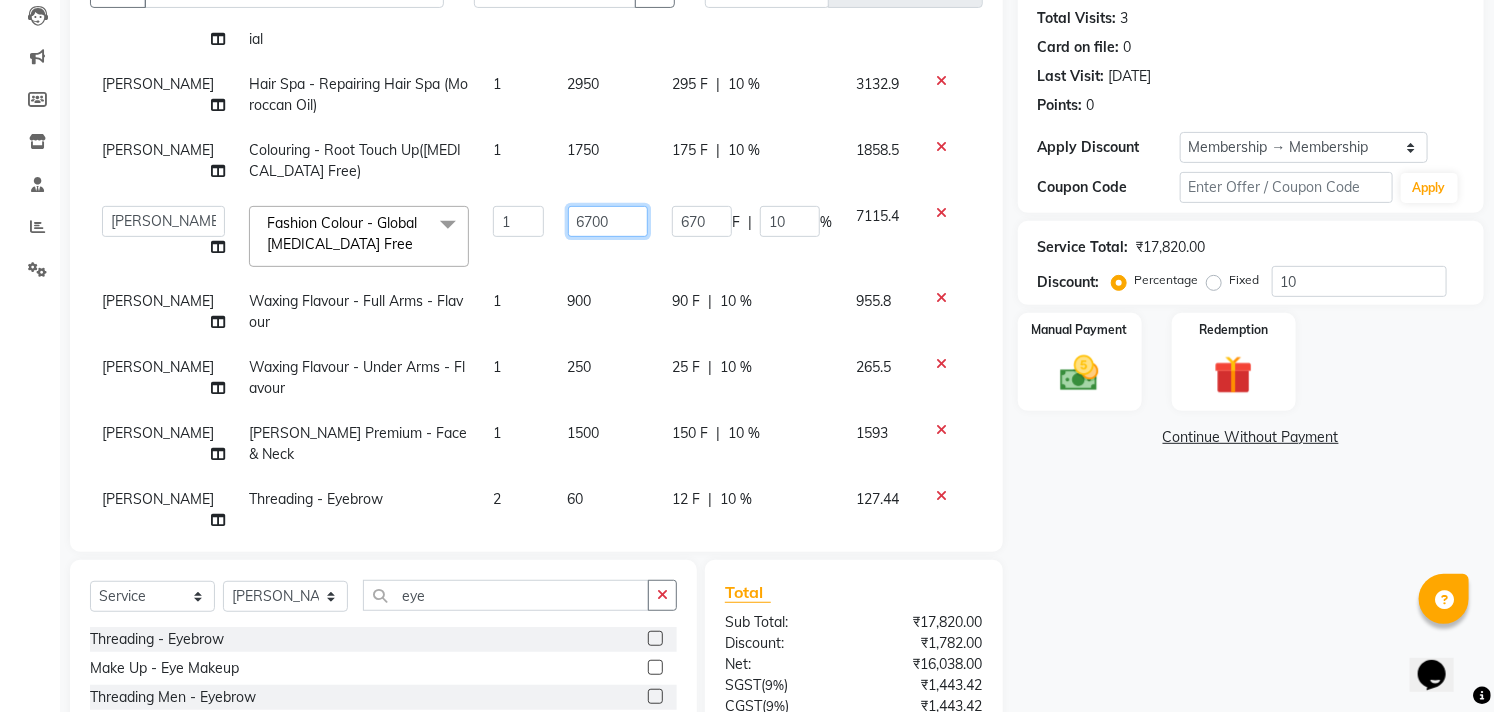 click on "6700" 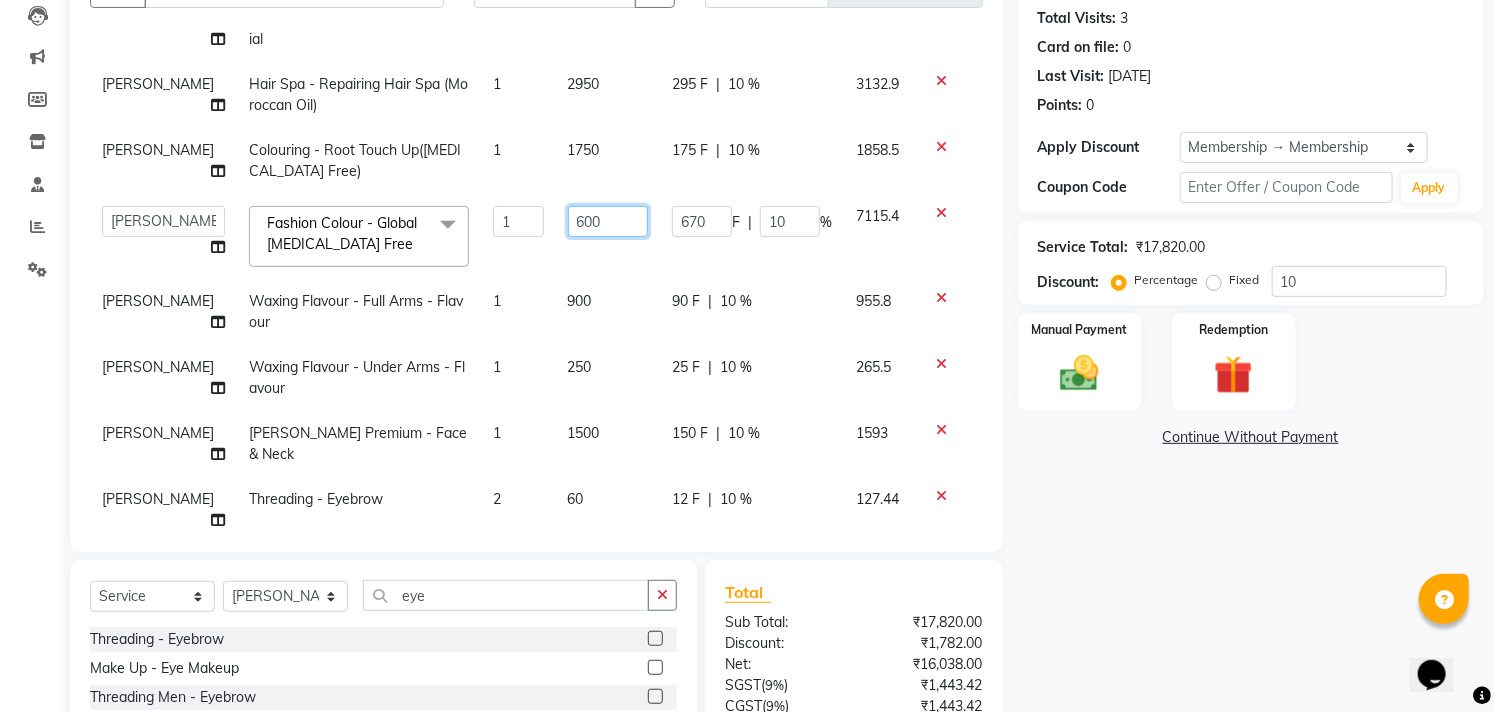 type on "6000" 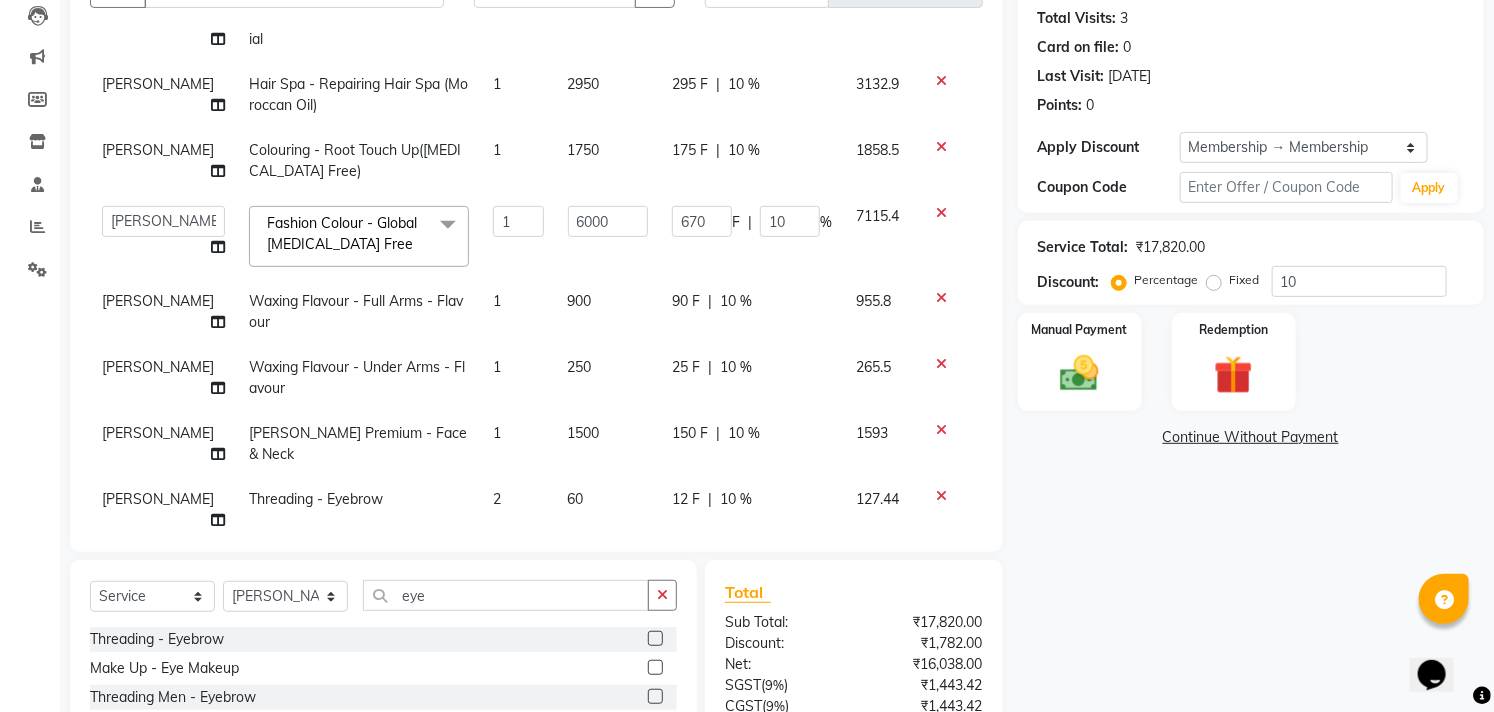 click on "Name: Lakshmi  Membership: end on [DATE] Total Visits:  3 Card on file:  0 Last Visit:   [DATE] Points:   0  Apply Discount Select Membership → Membership Coupon Code Apply Service Total:  ₹17,820.00  Discount:  Percentage   Fixed  10 Manual Payment Redemption  Continue Without Payment" 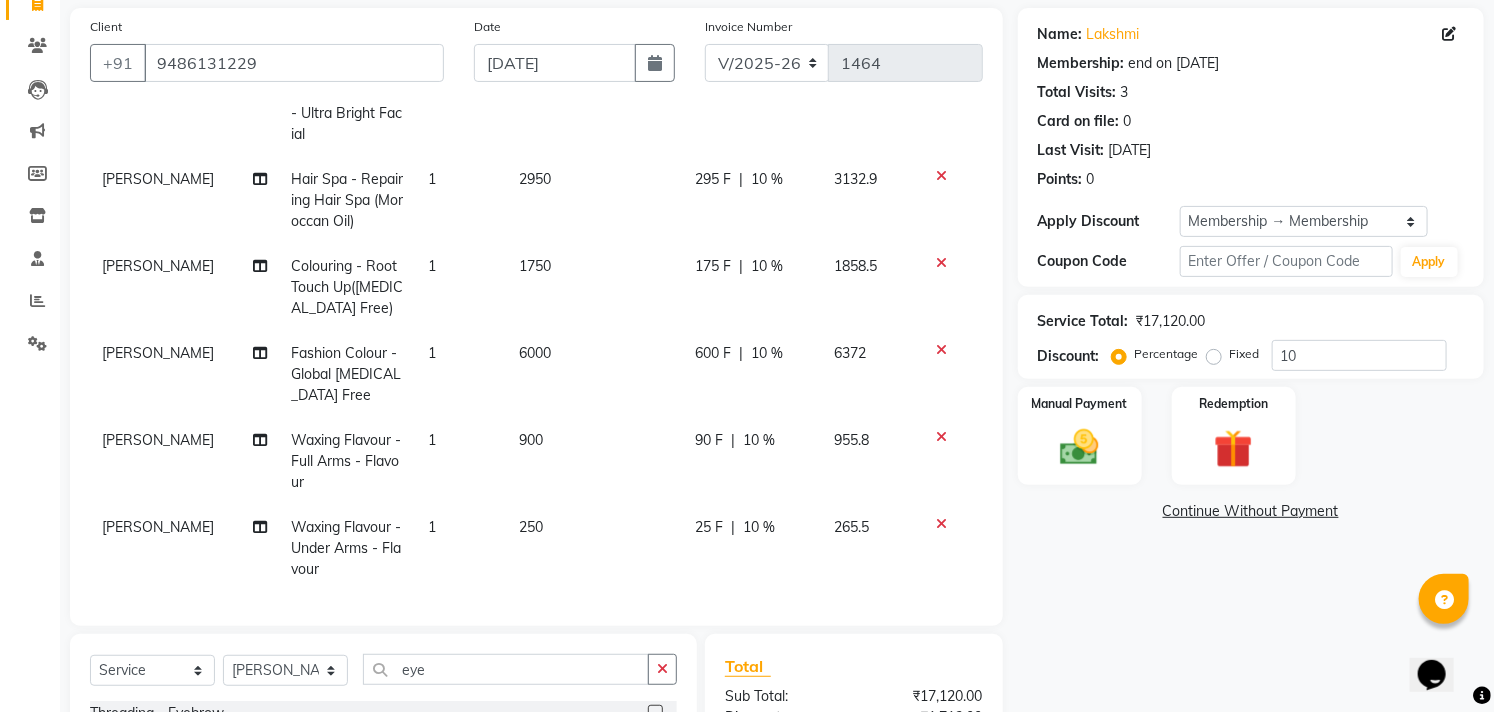 scroll, scrollTop: 146, scrollLeft: 0, axis: vertical 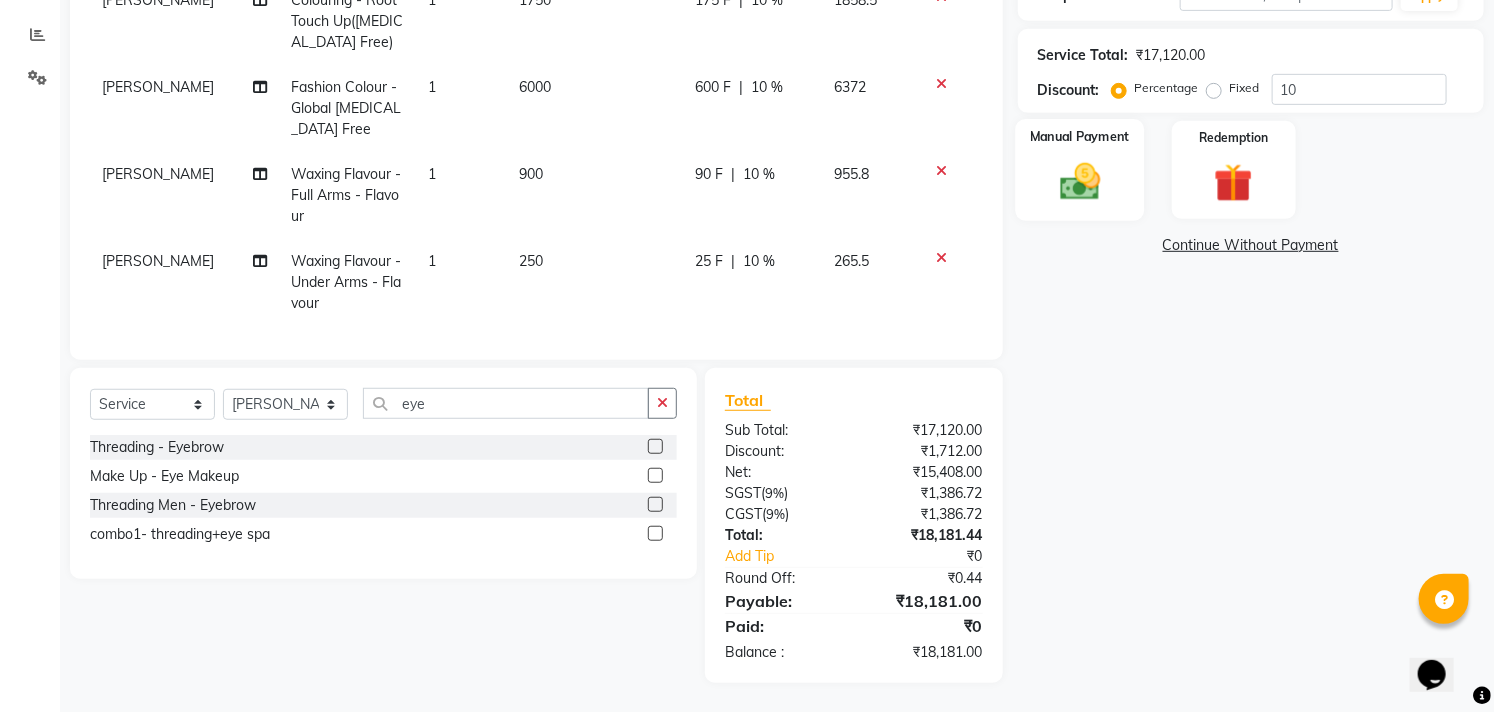 click on "Manual Payment" 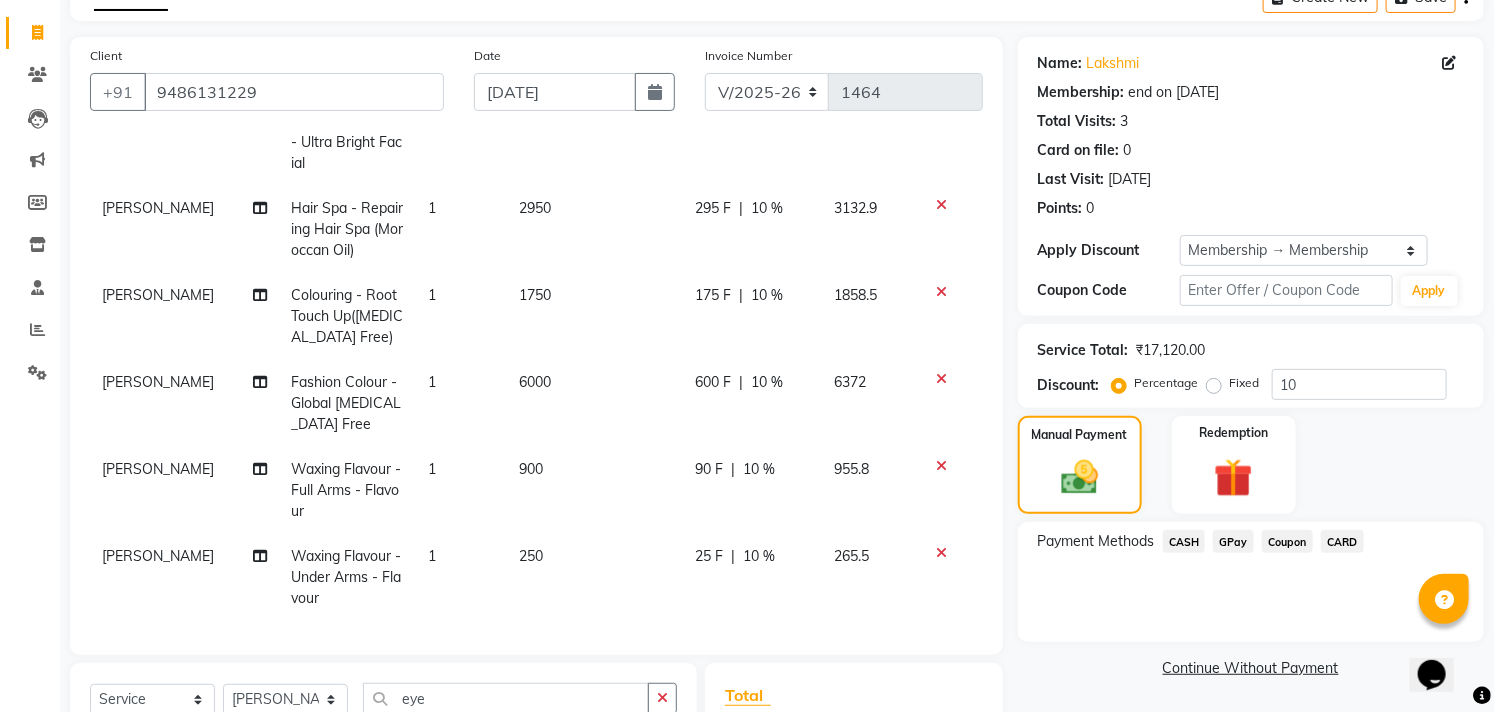 scroll, scrollTop: 96, scrollLeft: 0, axis: vertical 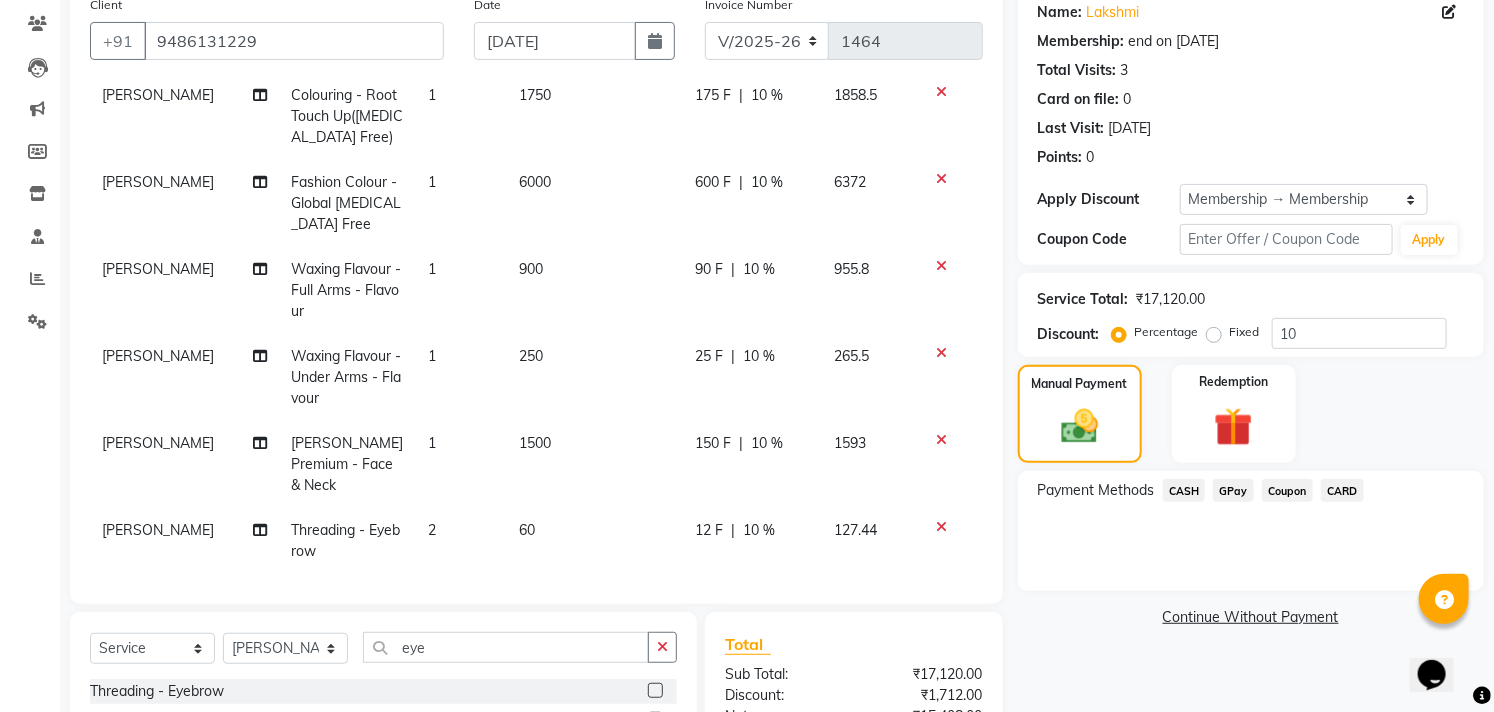 click on "Last Visit:   [DATE]" 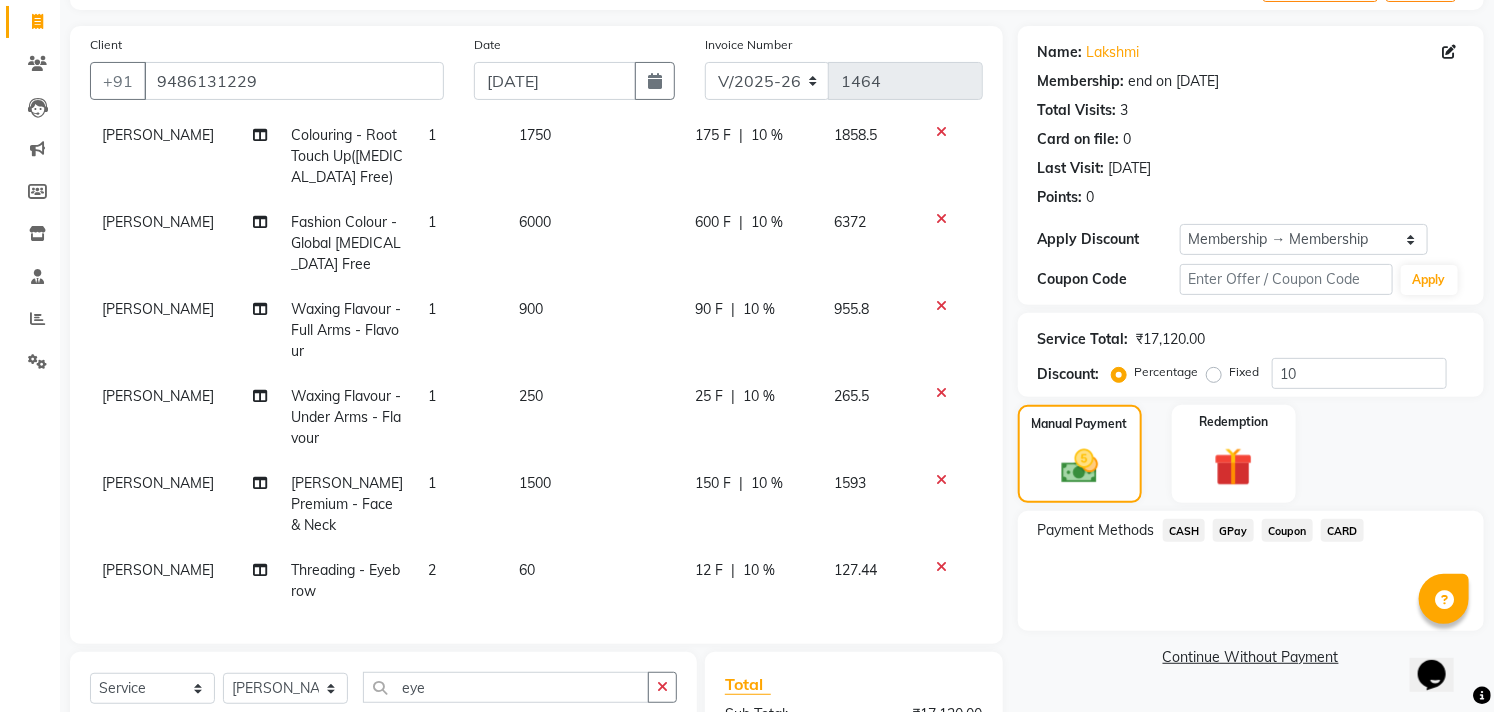 scroll, scrollTop: 114, scrollLeft: 0, axis: vertical 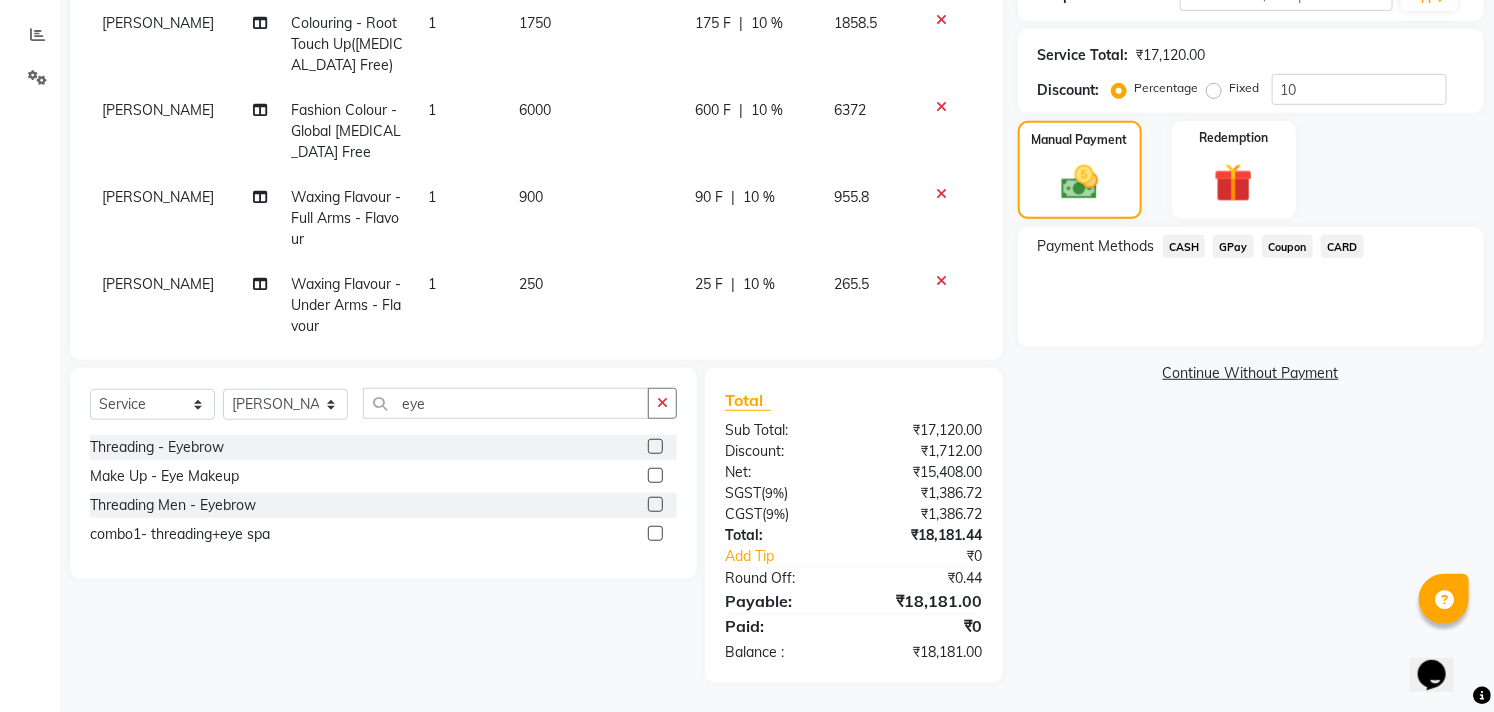 click on "GPay" 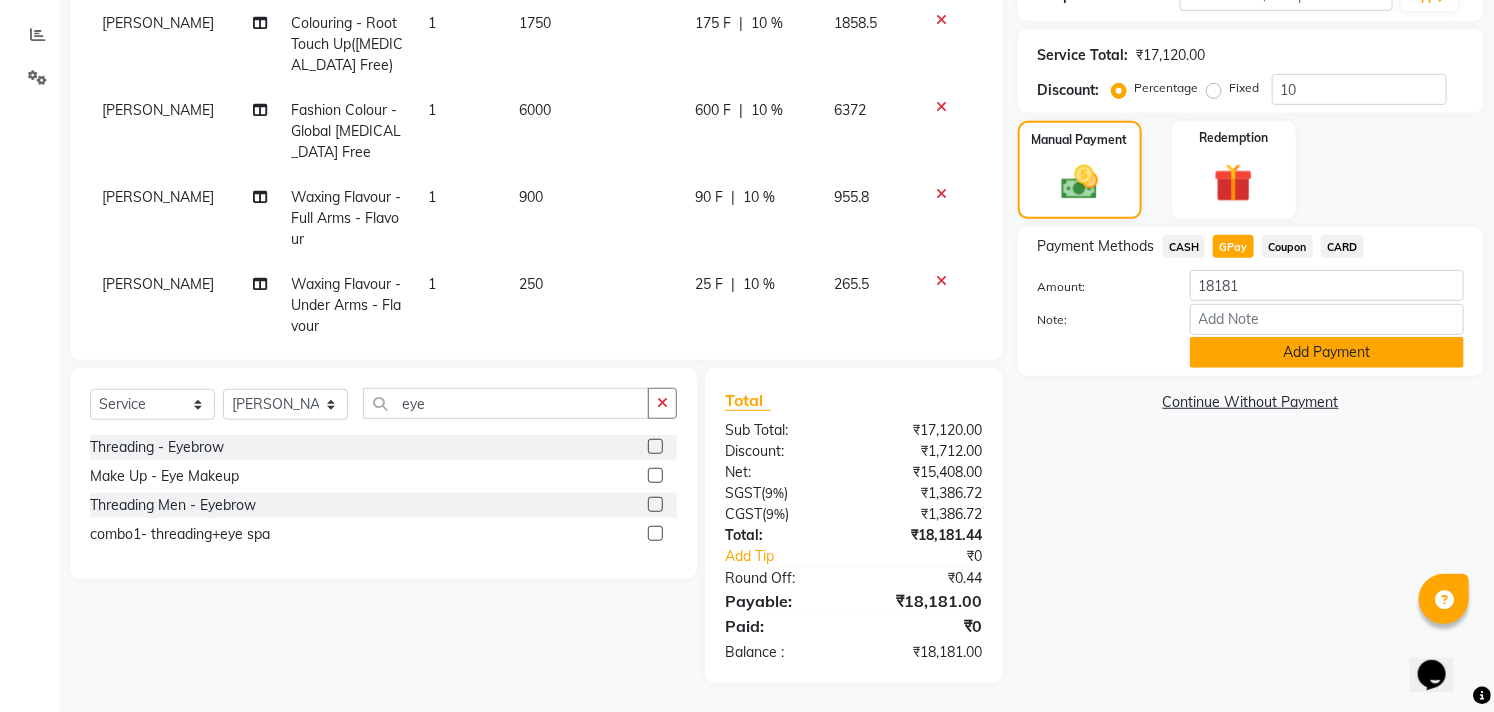 click on "Add Payment" 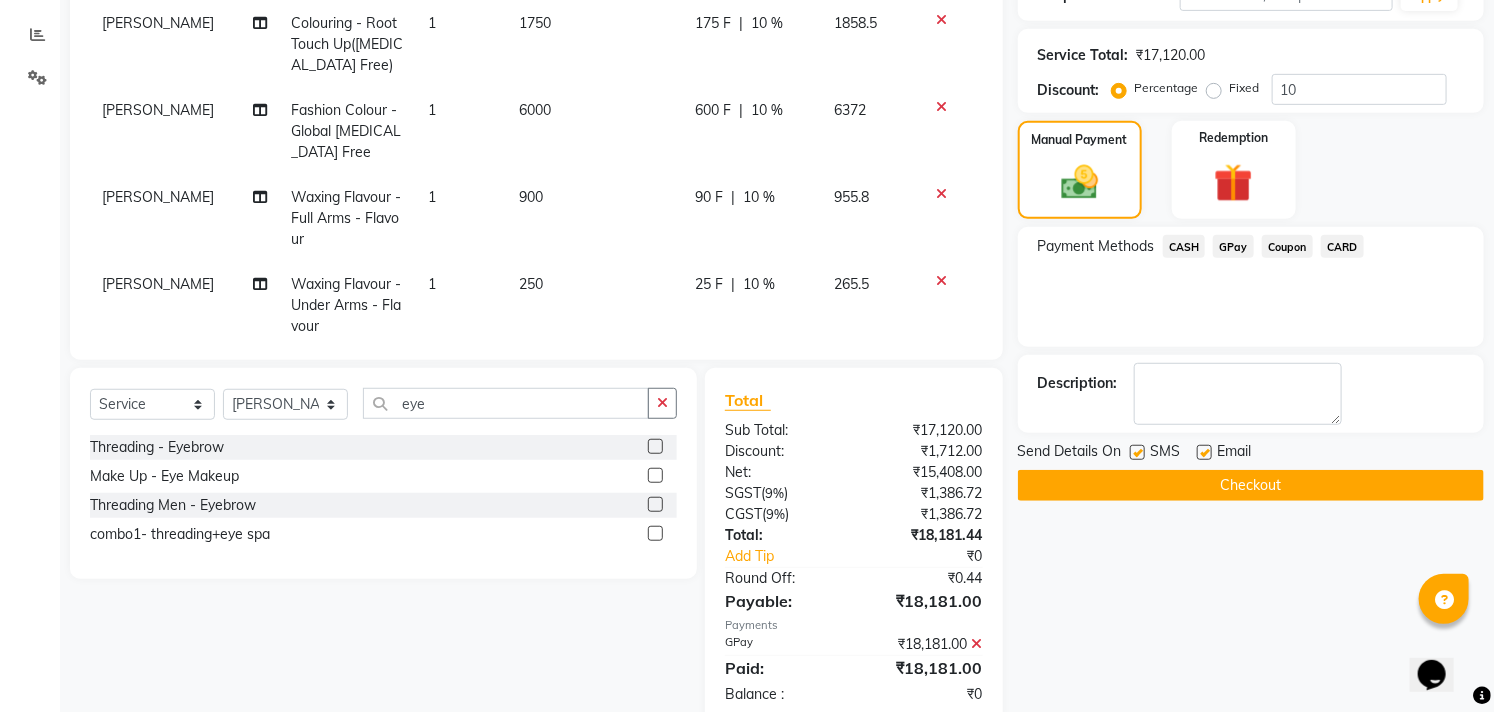 scroll, scrollTop: 451, scrollLeft: 0, axis: vertical 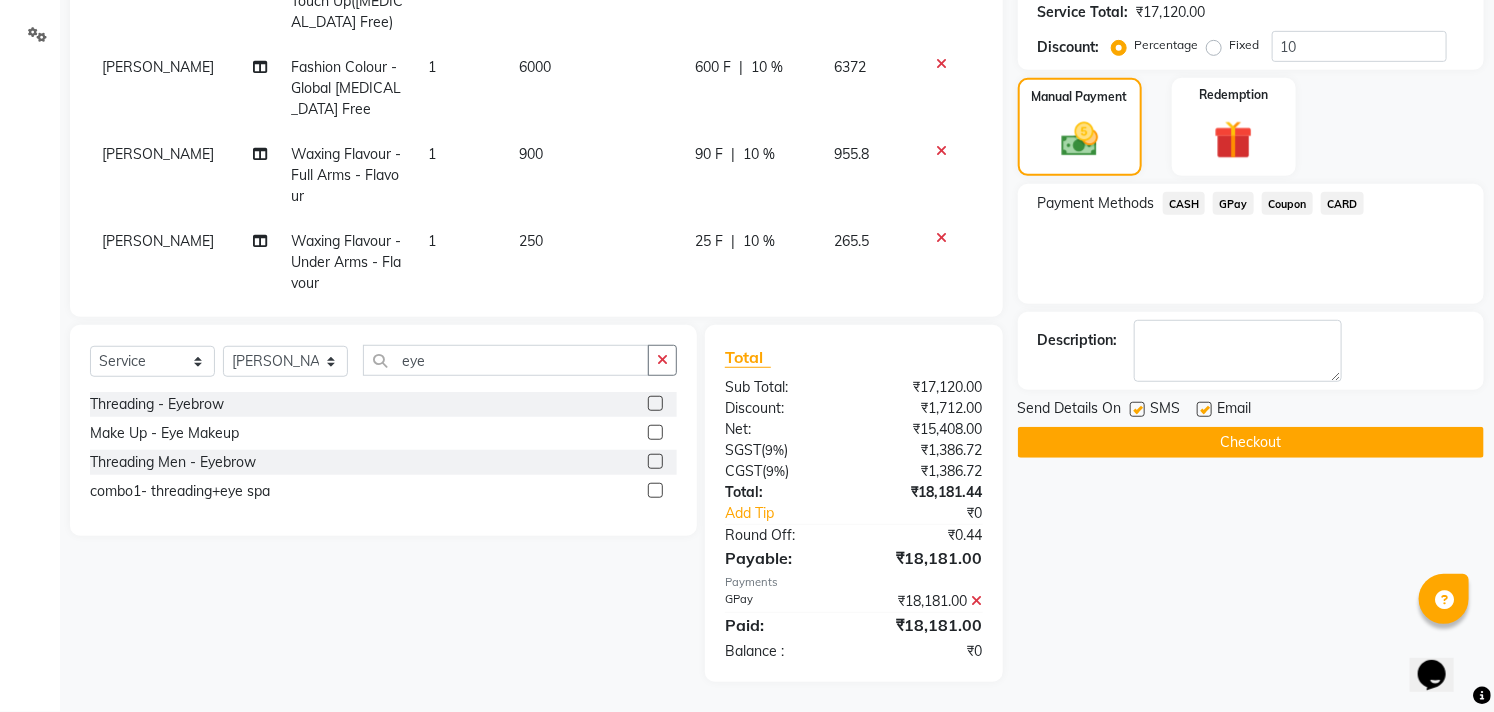 click 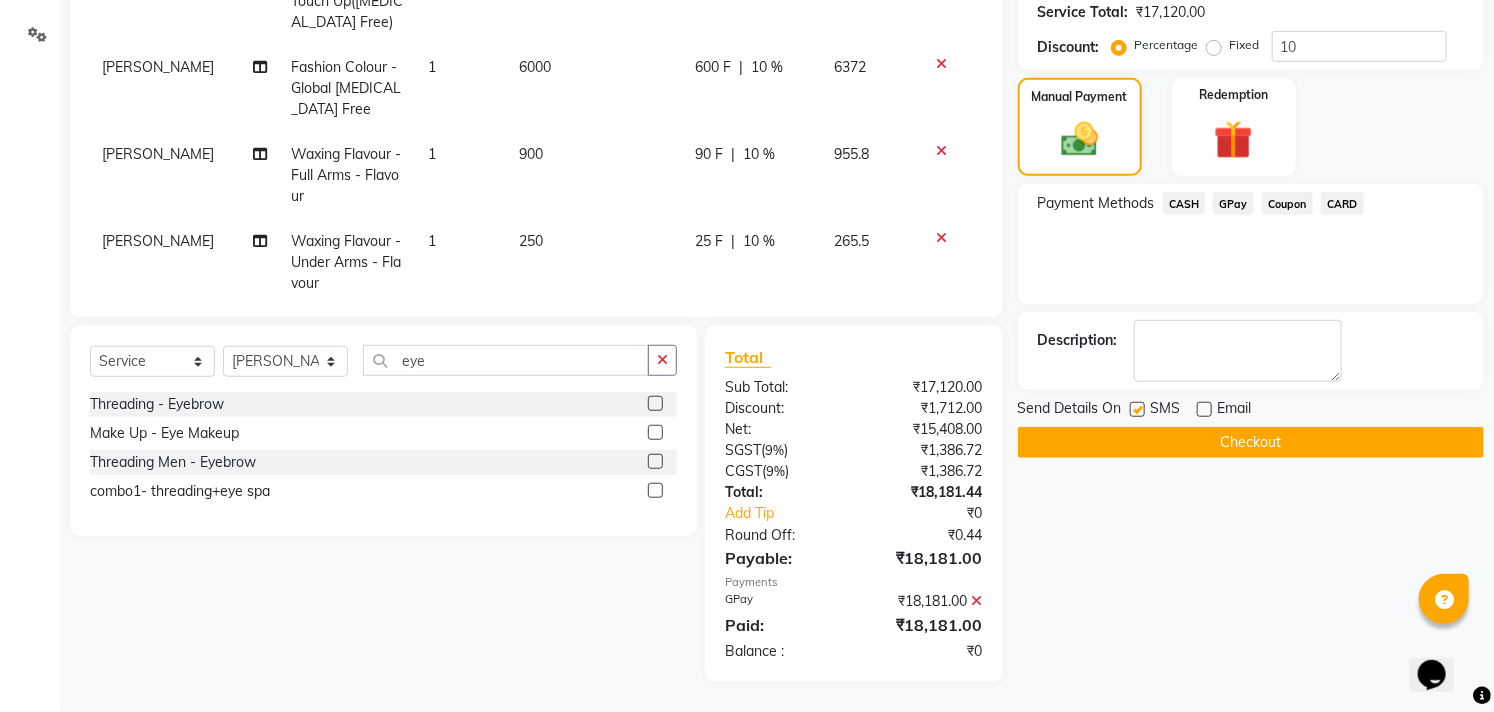 click 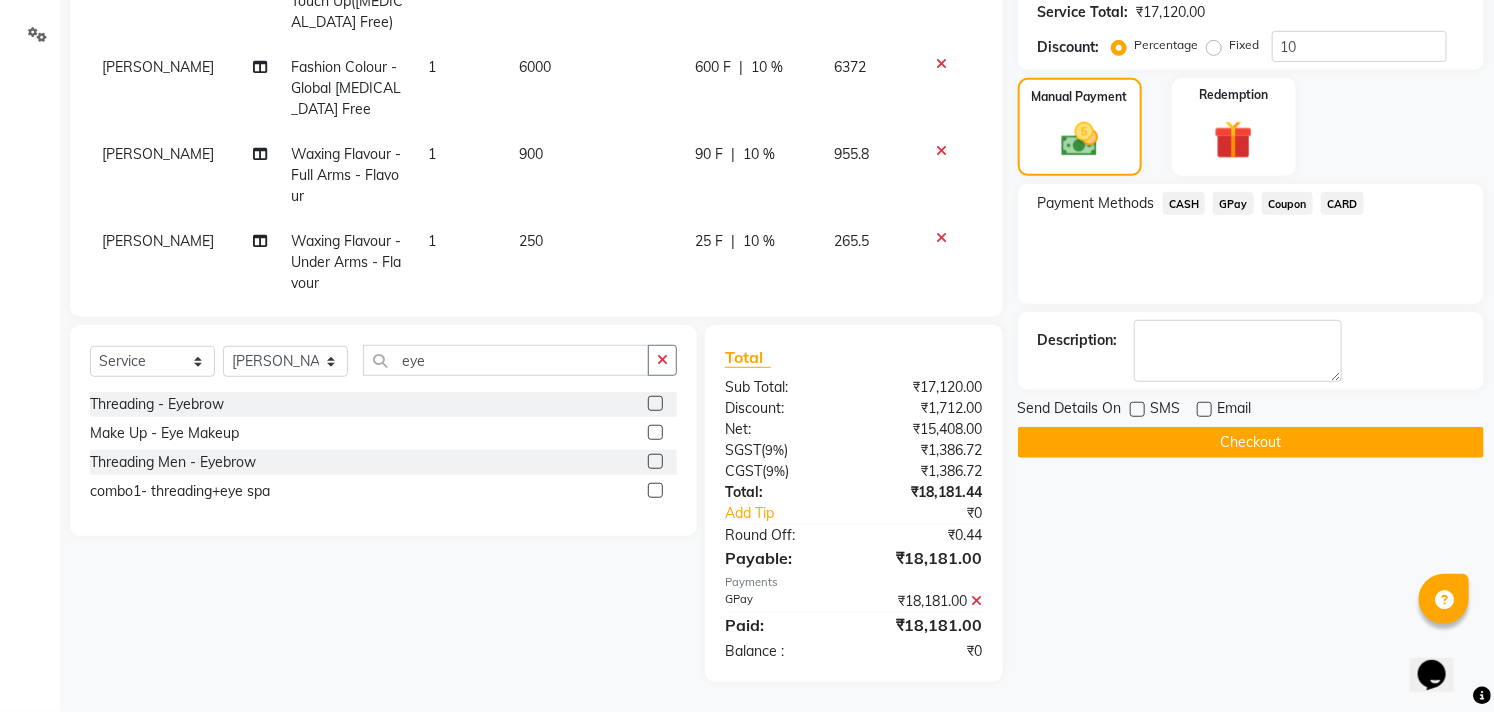 click on "Checkout" 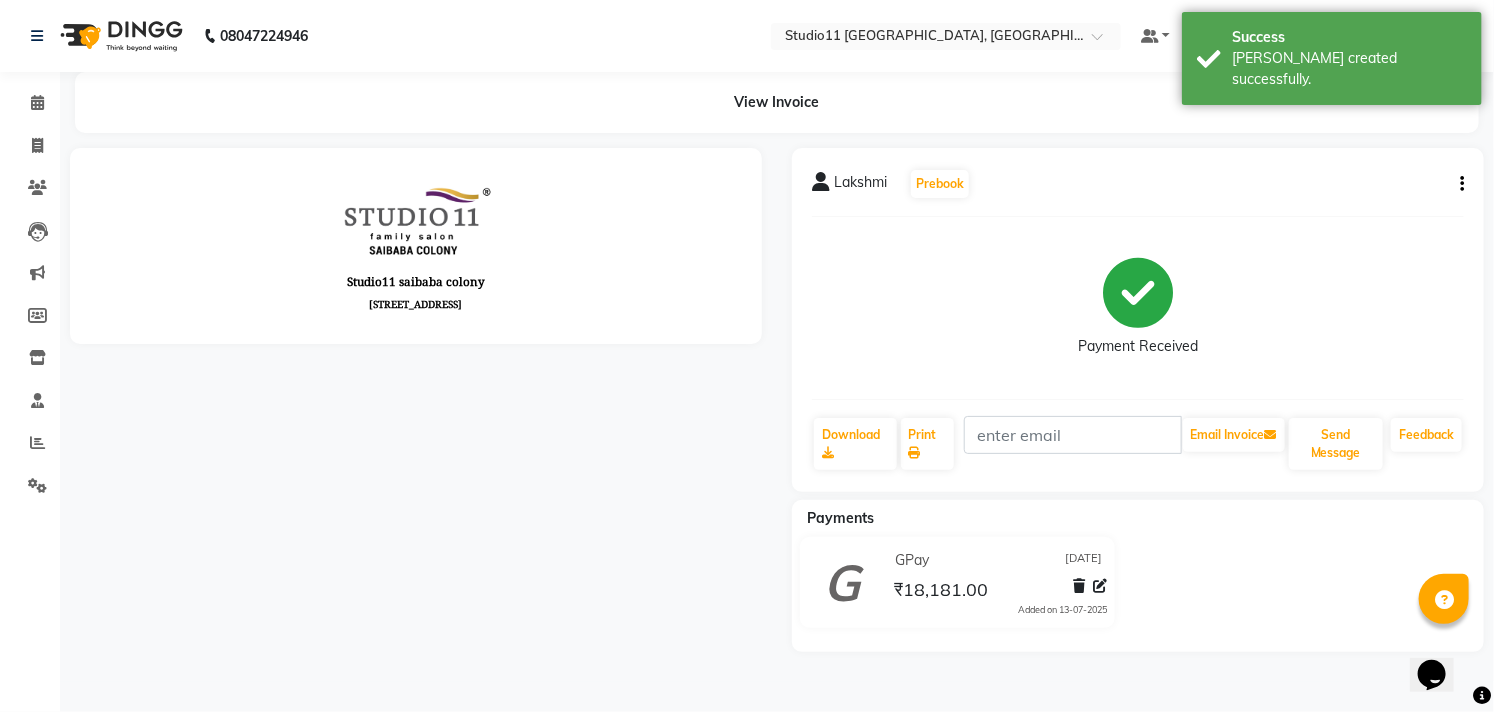 scroll, scrollTop: 0, scrollLeft: 0, axis: both 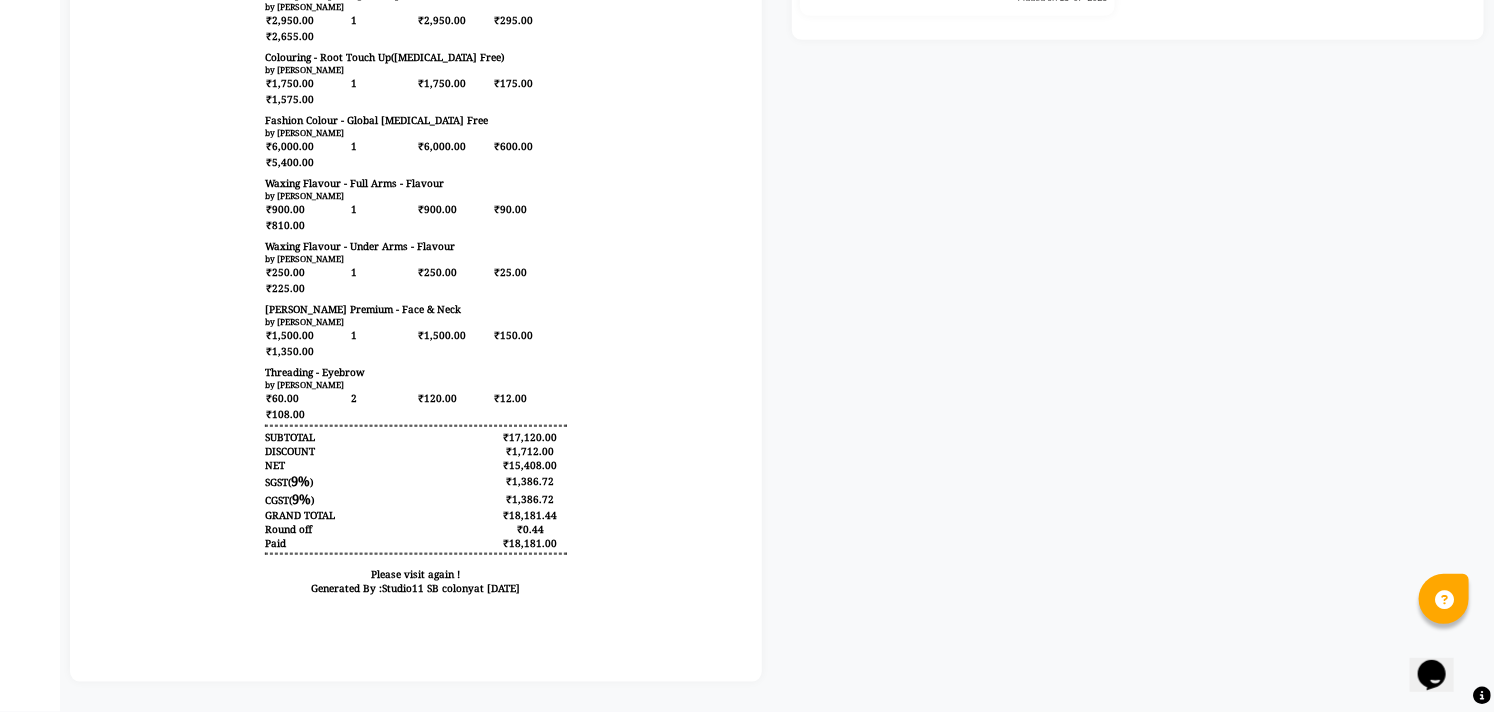 select on "service" 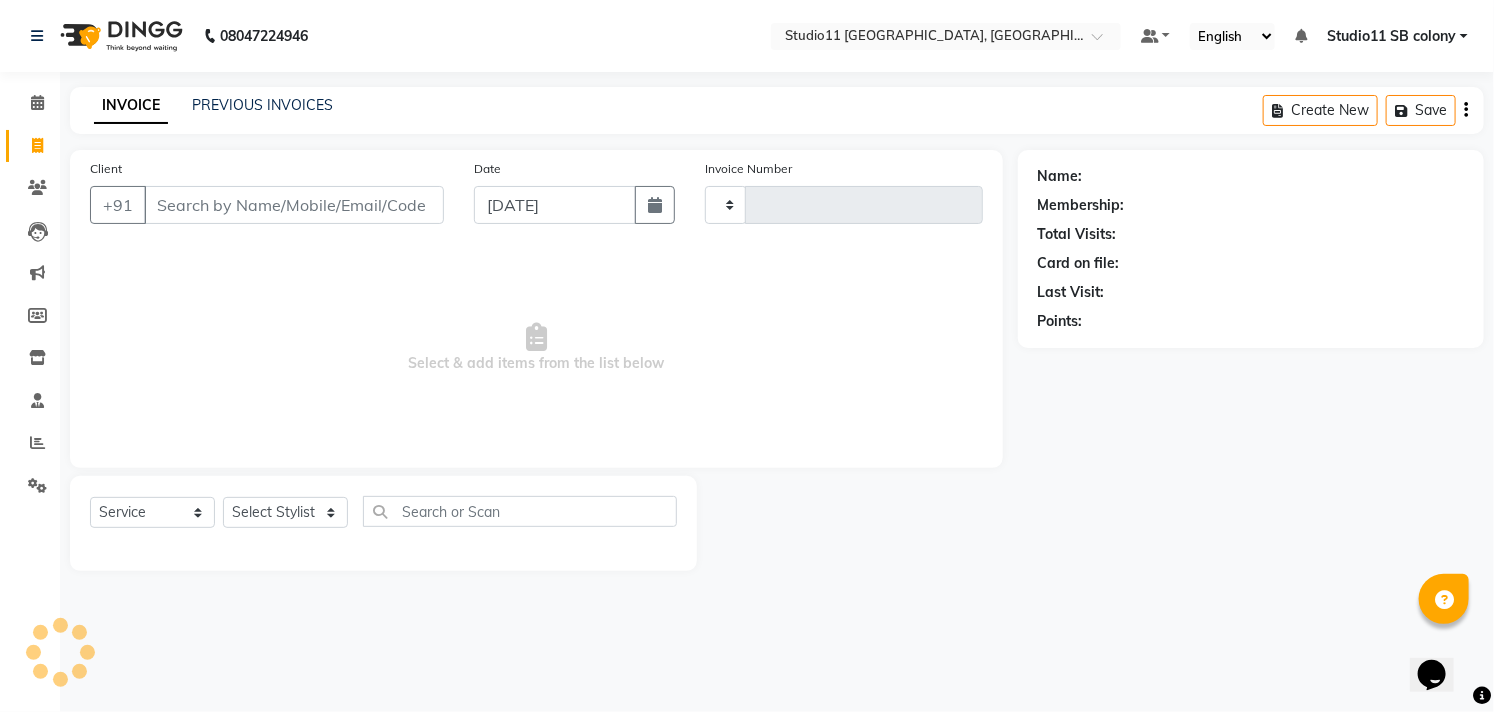 scroll, scrollTop: 0, scrollLeft: 0, axis: both 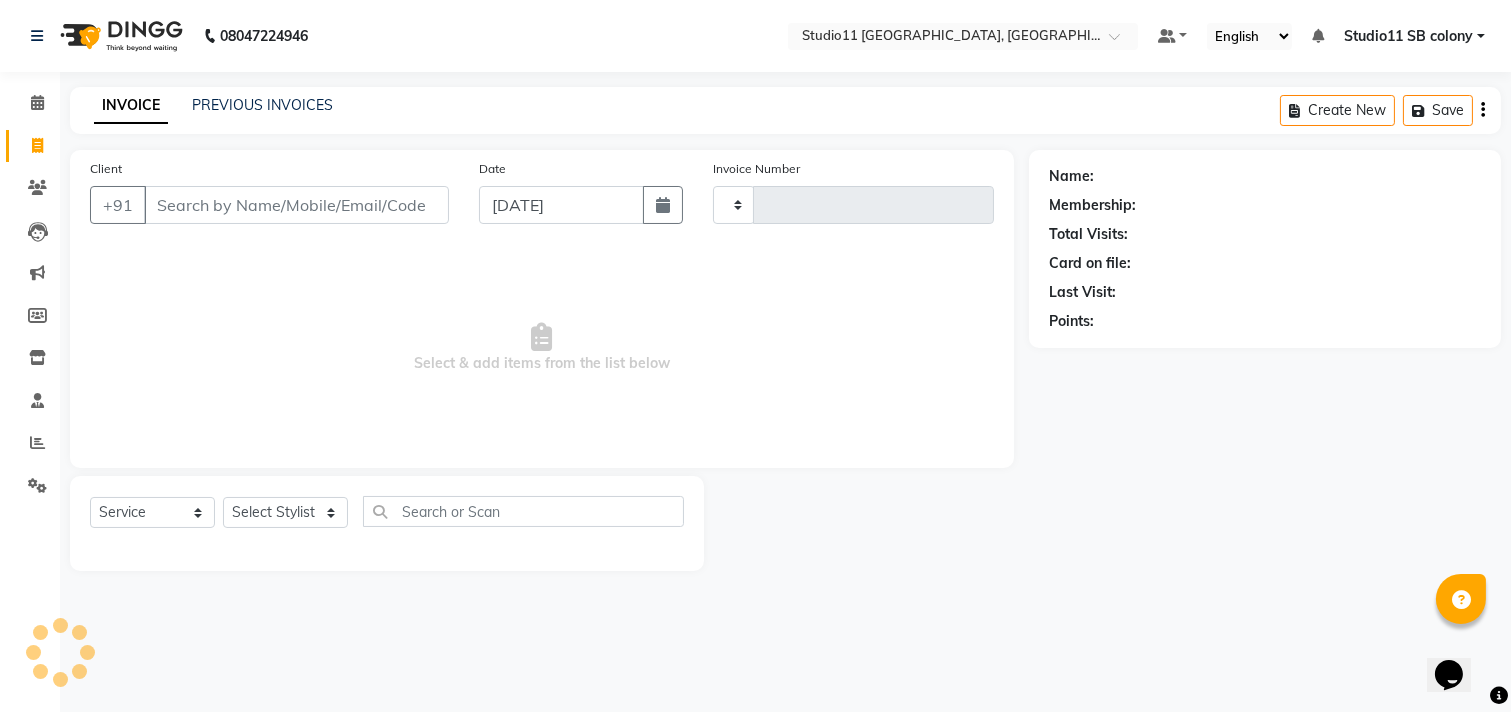 type on "1465" 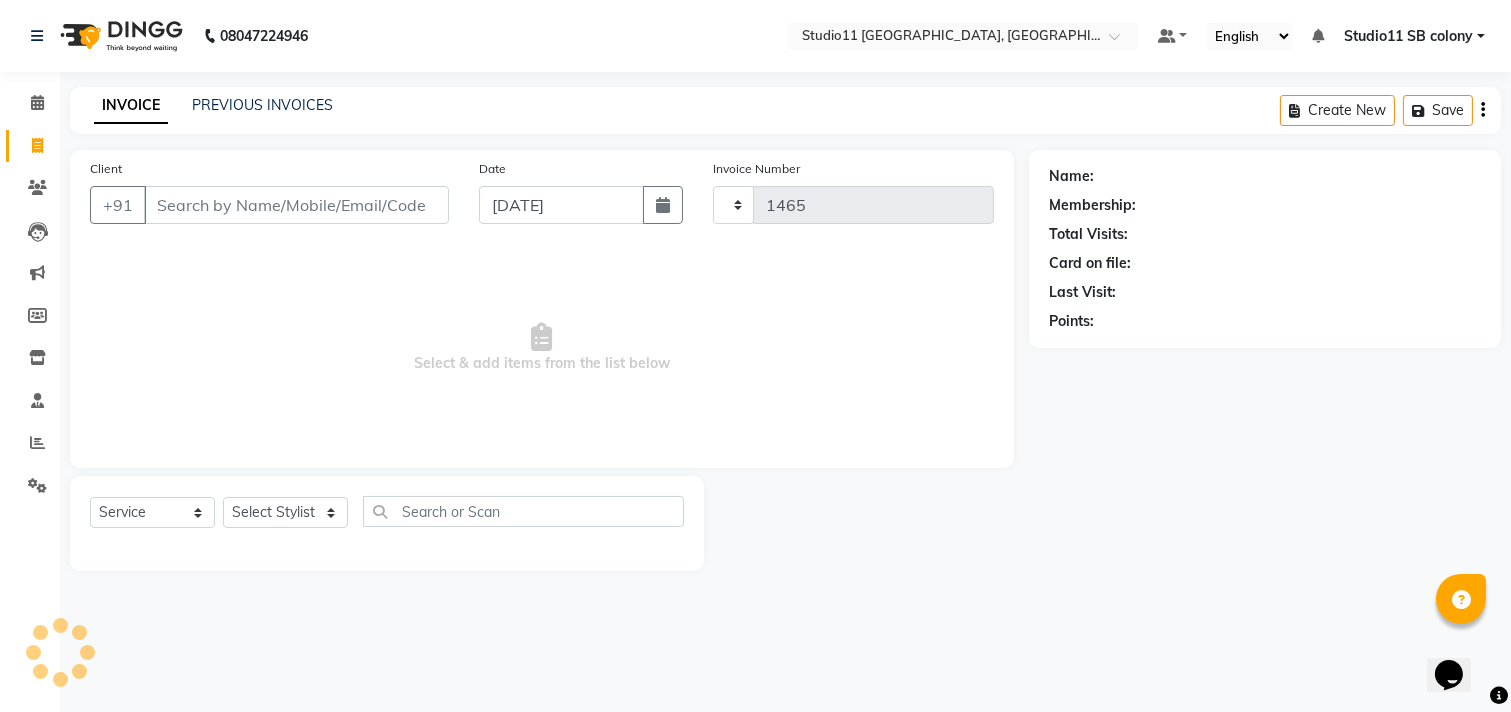 select on "7717" 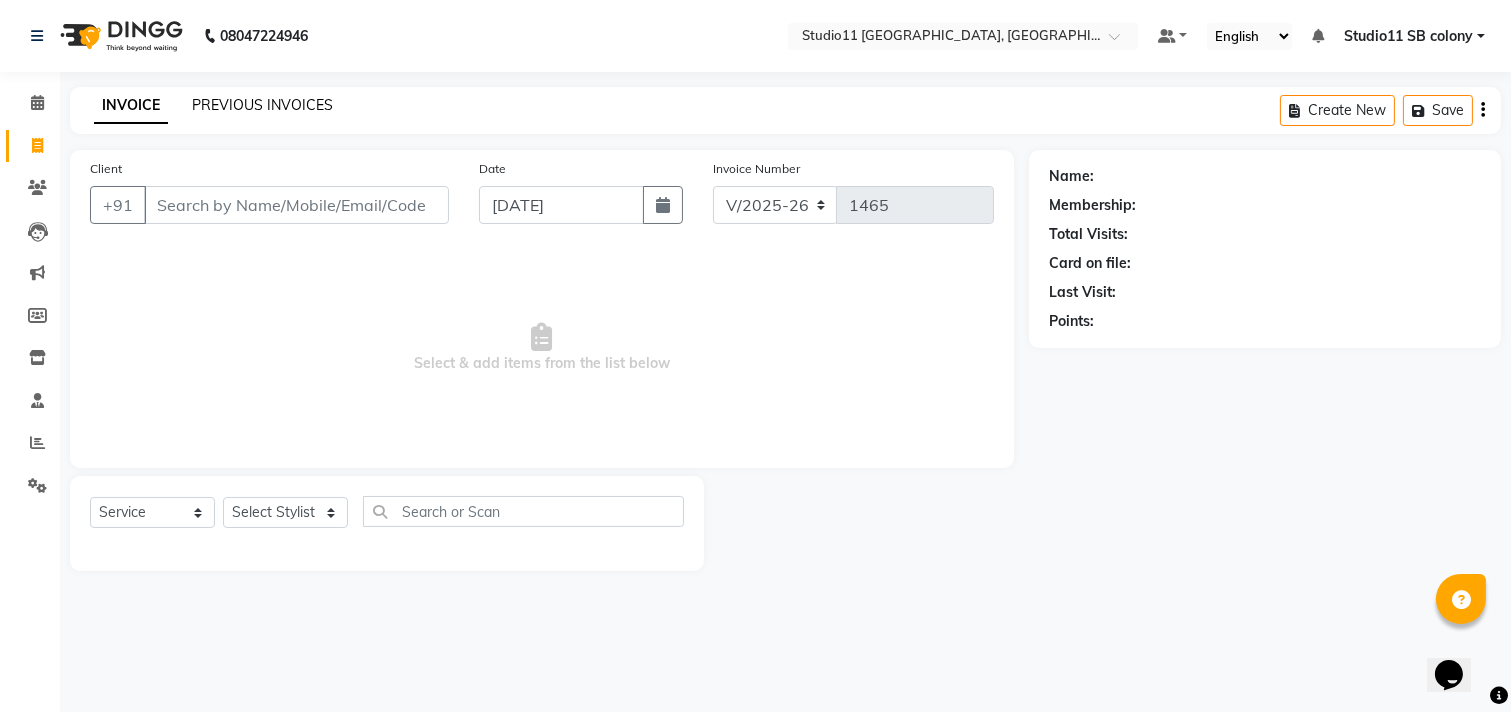 click on "PREVIOUS INVOICES" 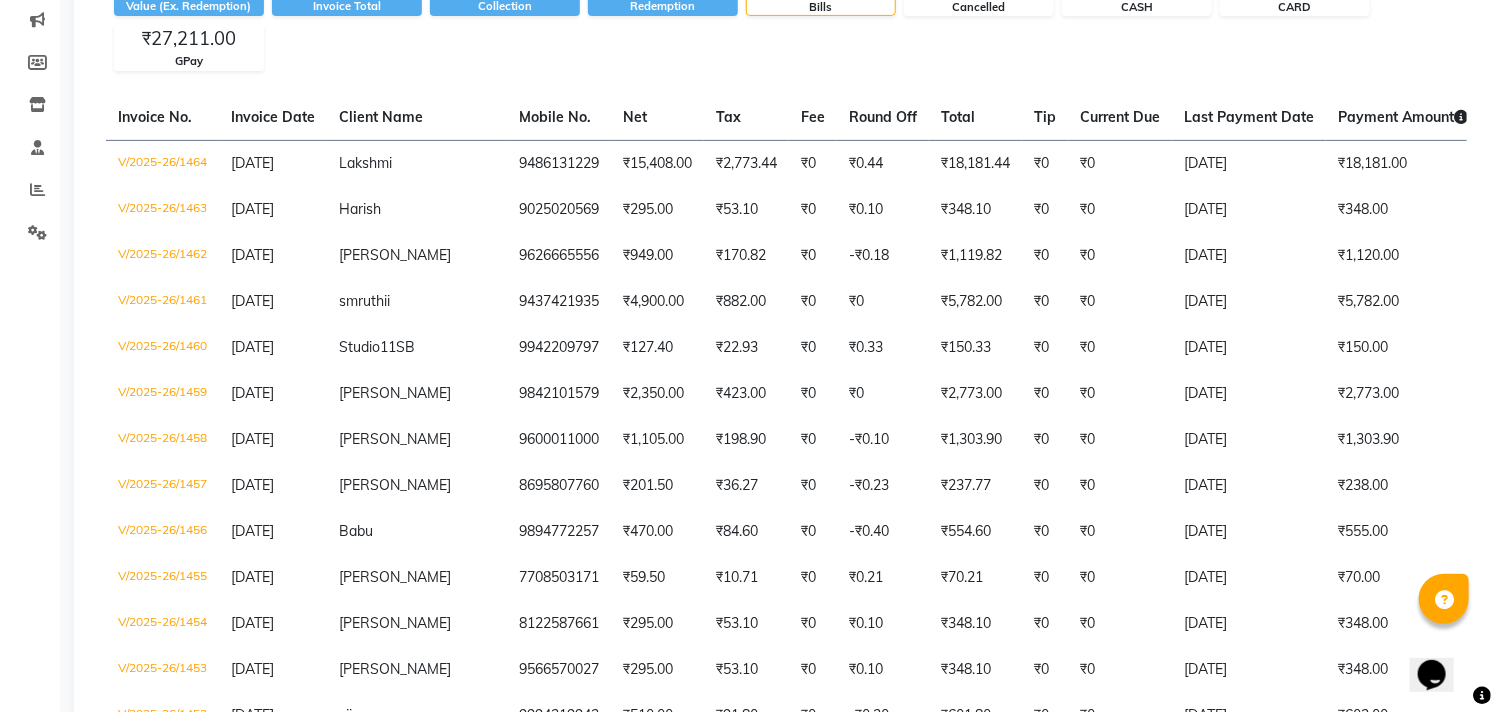 scroll, scrollTop: 295, scrollLeft: 0, axis: vertical 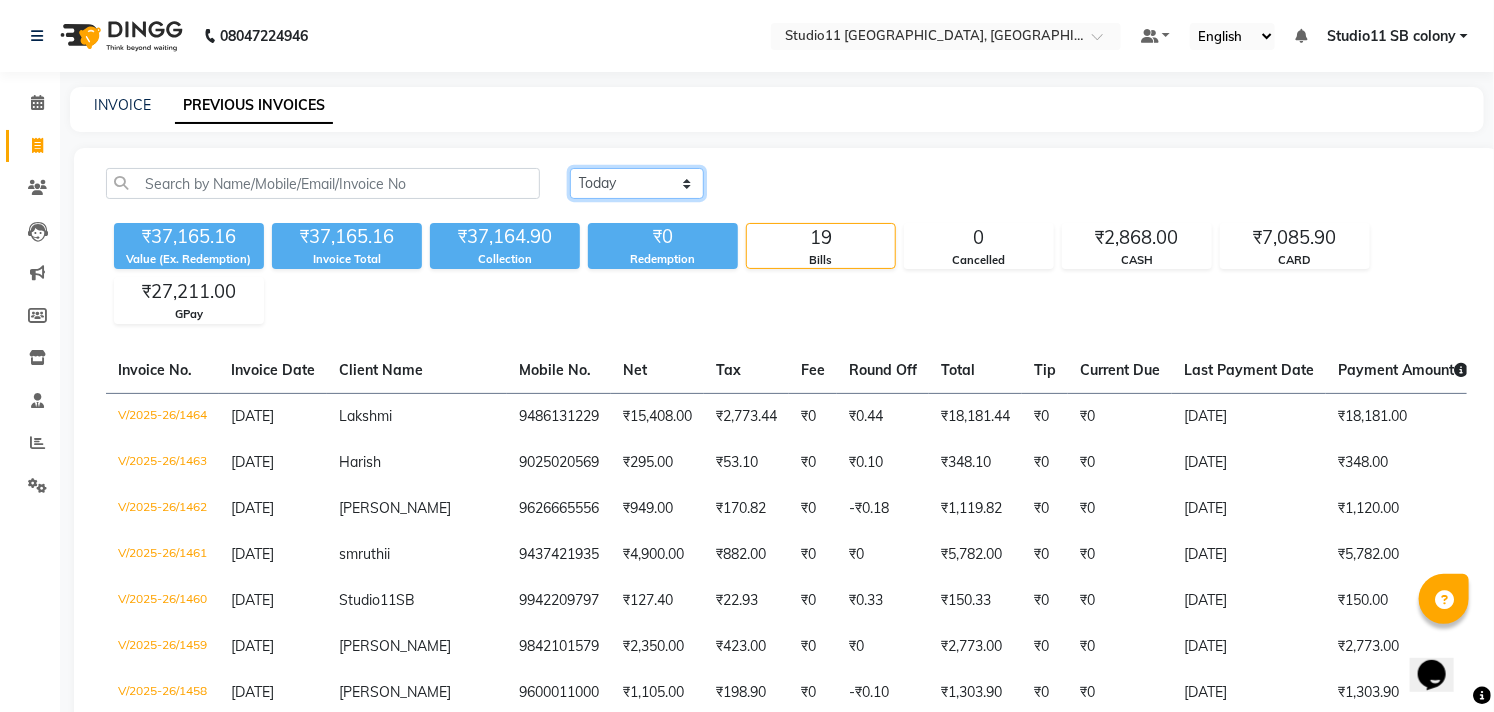 click on "[DATE] [DATE] Custom Range" 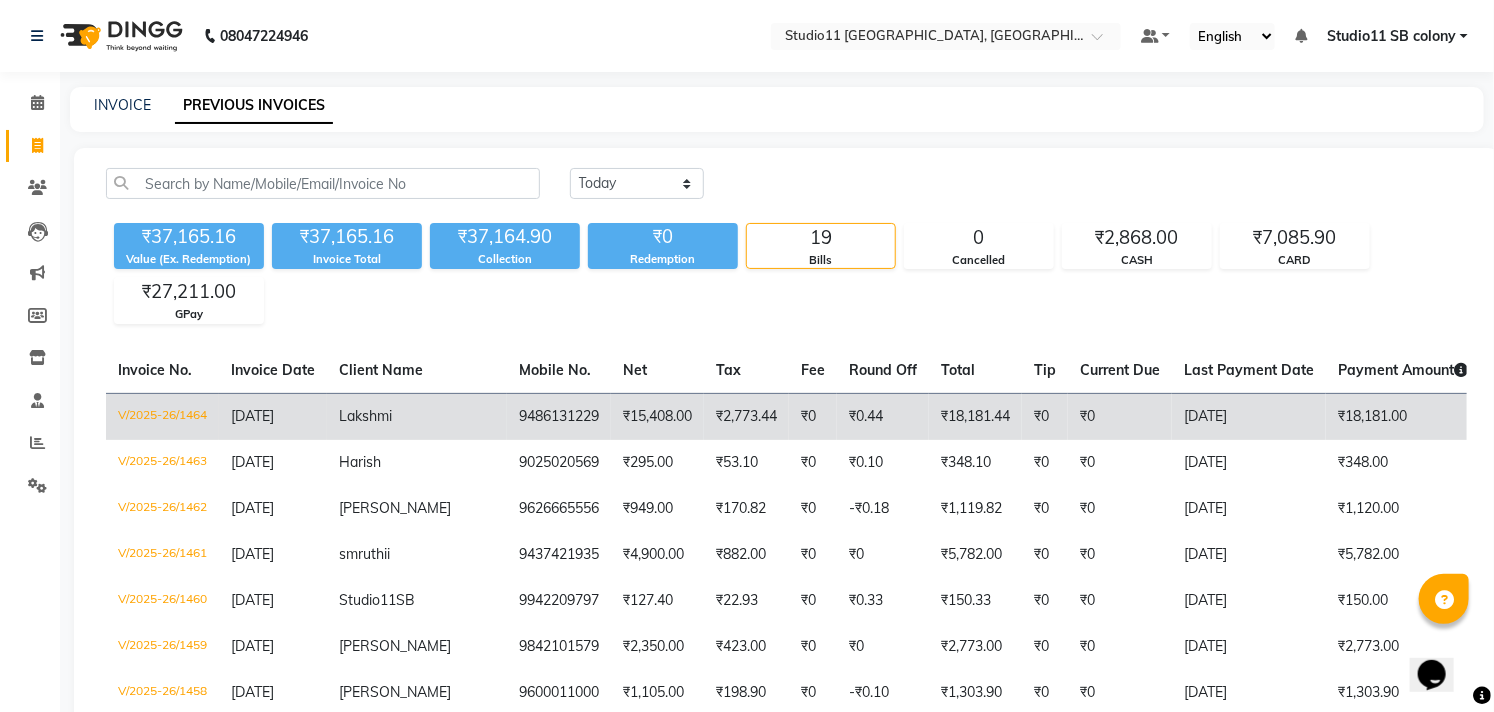click on "V/2025-26/1464" 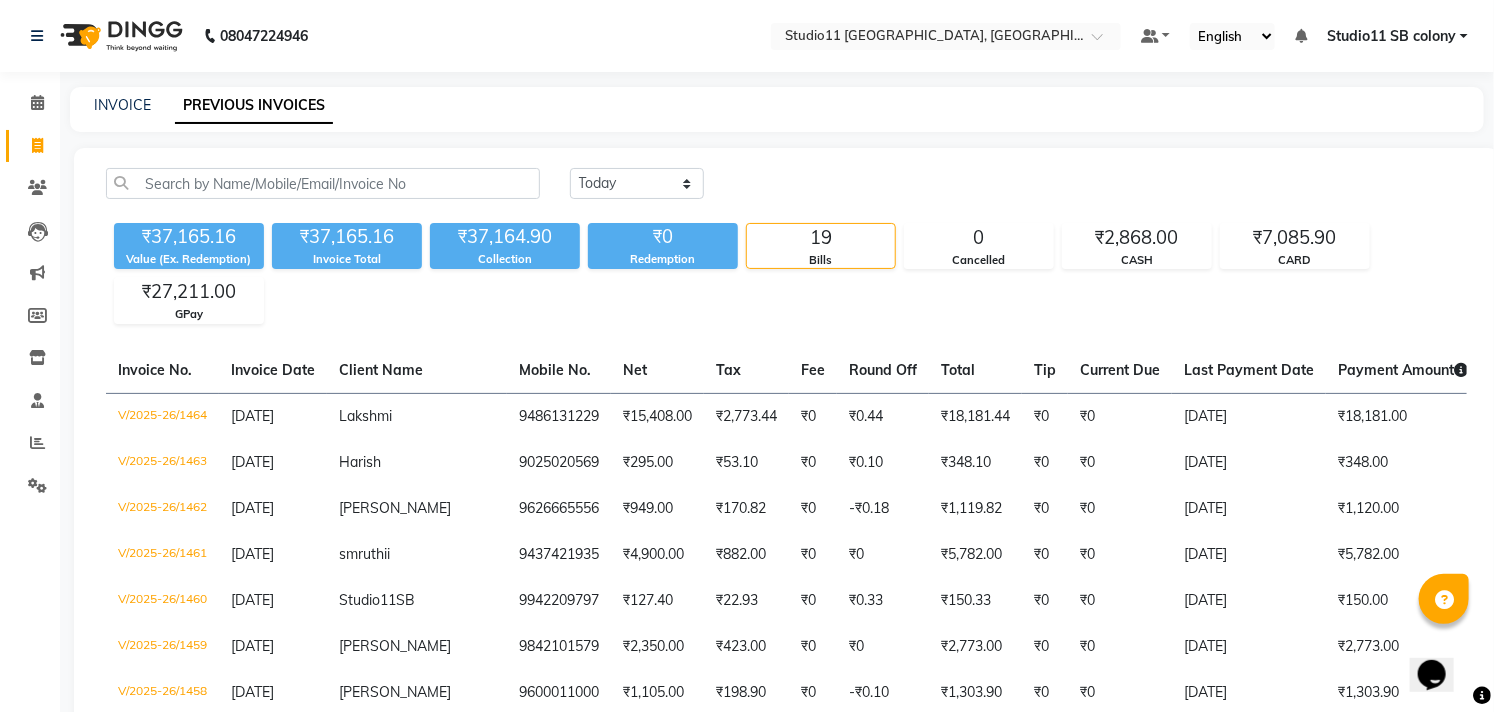 click on "Reports" 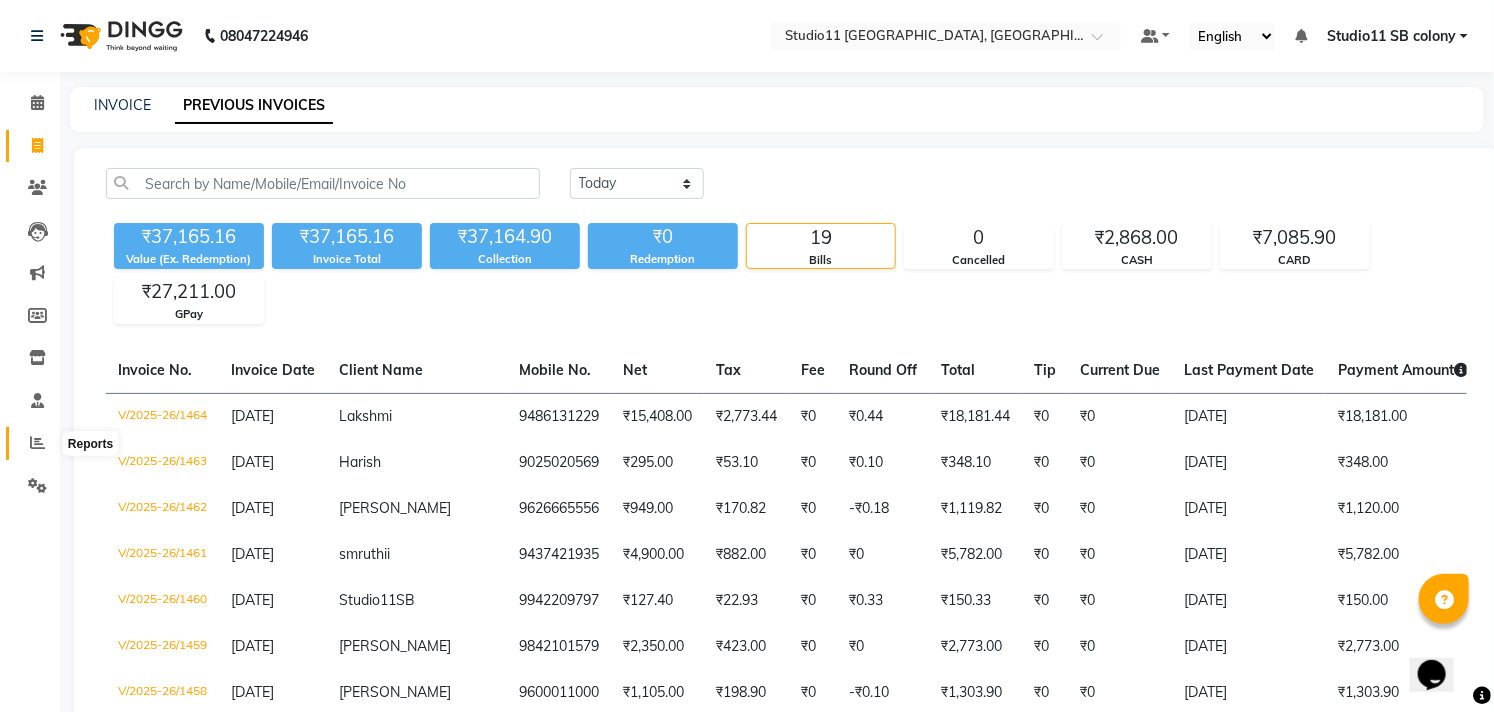 click 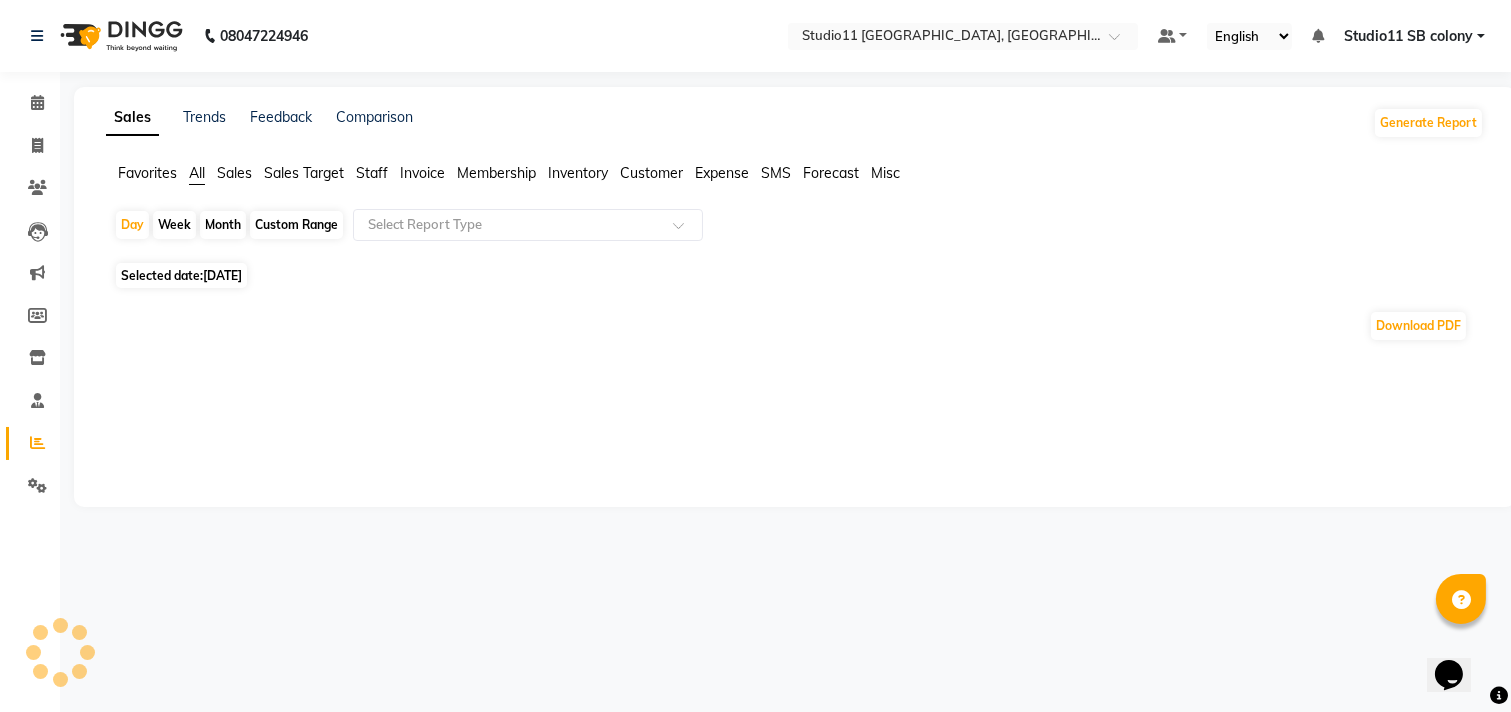 click on "Month" 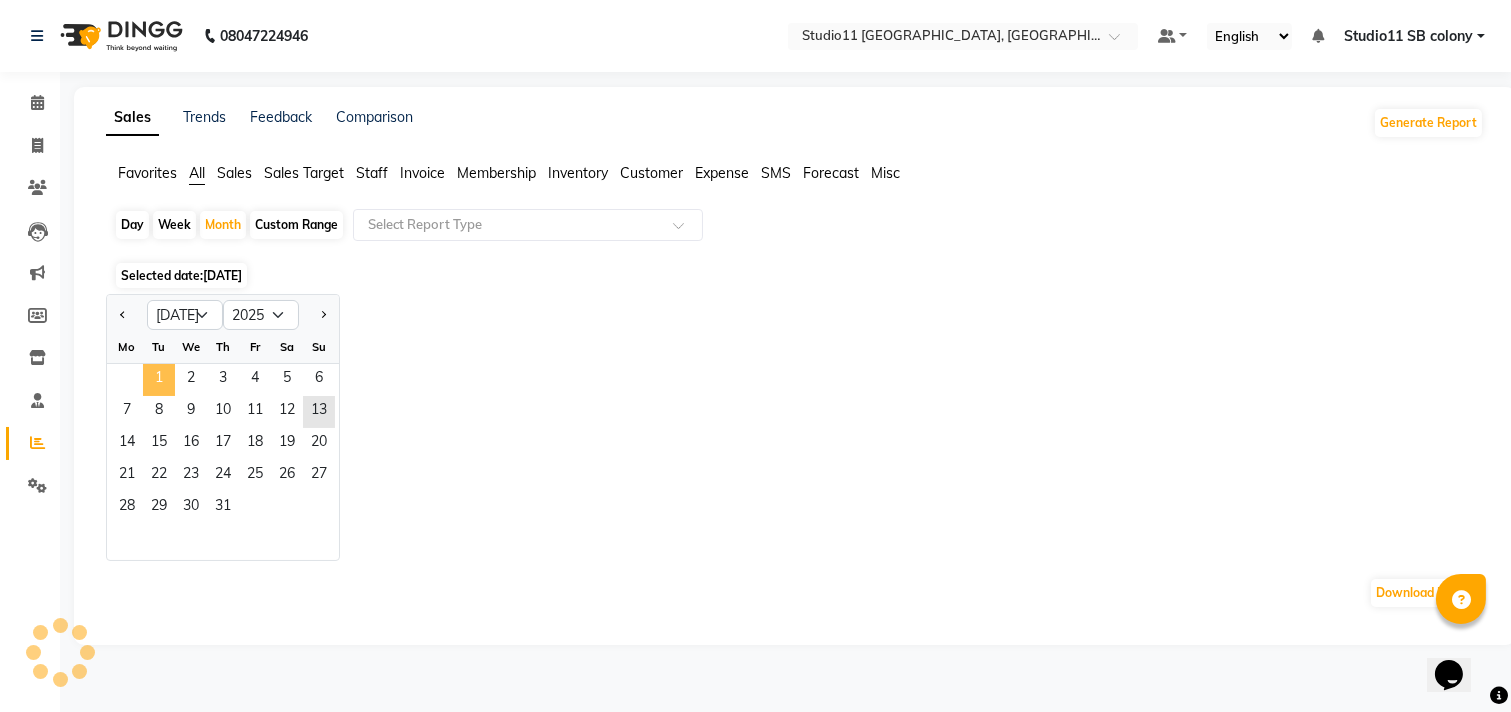 click on "1" 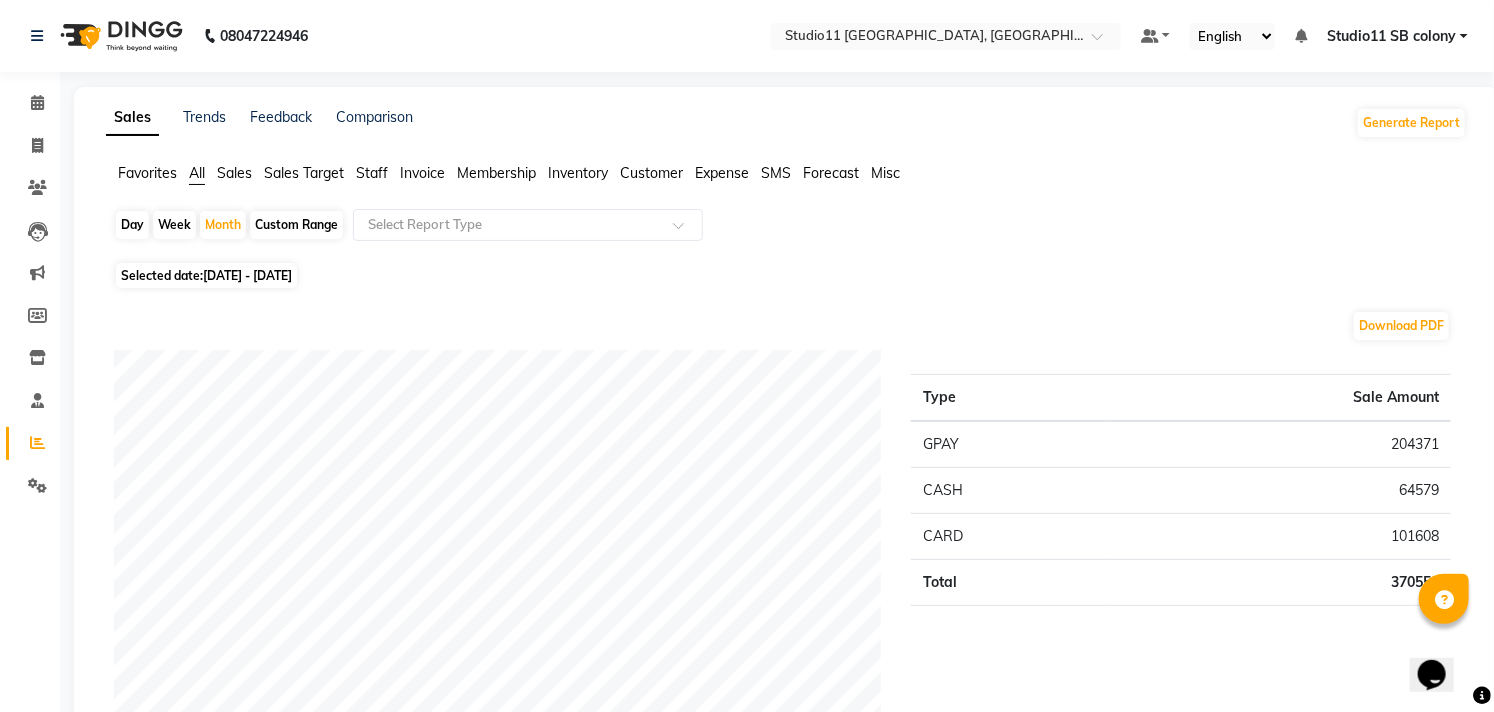click on "Staff" 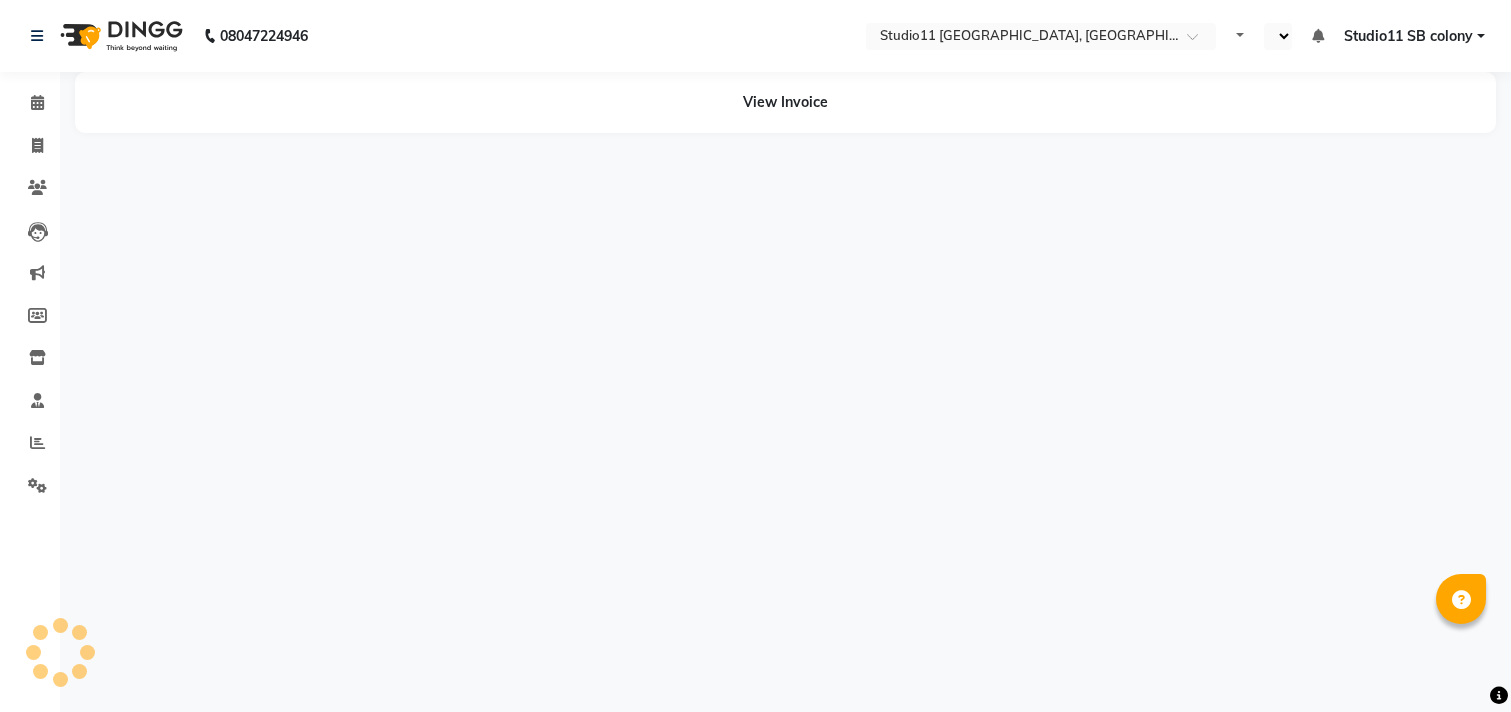 select on "en" 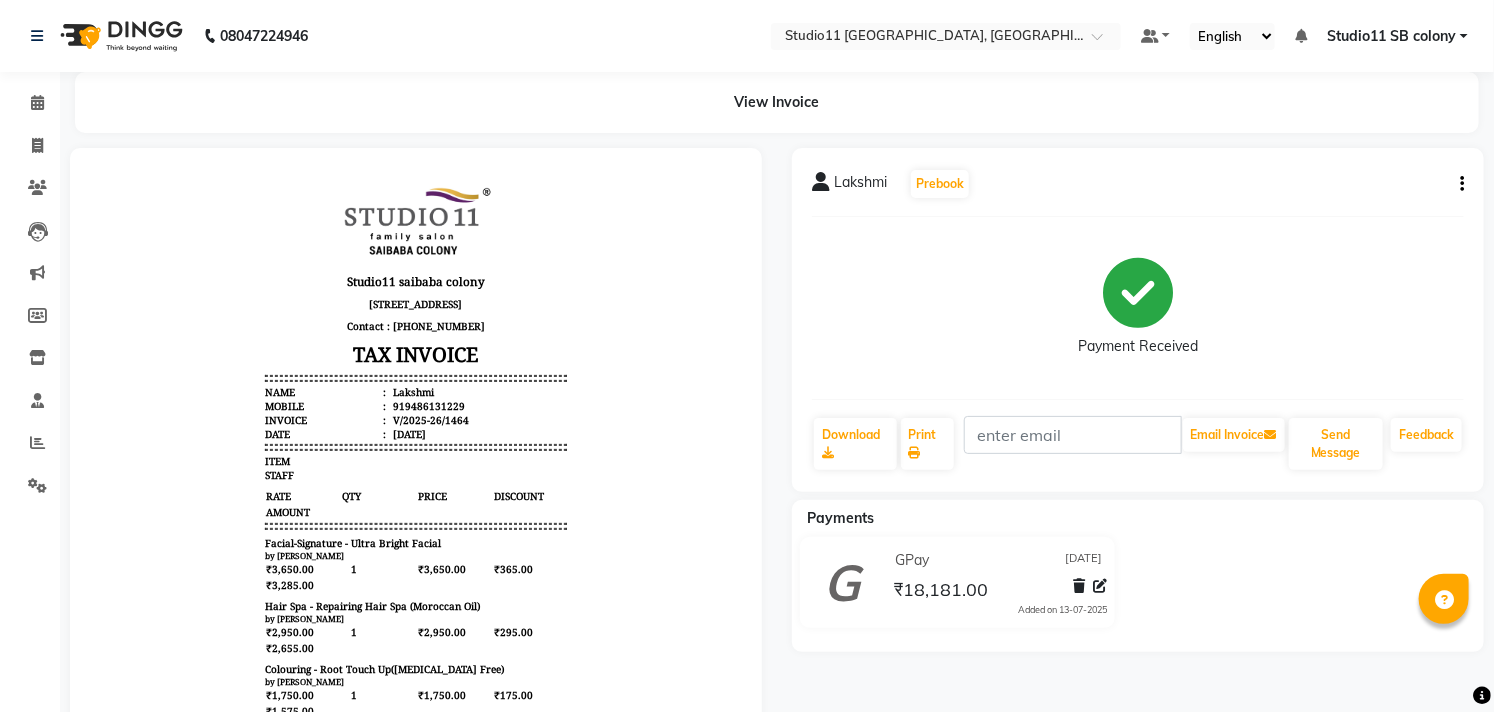 scroll, scrollTop: 0, scrollLeft: 0, axis: both 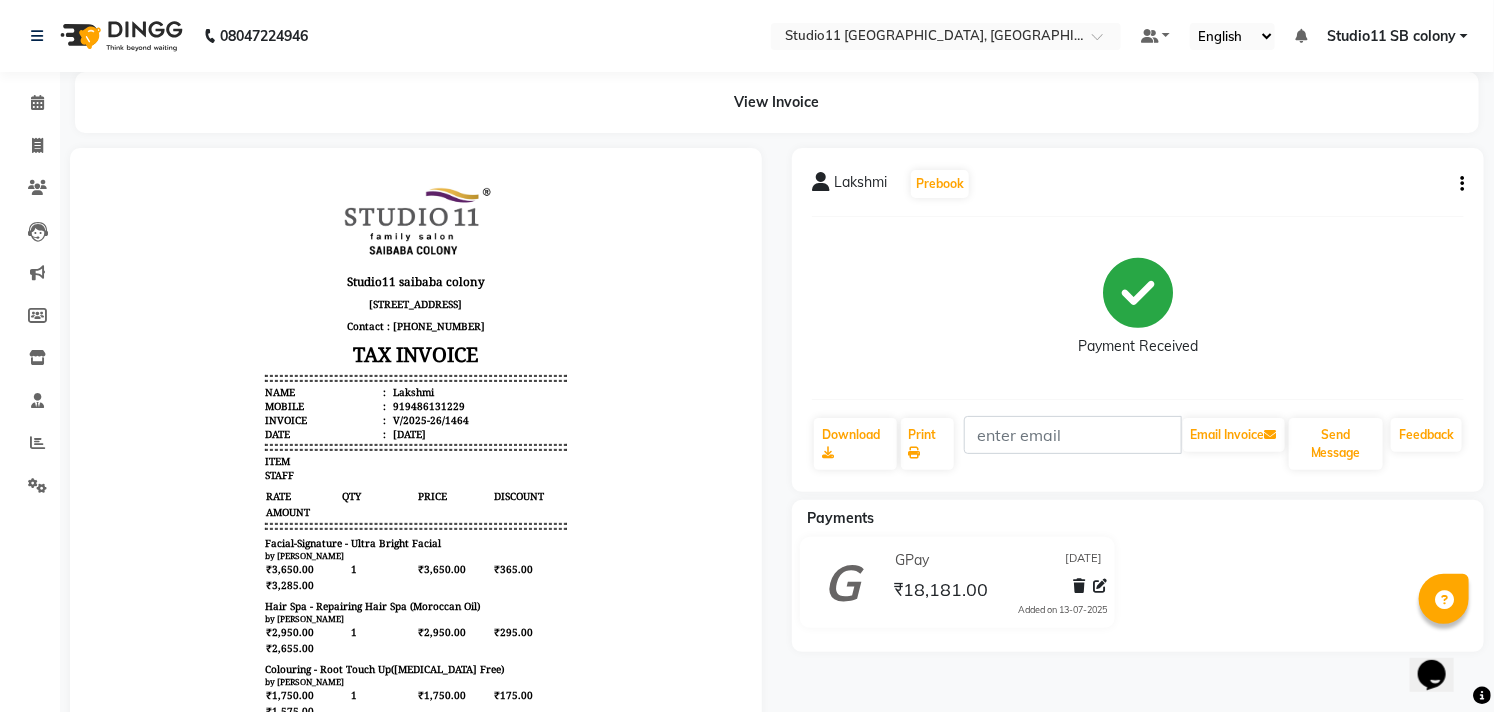 drag, startPoint x: 711, startPoint y: 332, endPoint x: 1147, endPoint y: 447, distance: 450.9113 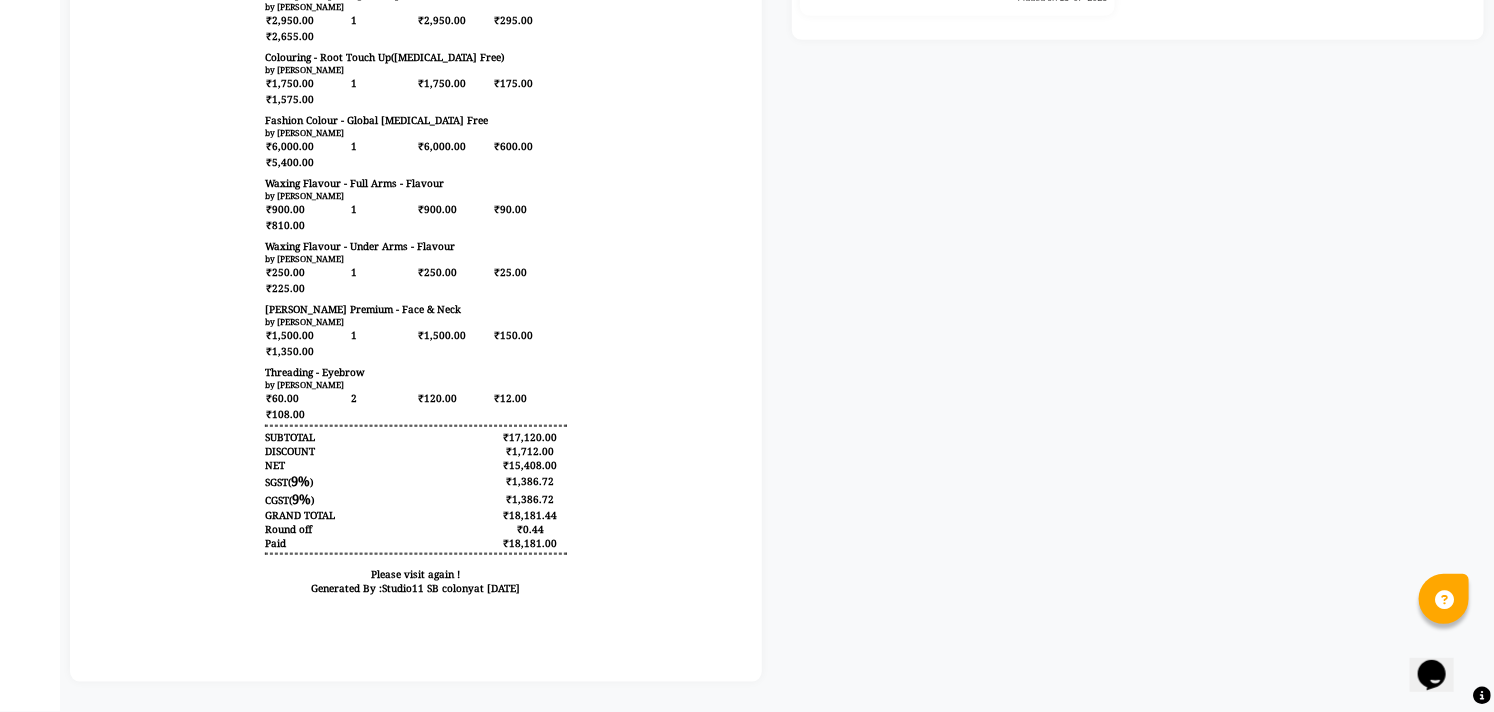 scroll, scrollTop: 0, scrollLeft: 0, axis: both 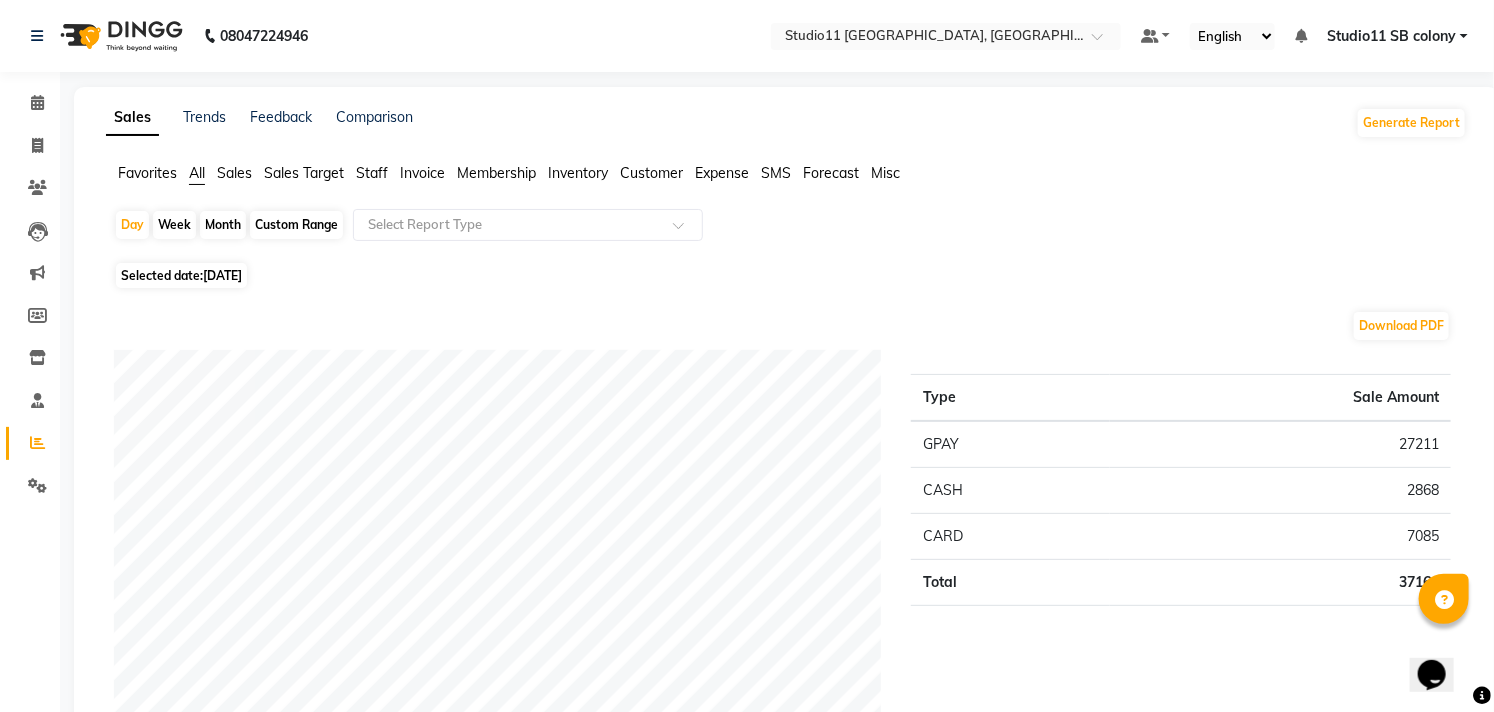 click on "Month" 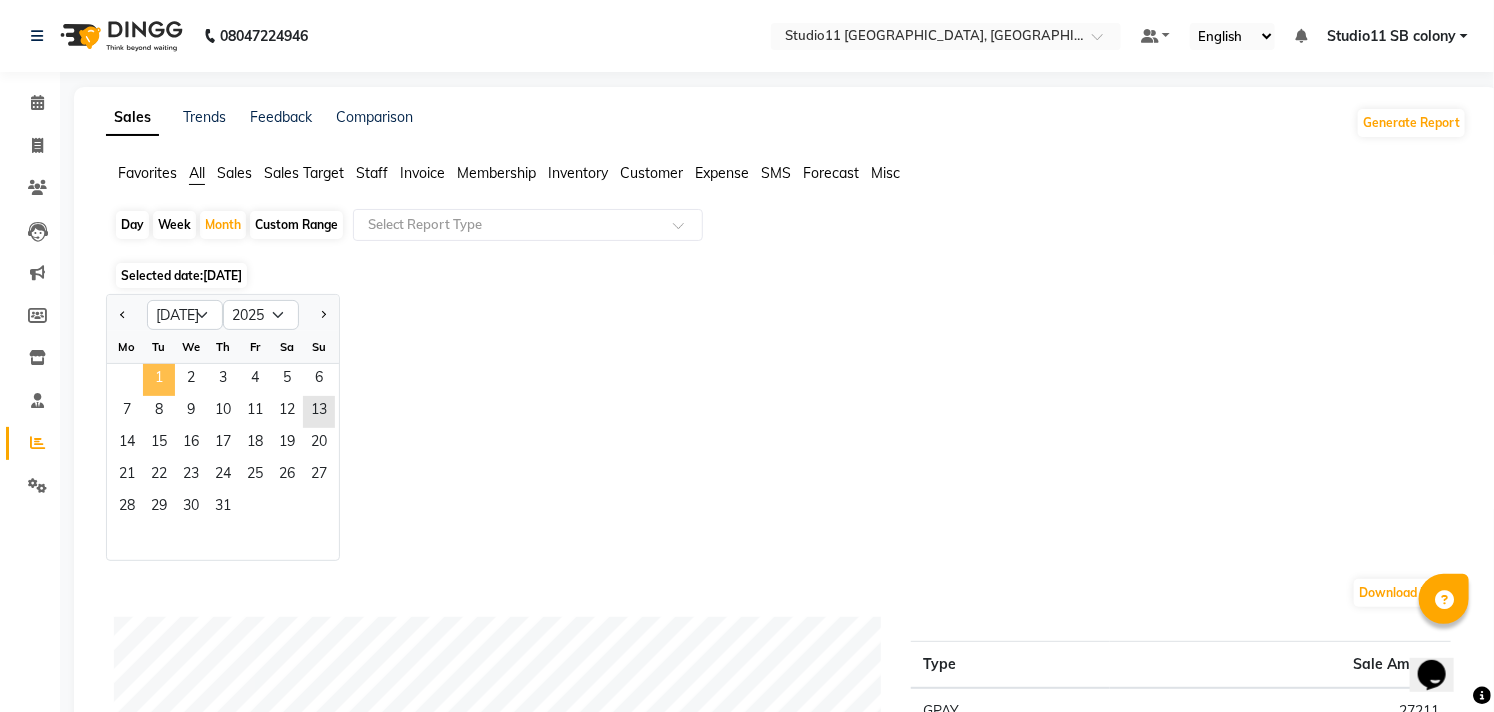 click on "1" 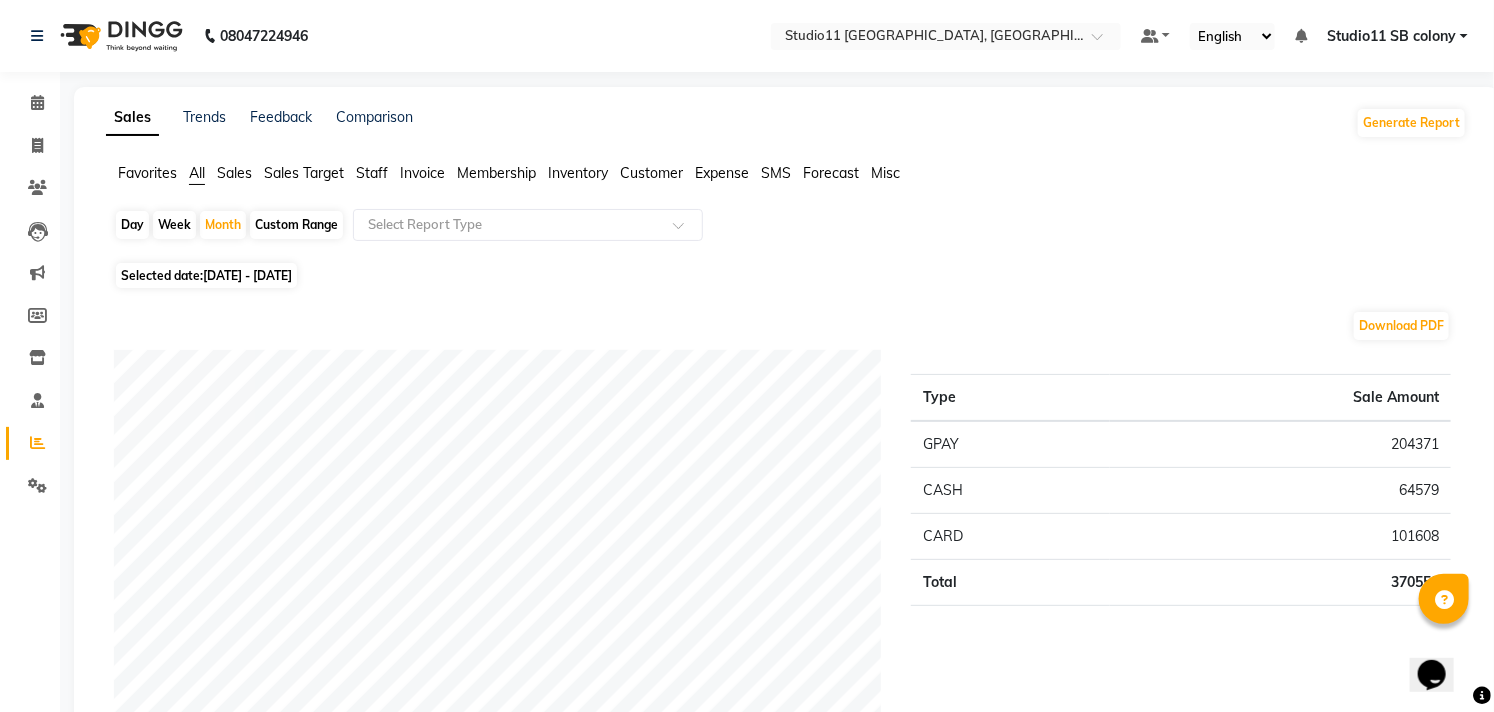 click on "Staff" 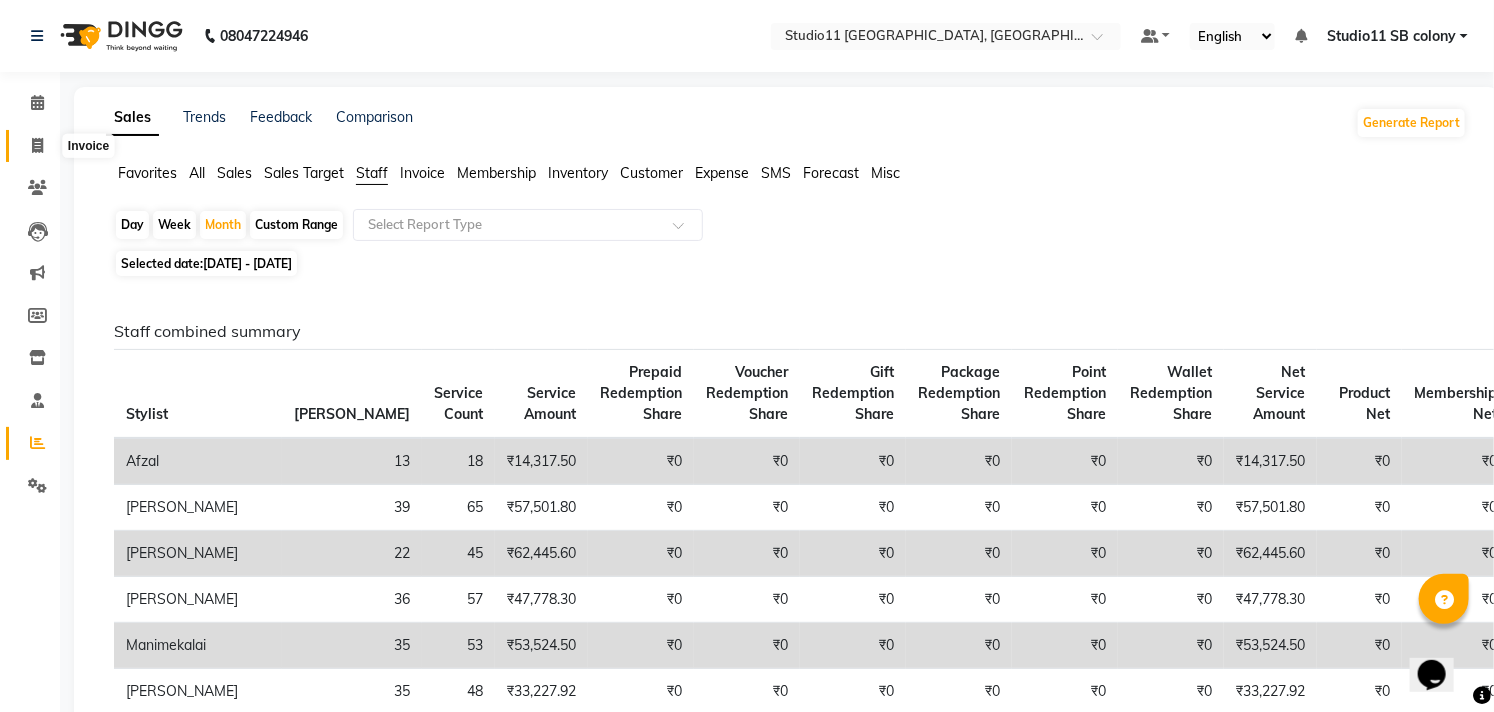 click 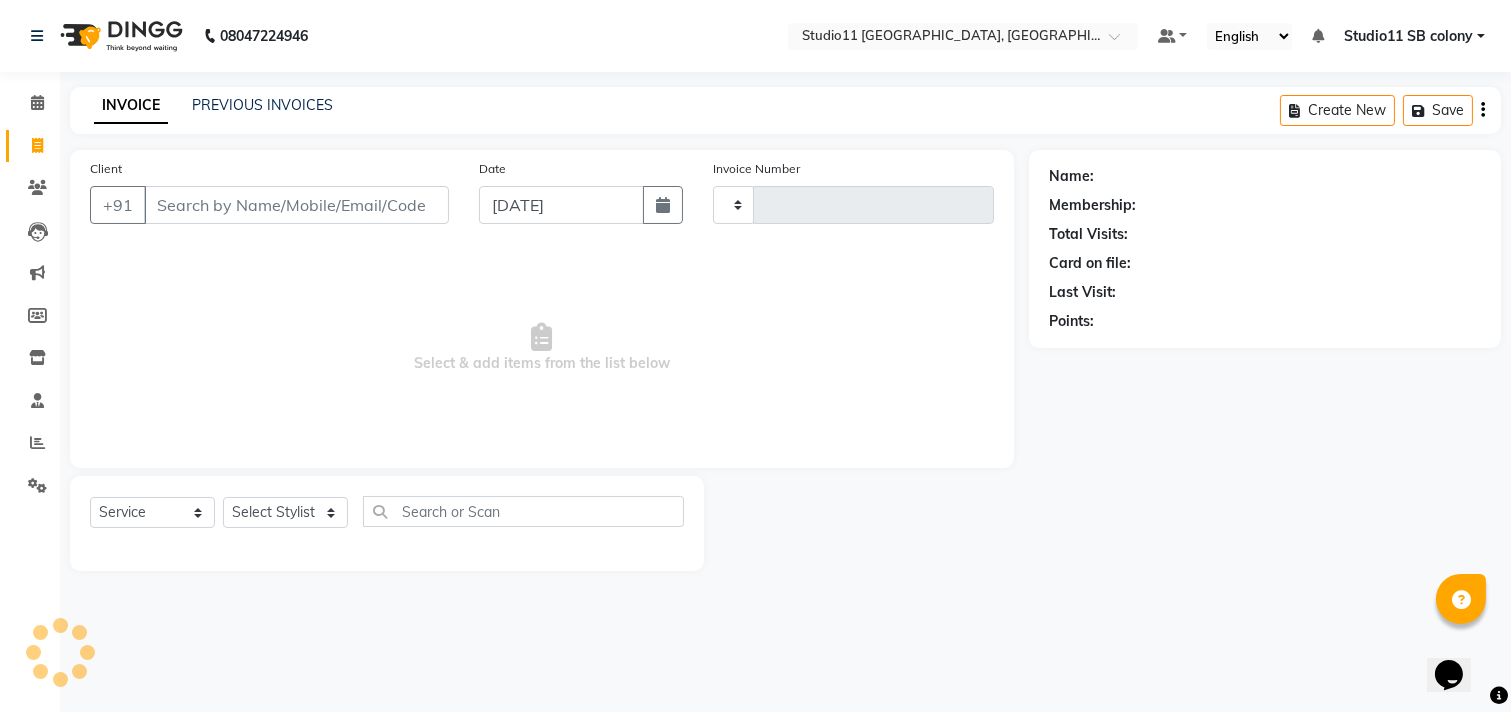 type on "1465" 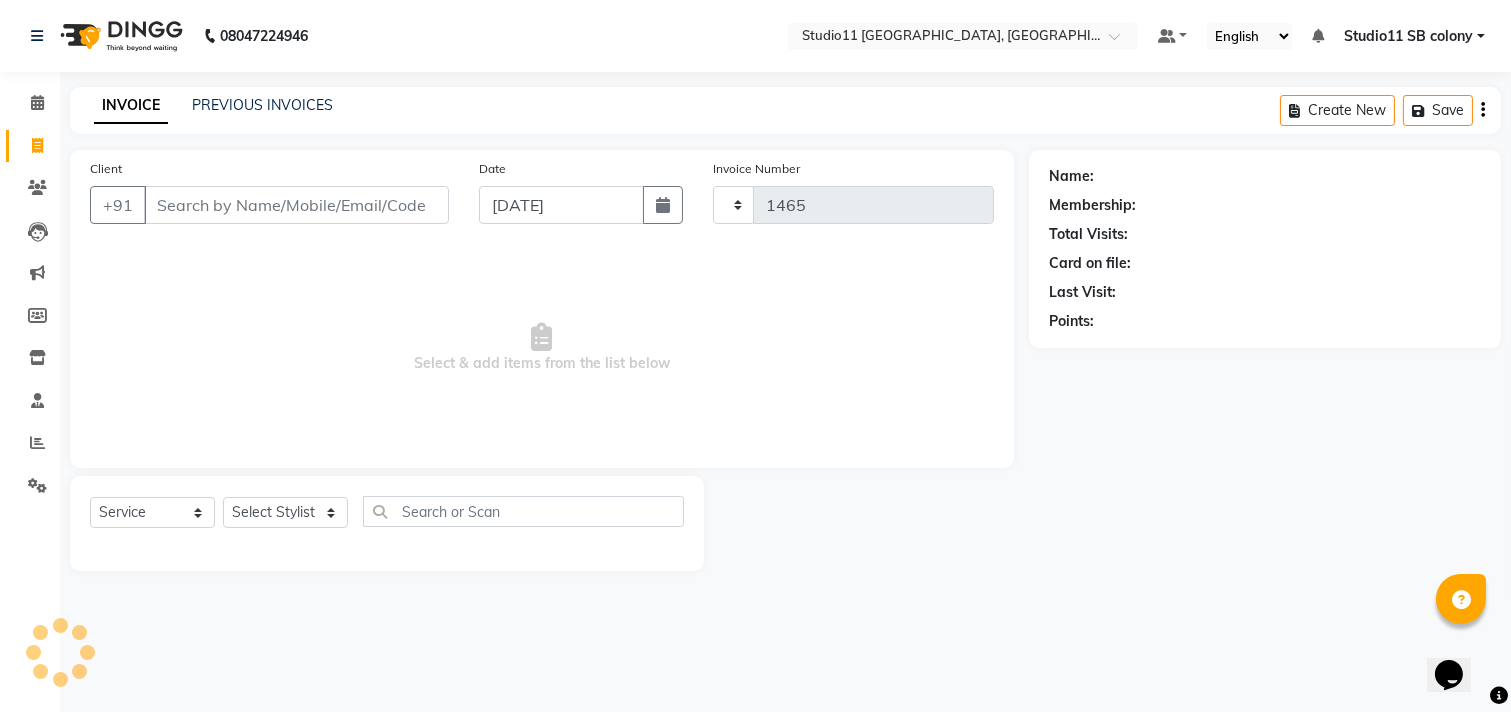 select on "7717" 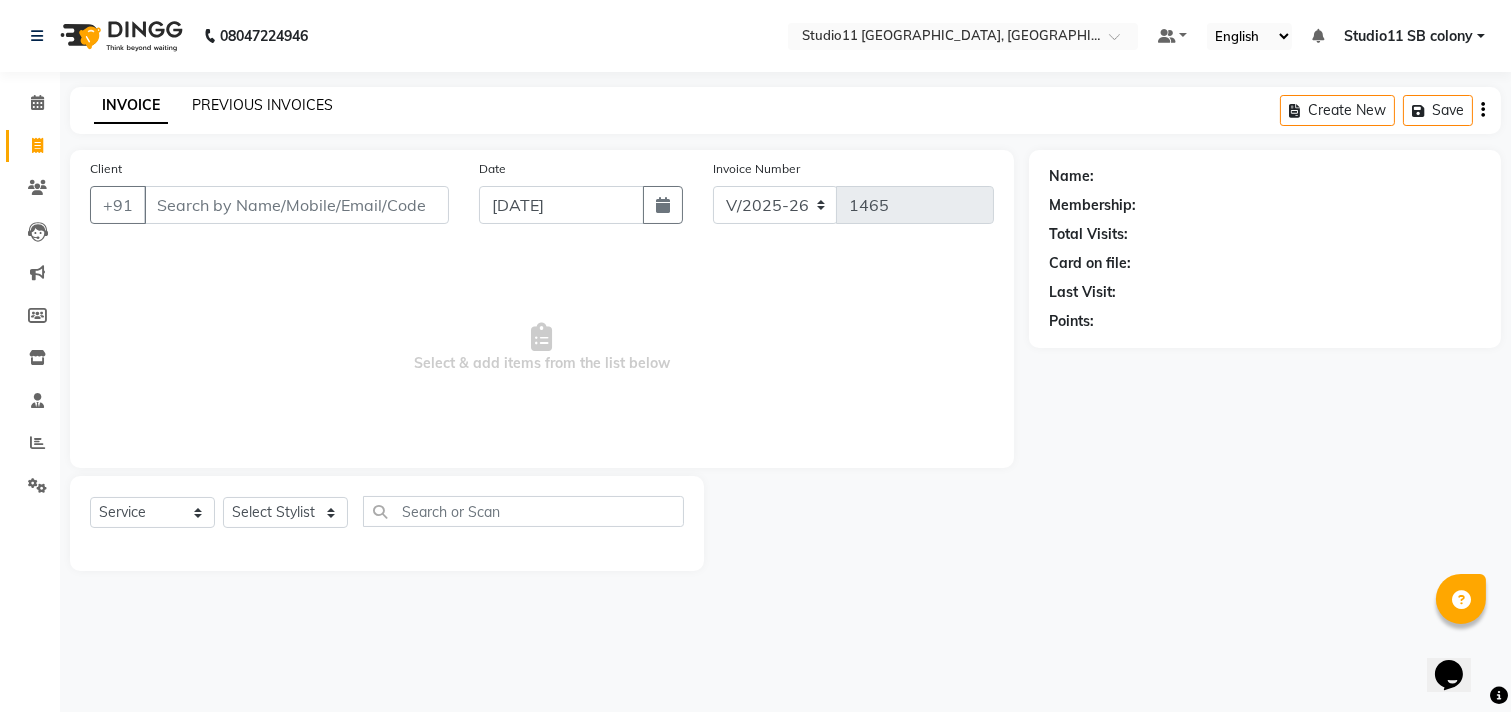 click on "PREVIOUS INVOICES" 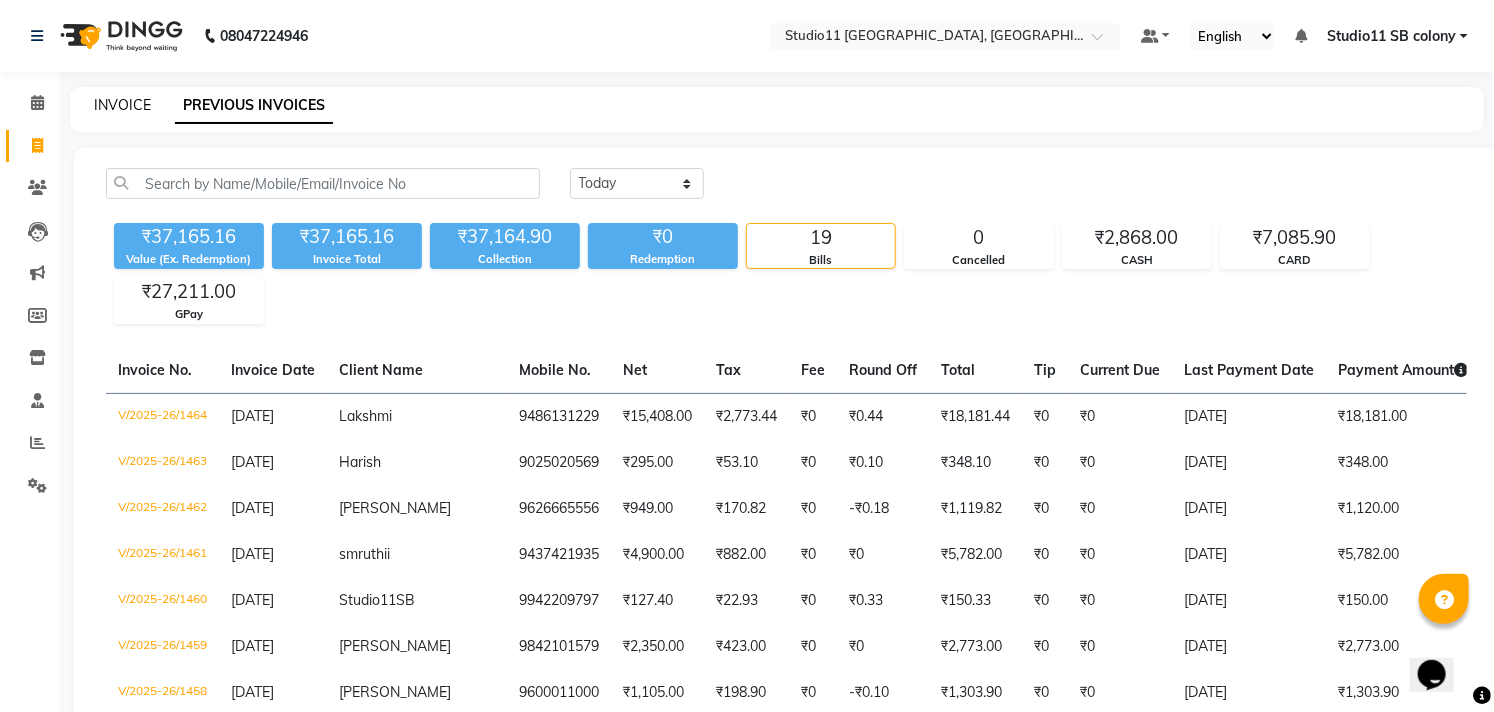click on "INVOICE" 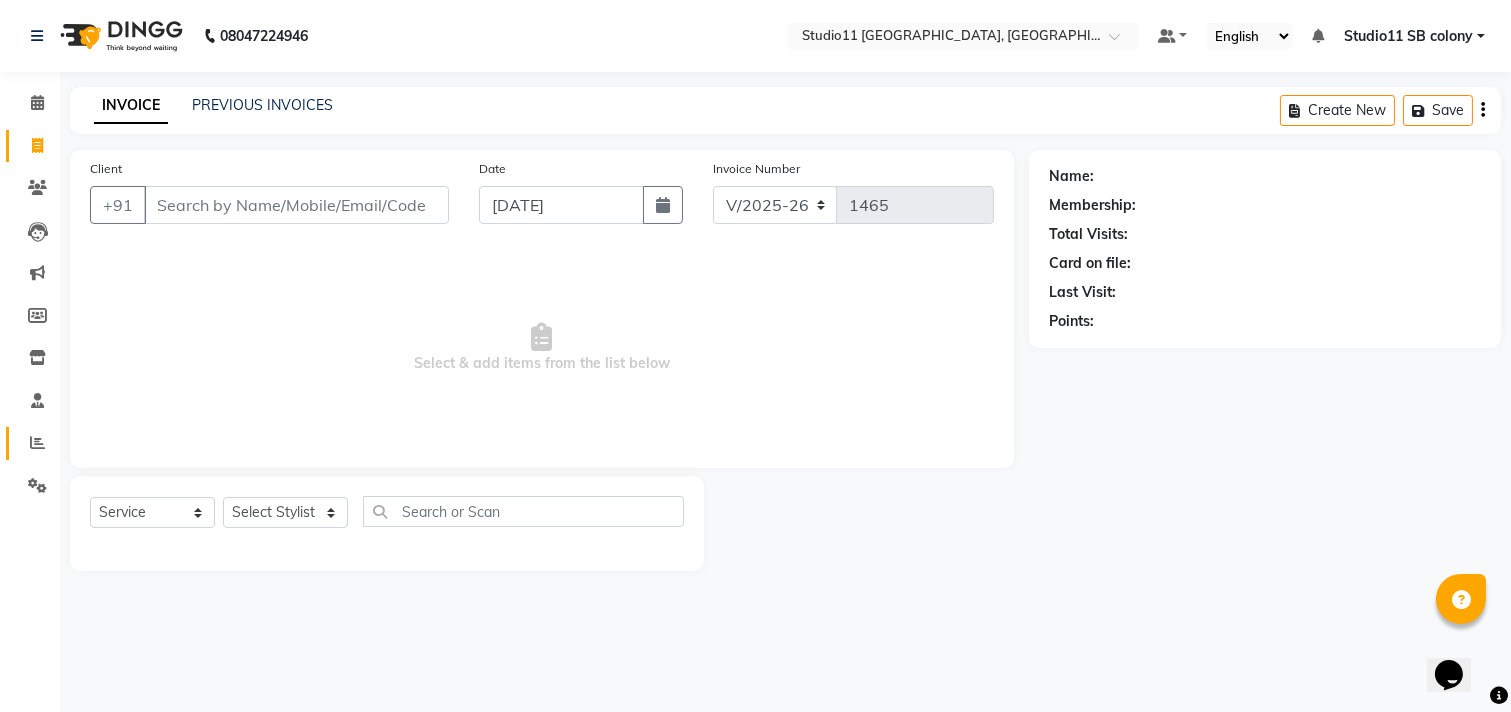 click on "Reports" 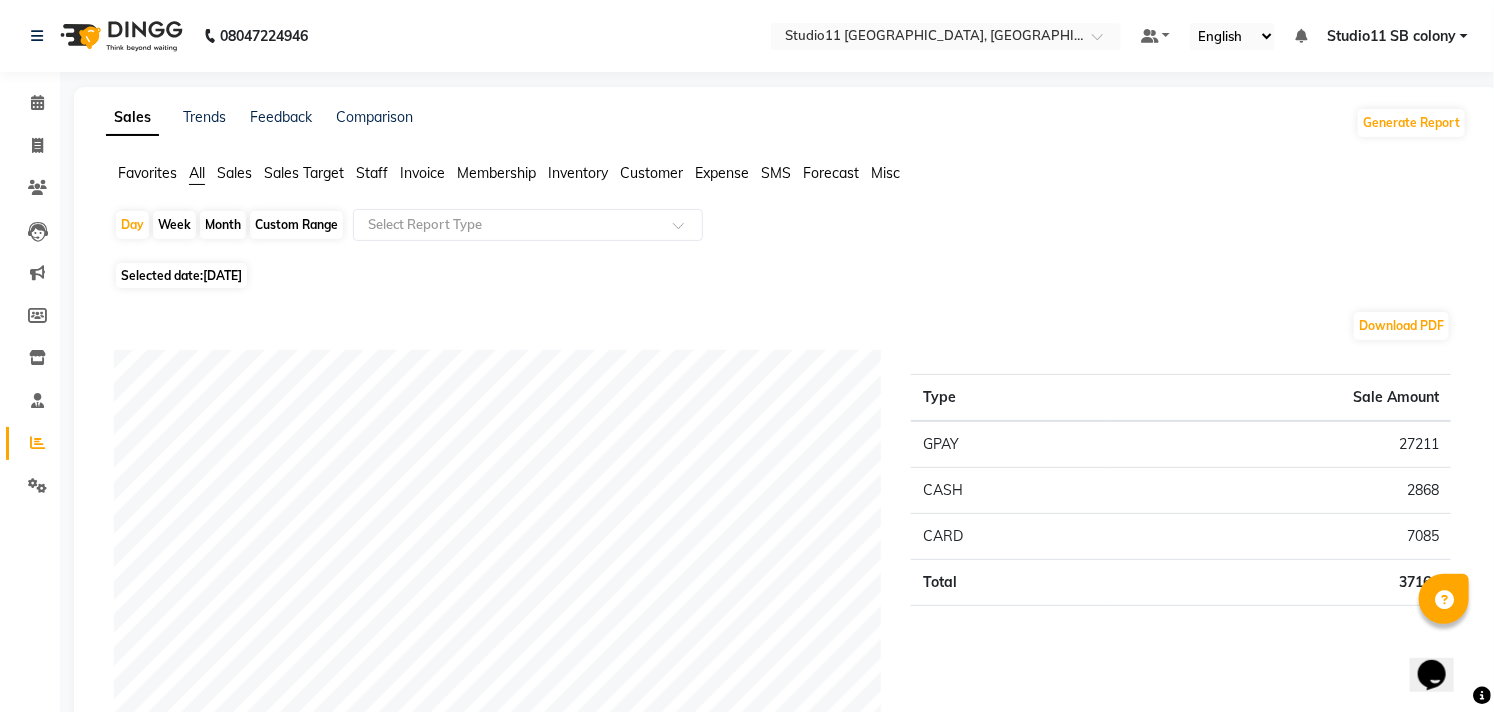 click on "Month" 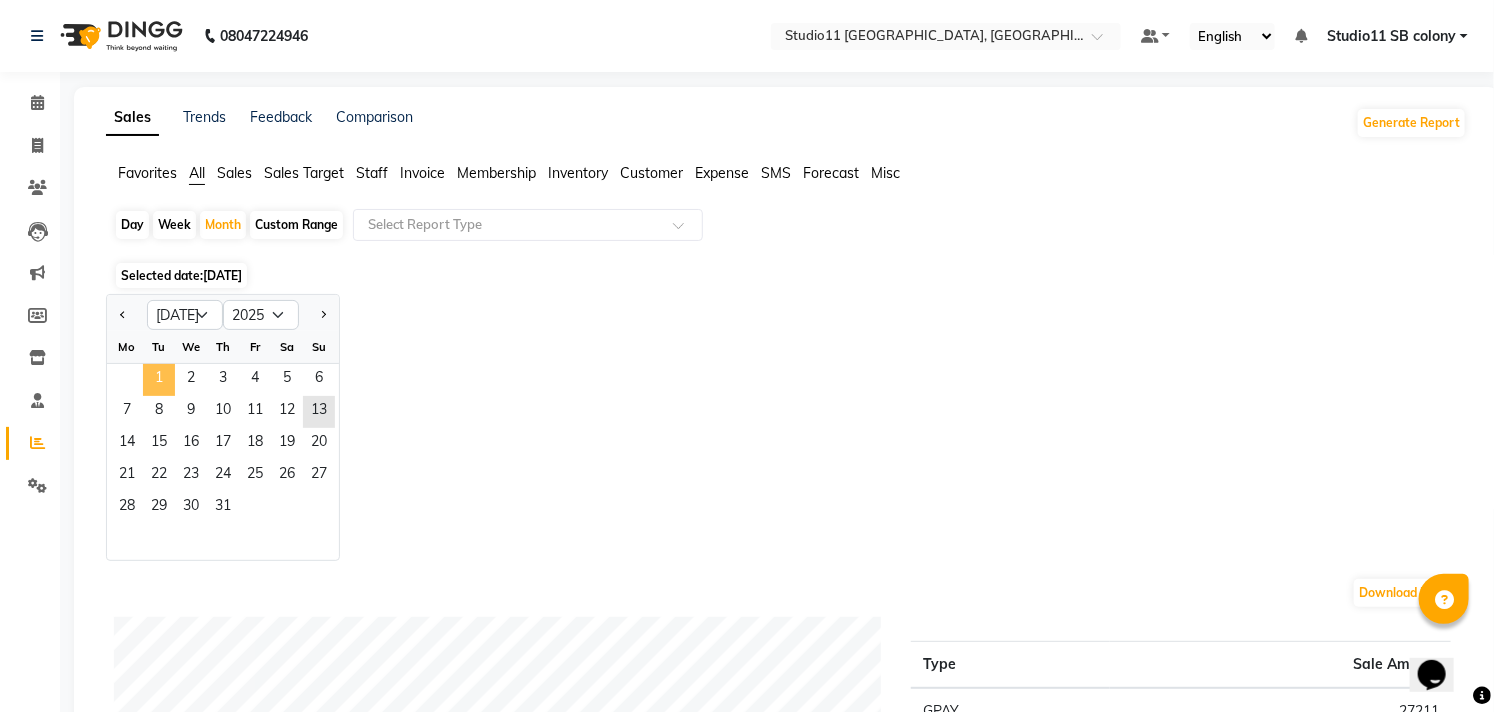 click on "1" 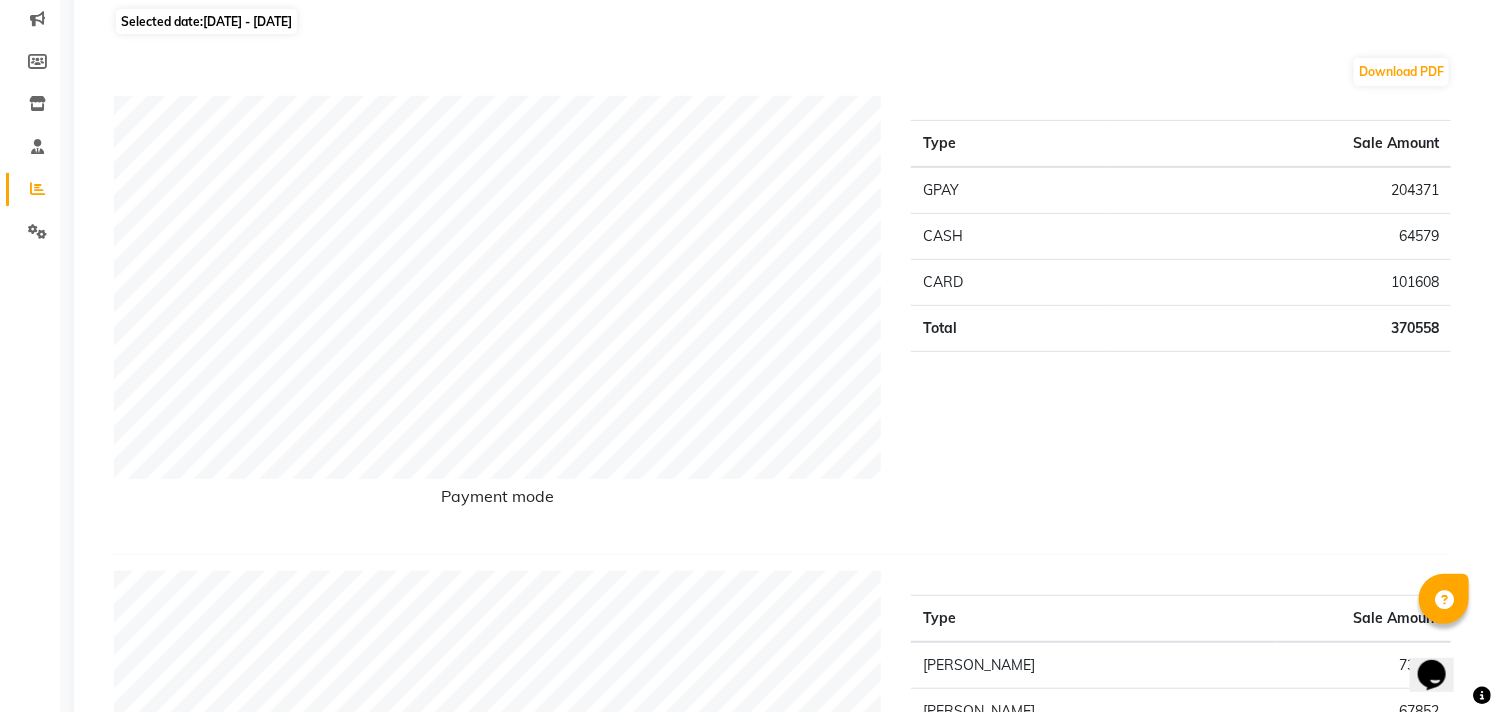 scroll, scrollTop: 0, scrollLeft: 0, axis: both 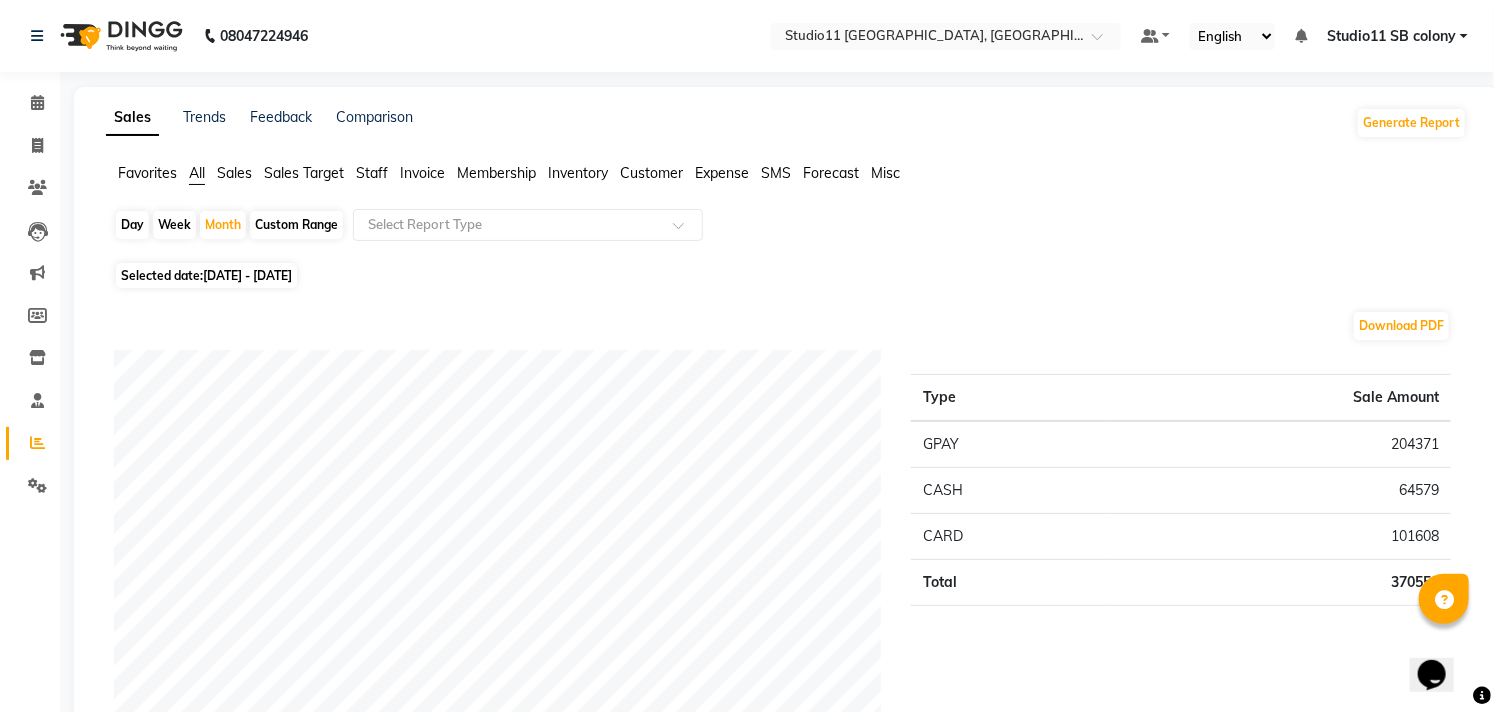 click on "Staff" 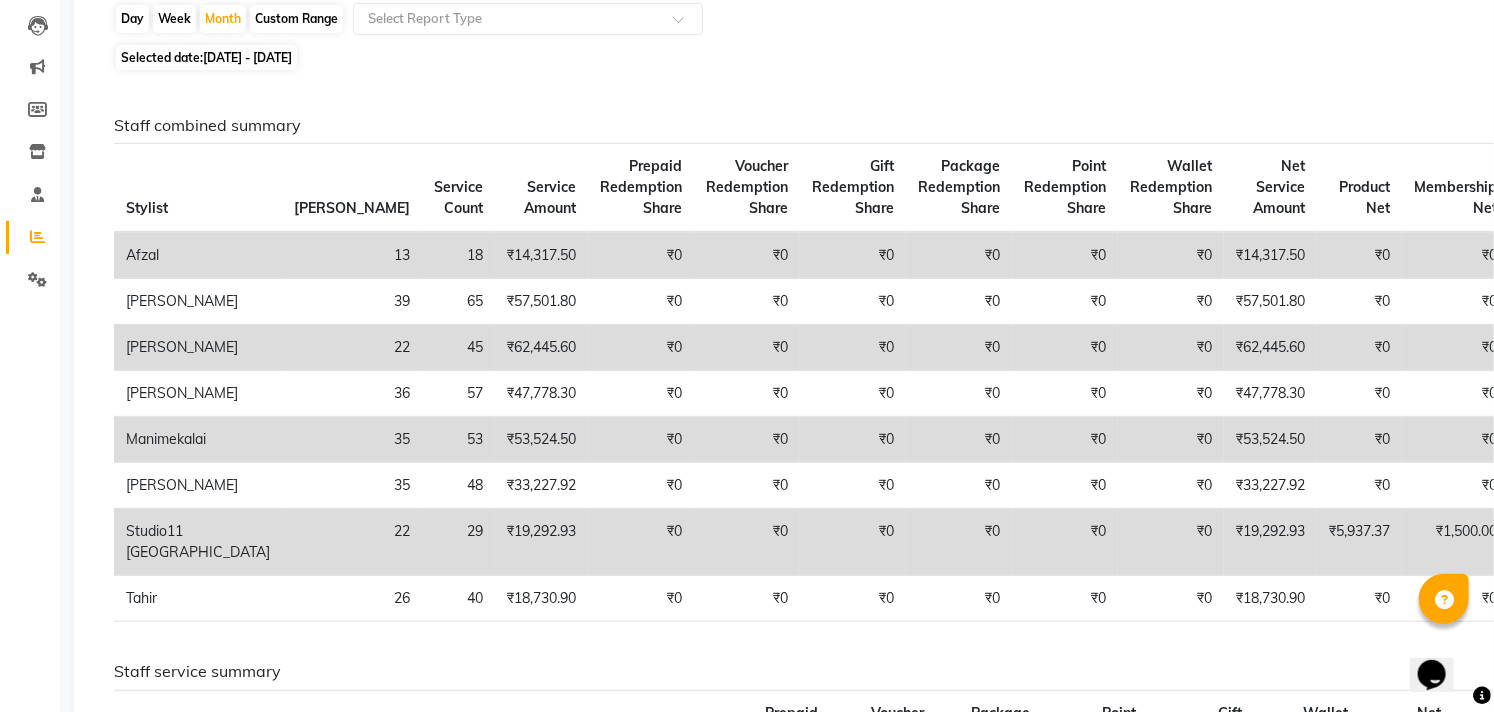 scroll, scrollTop: 211, scrollLeft: 0, axis: vertical 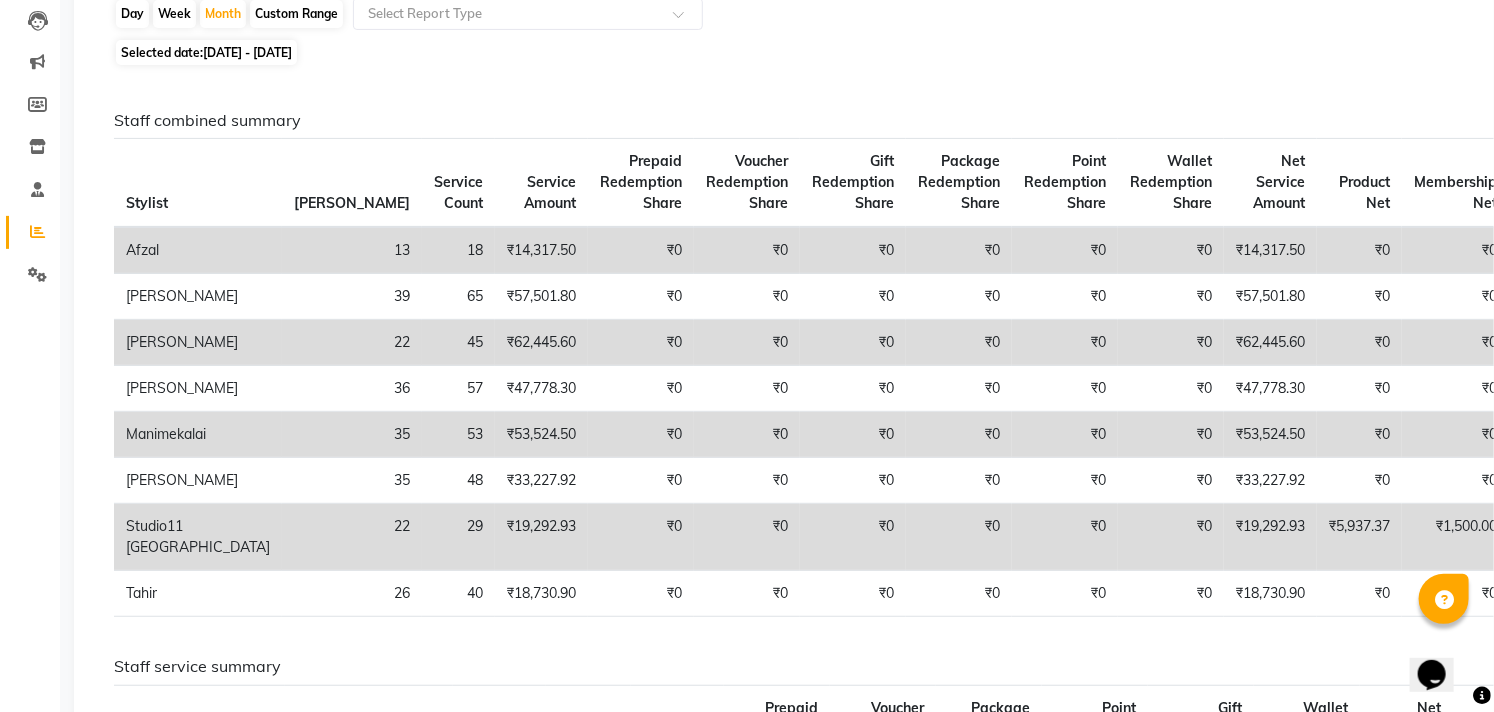 click on "Custom Range" 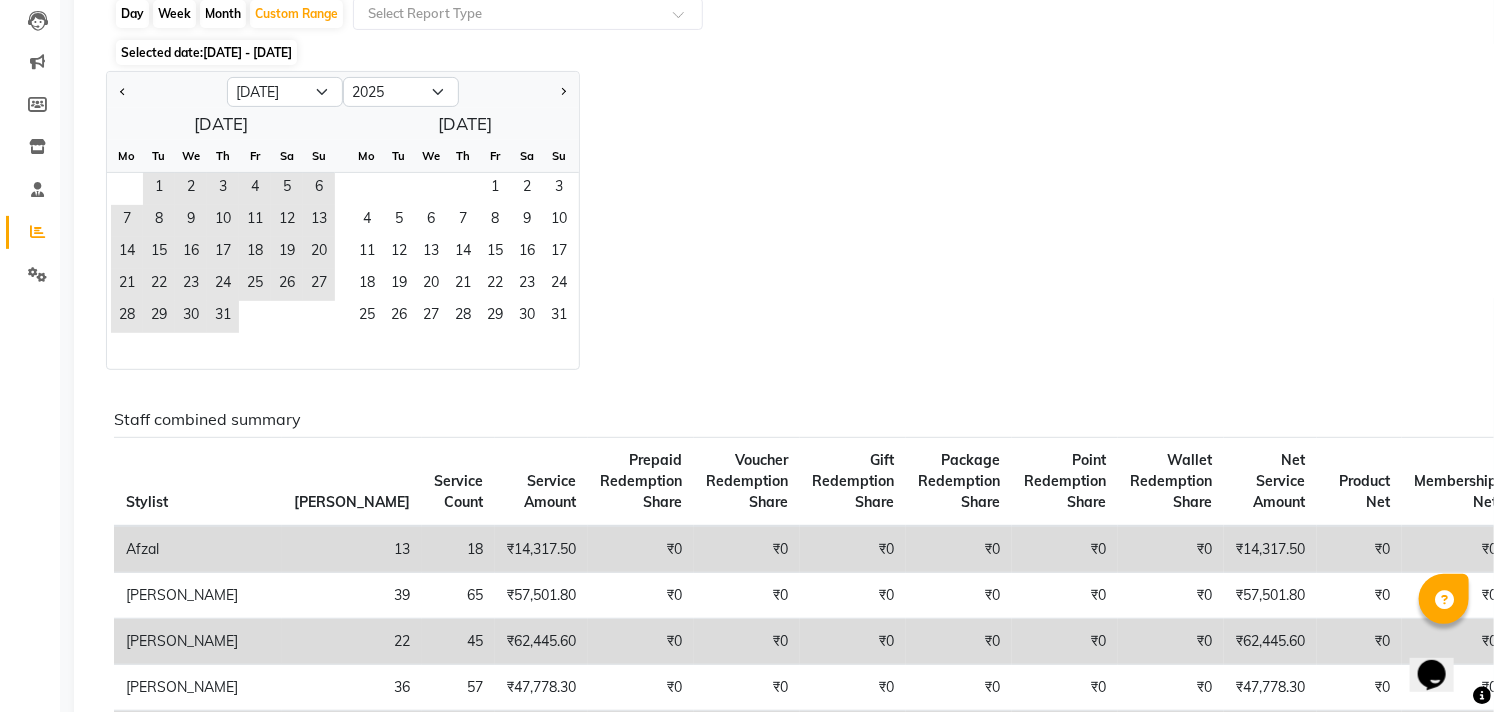 scroll, scrollTop: 0, scrollLeft: 0, axis: both 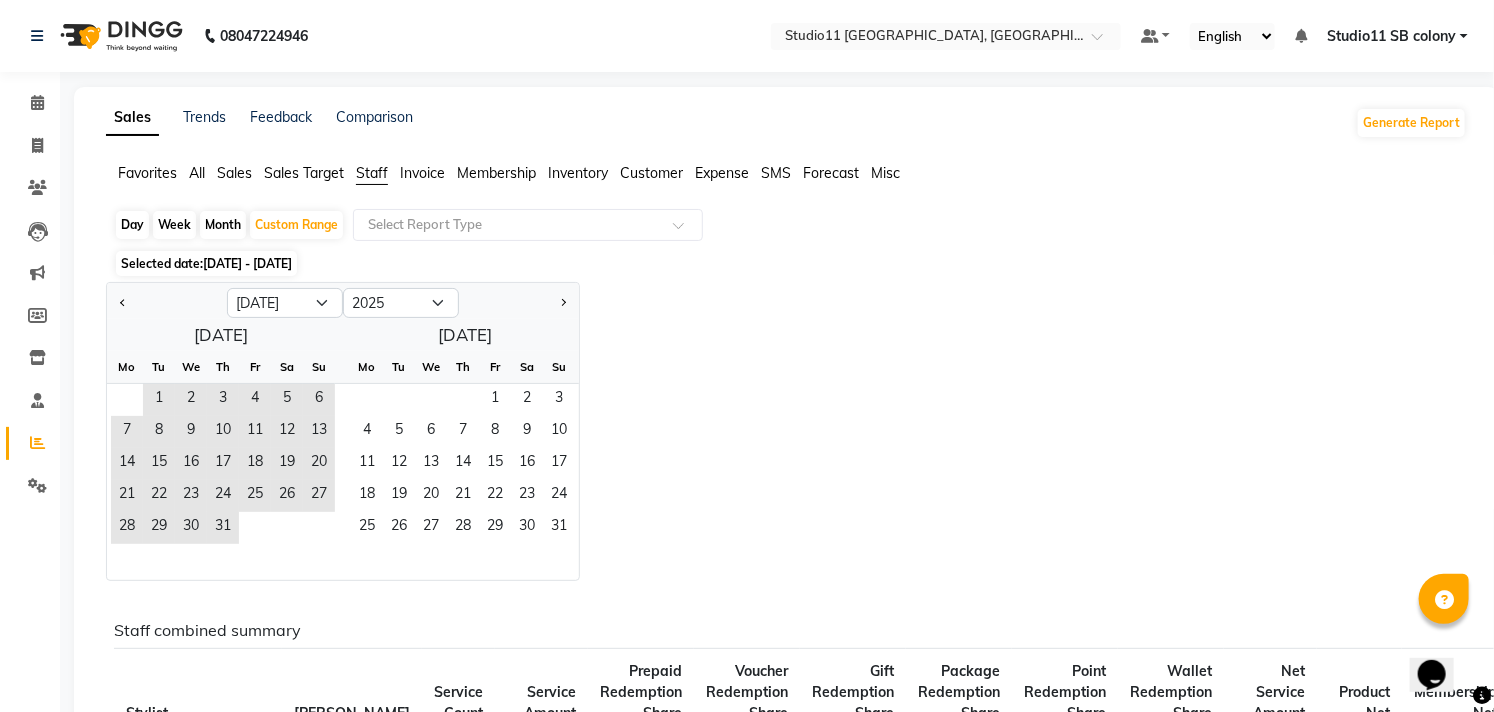 click on "All" 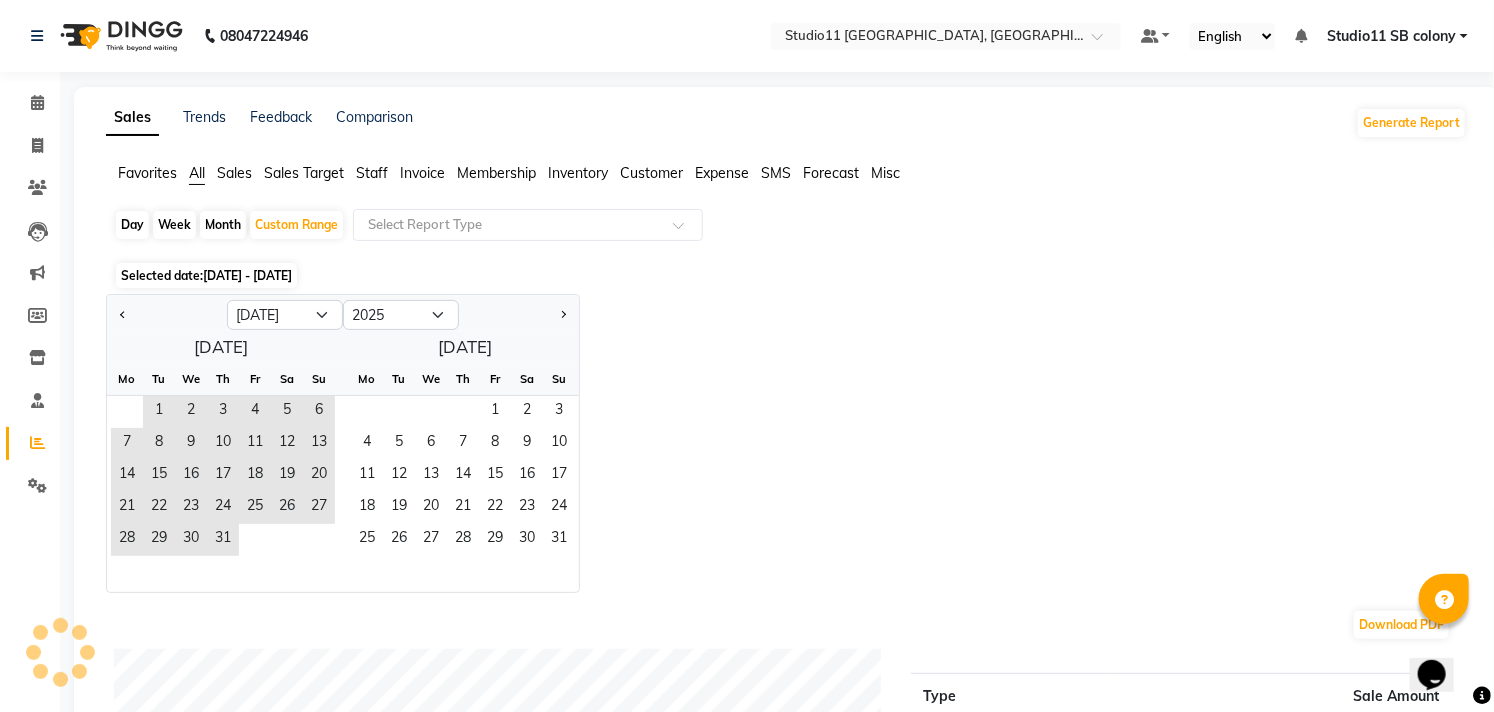 click on "All" 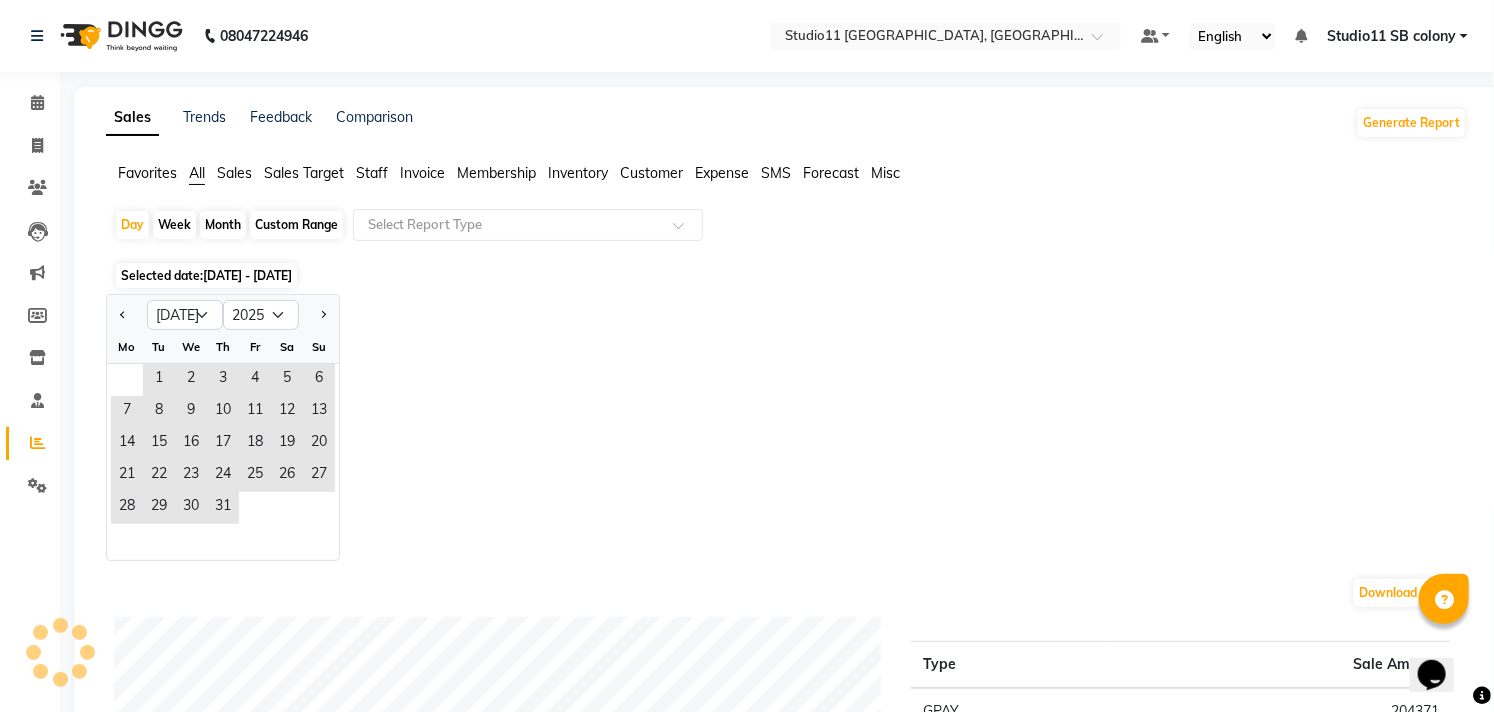 click on "Custom Range" 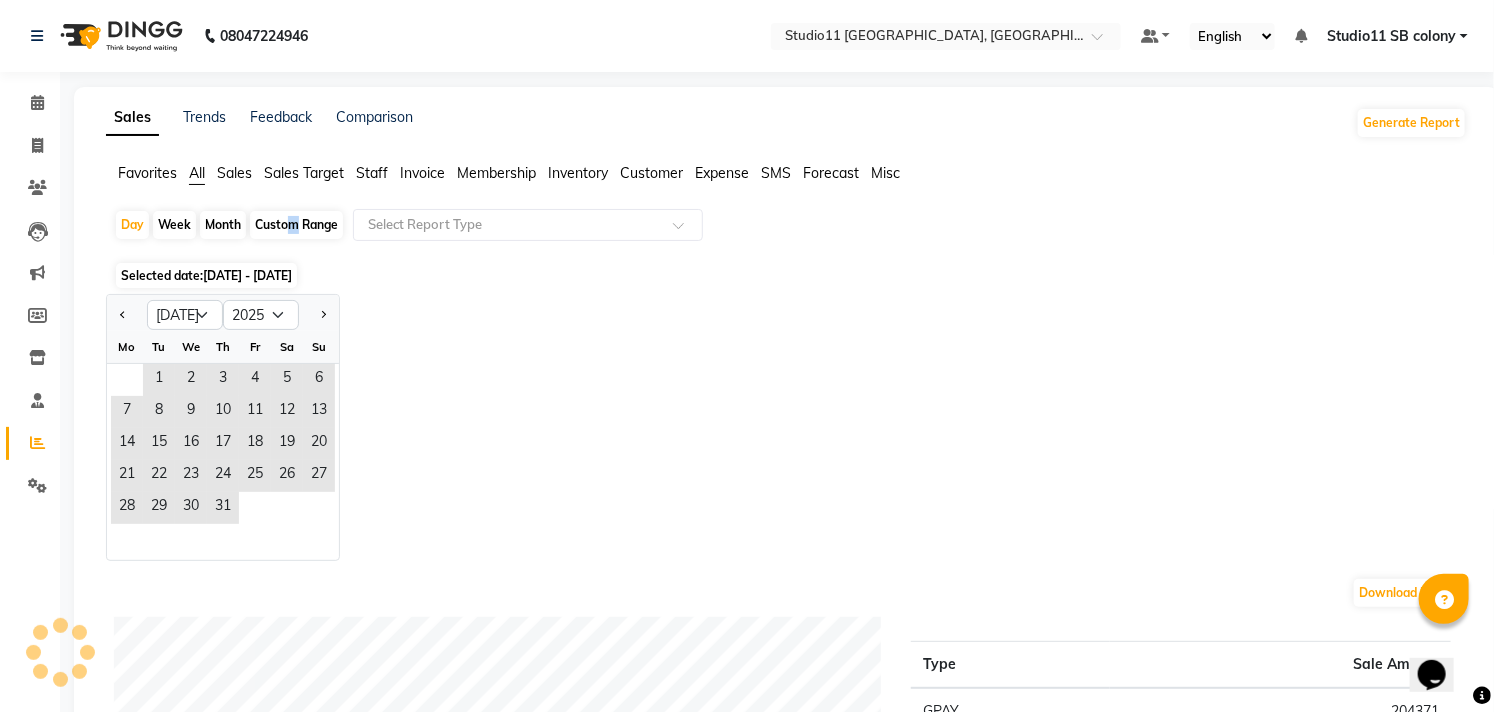 select on "7" 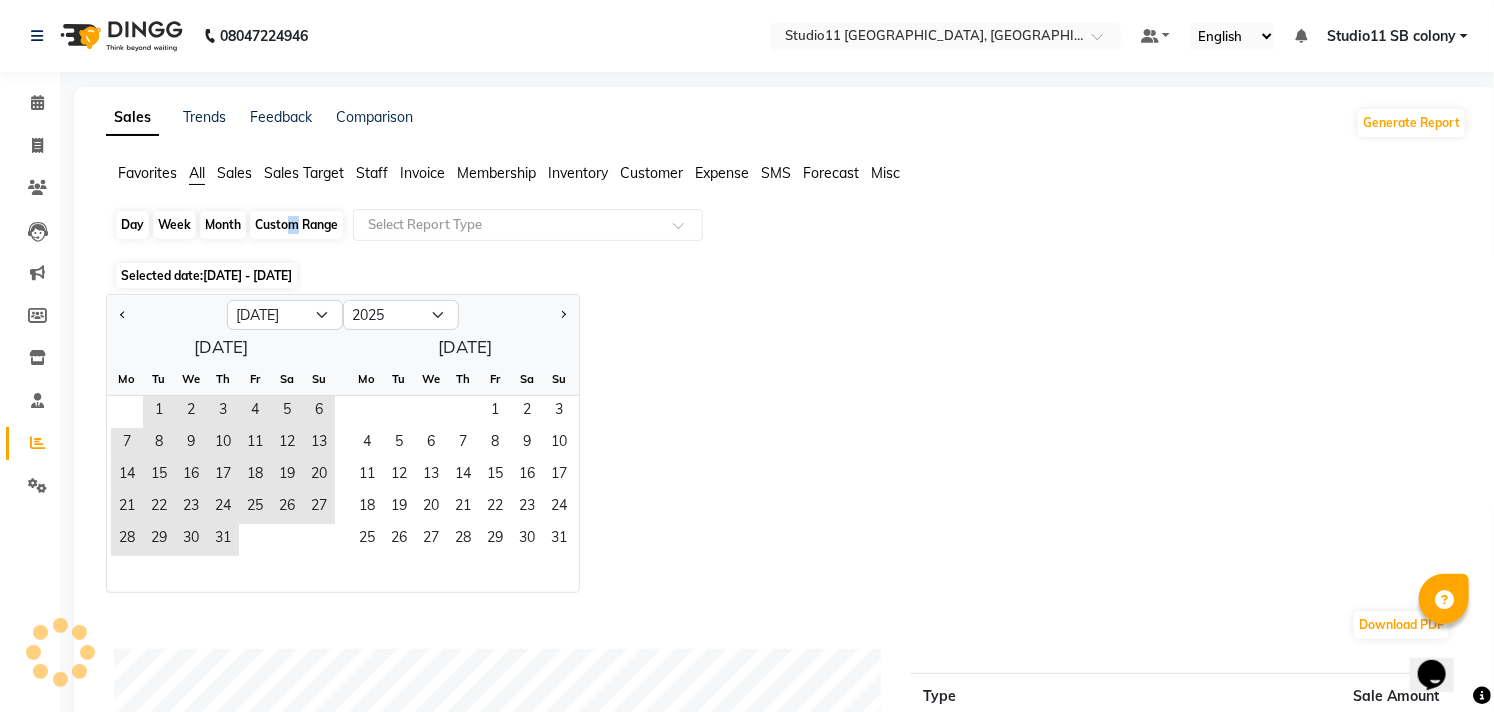 drag, startPoint x: 284, startPoint y: 220, endPoint x: 278, endPoint y: 231, distance: 12.529964 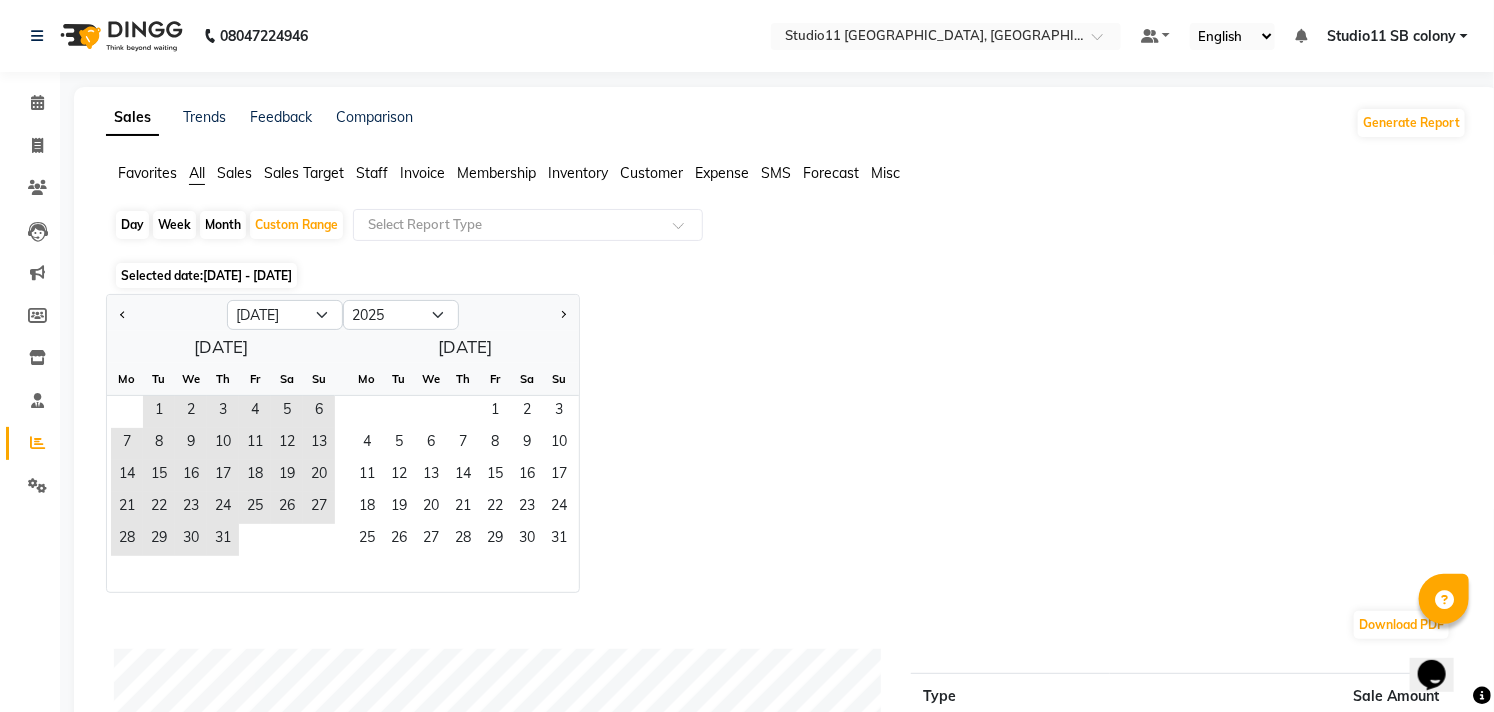 click on "Month" 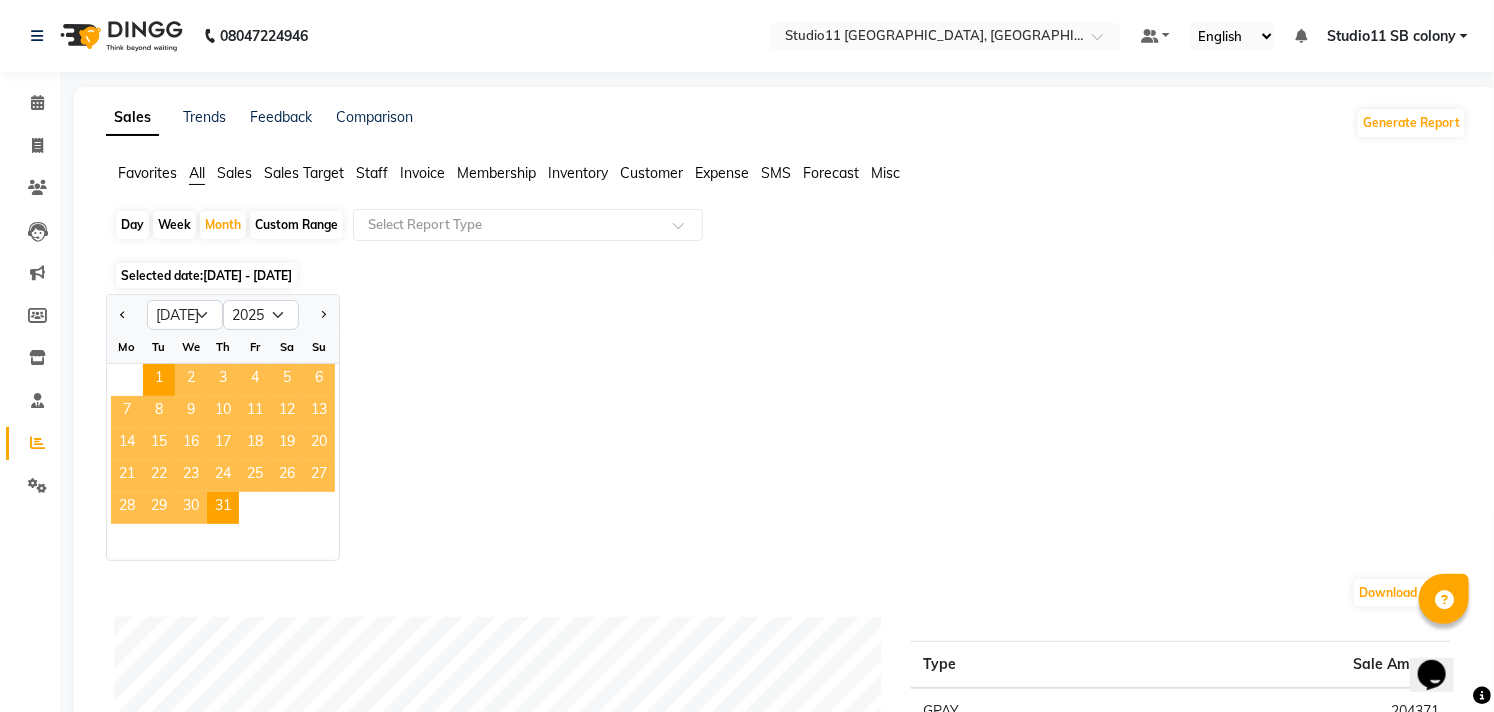 drag, startPoint x: 157, startPoint y: 356, endPoint x: 162, endPoint y: 367, distance: 12.083046 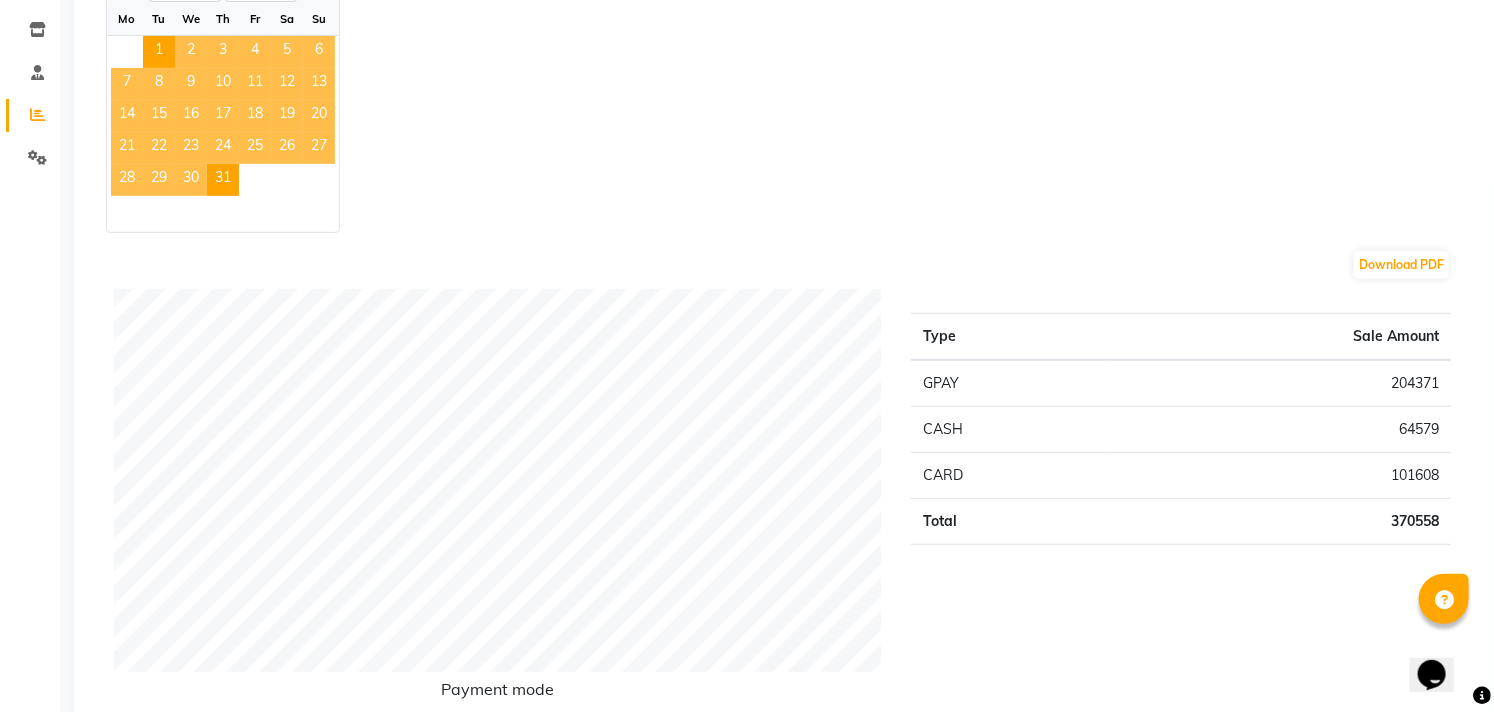 scroll, scrollTop: 0, scrollLeft: 0, axis: both 